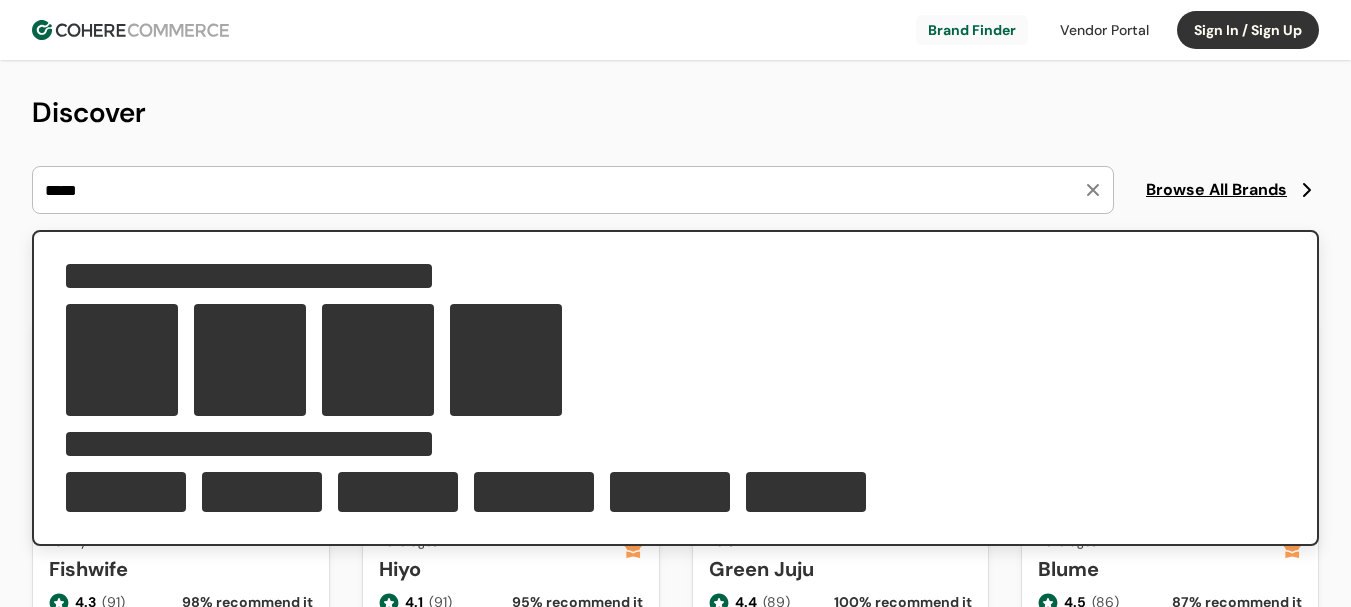 scroll, scrollTop: 0, scrollLeft: 0, axis: both 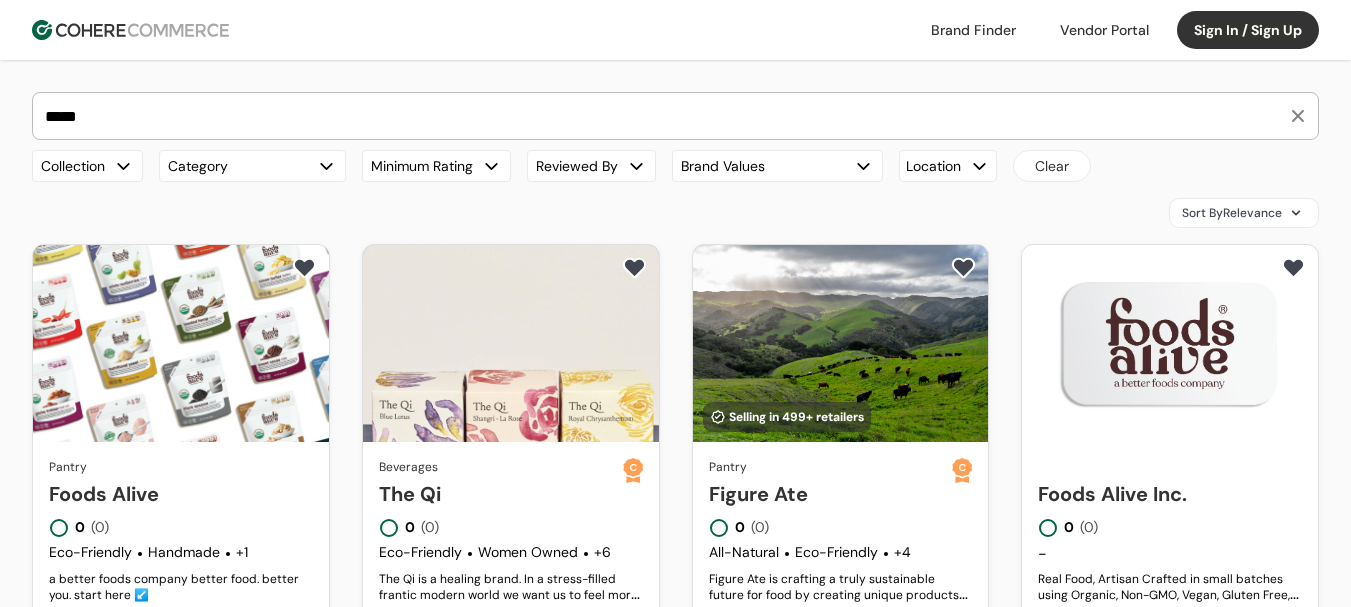 click on "*****" at bounding box center [663, 116] 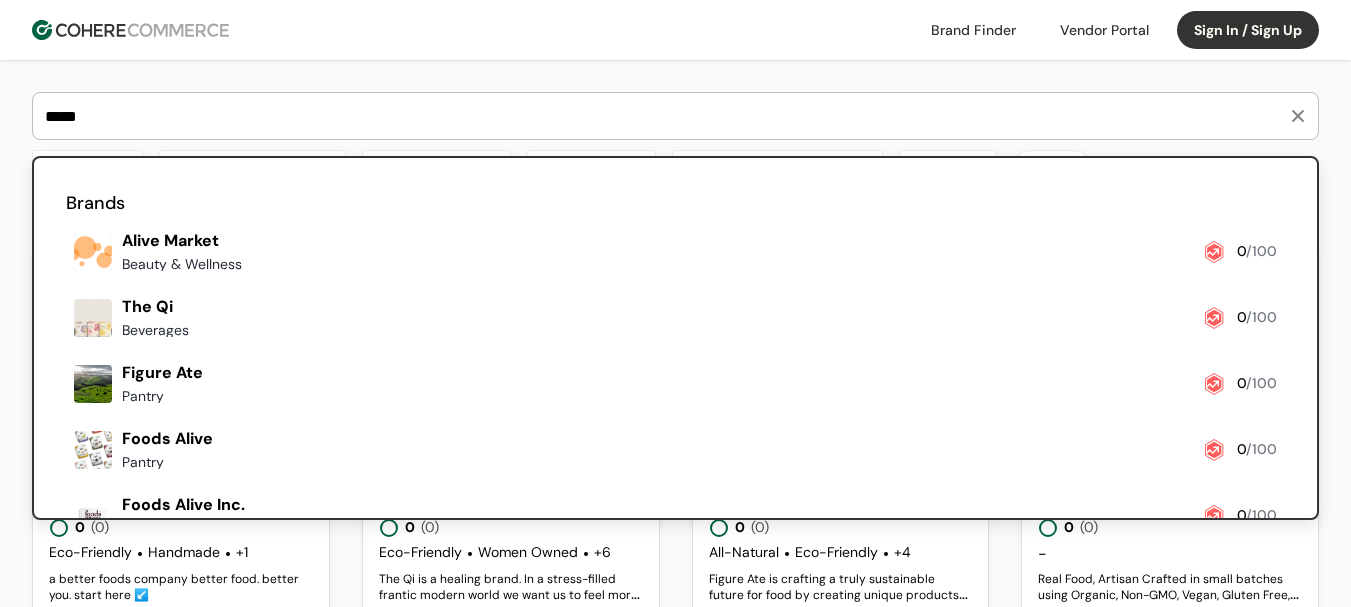 click on "*****" at bounding box center (663, 116) 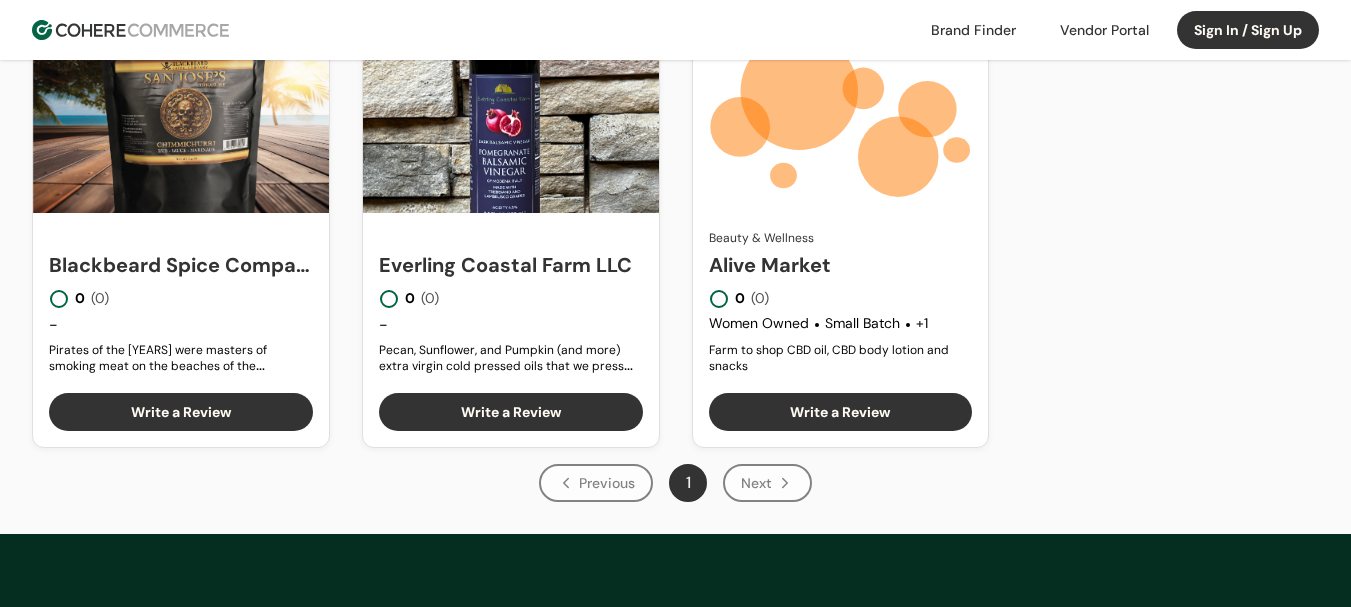 scroll, scrollTop: 1200, scrollLeft: 0, axis: vertical 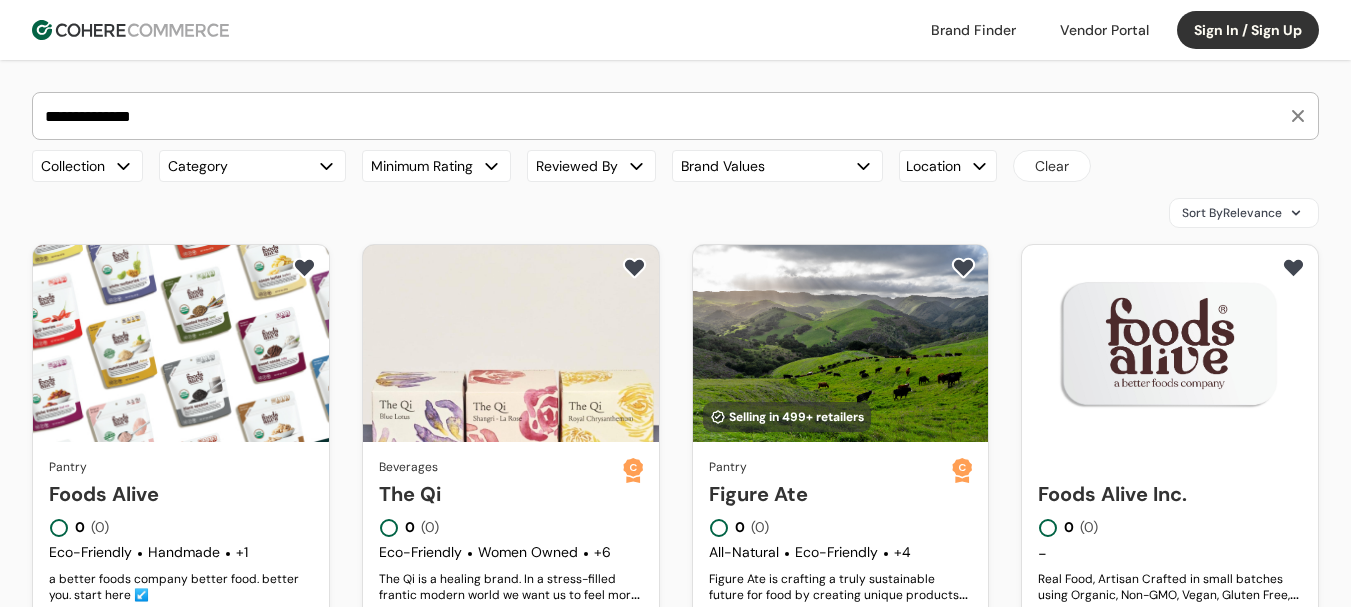 type on "**********" 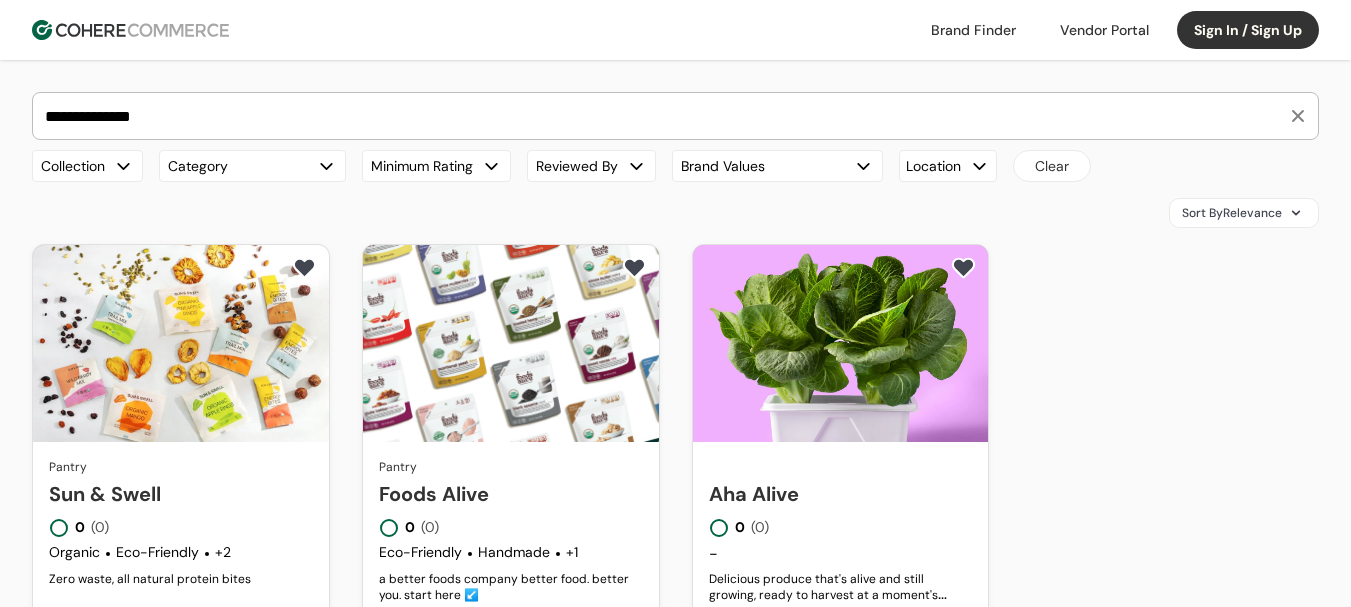 click on "Sign In / Sign Up" at bounding box center [1248, 30] 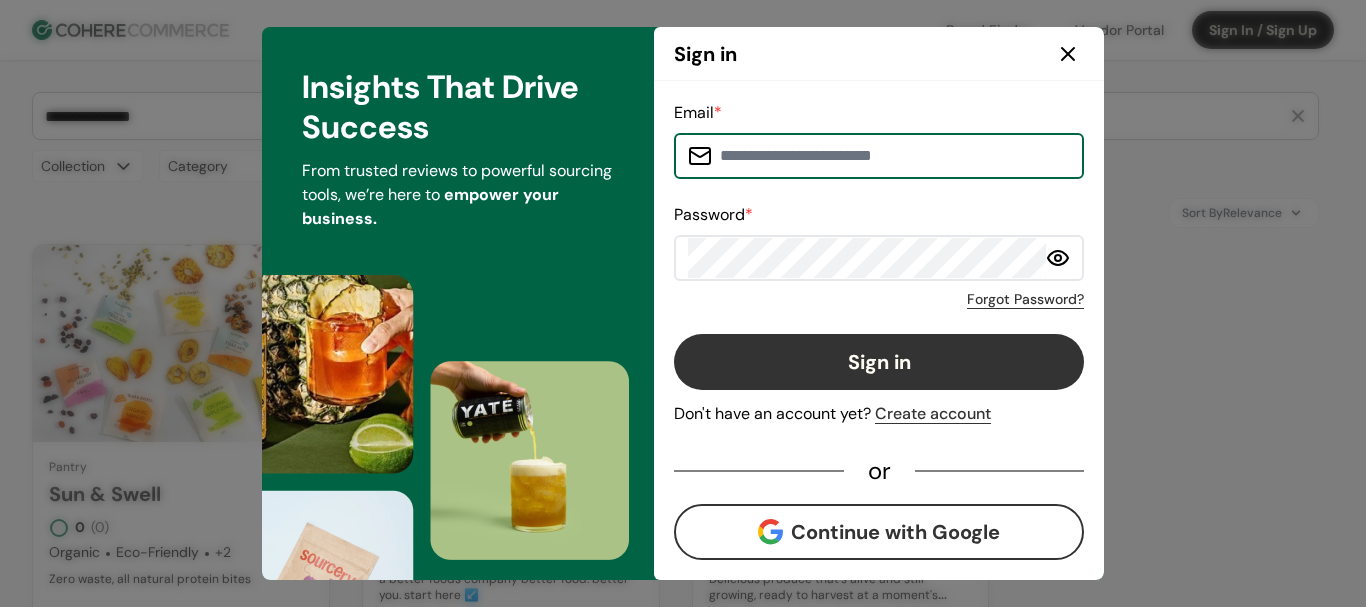 type on "**********" 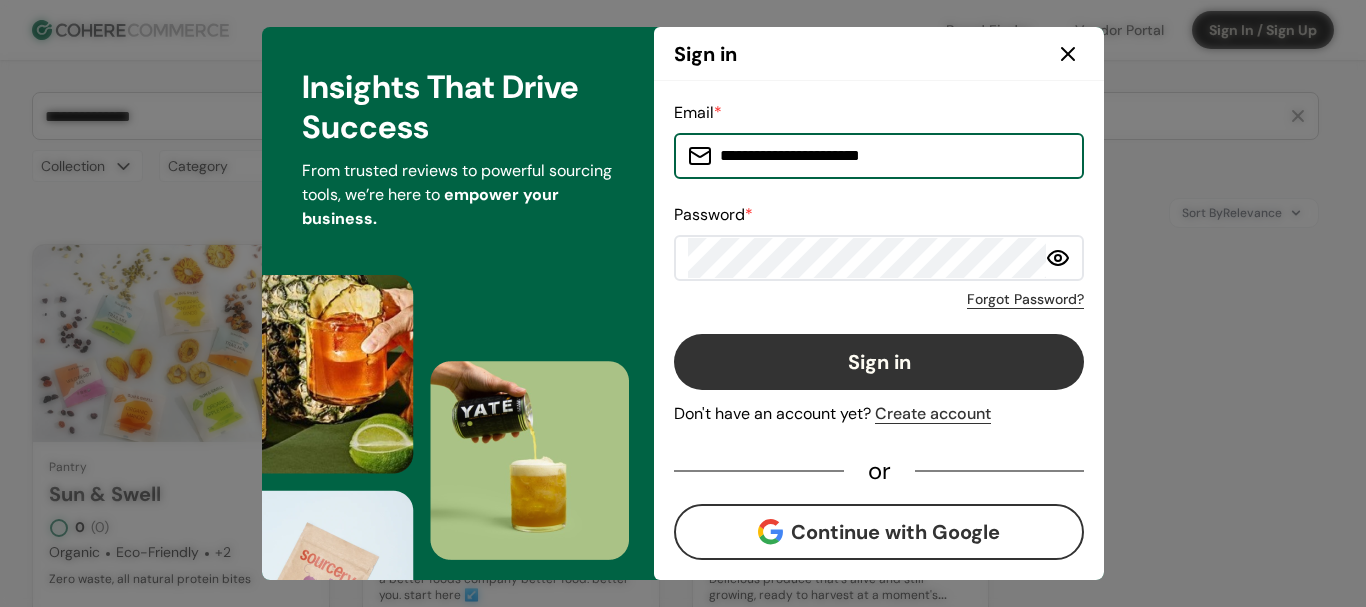 click on "Sign in" at bounding box center [879, 362] 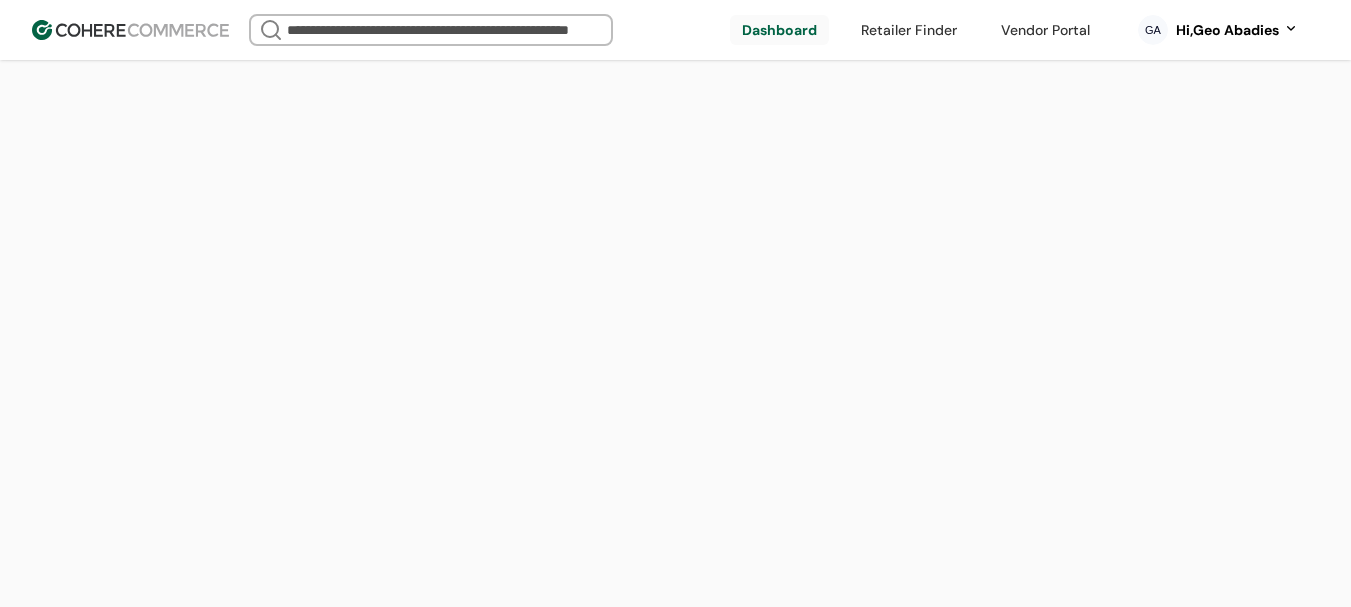 scroll, scrollTop: 0, scrollLeft: 0, axis: both 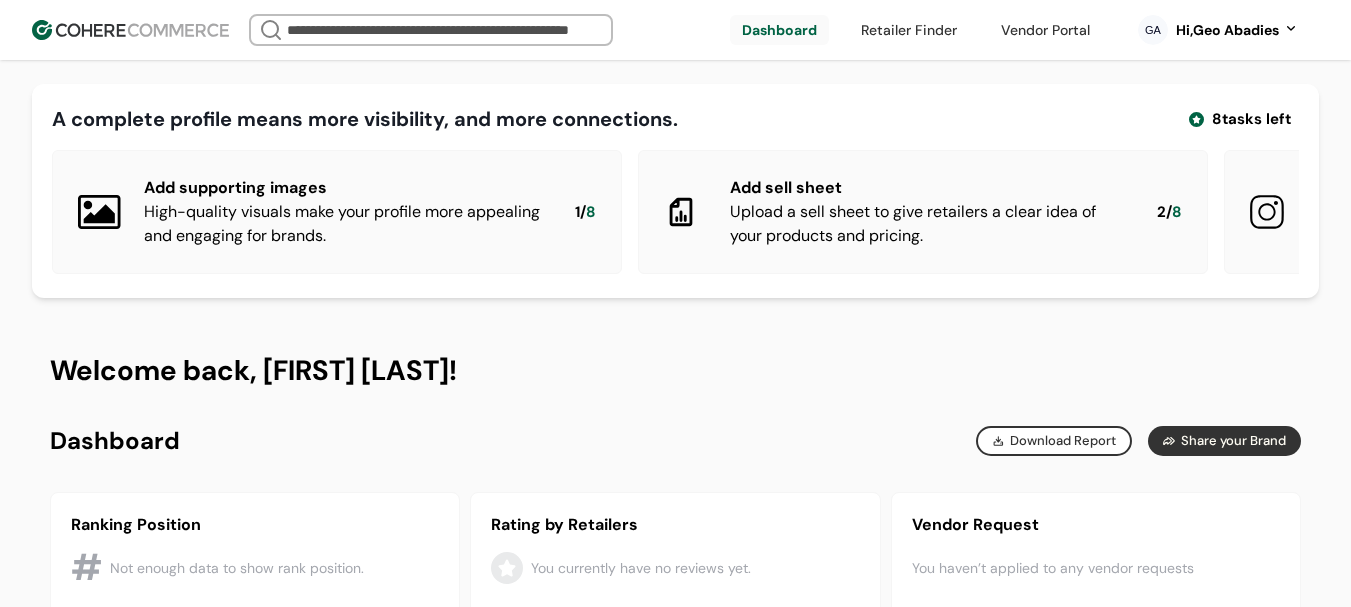 click on "Hi,  [FIRST] [LAST]" at bounding box center (1227, 30) 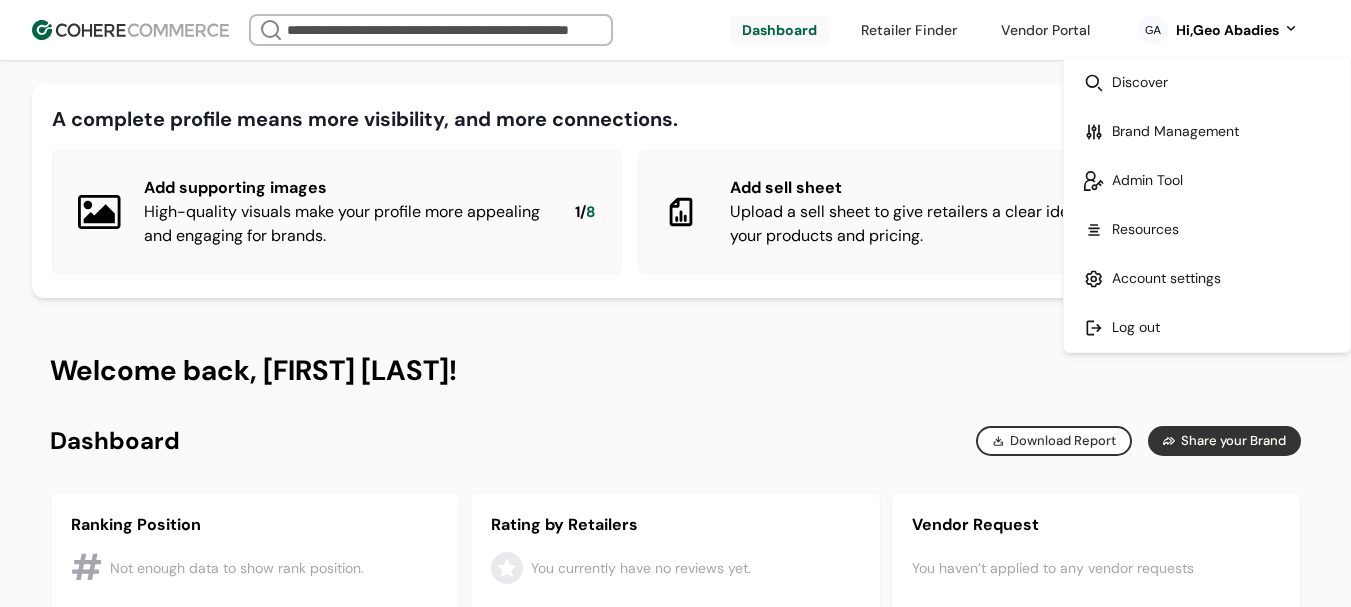 click at bounding box center [1207, 180] 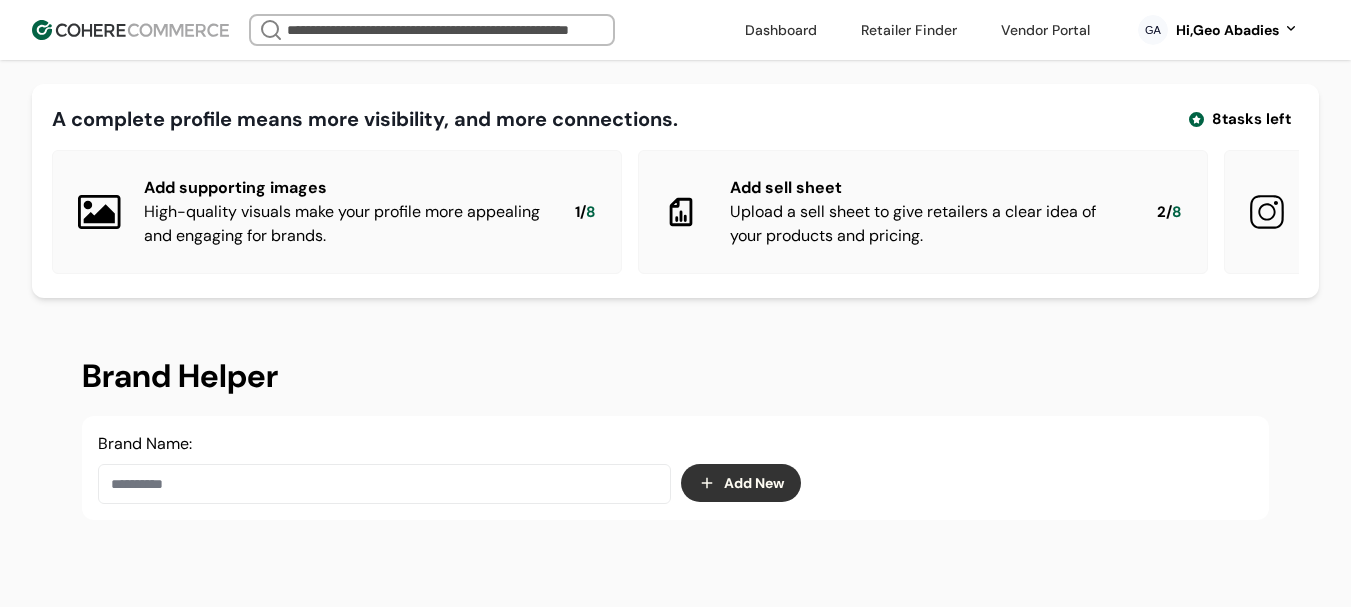 click at bounding box center [384, 484] 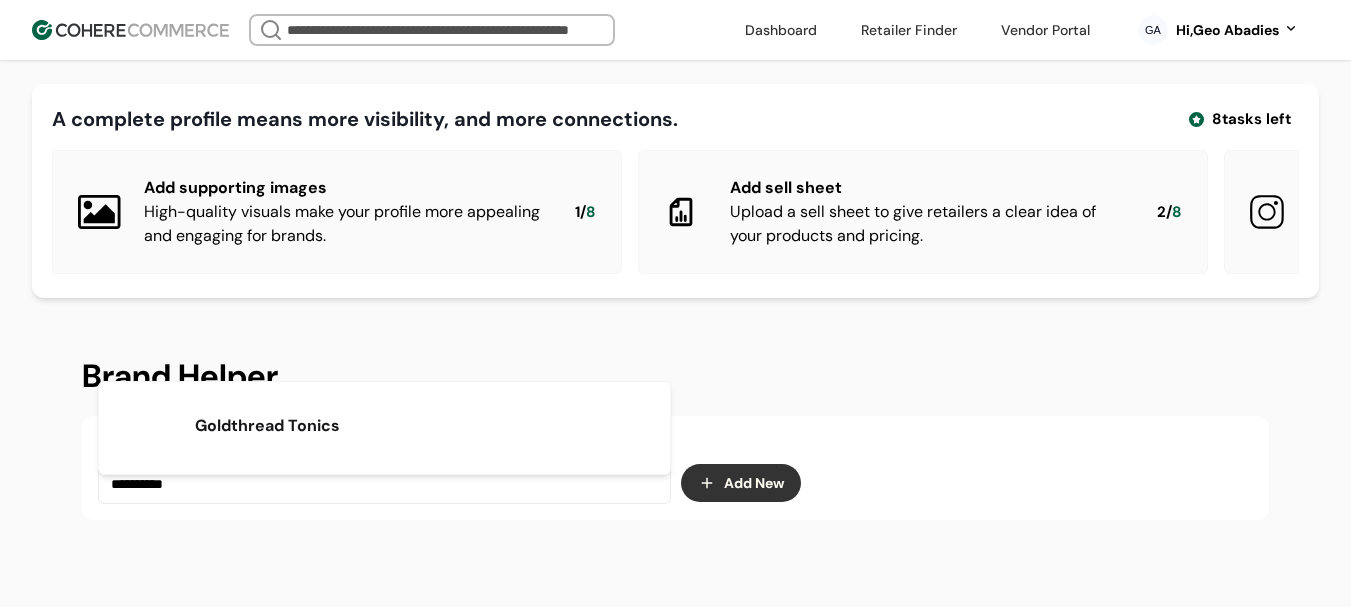 click on "Goldthread Tonics" at bounding box center (267, 426) 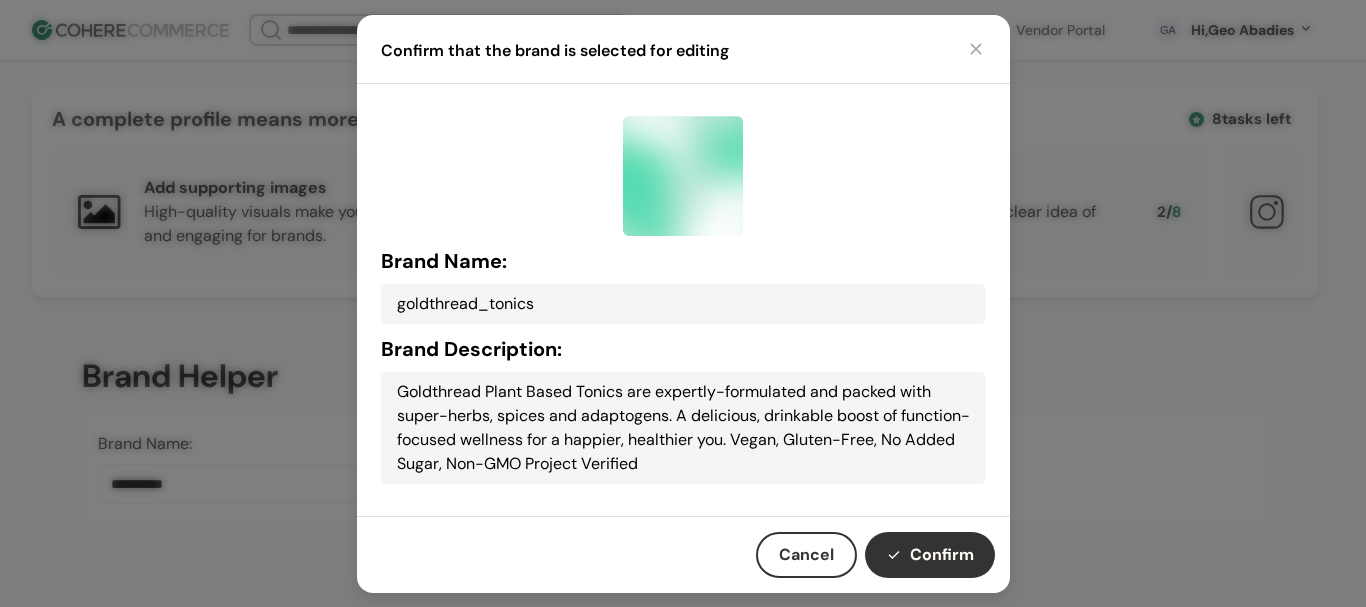 click on "Confirm" at bounding box center (930, 555) 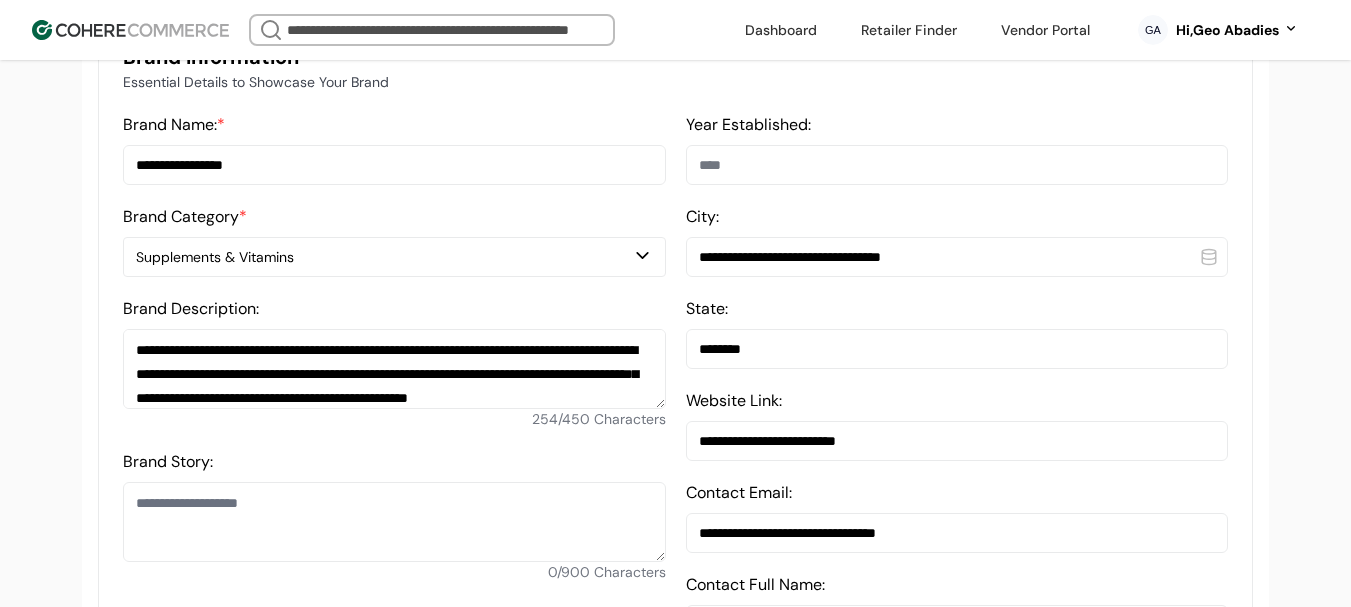 scroll, scrollTop: 500, scrollLeft: 0, axis: vertical 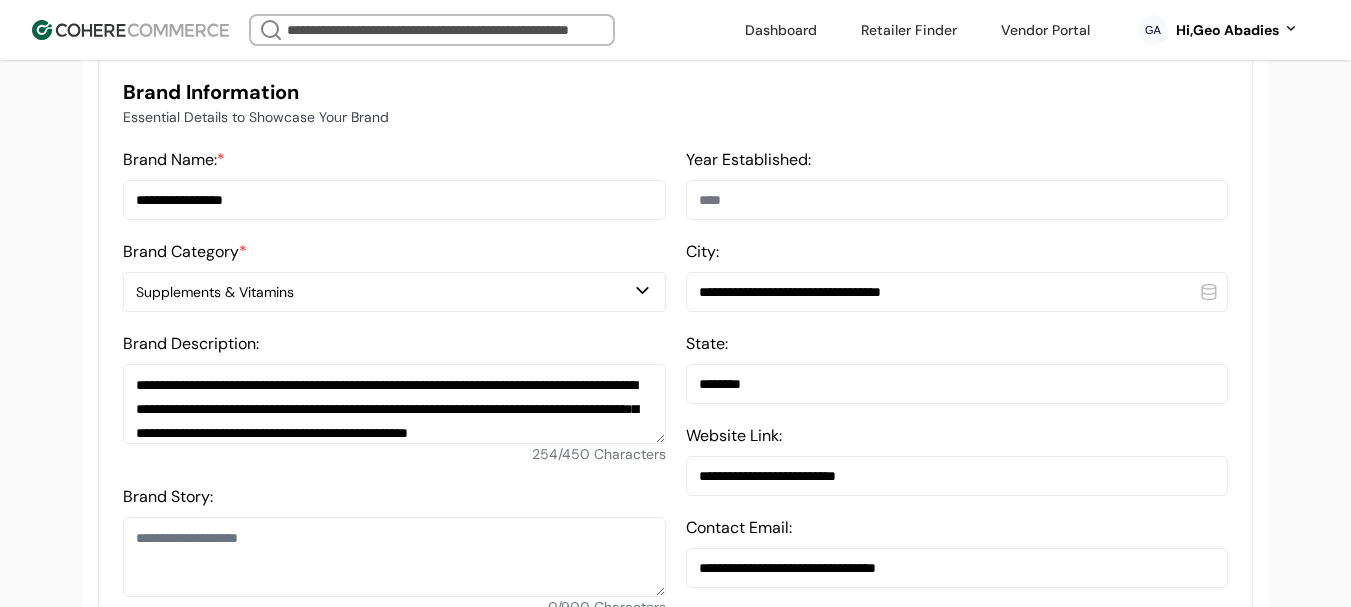 click on "**********" at bounding box center [394, 200] 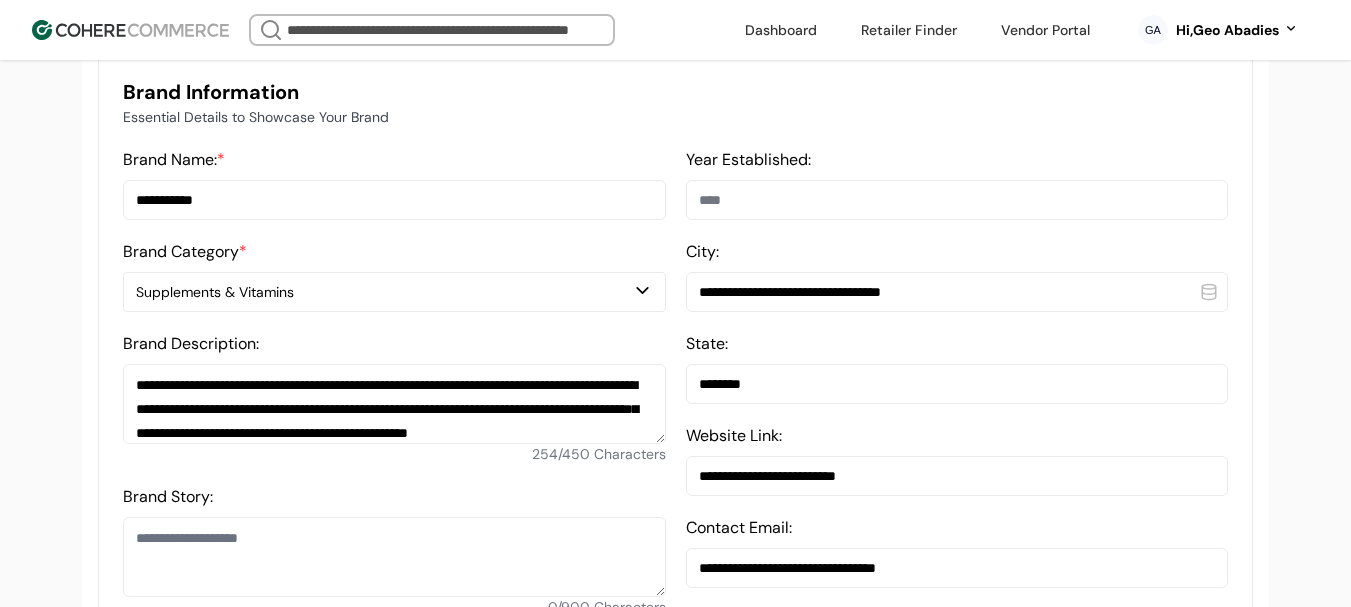 type on "**********" 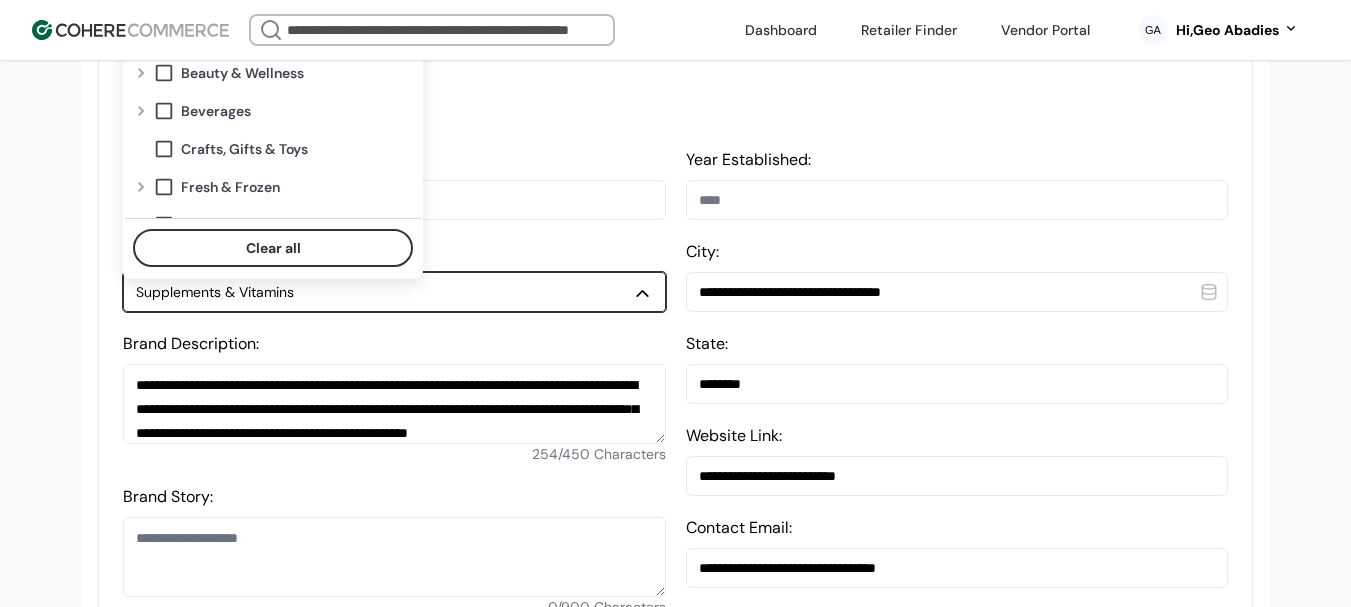 click on "Supplements & Vitamins" at bounding box center (384, 292) 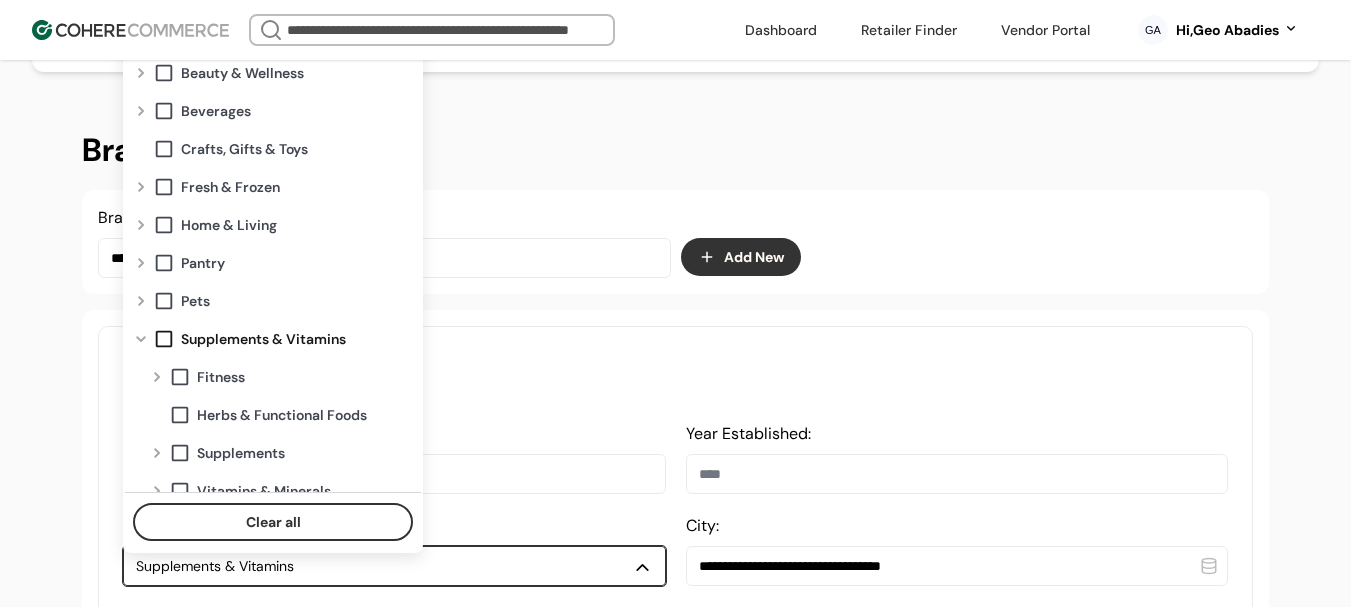 scroll, scrollTop: 300, scrollLeft: 0, axis: vertical 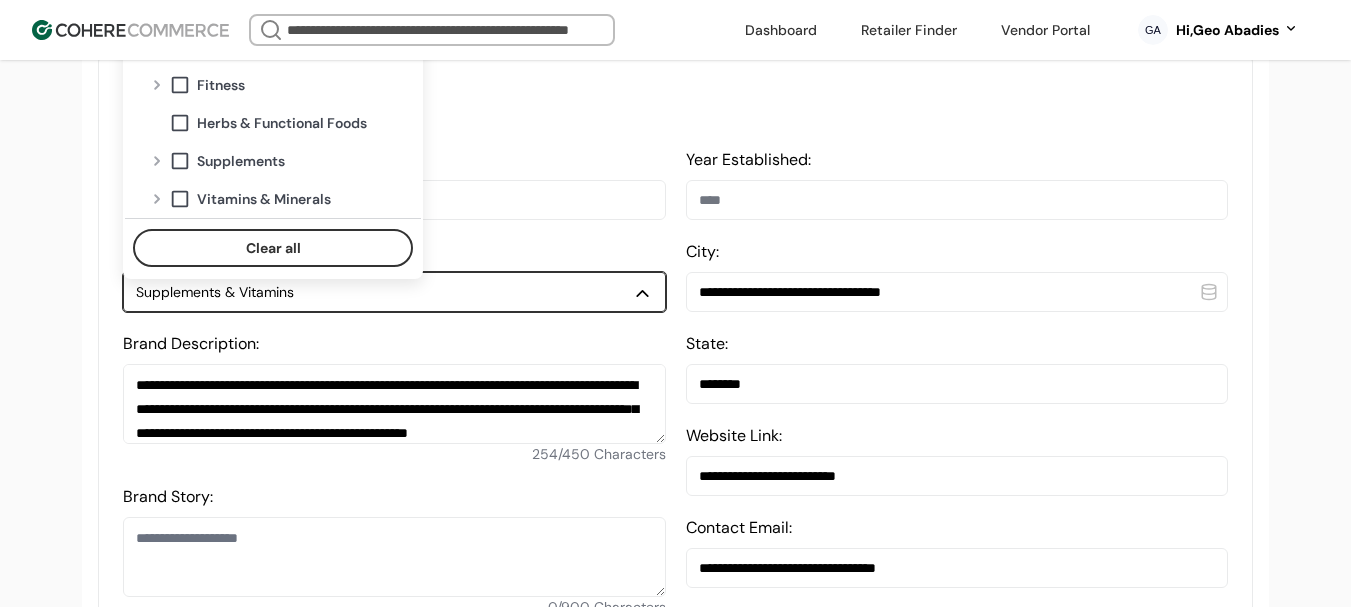 click on "Herbs & Functional Foods" at bounding box center (282, 123) 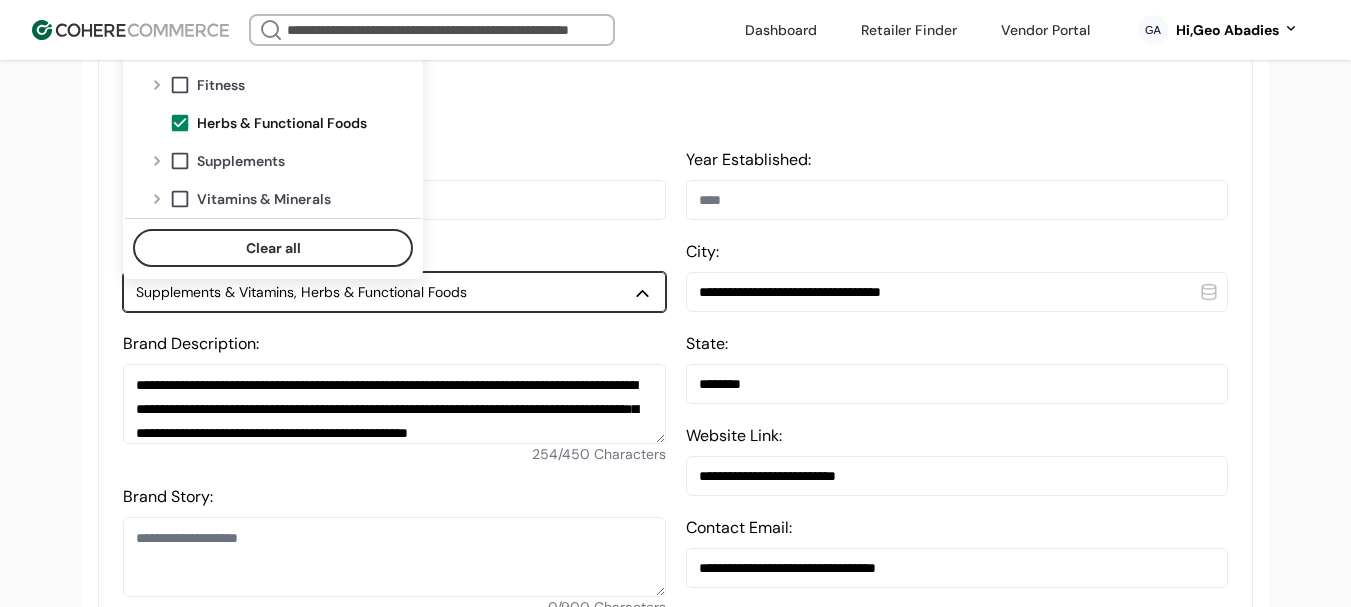 click at bounding box center (180, 123) 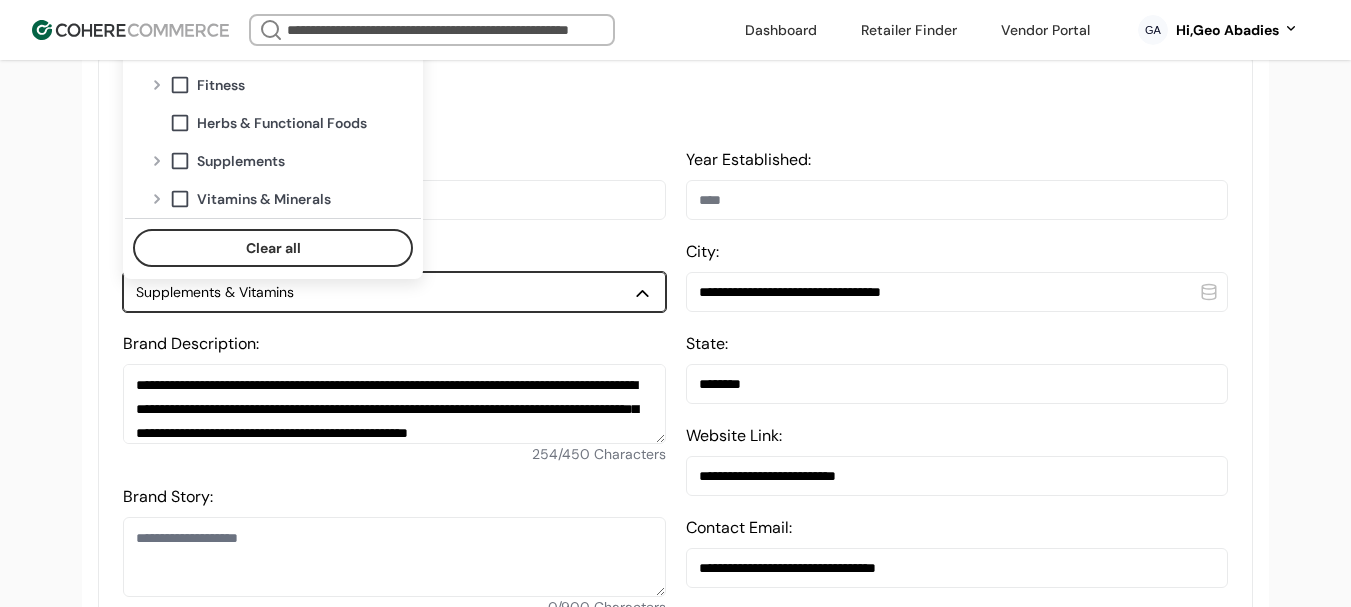 click at bounding box center [180, 161] 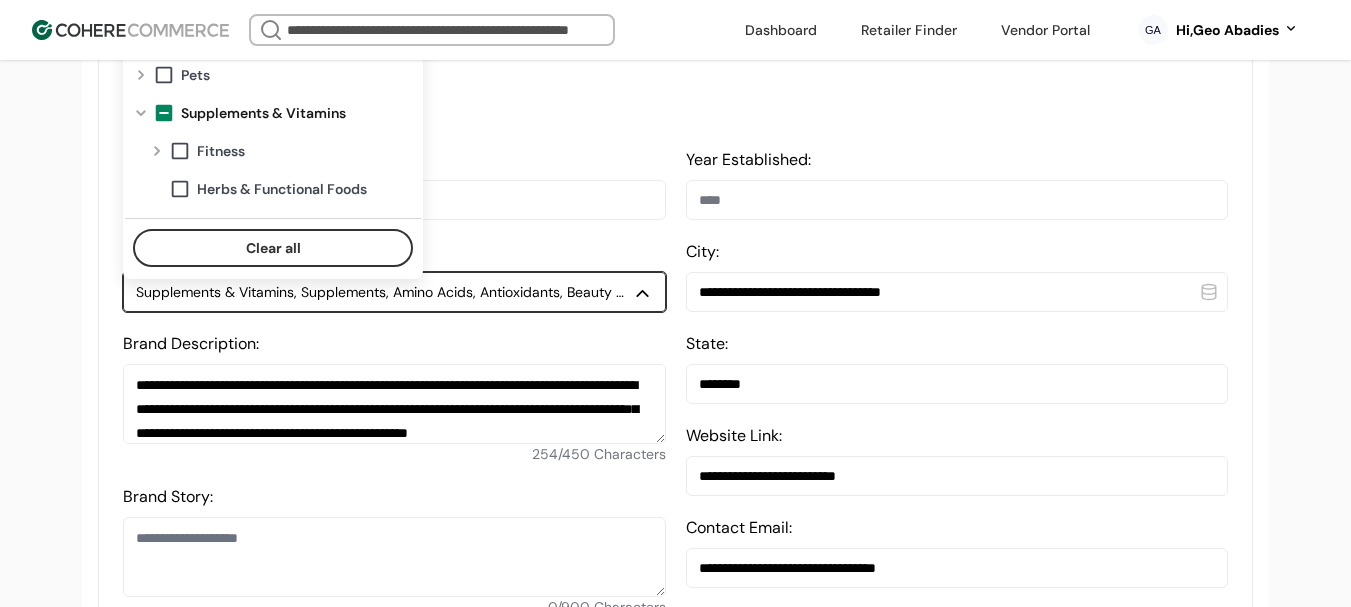 scroll, scrollTop: 192, scrollLeft: 0, axis: vertical 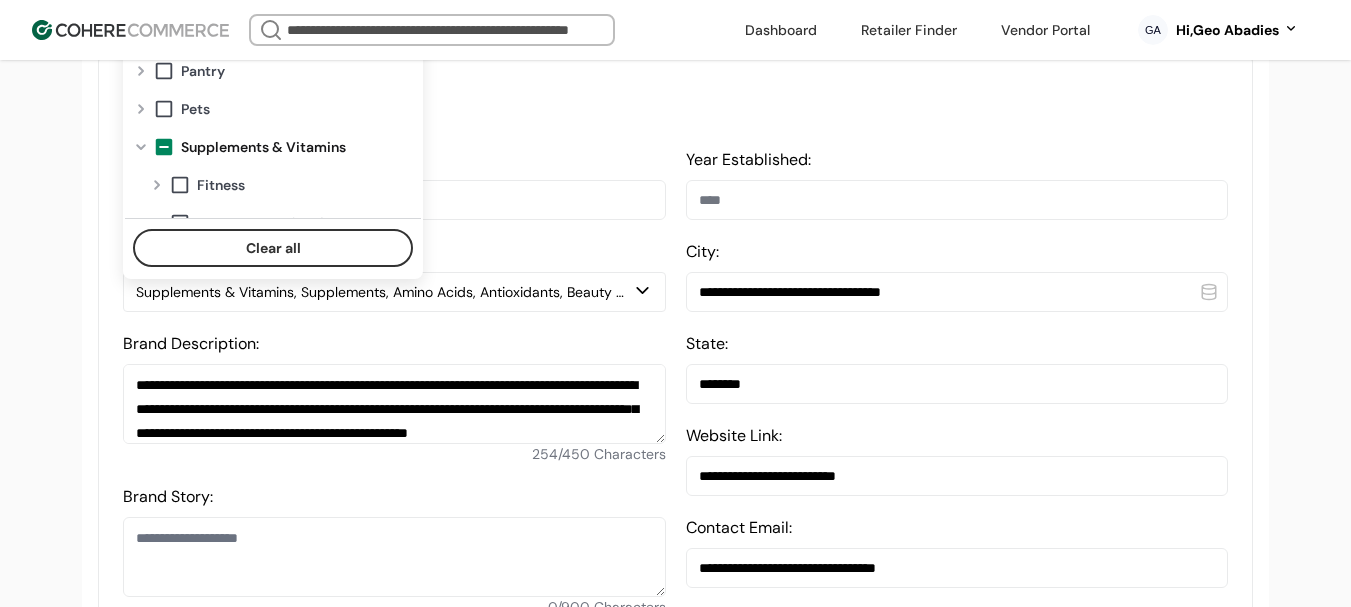 click on "**********" at bounding box center [675, 1053] 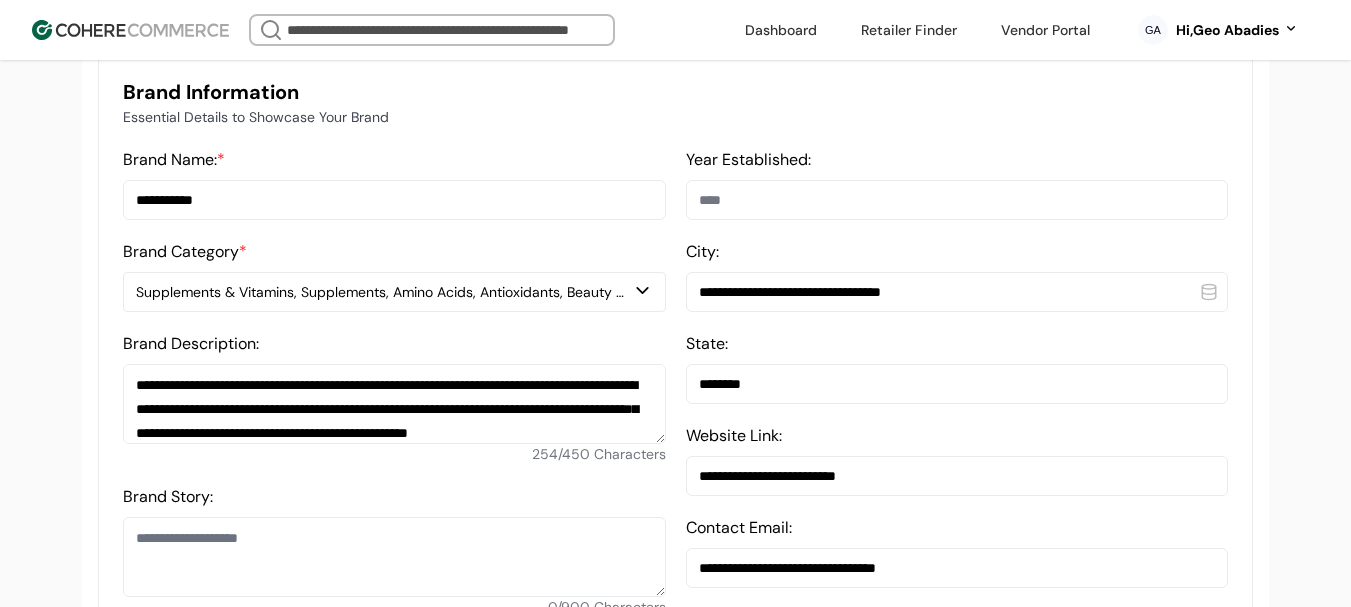 click on "Supplements & Vitamins, Supplements, Amino Acids, Antioxidants, Beauty Supplements, Collagen, Eye Health Supplements, Glucosamine & Joint Health, Melatonin & Sleep Aids, Omegas, Fish Oil & EFAs" at bounding box center [384, 292] 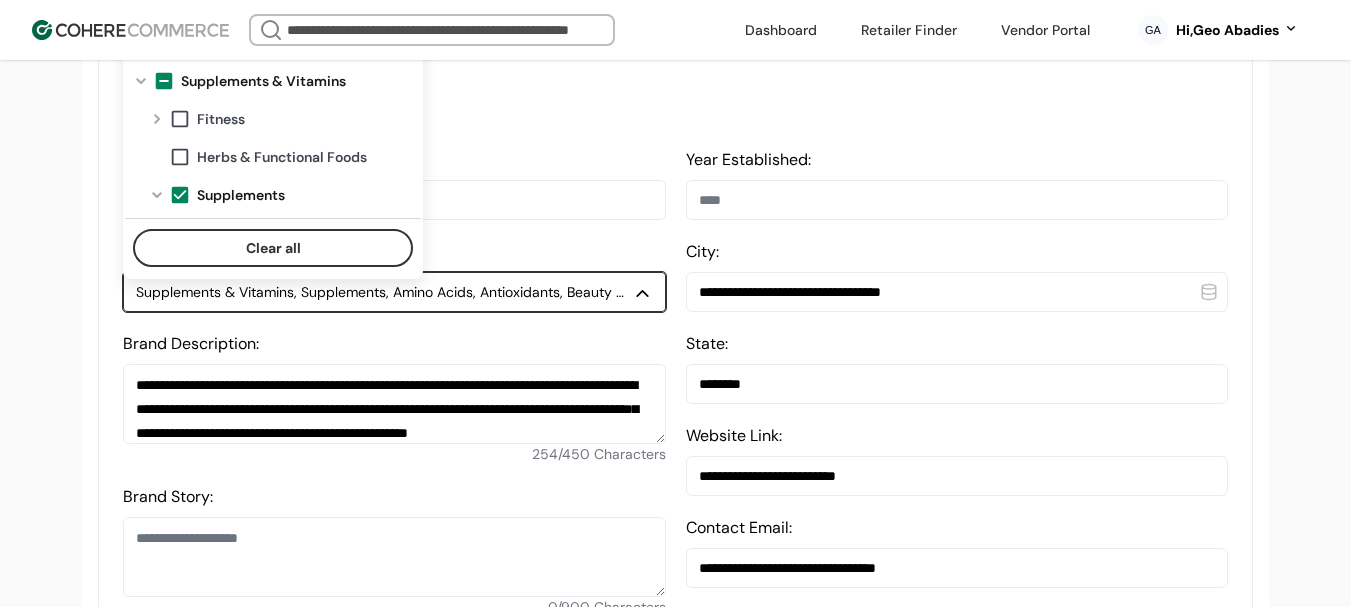 scroll, scrollTop: 292, scrollLeft: 0, axis: vertical 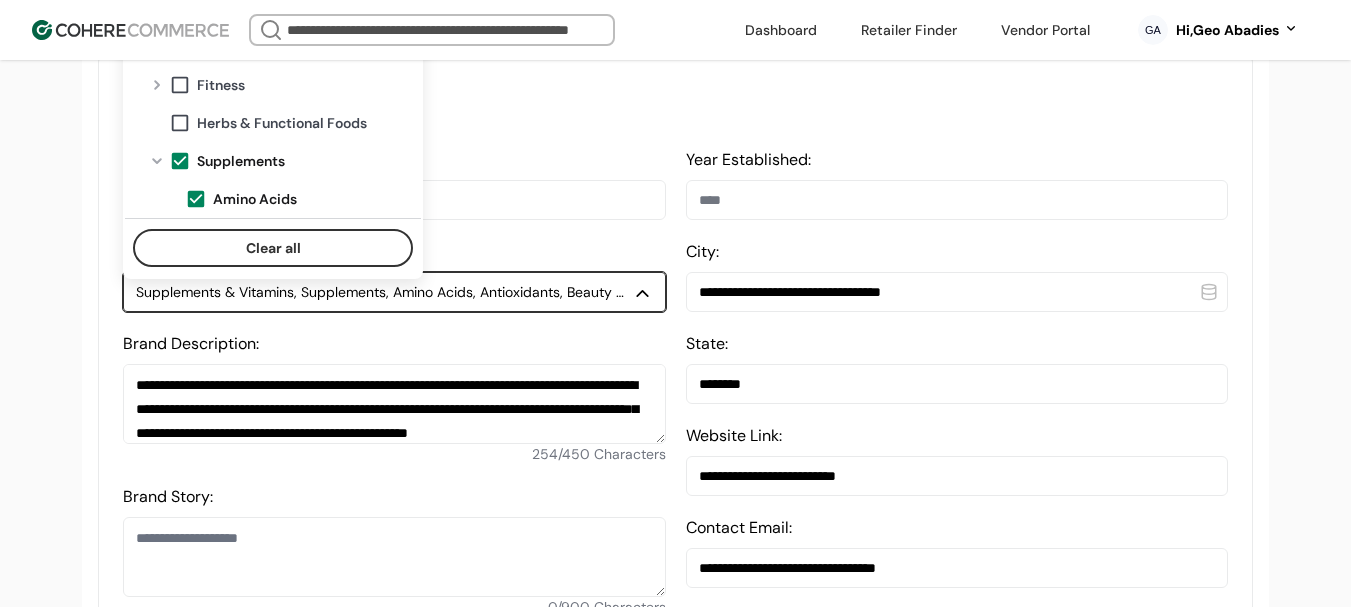 click at bounding box center (180, 161) 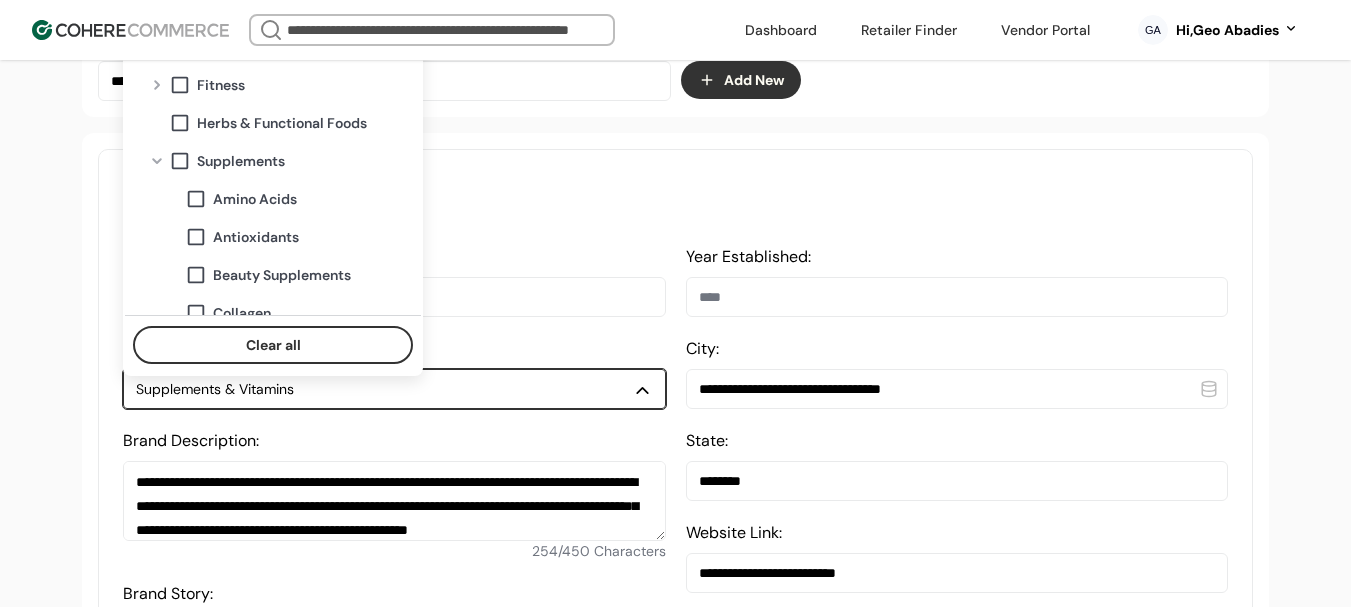 scroll, scrollTop: 400, scrollLeft: 0, axis: vertical 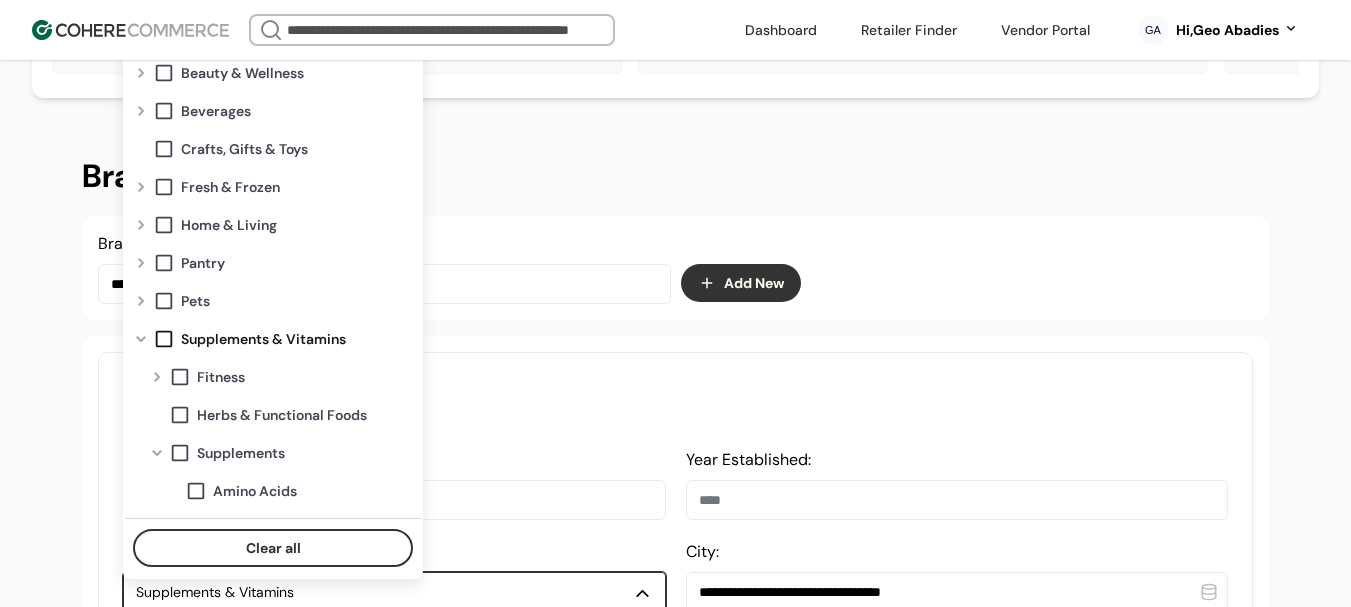 click at bounding box center [141, 339] 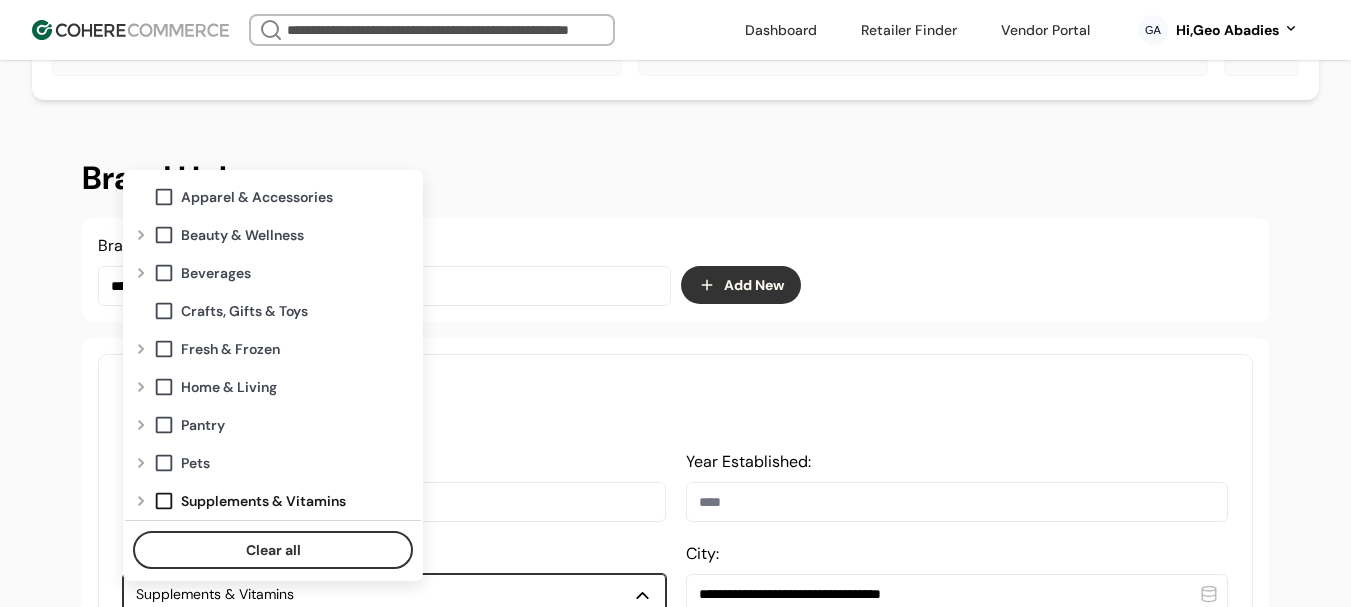scroll, scrollTop: 200, scrollLeft: 0, axis: vertical 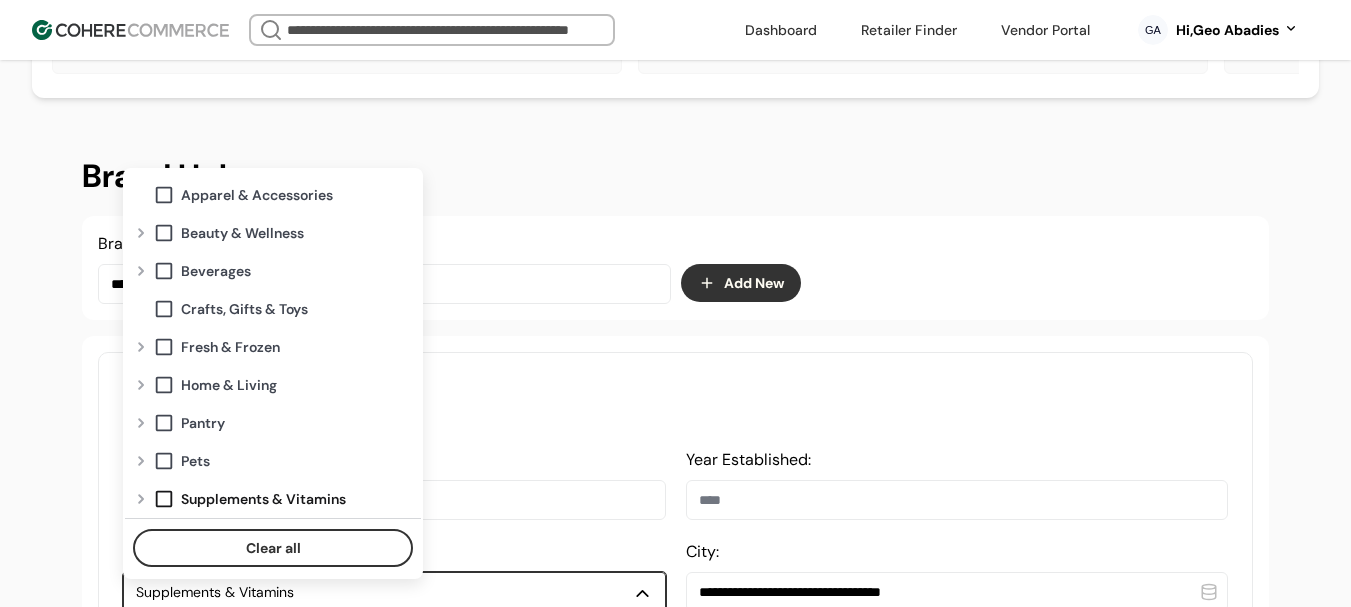 click at bounding box center [141, 271] 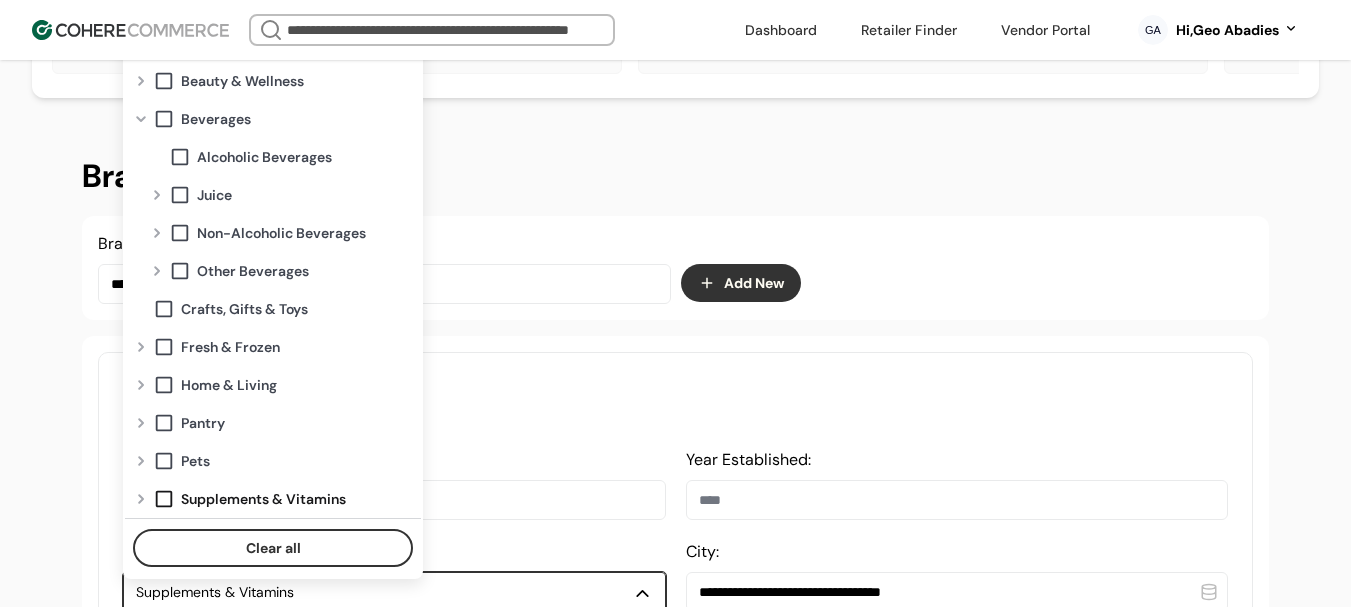 click at bounding box center [157, 271] 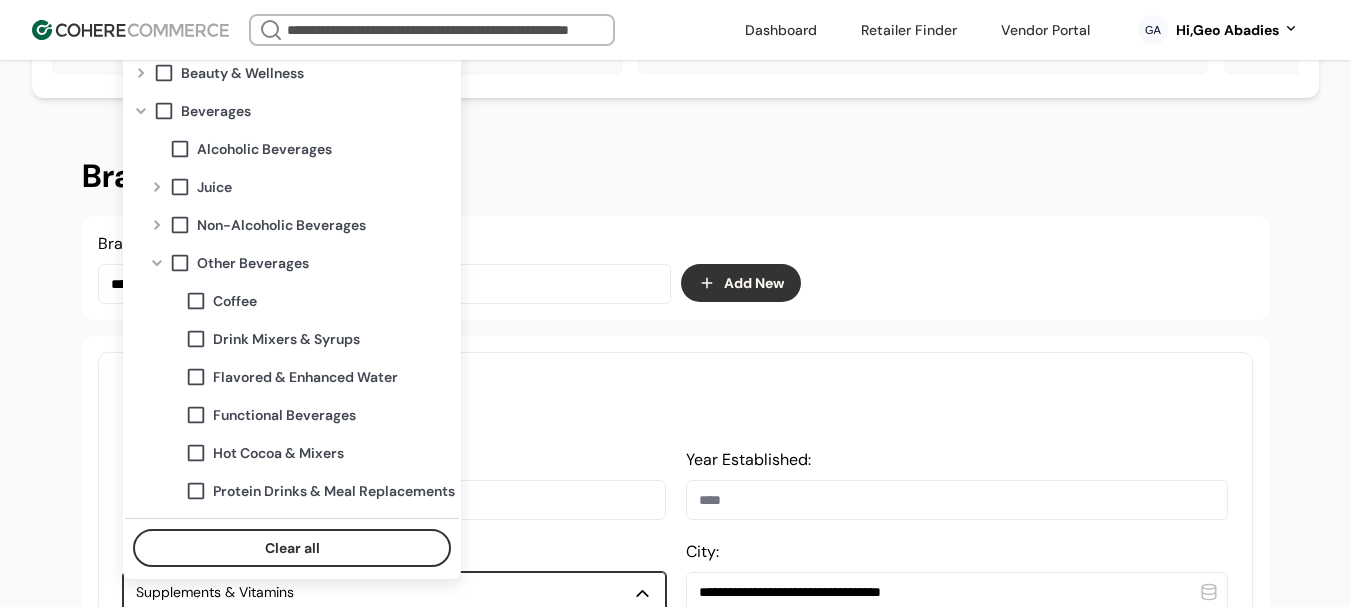 click on "Functional Beverages" at bounding box center [284, 415] 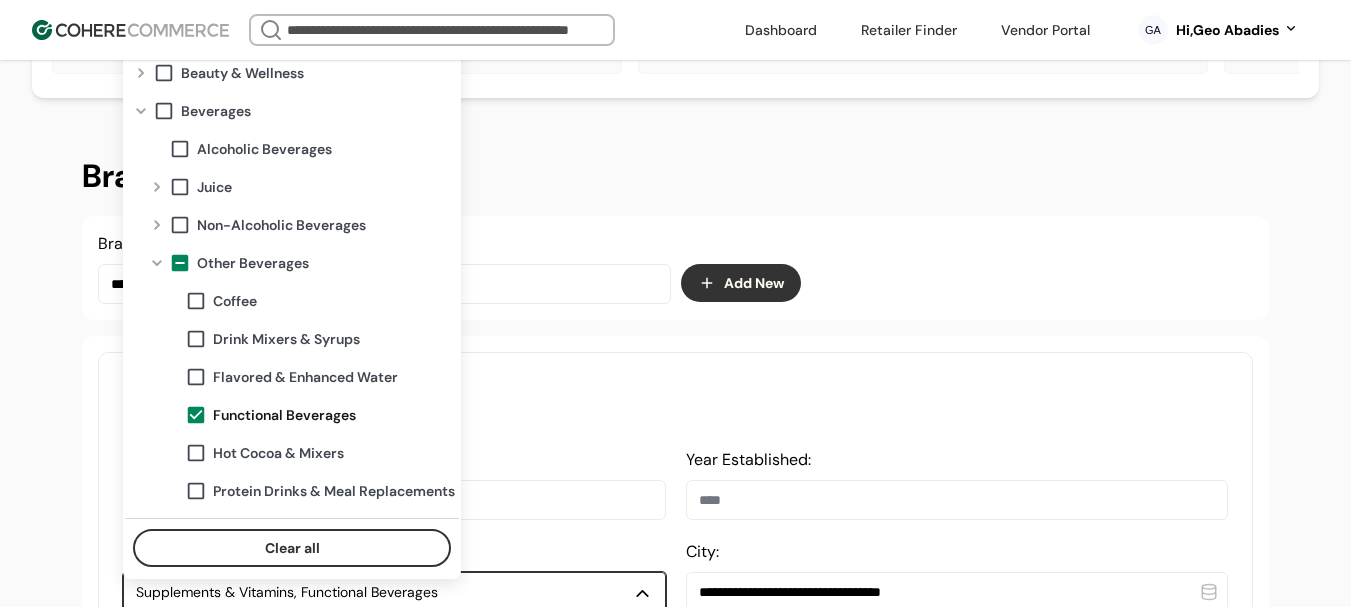 click on "Apparel & Accessories Beauty & Wellness Beverages Alcoholic Beverages Juice Non-Alcoholic Beverages Other Beverages Coffee Drink Mixers & Syrups Flavored & Enhanced Water Functional Beverages Hot Cocoa & Mixers Protein Drinks & Meal Replacements Soda Sparkling Water Sports & Energy Drinks Tea & Infusions Water Crafts, Gifts & Toys Fresh & Frozen Home & Living Pantry Pets Supplements & Vitamins" at bounding box center (292, 267) 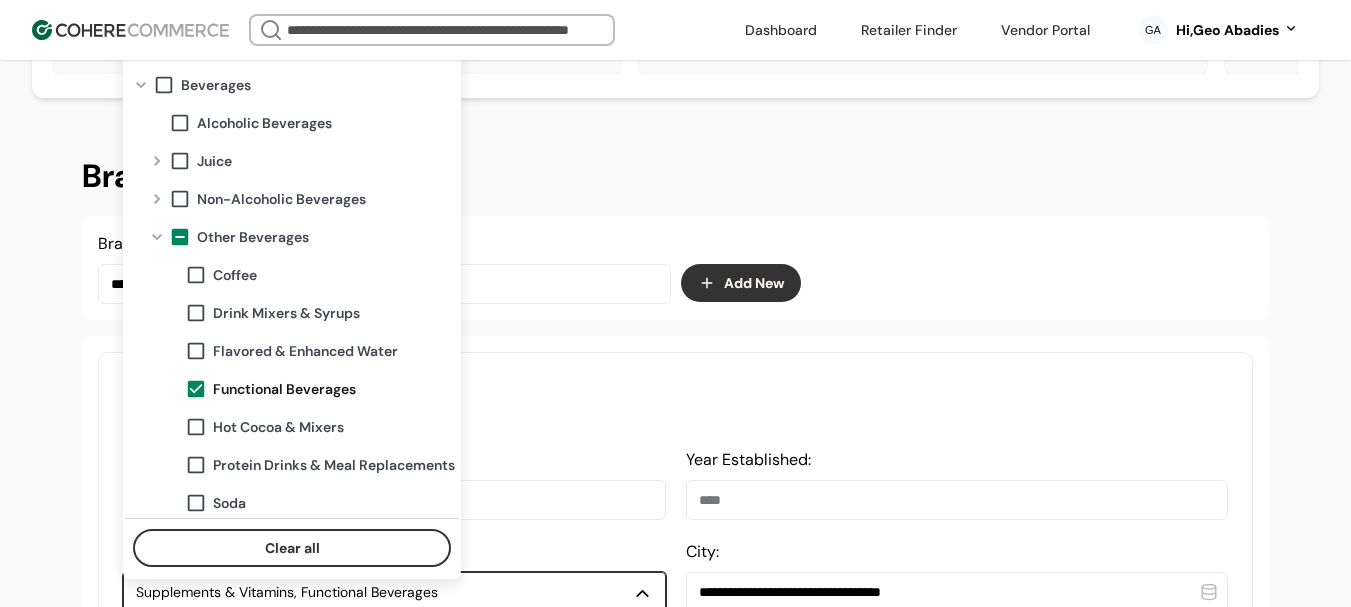 scroll, scrollTop: 200, scrollLeft: 0, axis: vertical 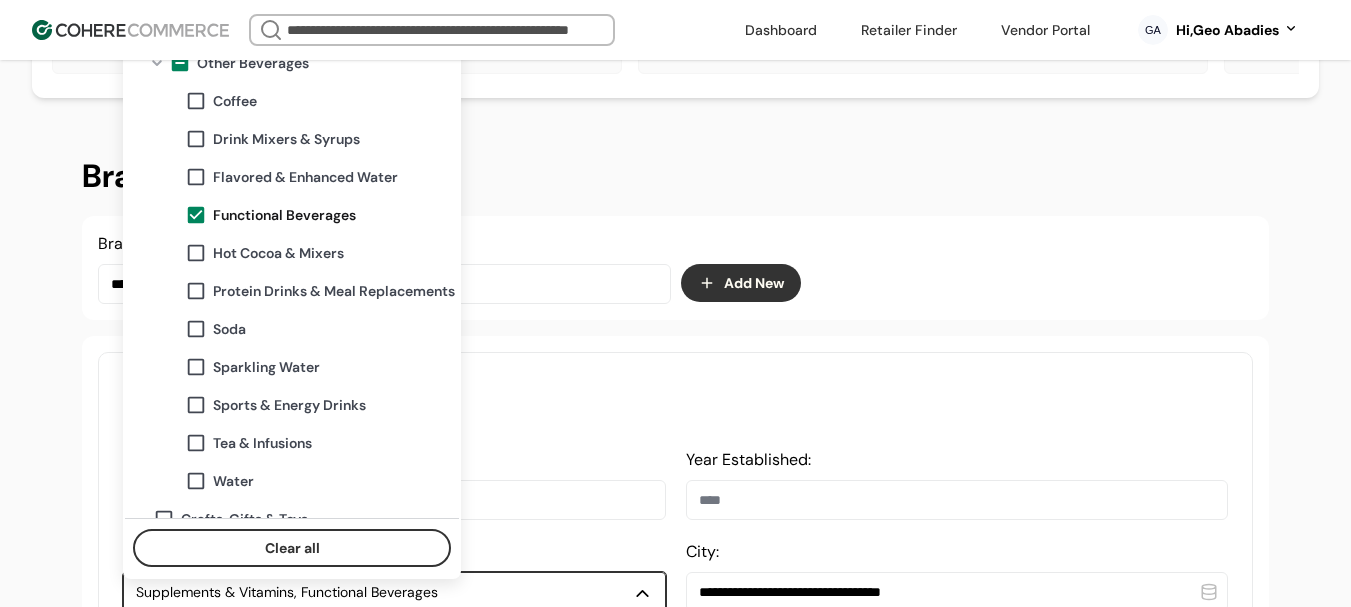 click on "**********" at bounding box center [675, 1261] 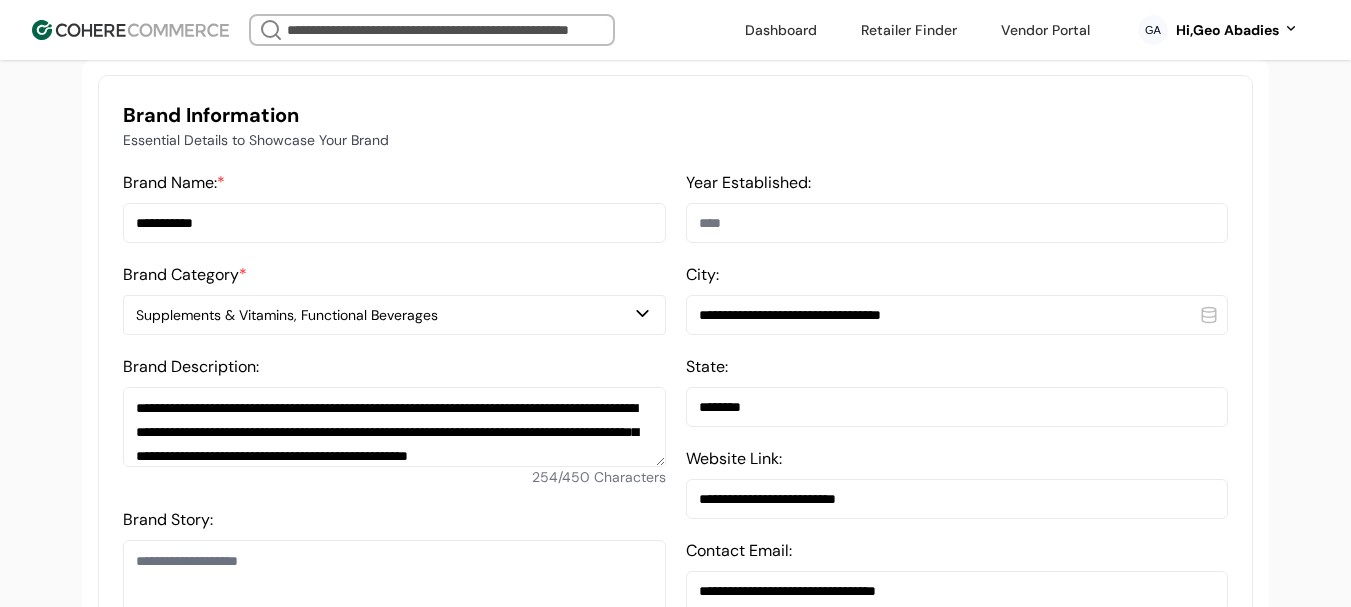 scroll, scrollTop: 500, scrollLeft: 0, axis: vertical 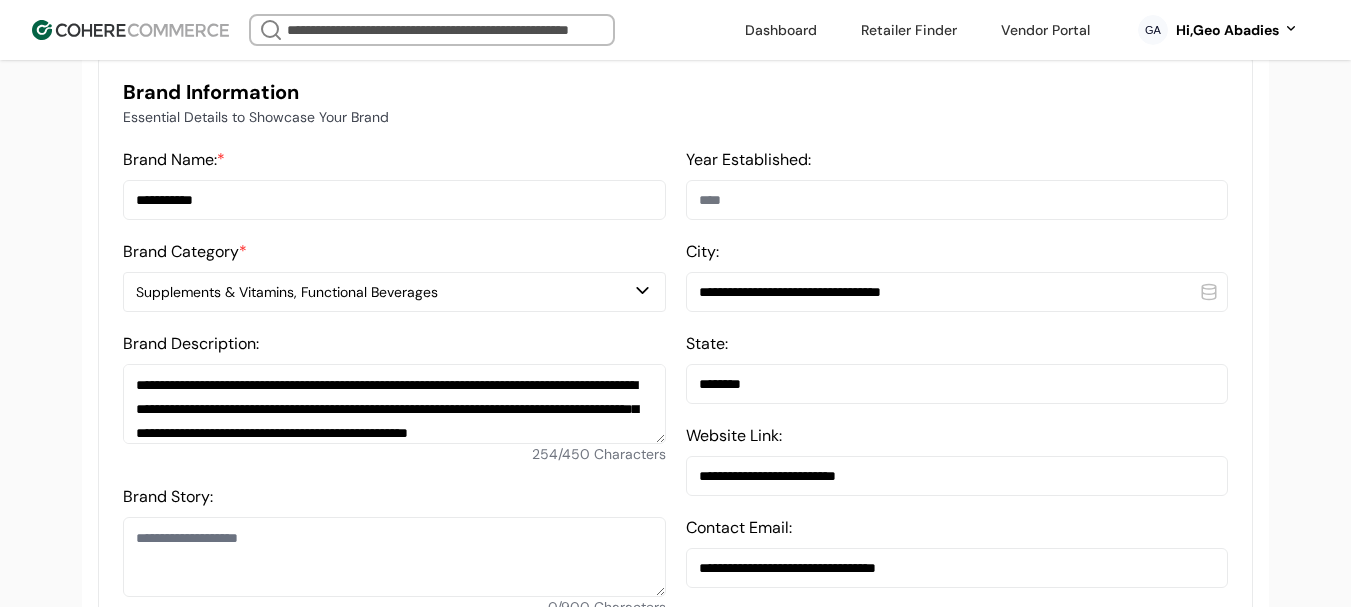 click on "**********" at bounding box center [394, 404] 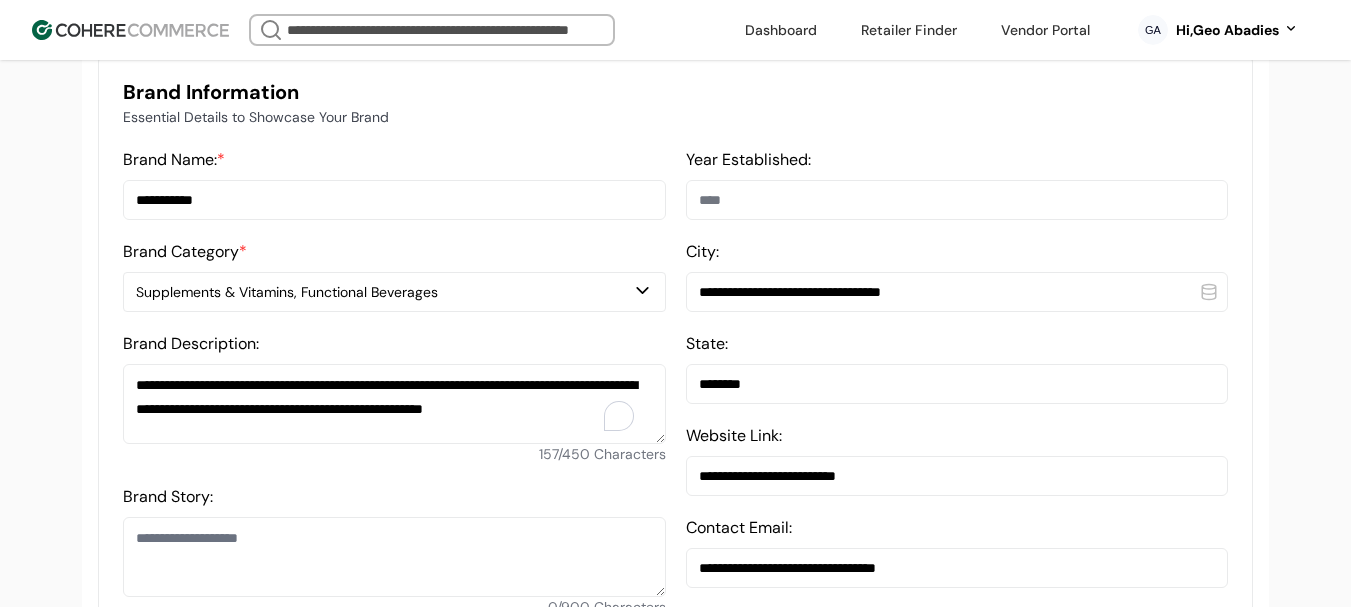 type on "**********" 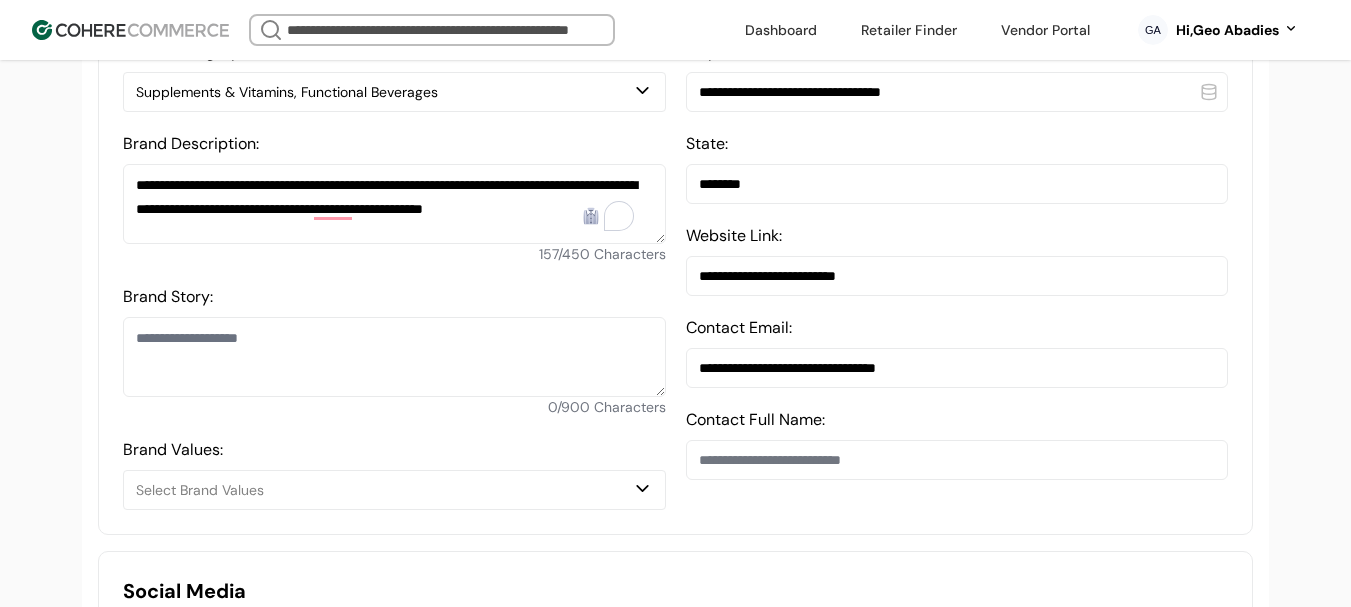scroll, scrollTop: 800, scrollLeft: 0, axis: vertical 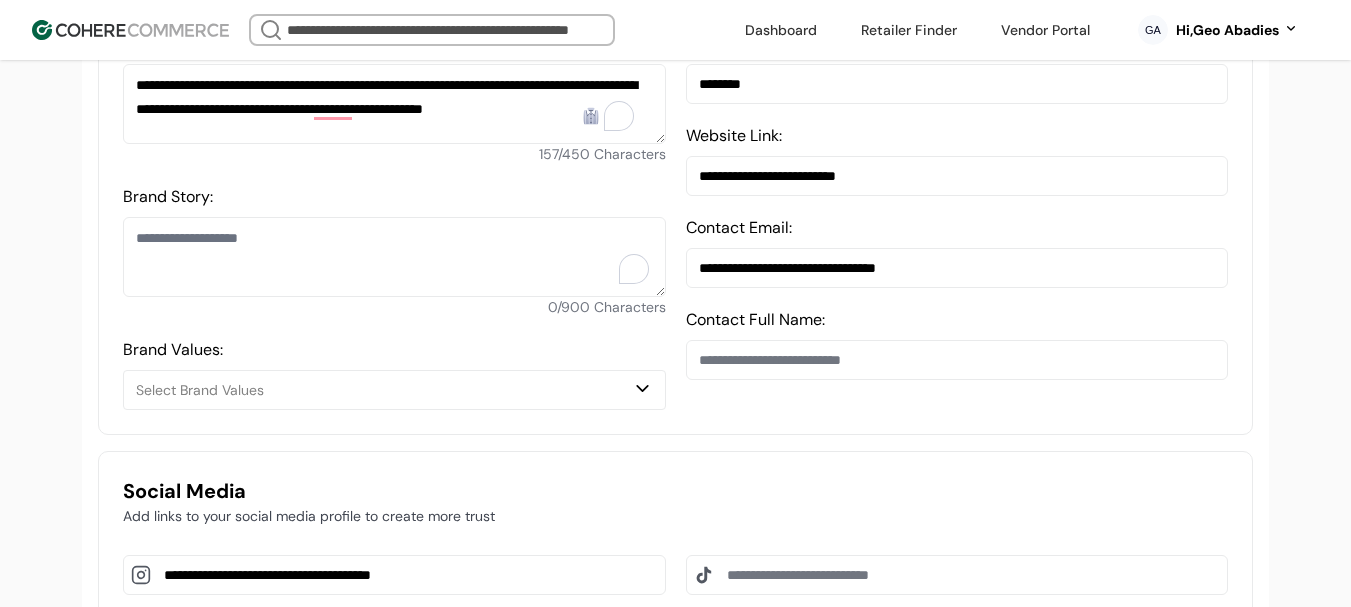 click on "Brand Story:" at bounding box center (394, 257) 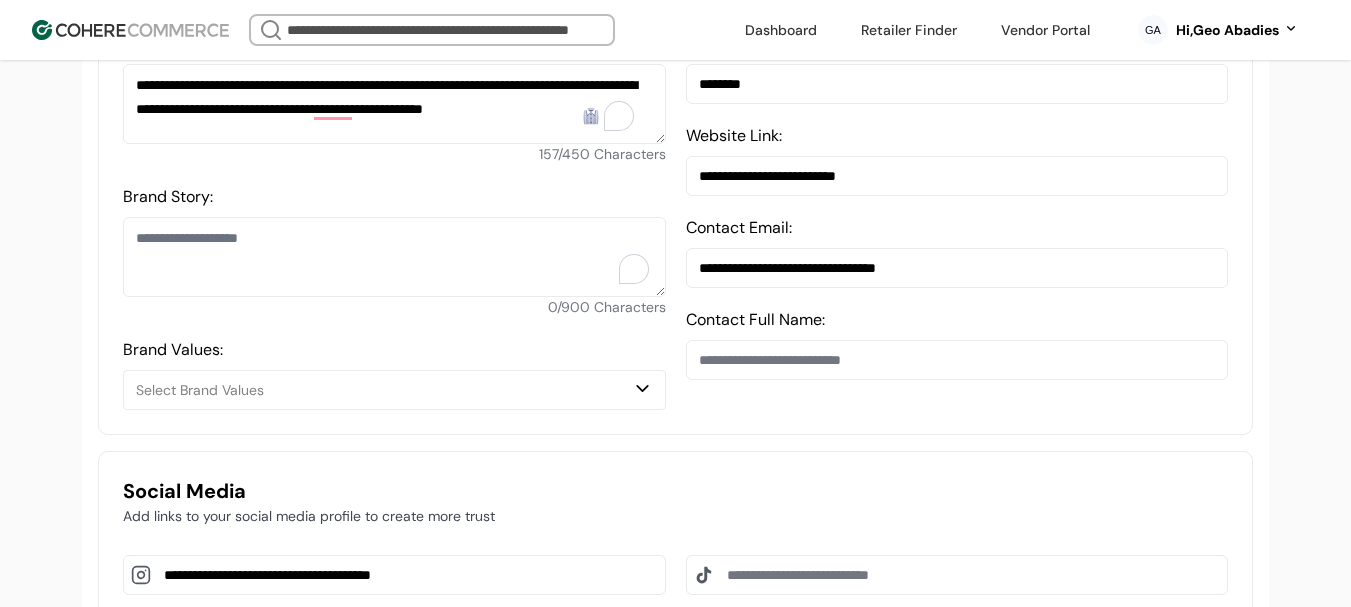 click on "Brand Story:" at bounding box center [394, 257] 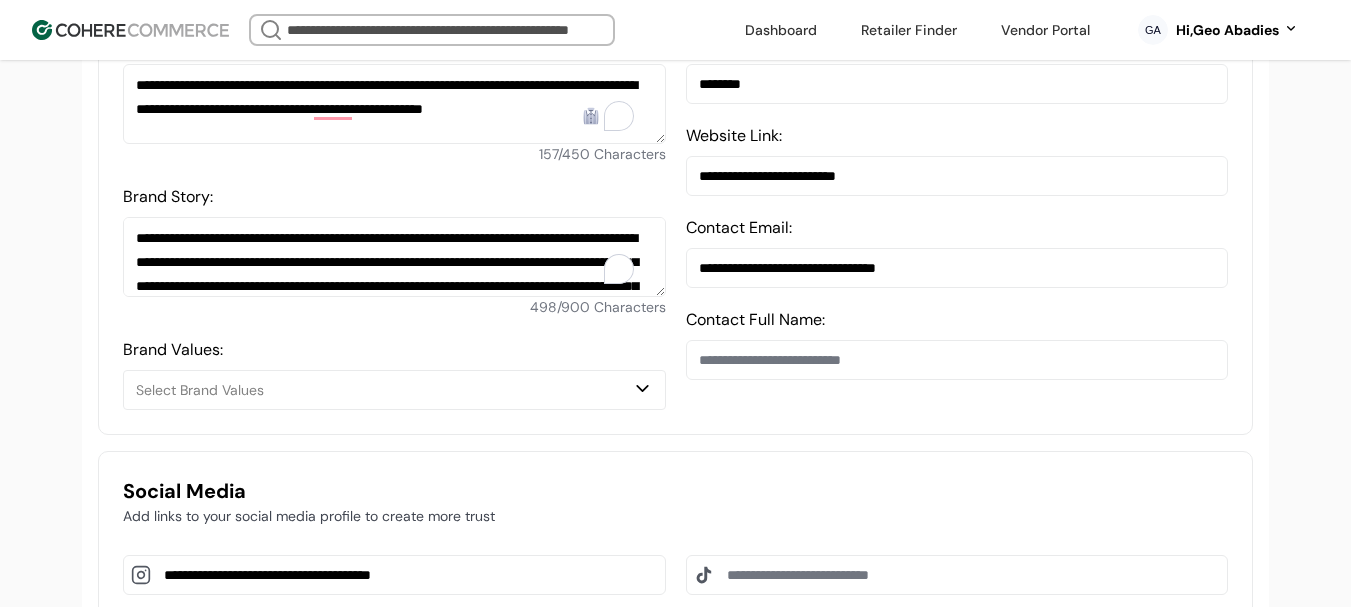scroll, scrollTop: 95, scrollLeft: 0, axis: vertical 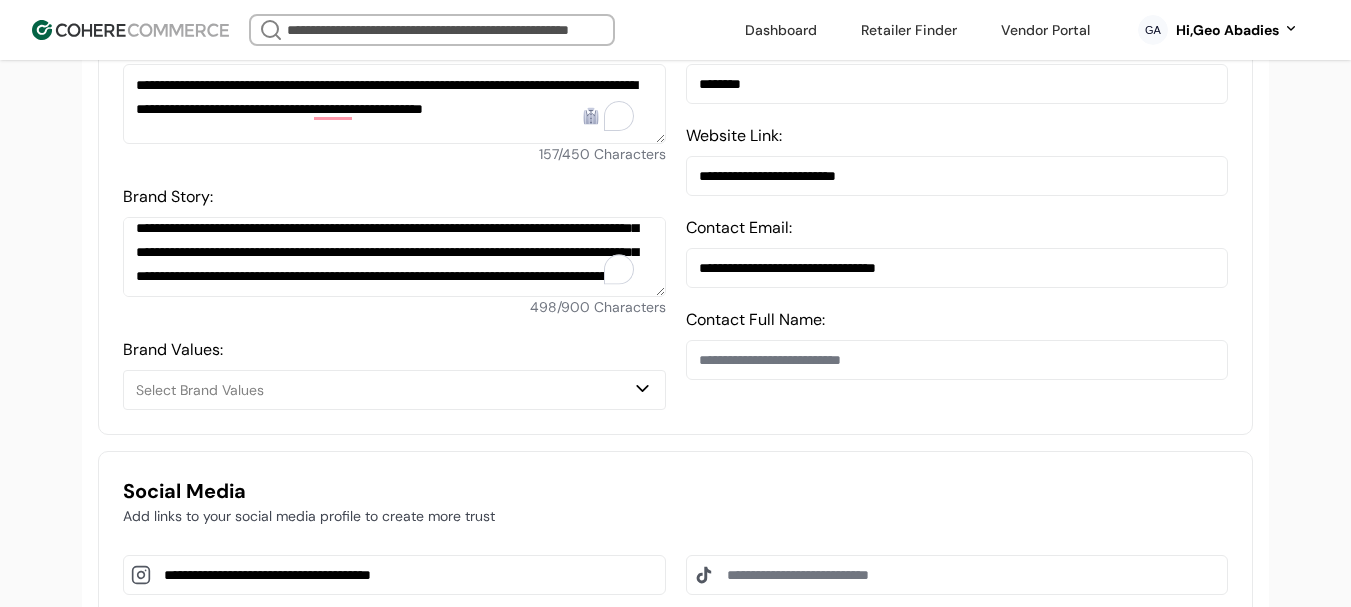 type on "**********" 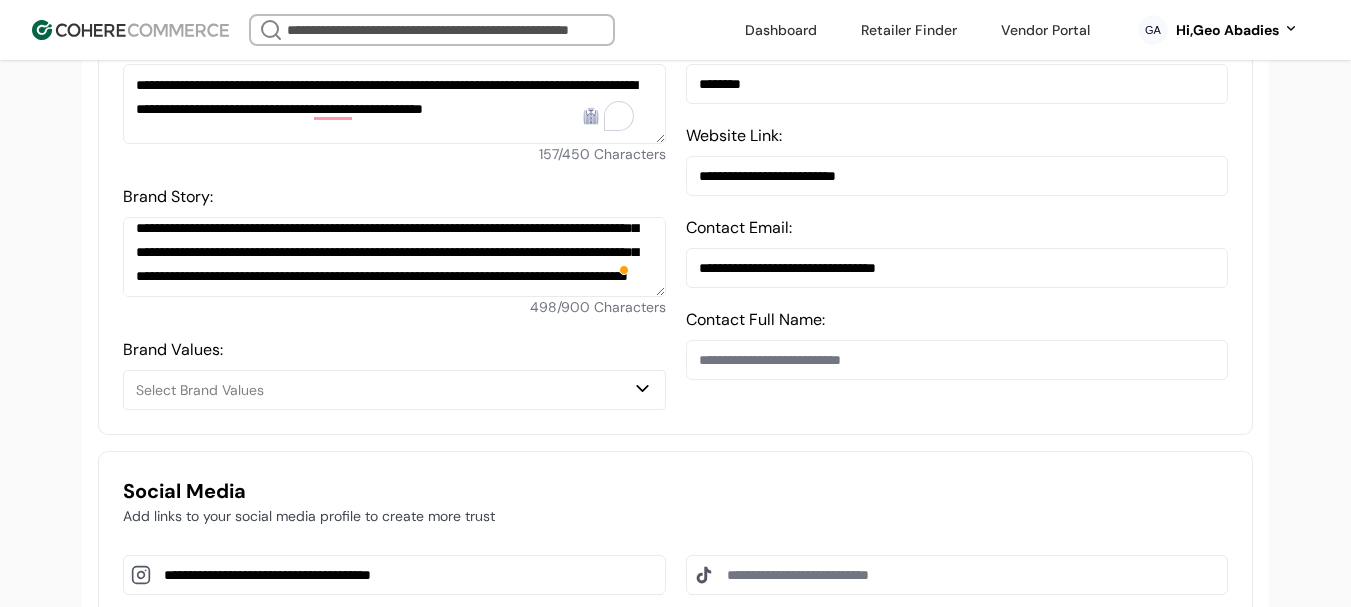 click on "Select Brand Values" at bounding box center [384, 390] 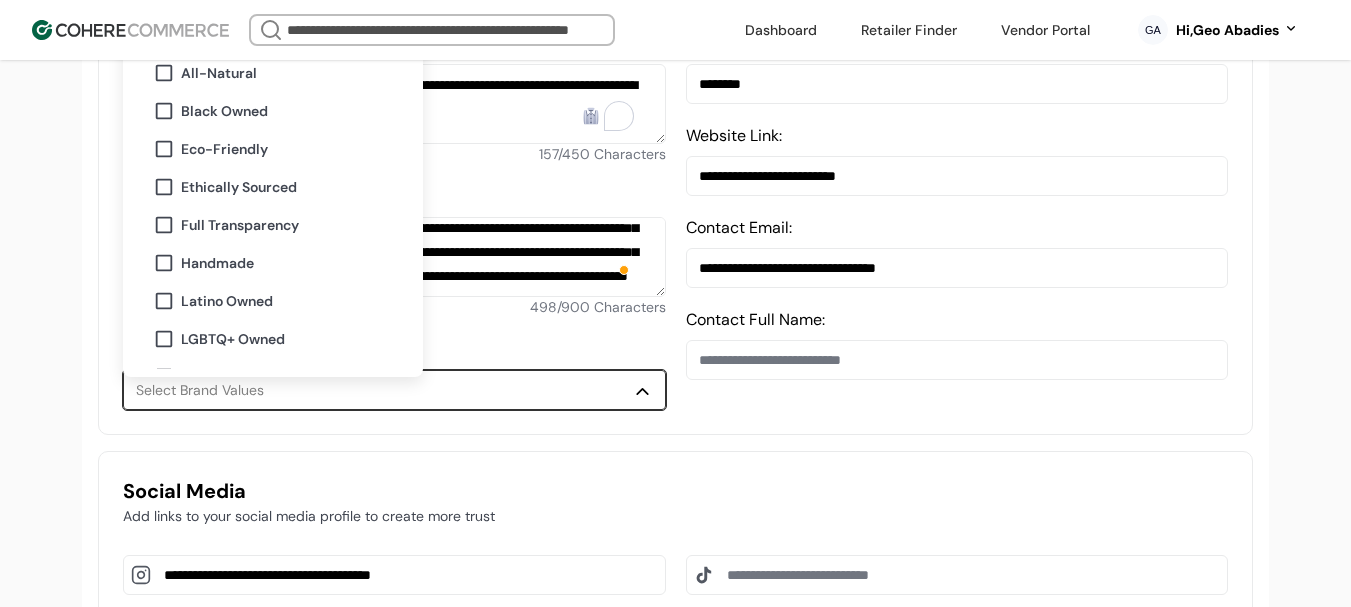 scroll, scrollTop: 300, scrollLeft: 0, axis: vertical 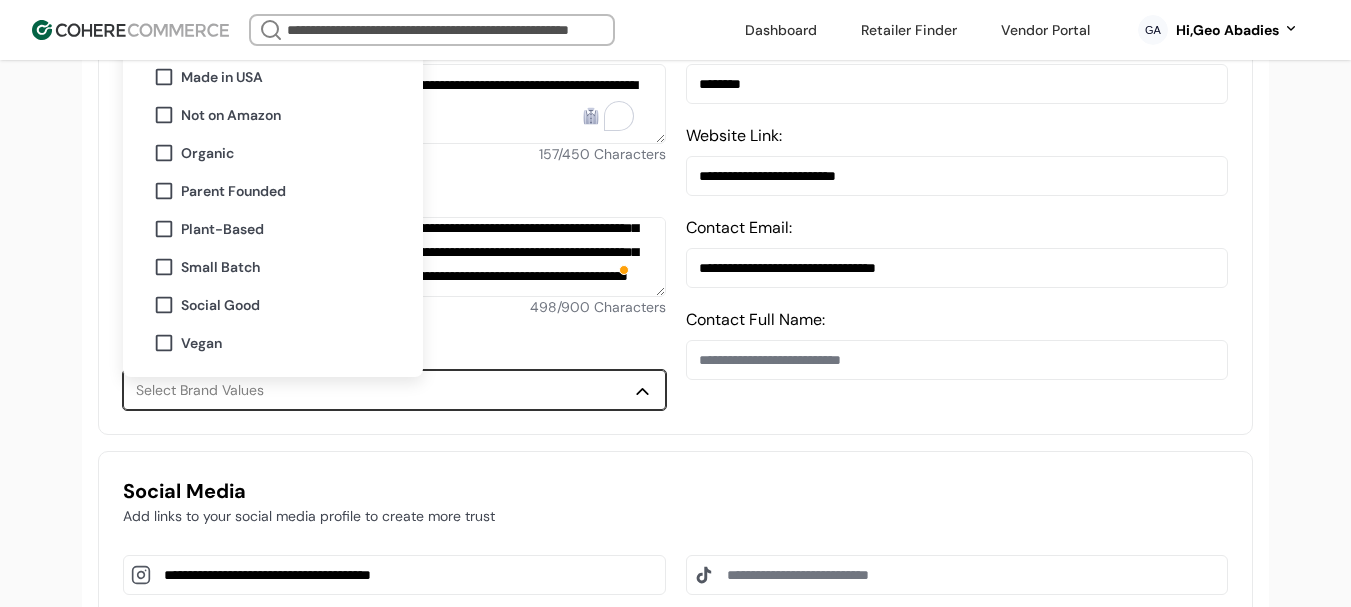 click on "Plant-Based" at bounding box center (222, 229) 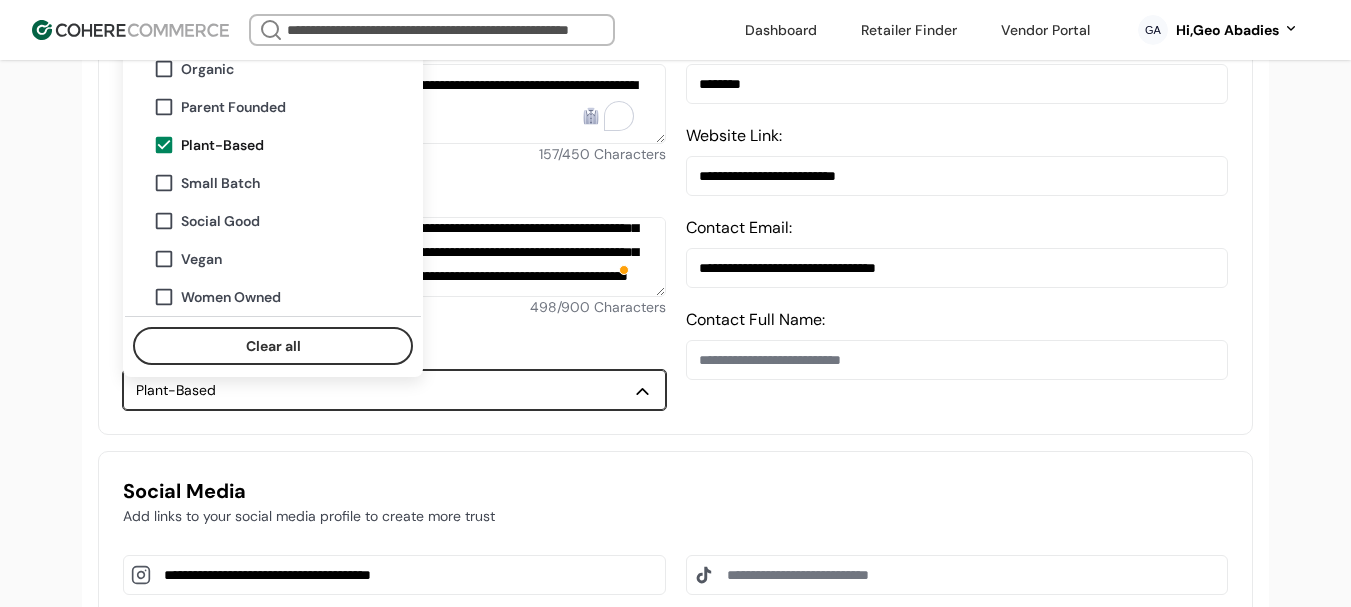 click on "Vegan" at bounding box center (285, 259) 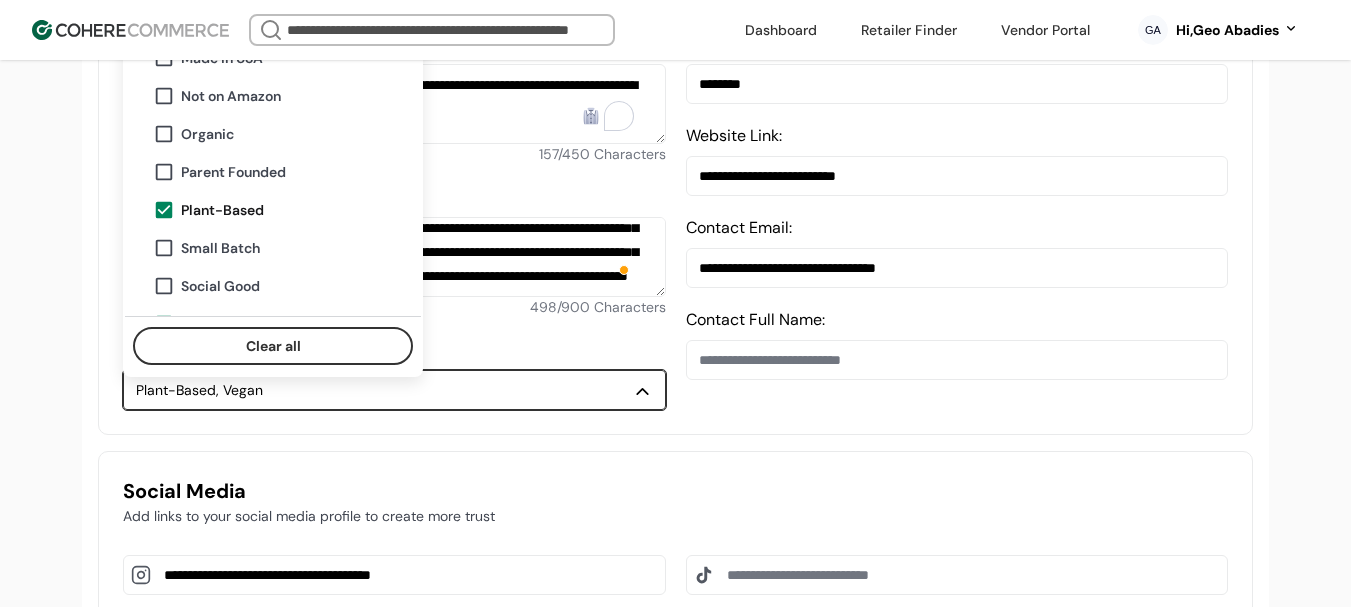 scroll, scrollTop: 284, scrollLeft: 0, axis: vertical 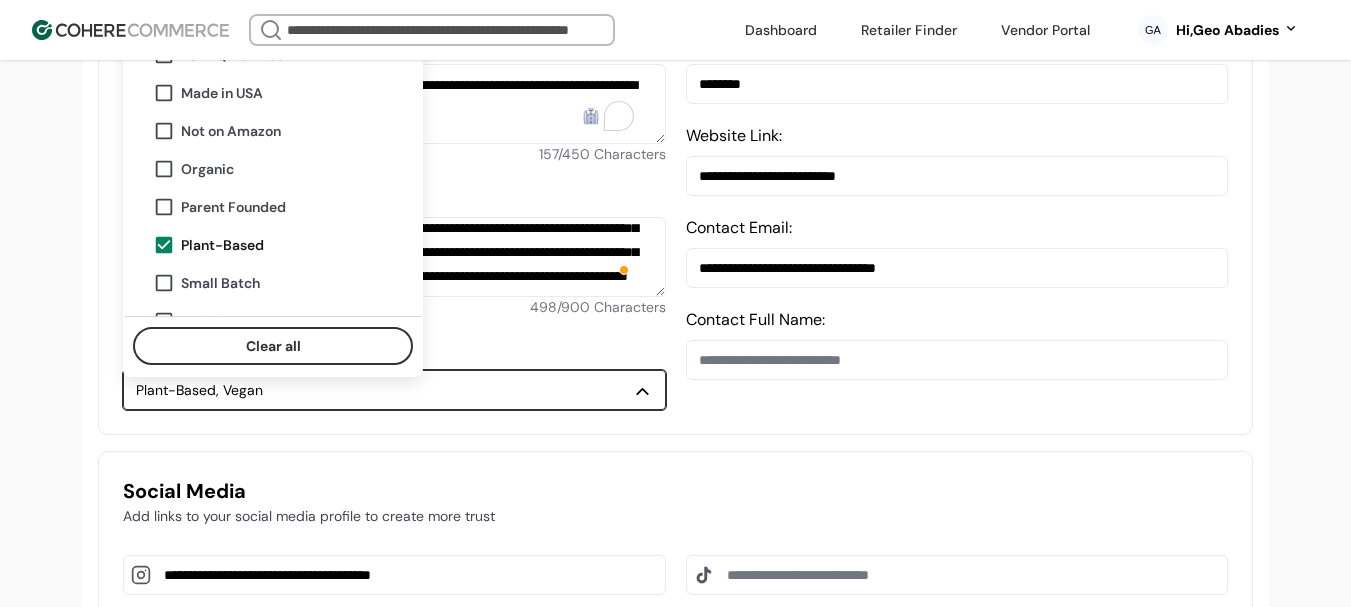 click on "Organic" at bounding box center [285, 169] 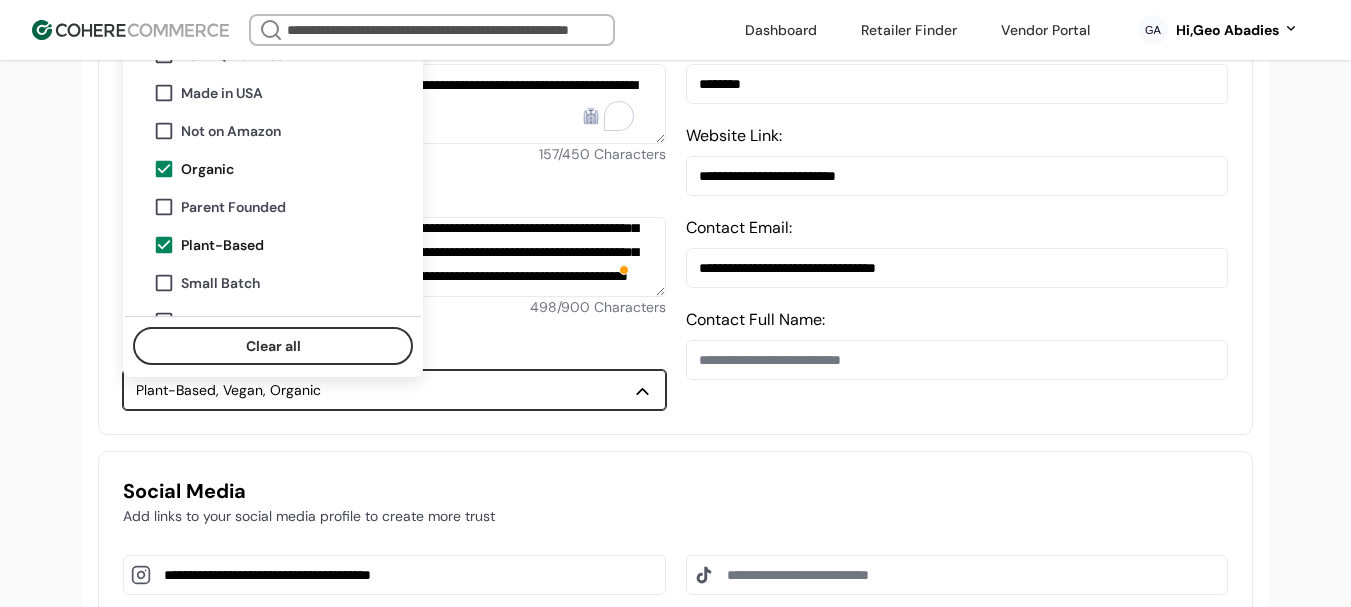 click on "**********" at bounding box center (675, 661) 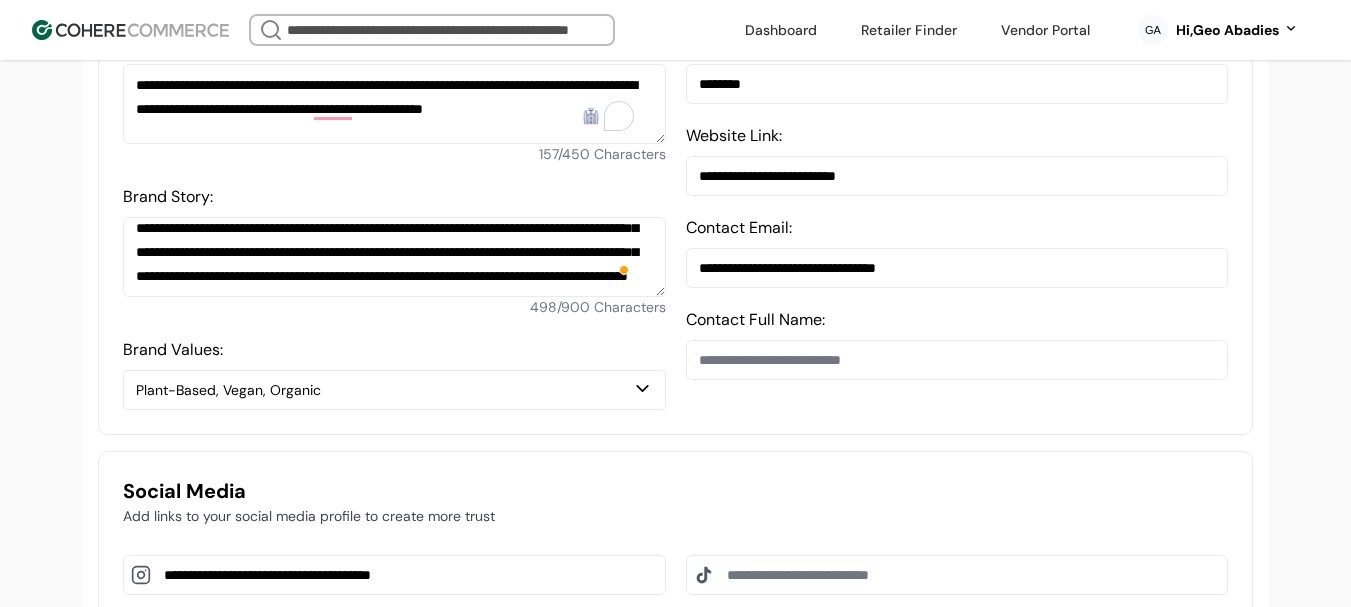 scroll, scrollTop: 0, scrollLeft: 0, axis: both 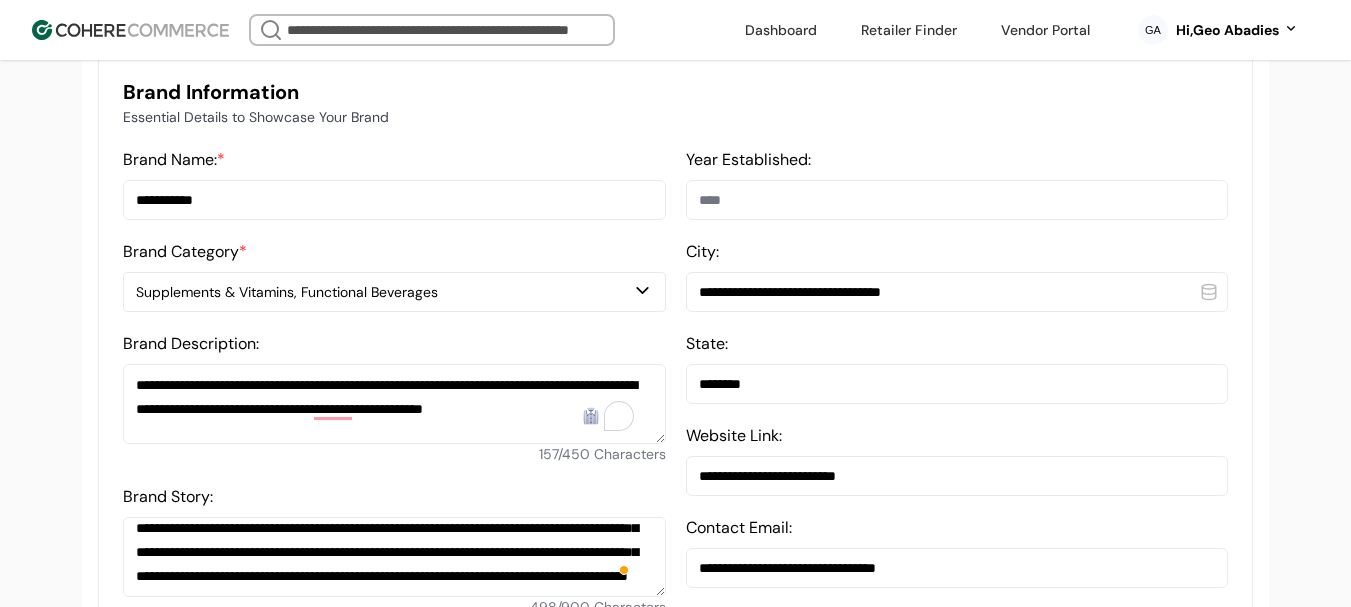 click at bounding box center (957, 200) 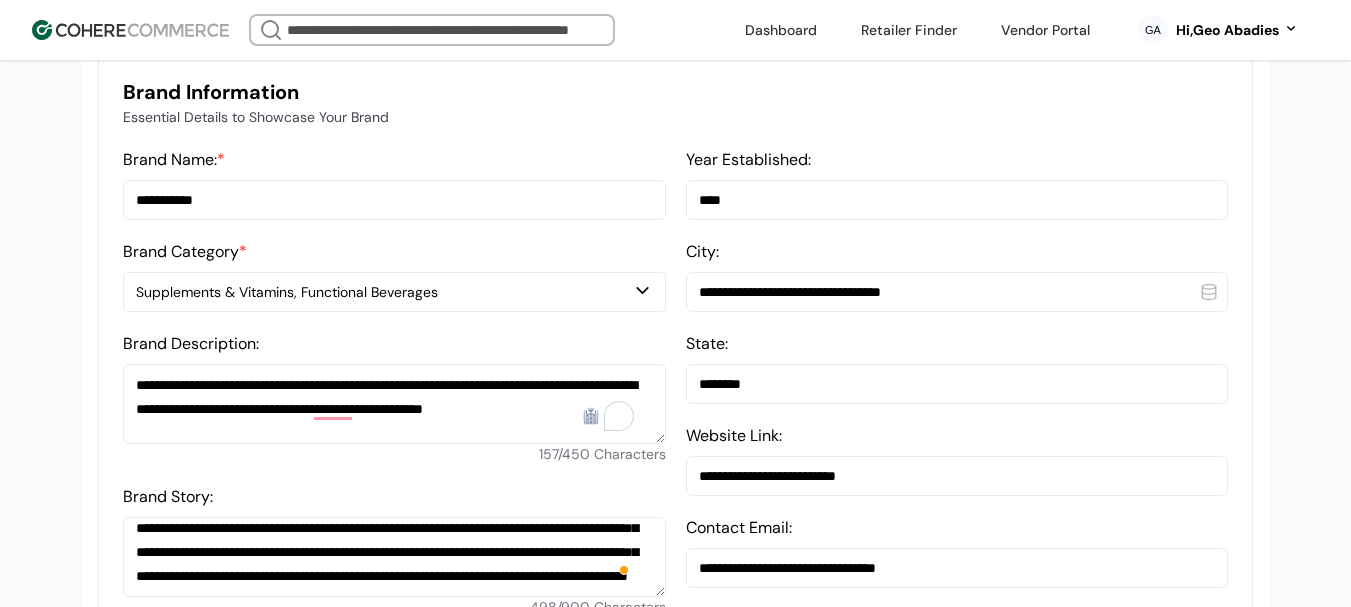type on "****" 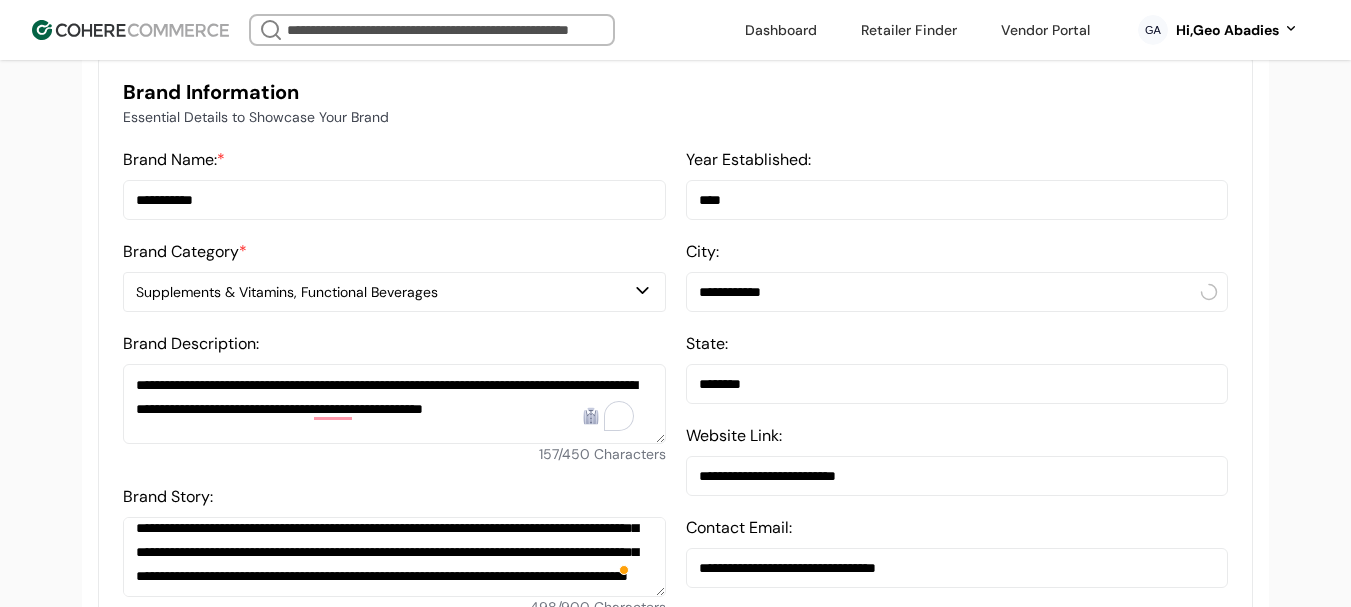 click on "**********" at bounding box center [957, 292] 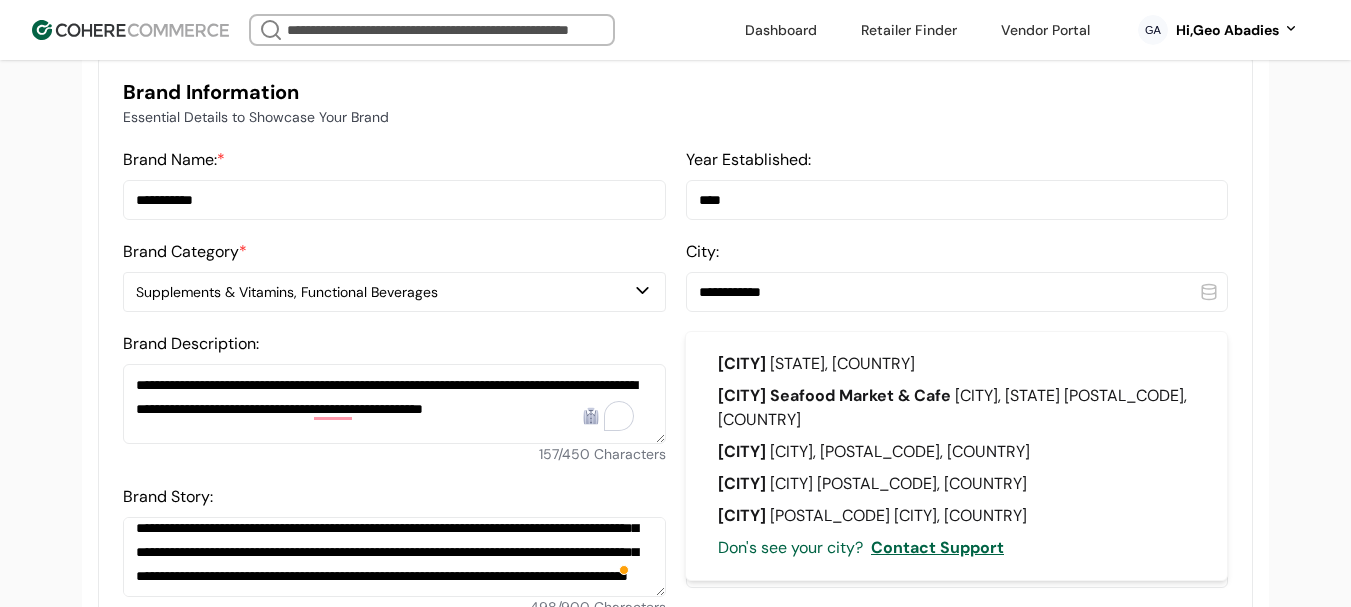 type on "**********" 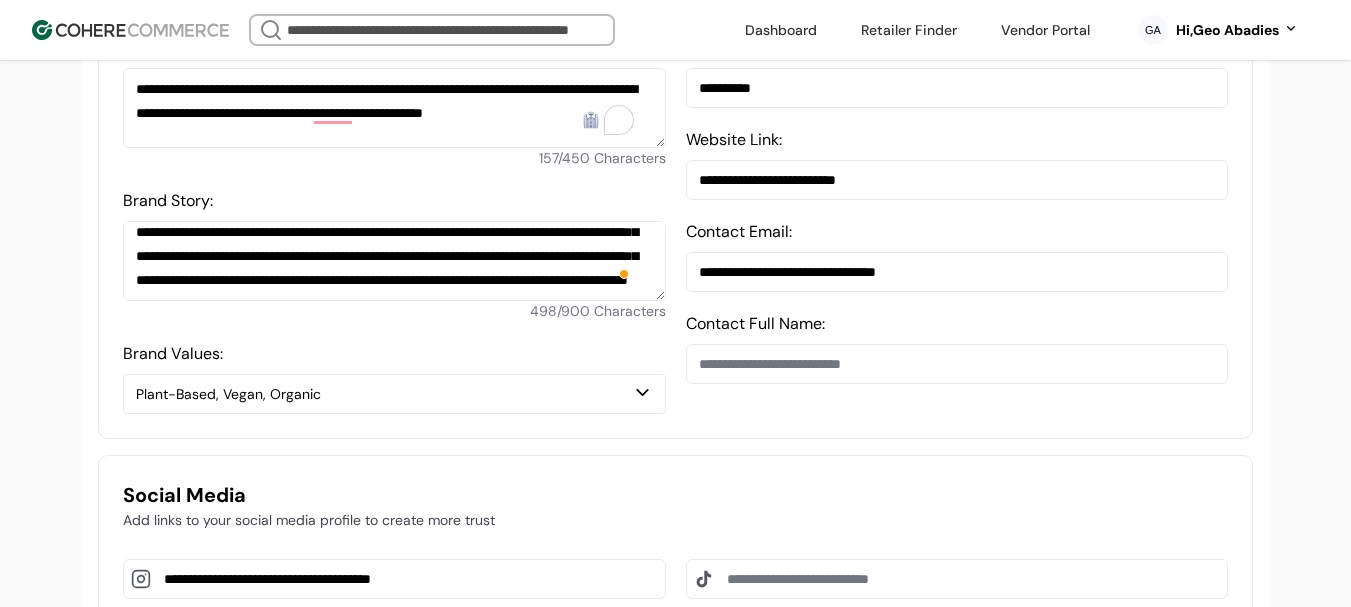 scroll, scrollTop: 800, scrollLeft: 0, axis: vertical 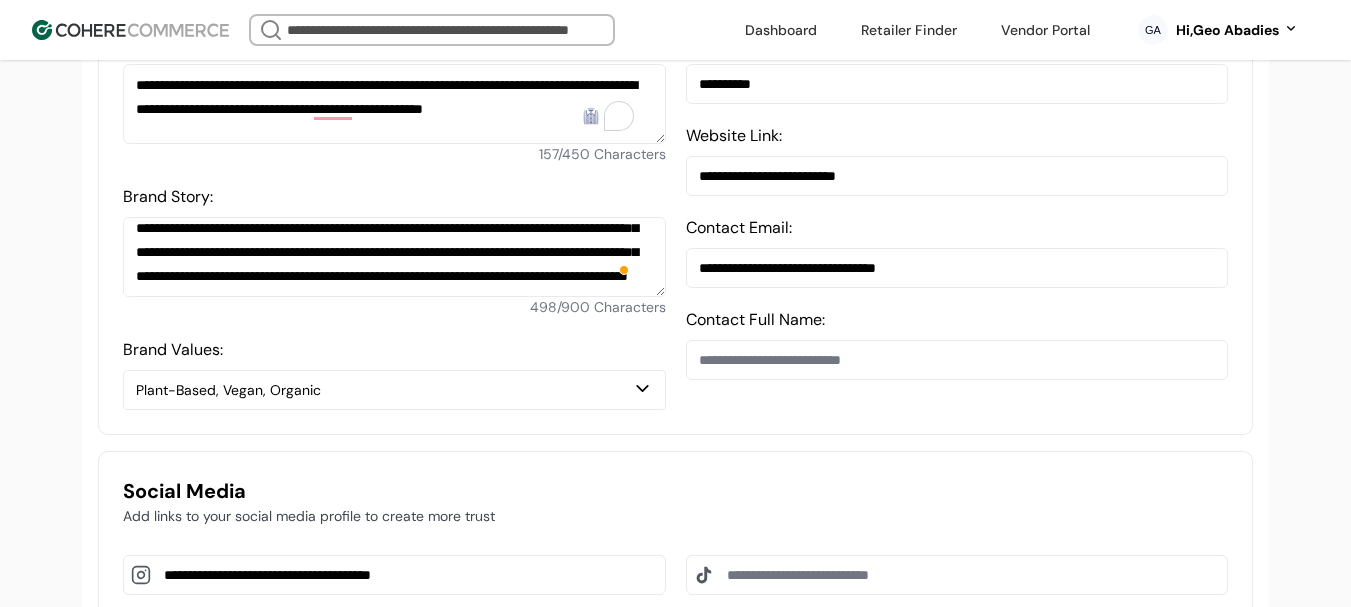 click at bounding box center (957, 360) 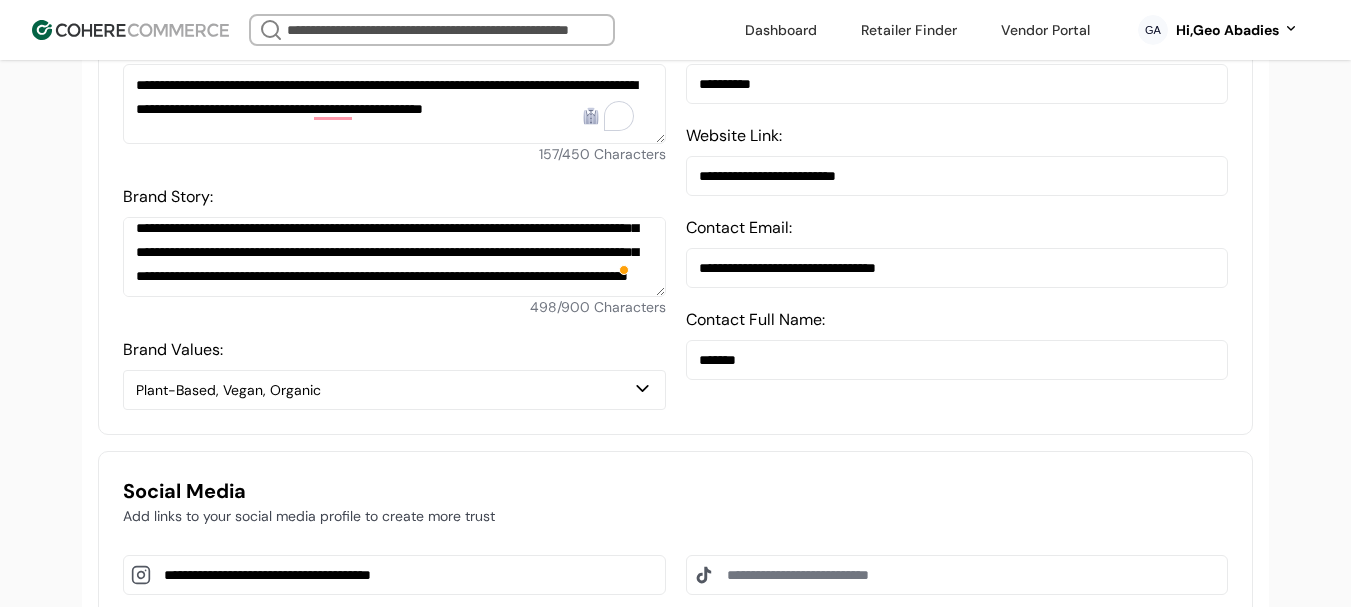 type on "*******" 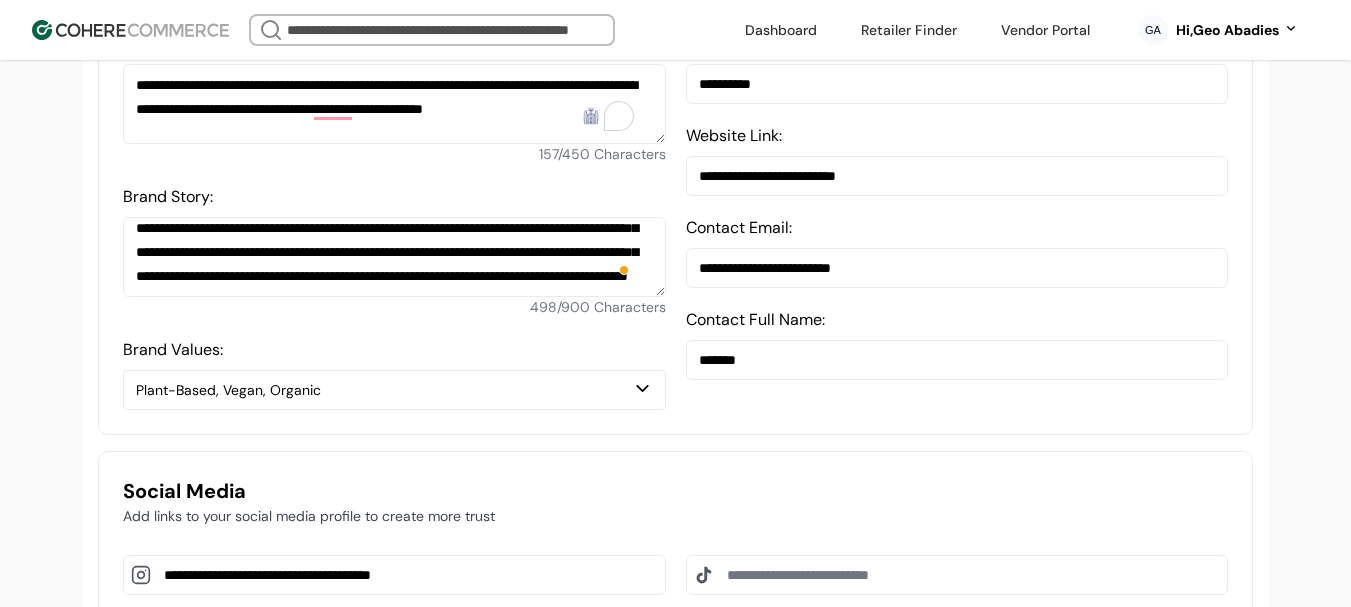 type on "**********" 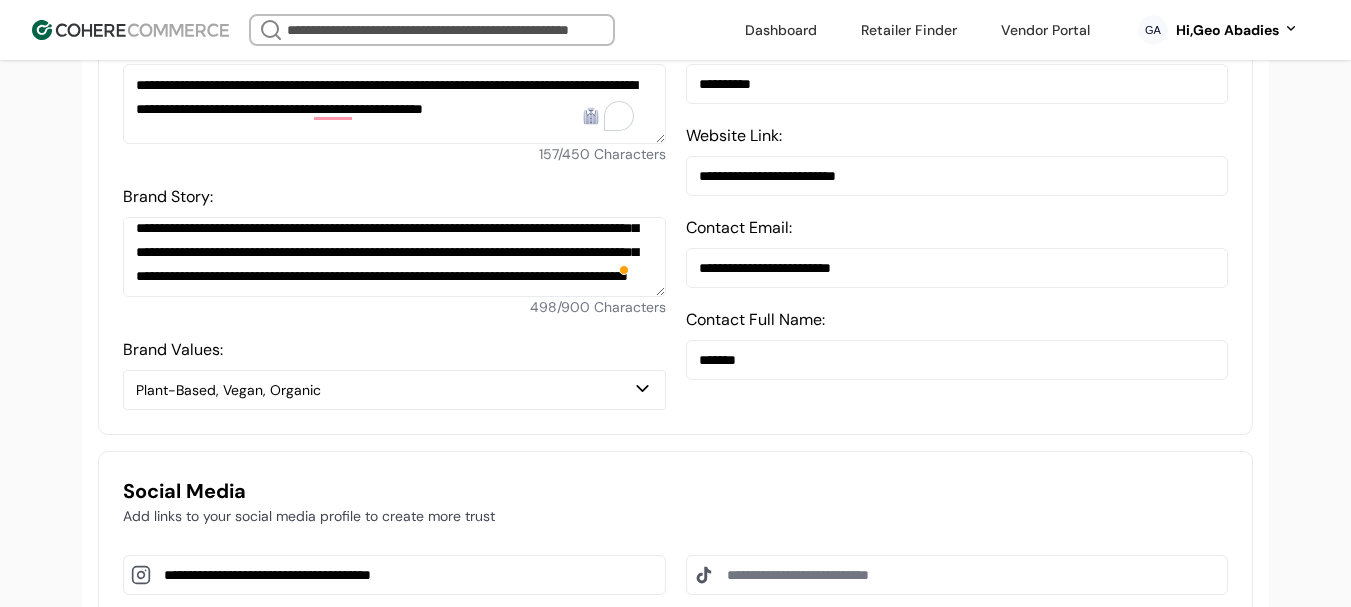 click on "*******" at bounding box center [957, 360] 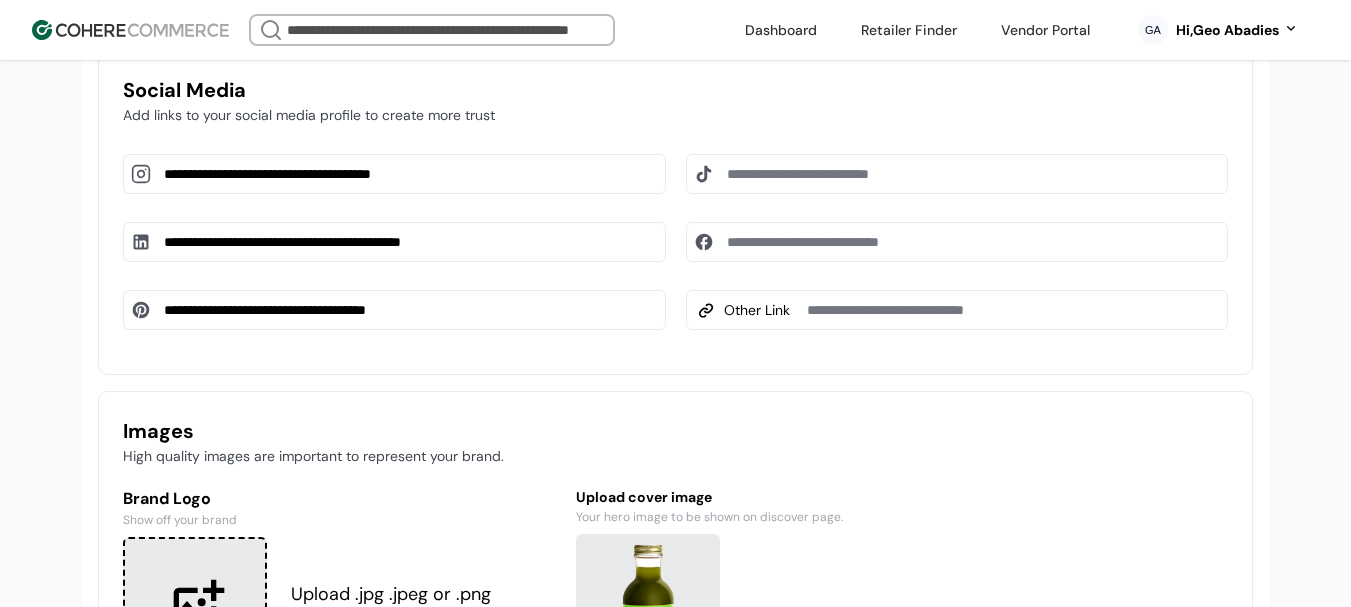 scroll, scrollTop: 1200, scrollLeft: 0, axis: vertical 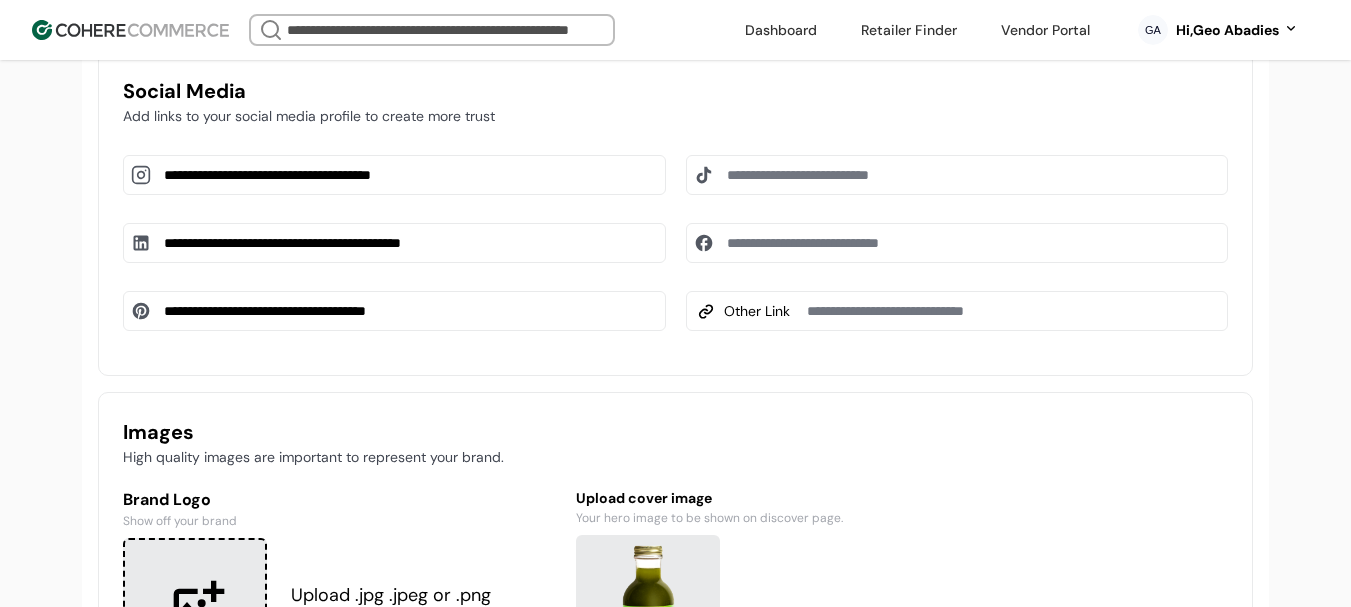 type on "**********" 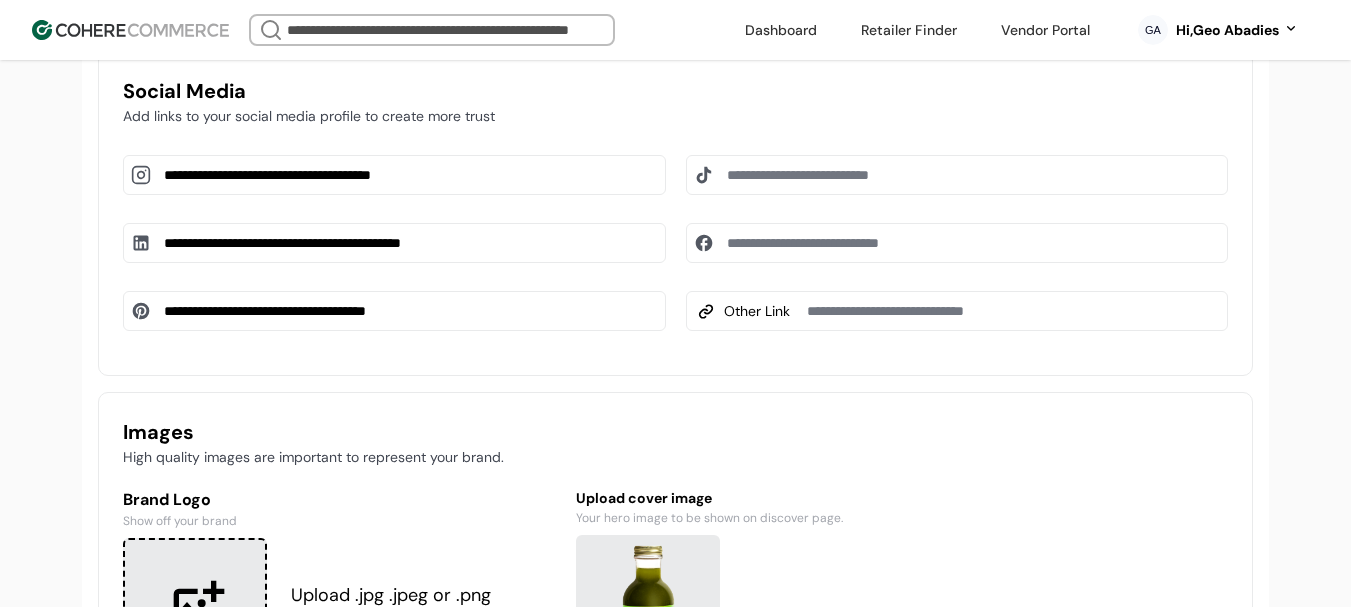 paste on "**********" 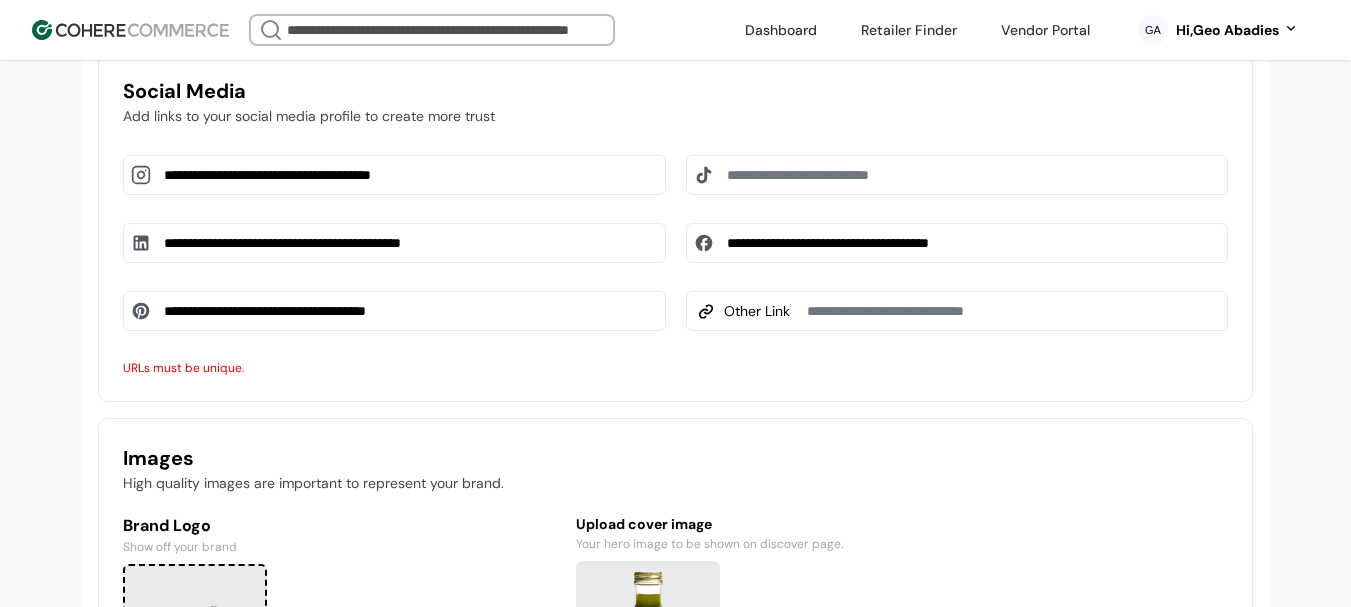type on "**********" 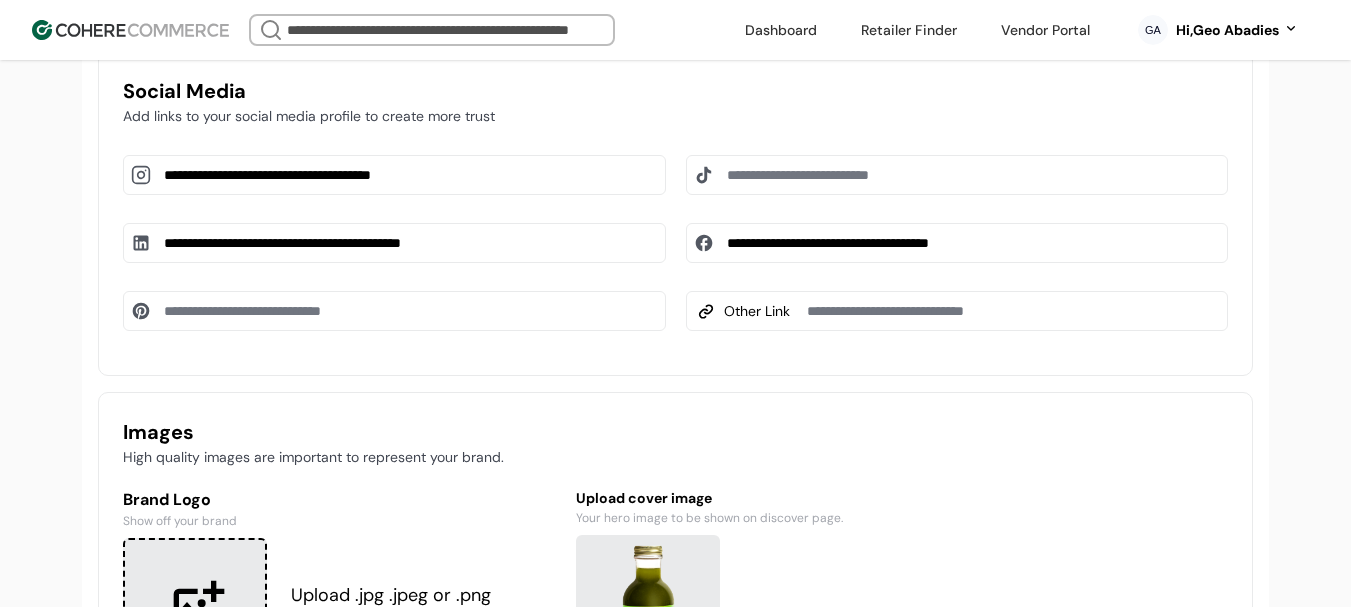 type 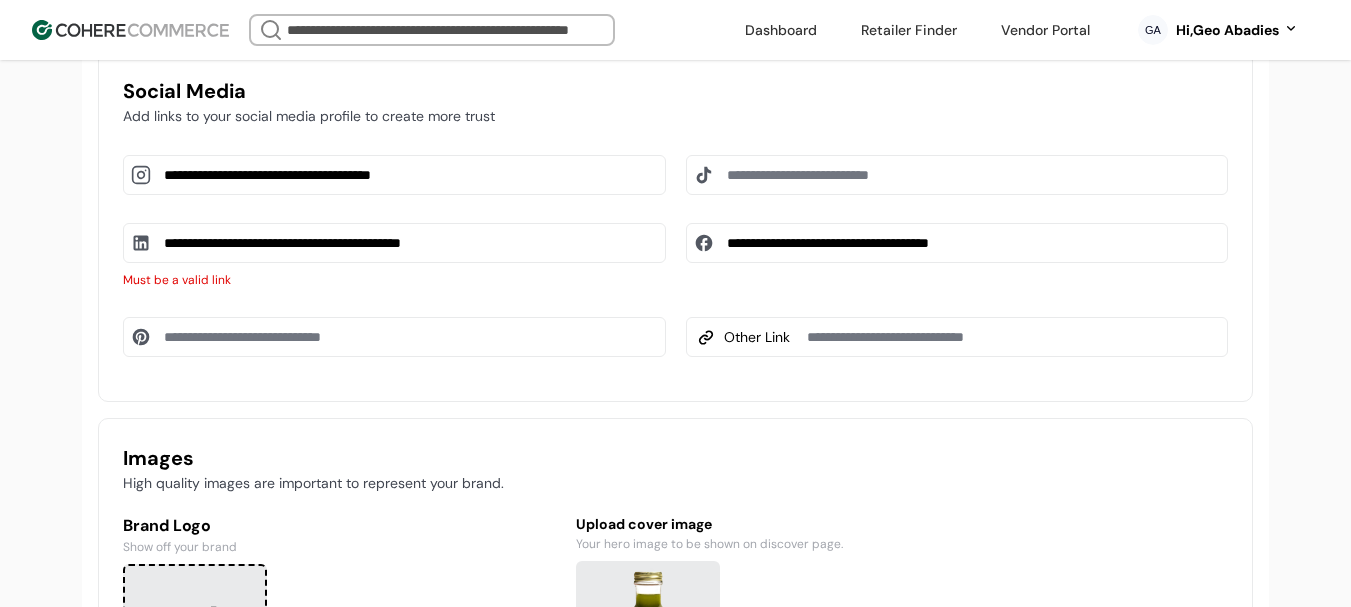 click on "**********" at bounding box center (394, 243) 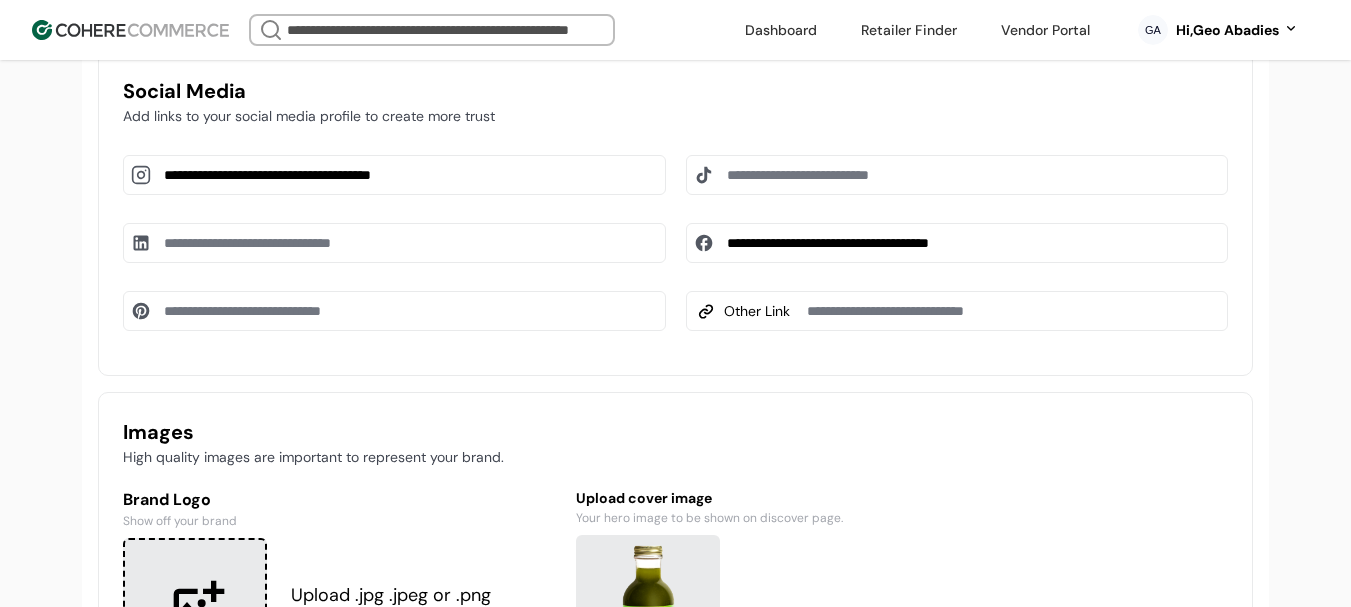 type 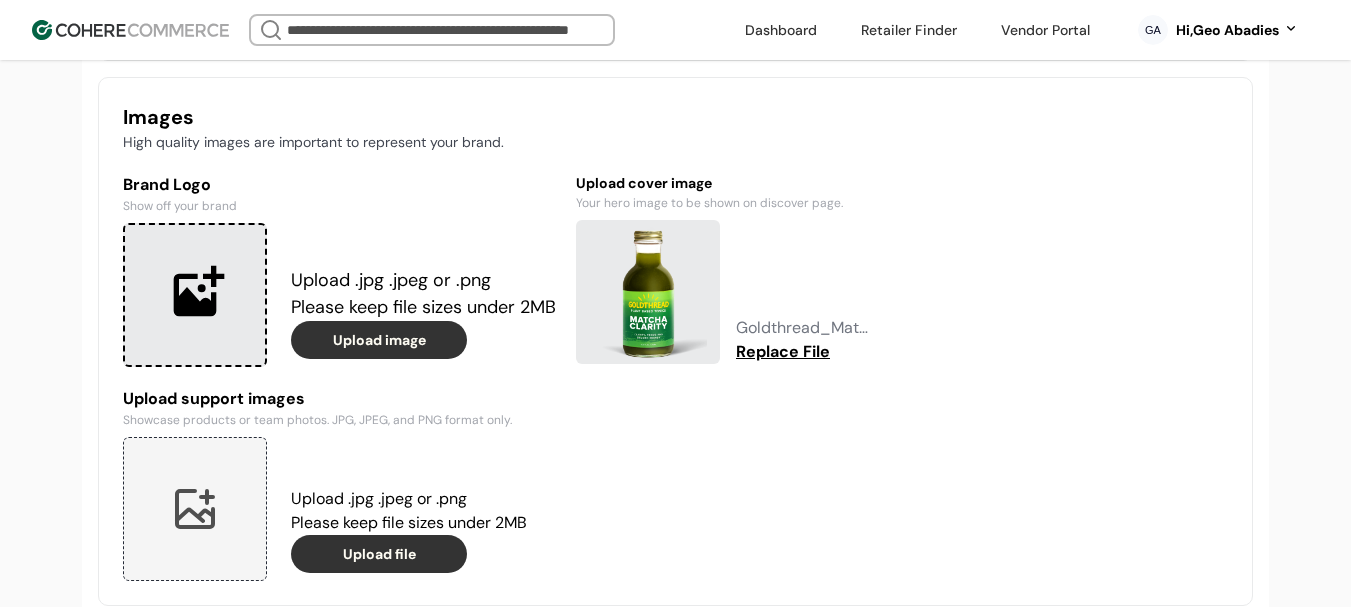 scroll, scrollTop: 1600, scrollLeft: 0, axis: vertical 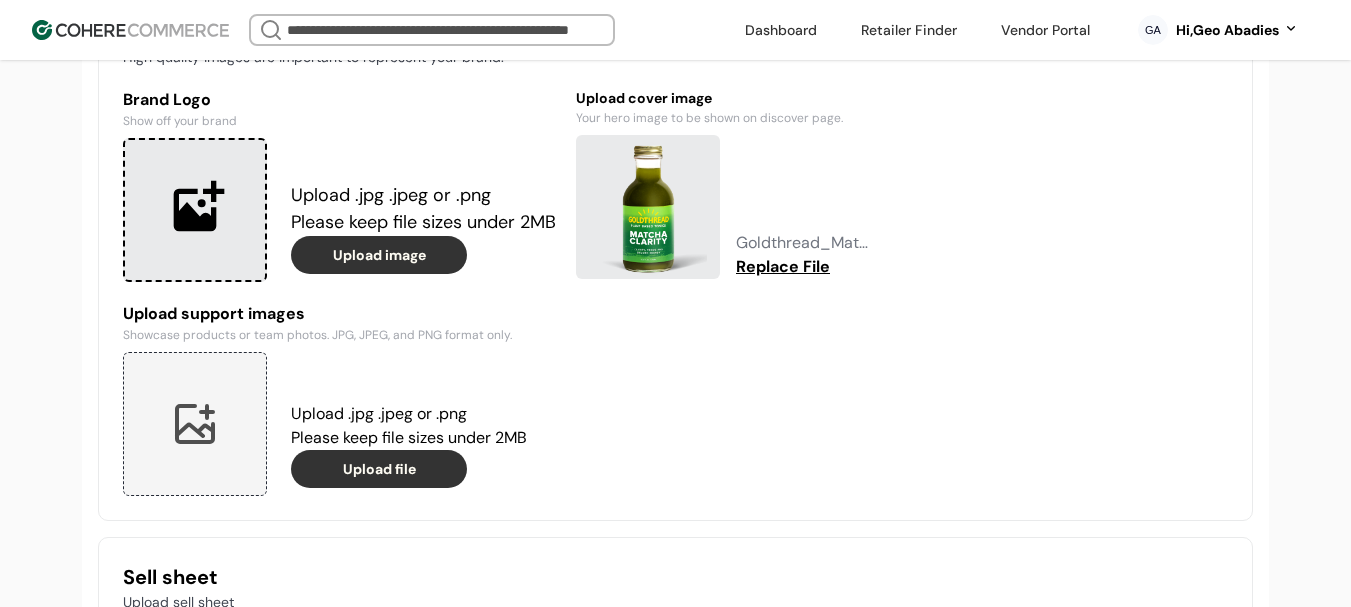click at bounding box center (195, 210) 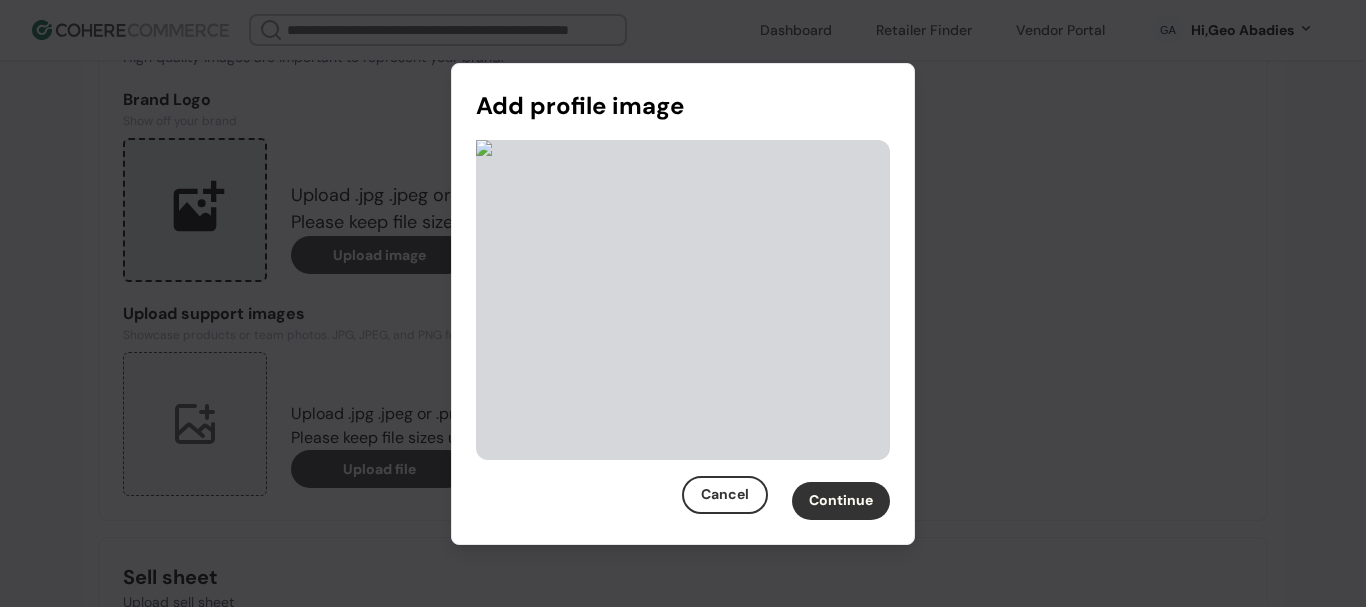 click on "Continue" at bounding box center (841, 501) 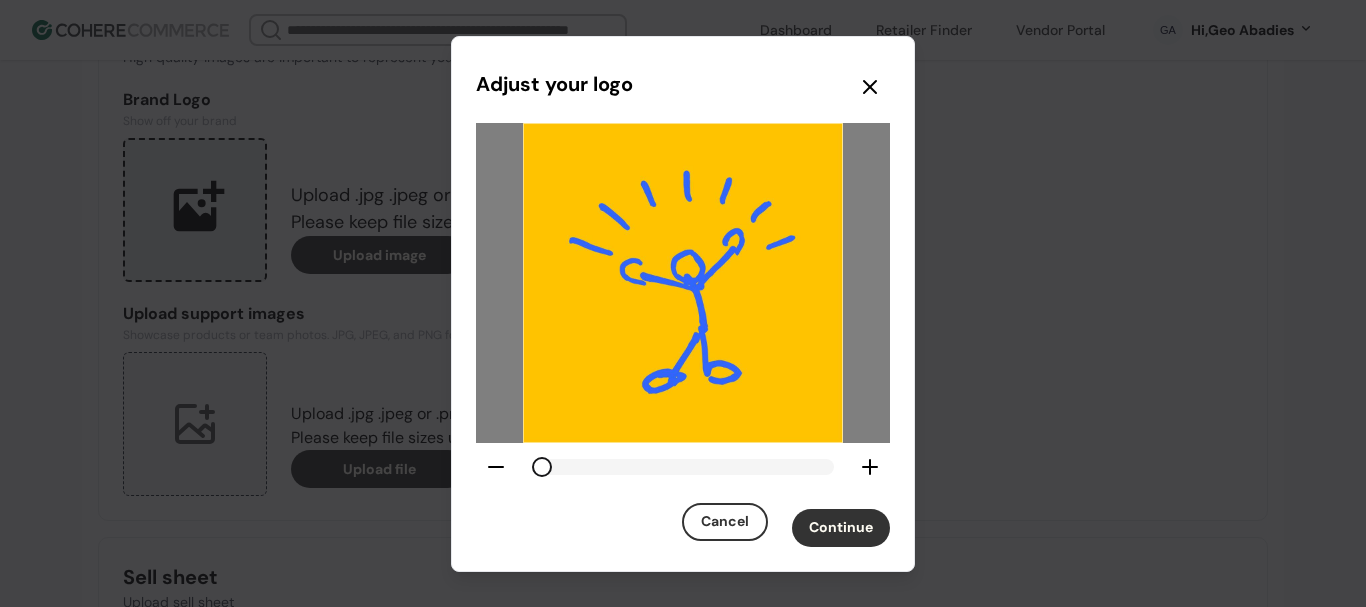 click on "Continue" at bounding box center (841, 528) 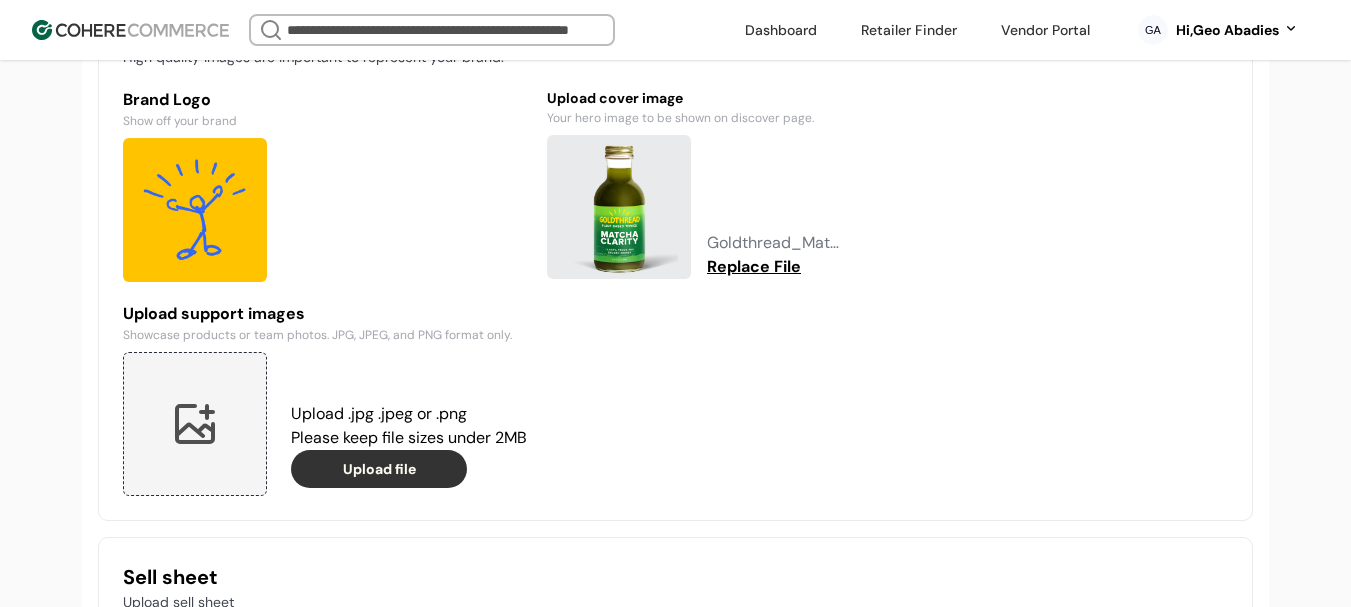 click on "Goldthread_MatchaClarity_Tonic_10.5oz_Front.png" at bounding box center (775, 243) 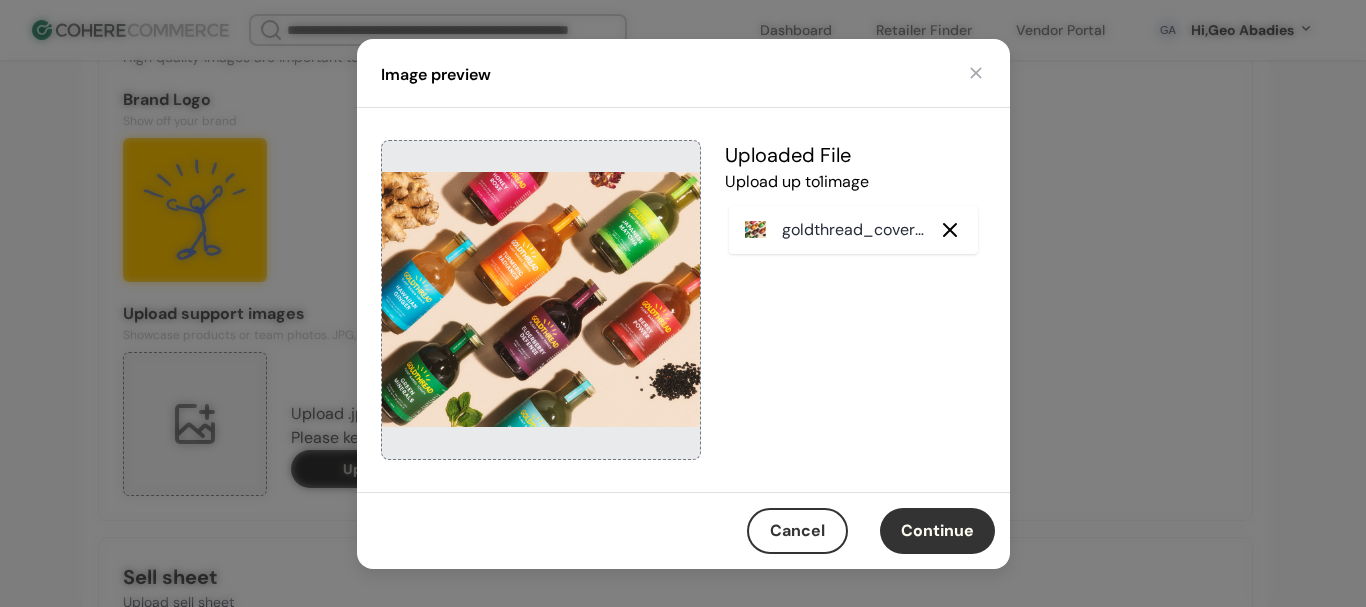 click on "Continue" at bounding box center [937, 531] 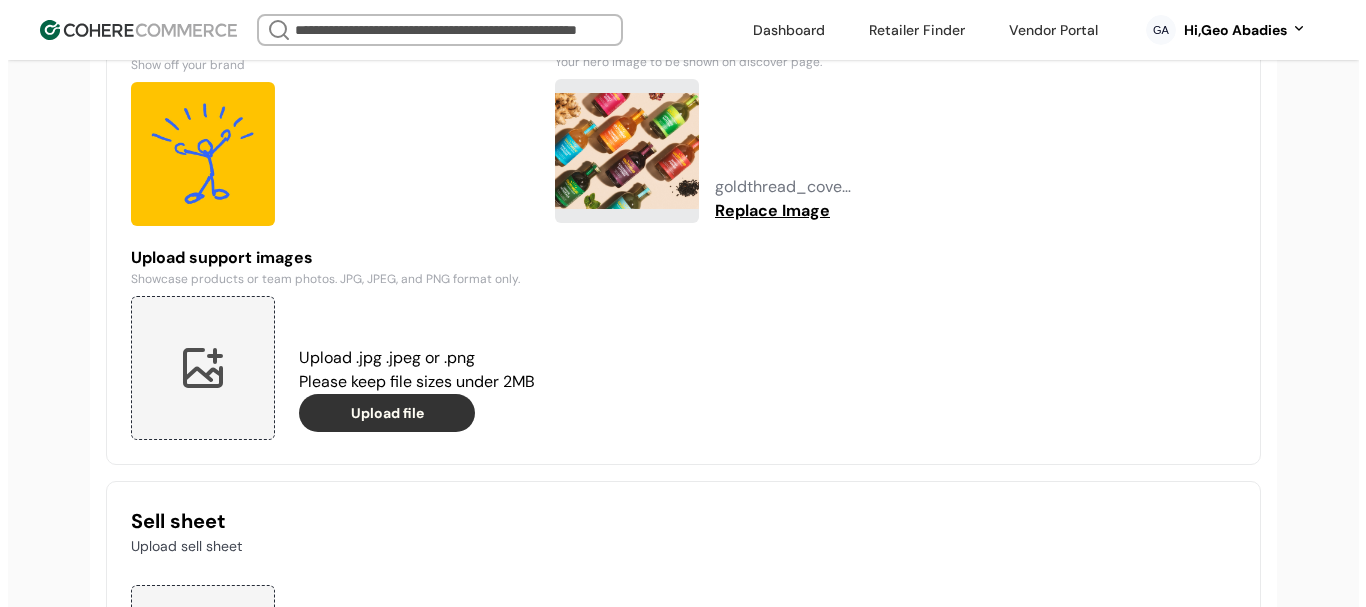 scroll, scrollTop: 1700, scrollLeft: 0, axis: vertical 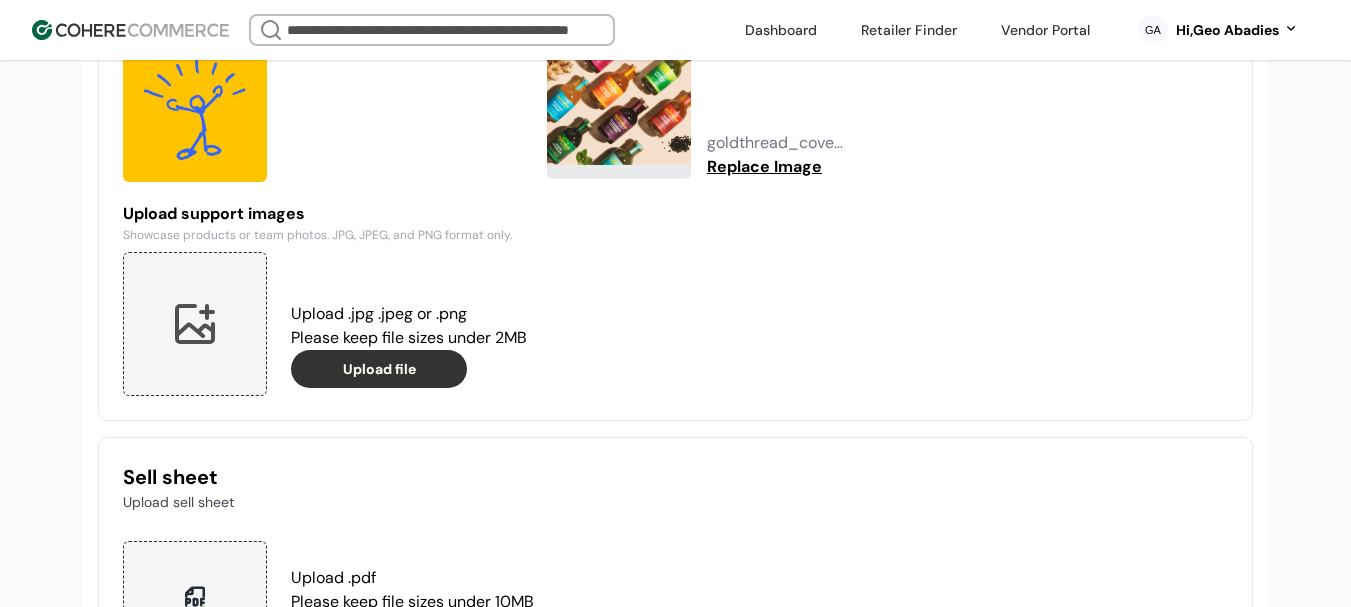 click at bounding box center (195, 324) 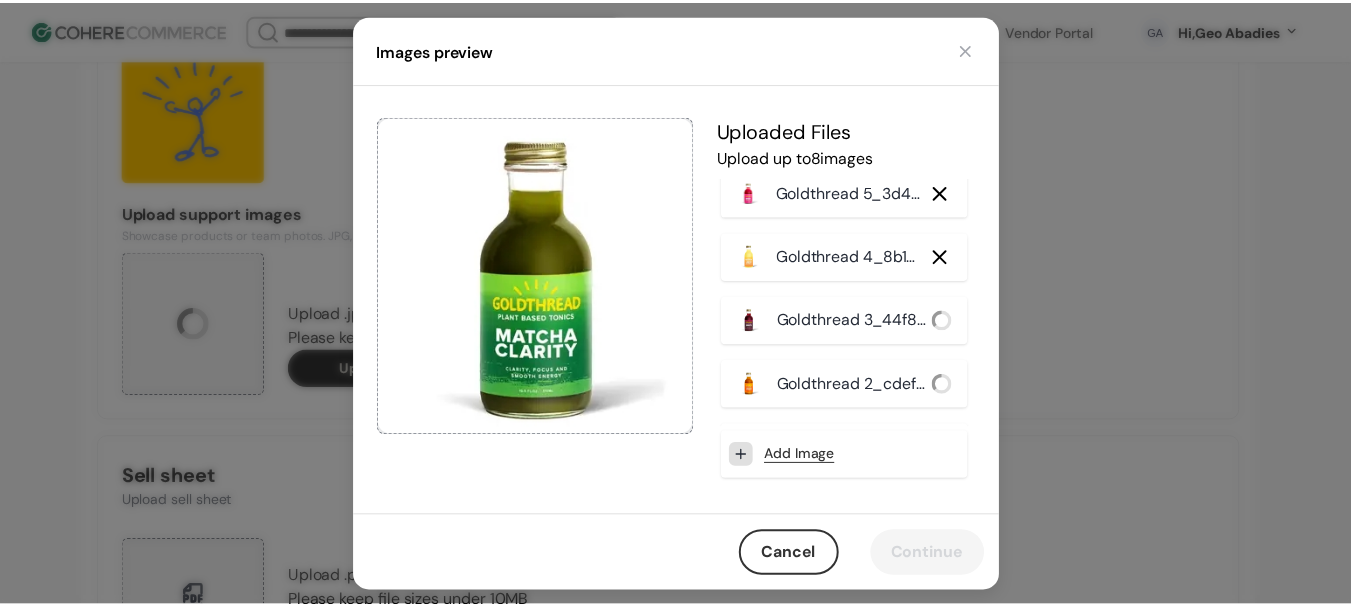 scroll, scrollTop: 142, scrollLeft: 0, axis: vertical 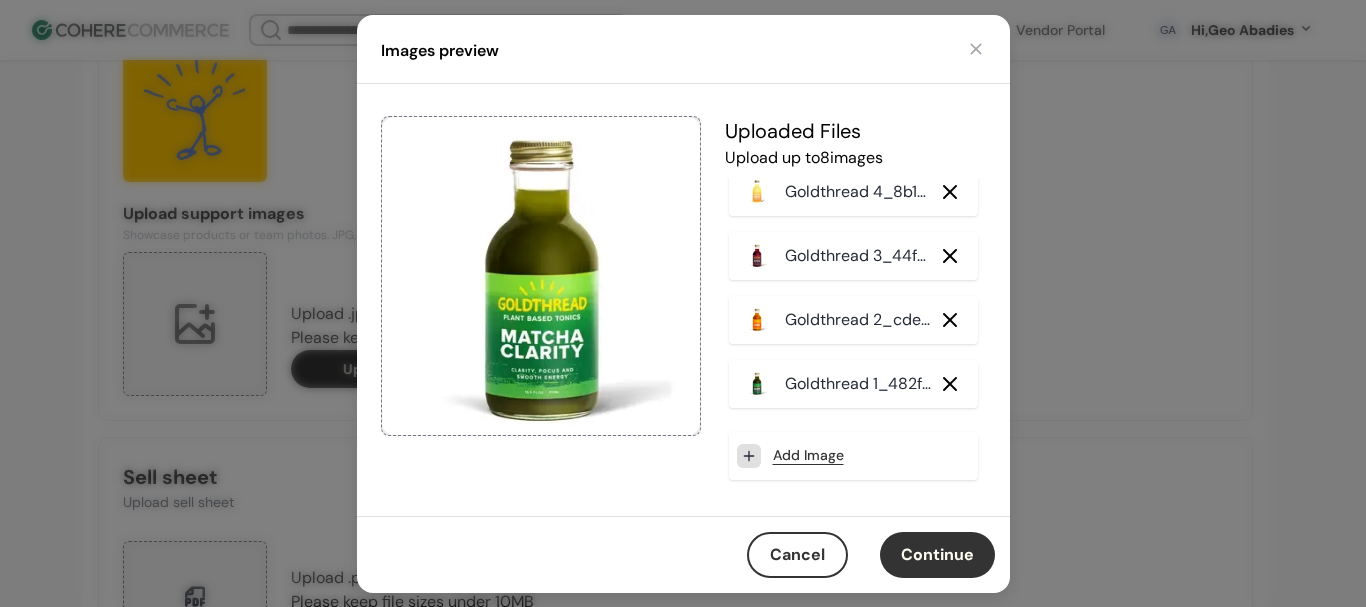 click on "Continue" at bounding box center [937, 555] 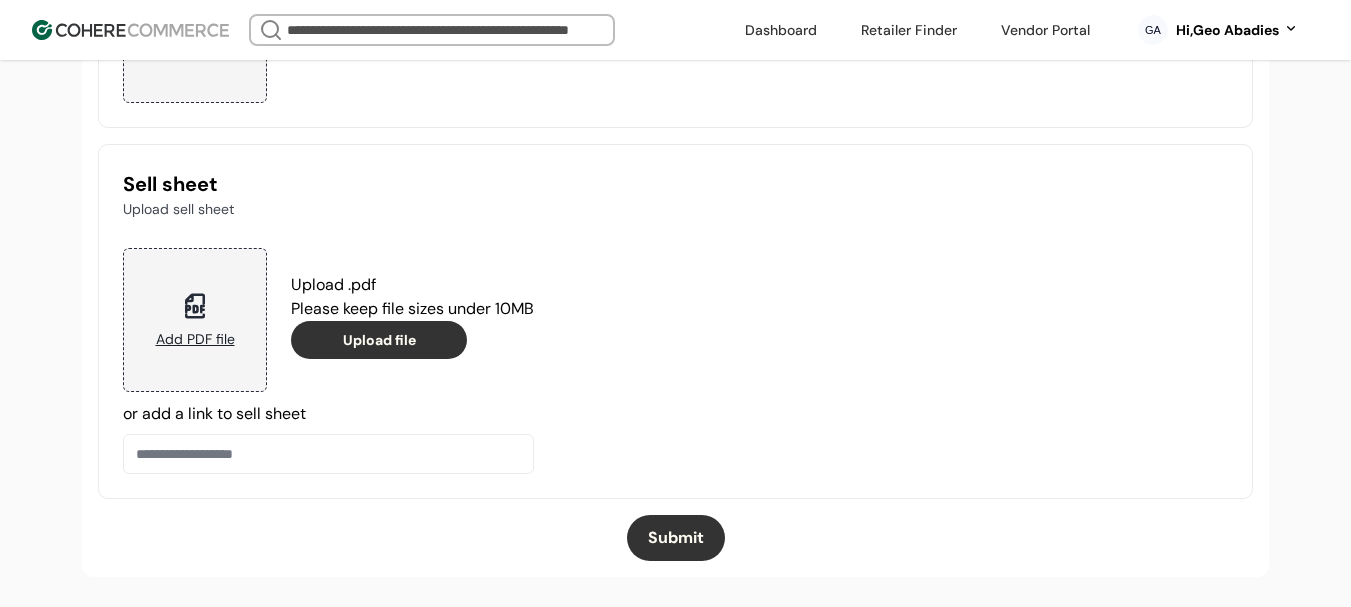 scroll, scrollTop: 2440, scrollLeft: 0, axis: vertical 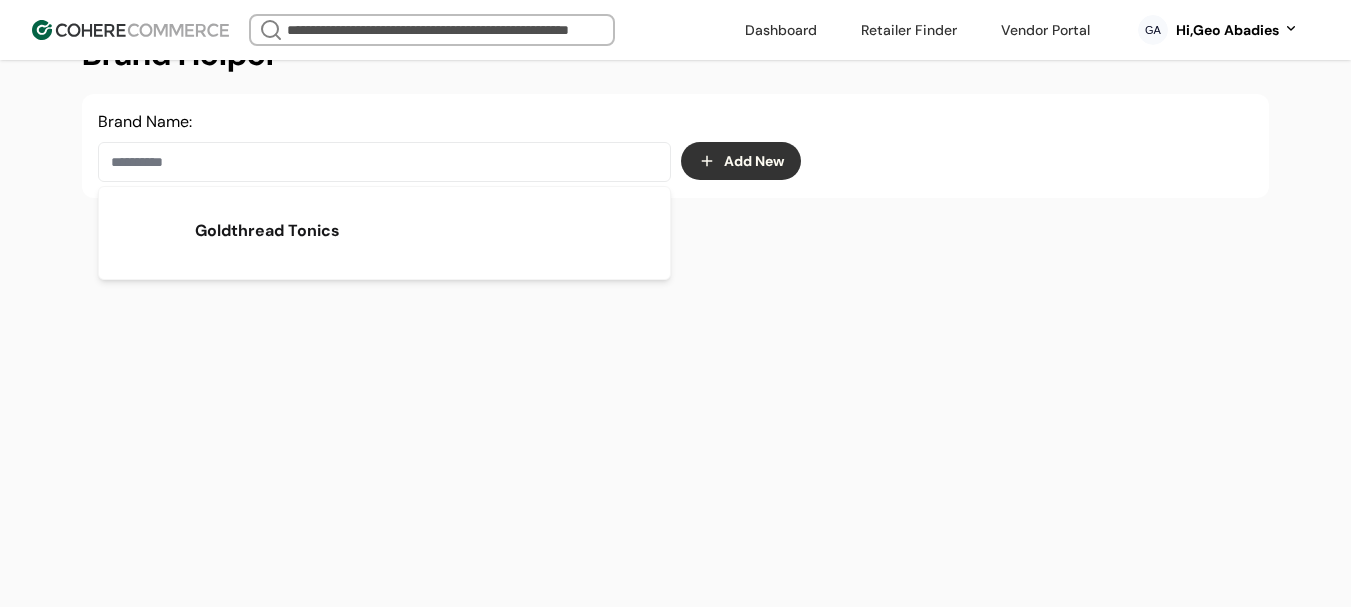 click at bounding box center [384, 162] 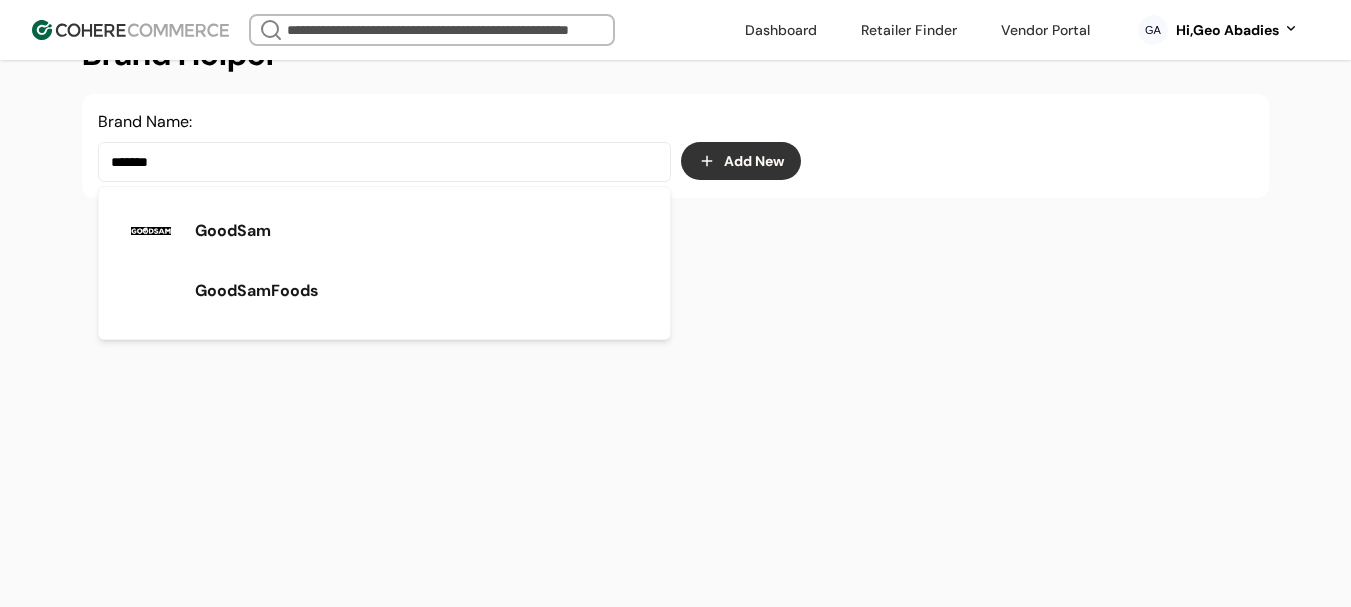 click on "GoodSam" at bounding box center [384, 231] 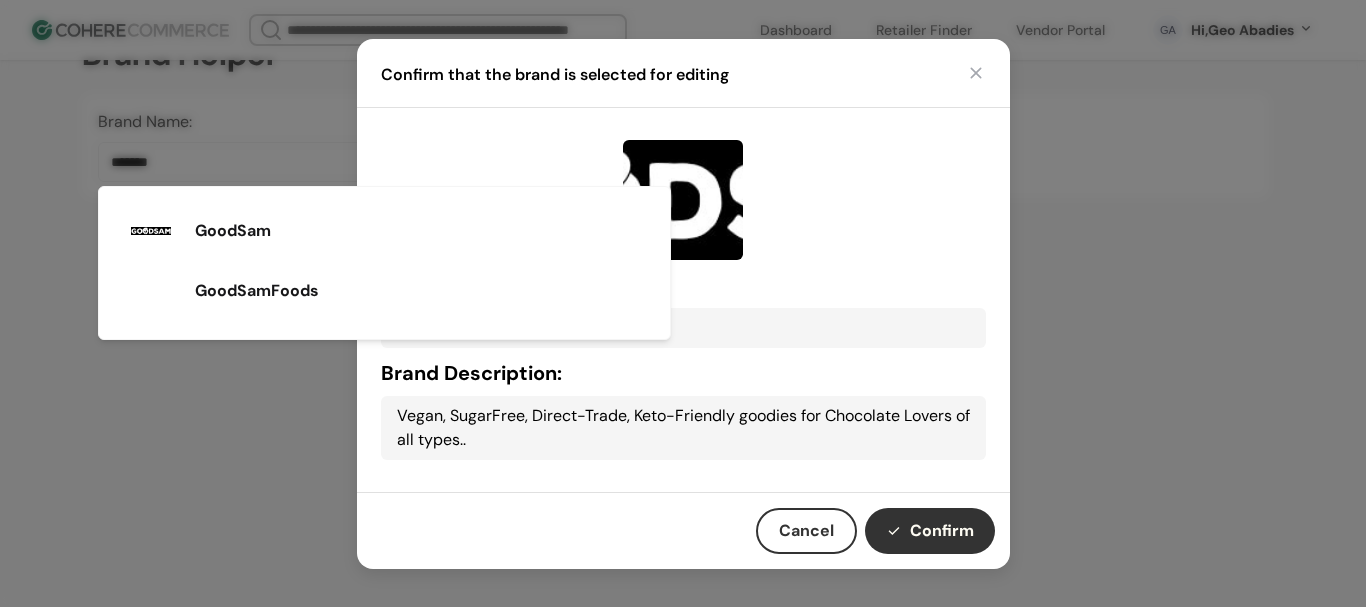 click on "Confirm" at bounding box center (930, 531) 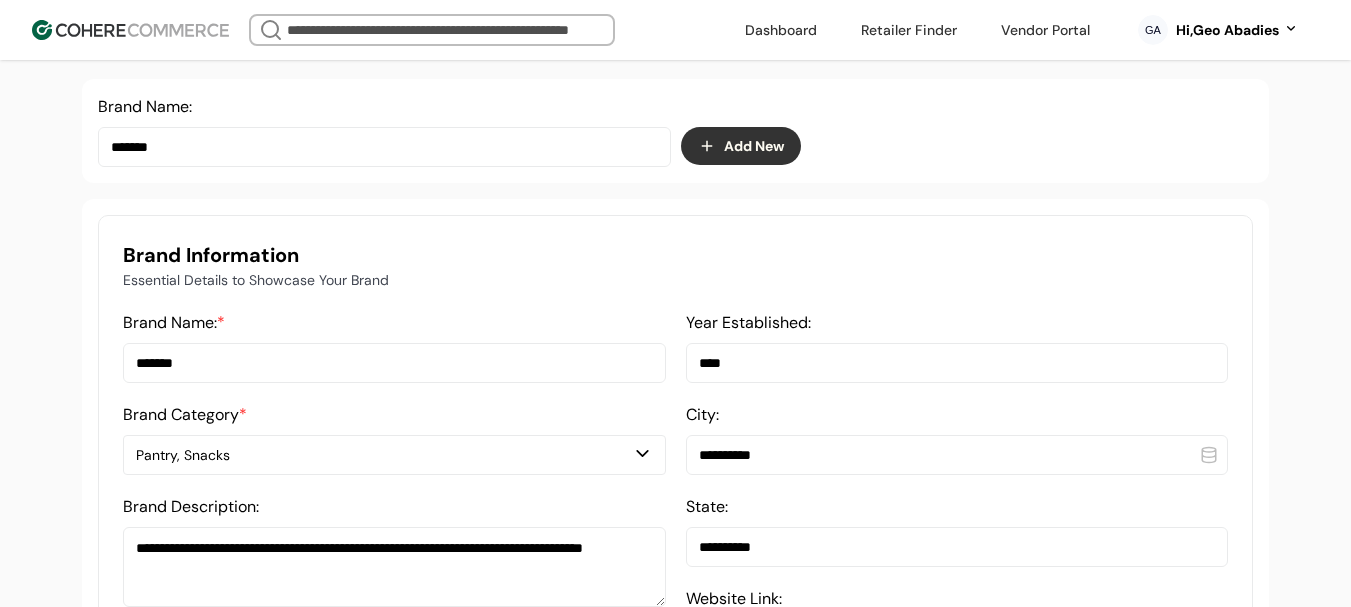 click on "GA Hi,  Geo Abadies" at bounding box center [1218, 30] 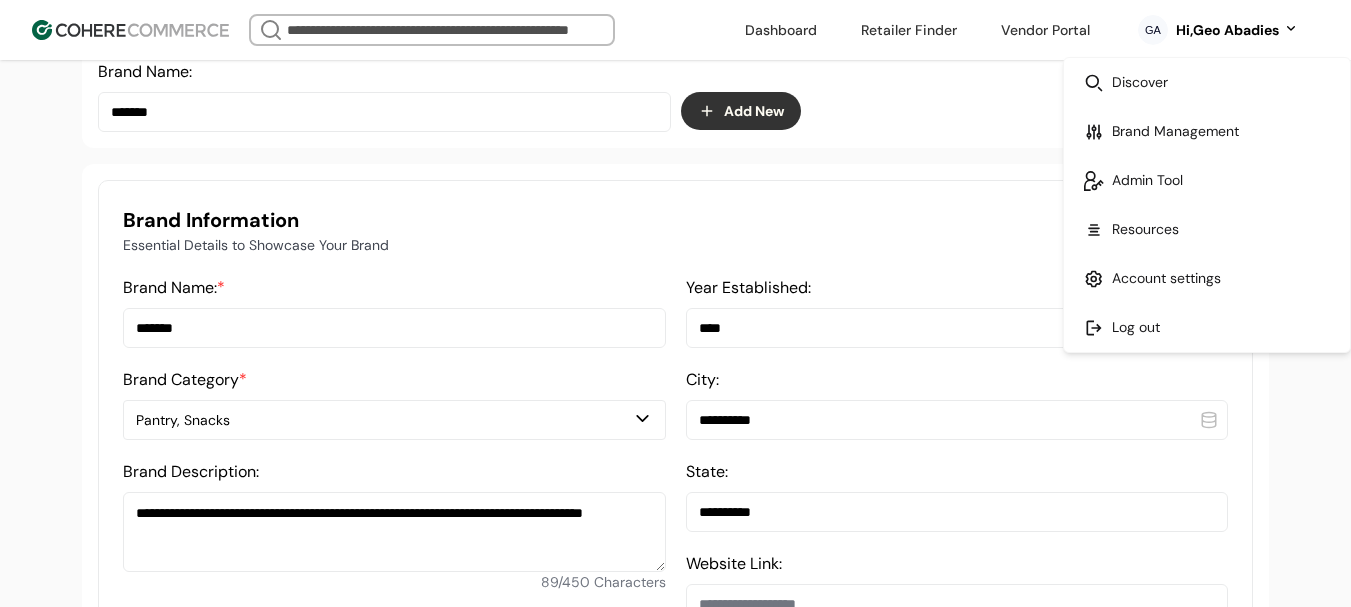 scroll, scrollTop: 337, scrollLeft: 0, axis: vertical 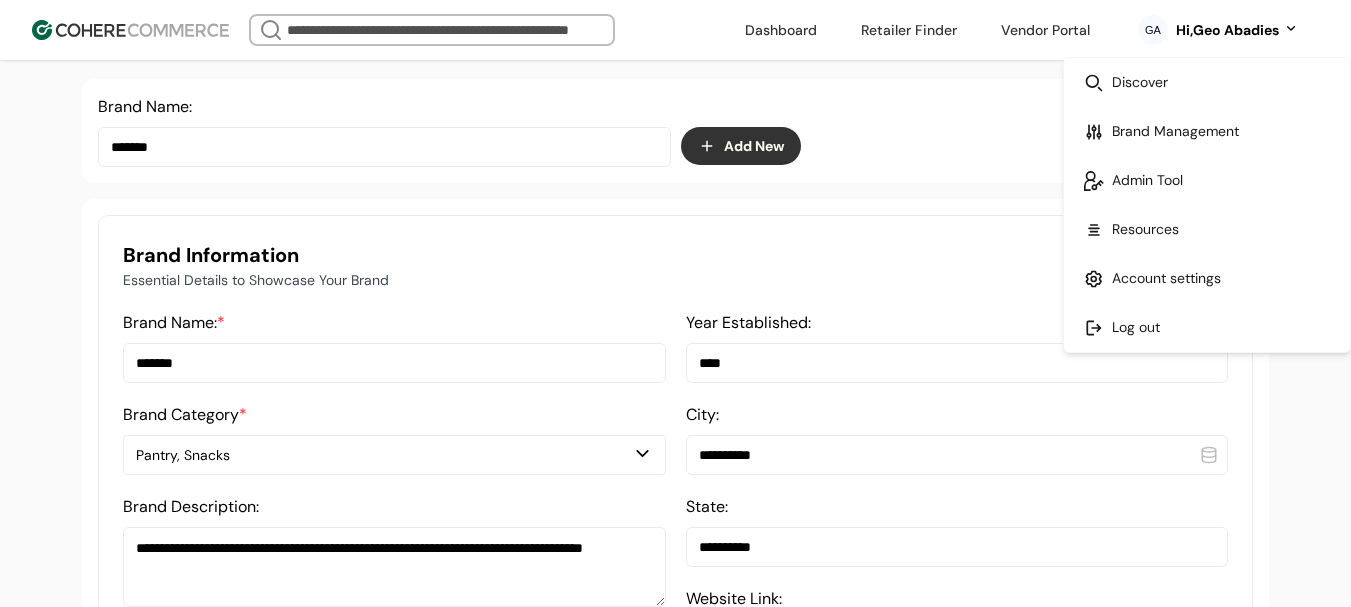 click on "*******" at bounding box center (394, 363) 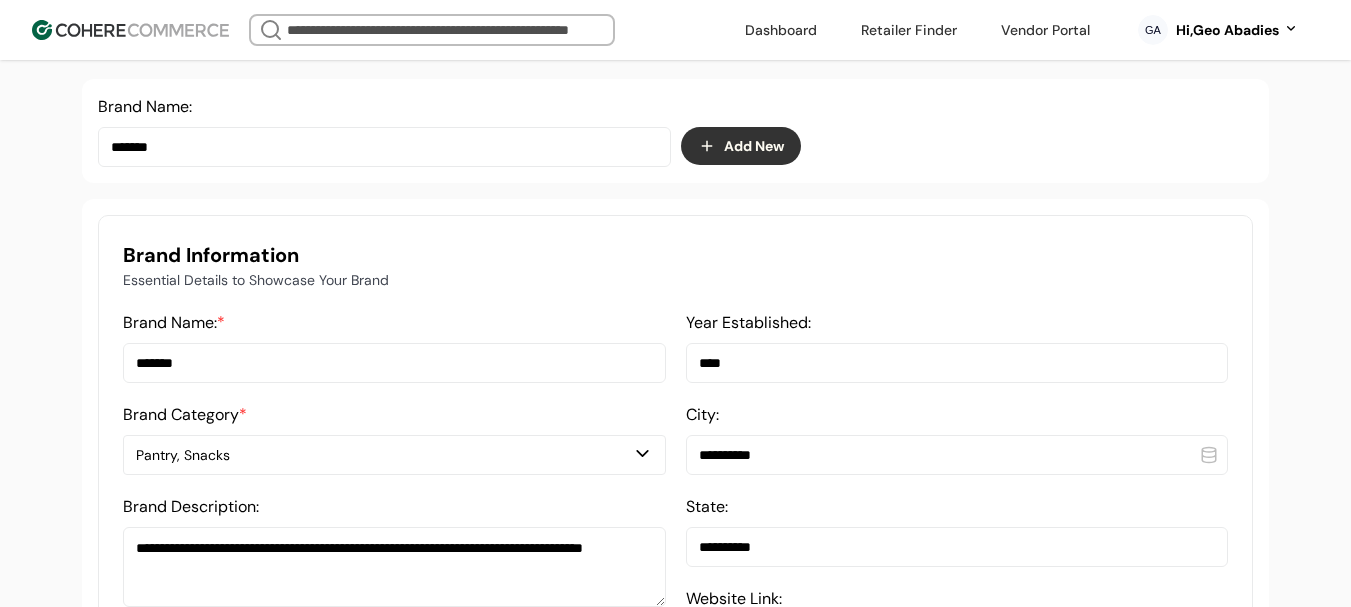 paste 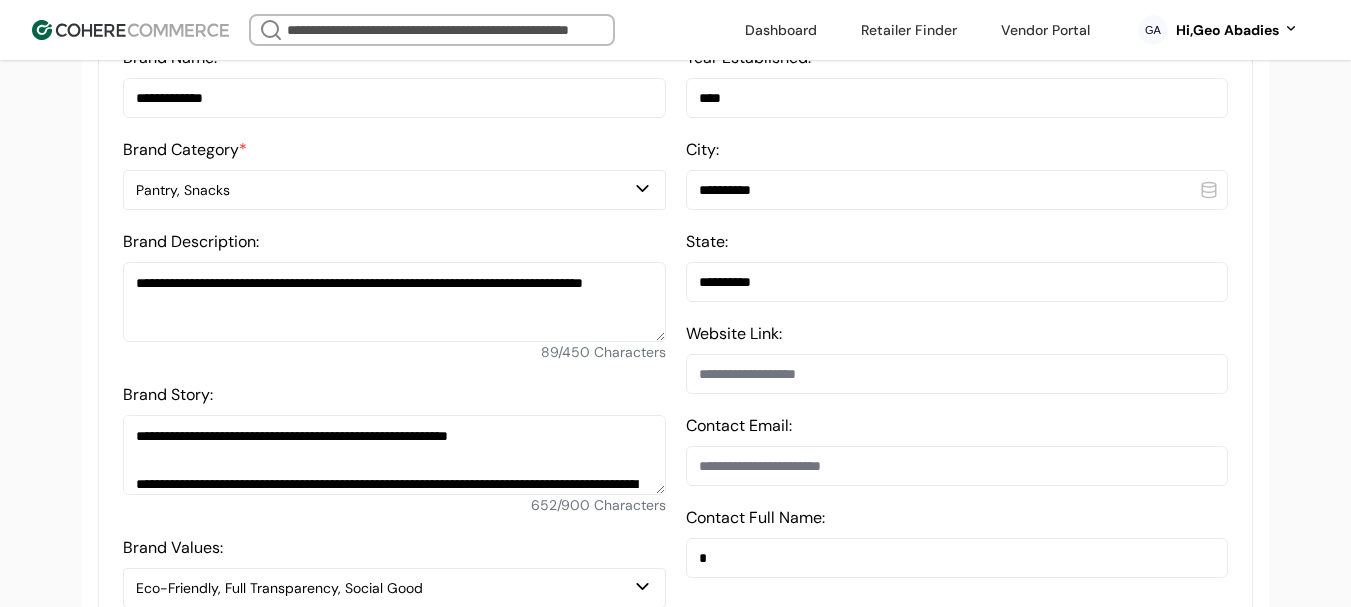 scroll, scrollTop: 637, scrollLeft: 0, axis: vertical 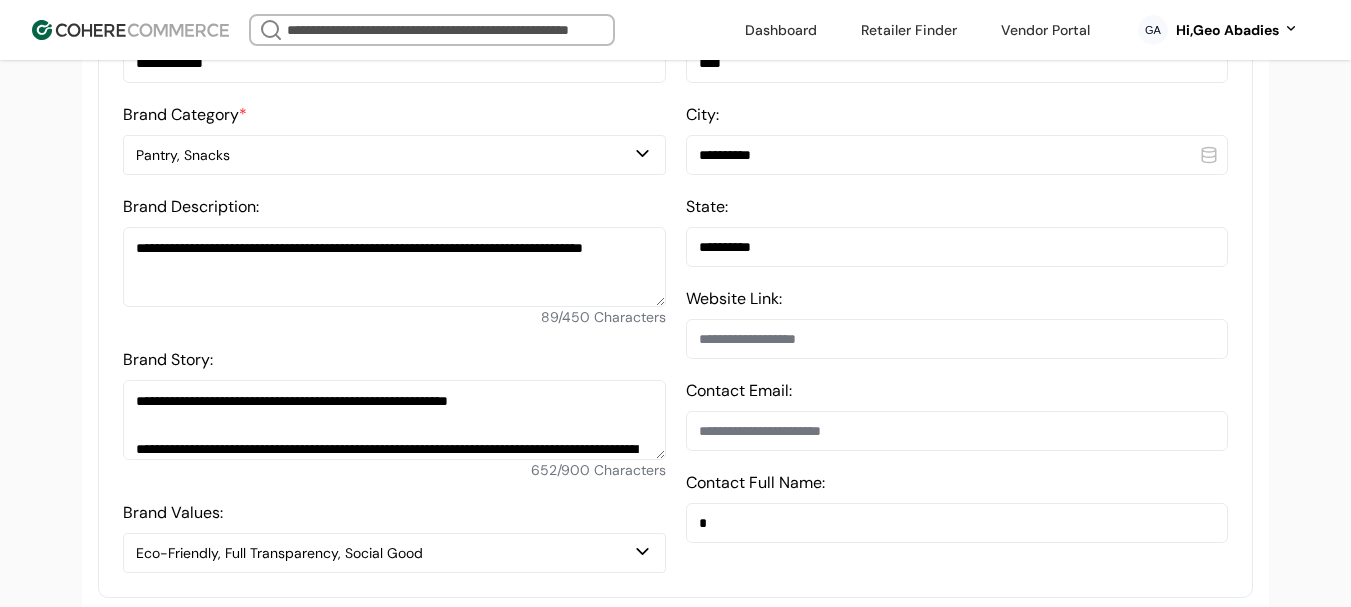 type on "**********" 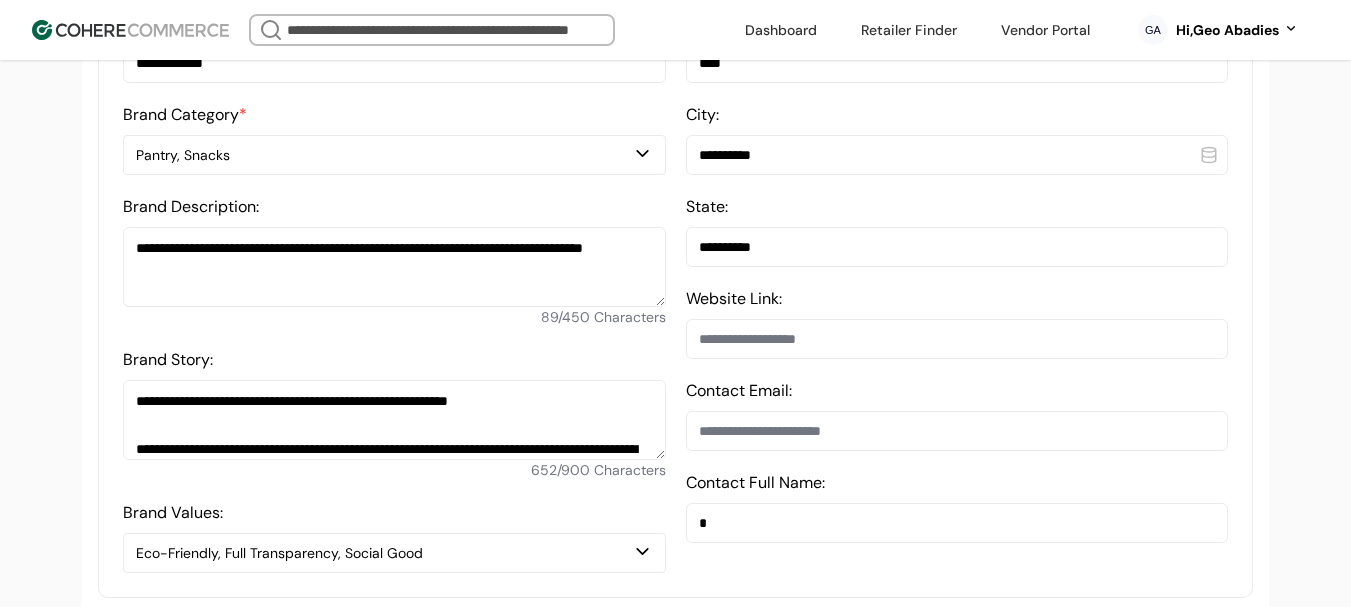 type on "**********" 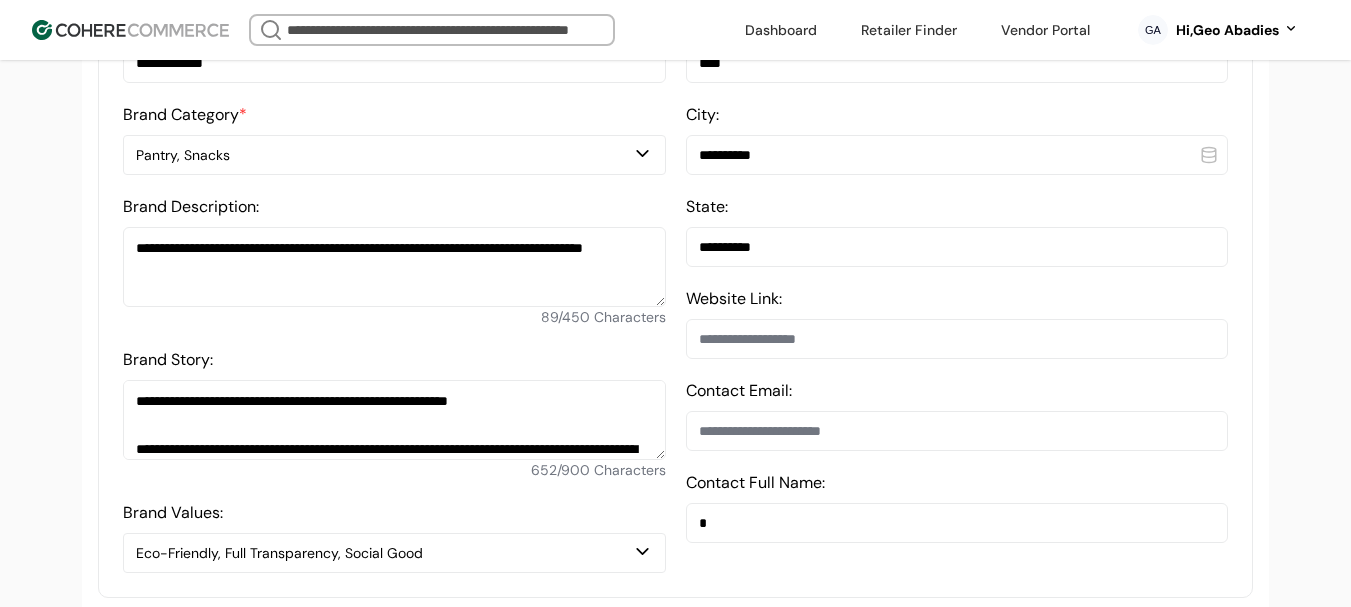 click on "**********" at bounding box center [394, 267] 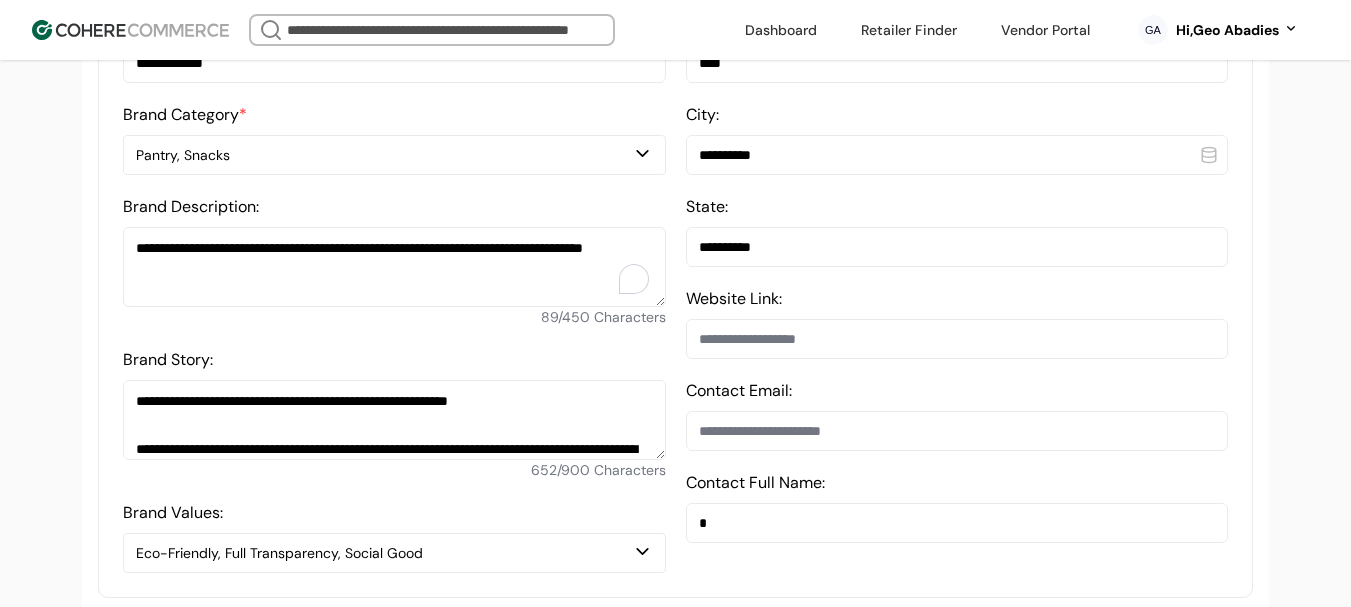 paste 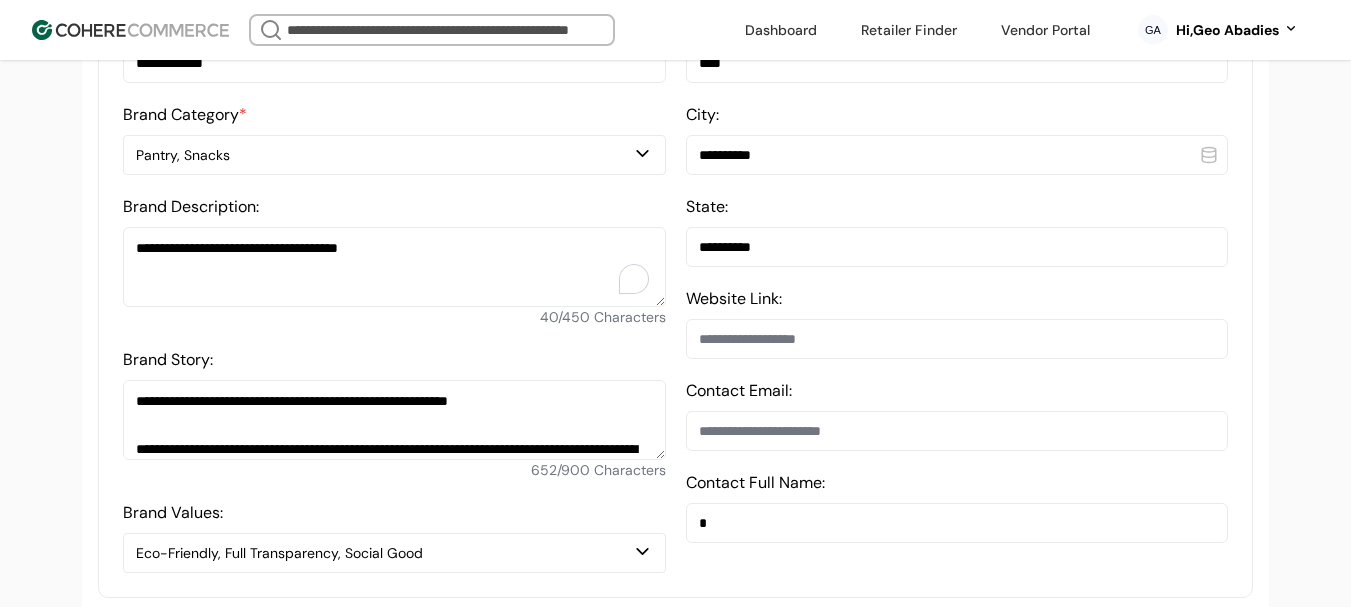 type on "**********" 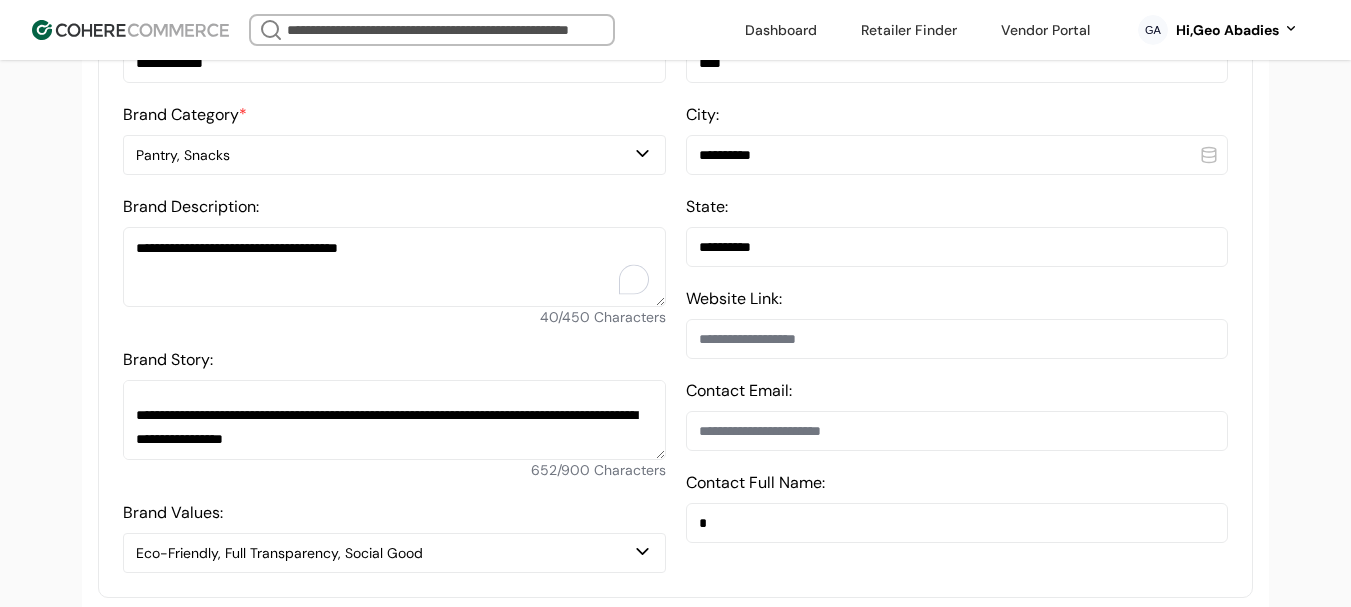 scroll, scrollTop: 226, scrollLeft: 0, axis: vertical 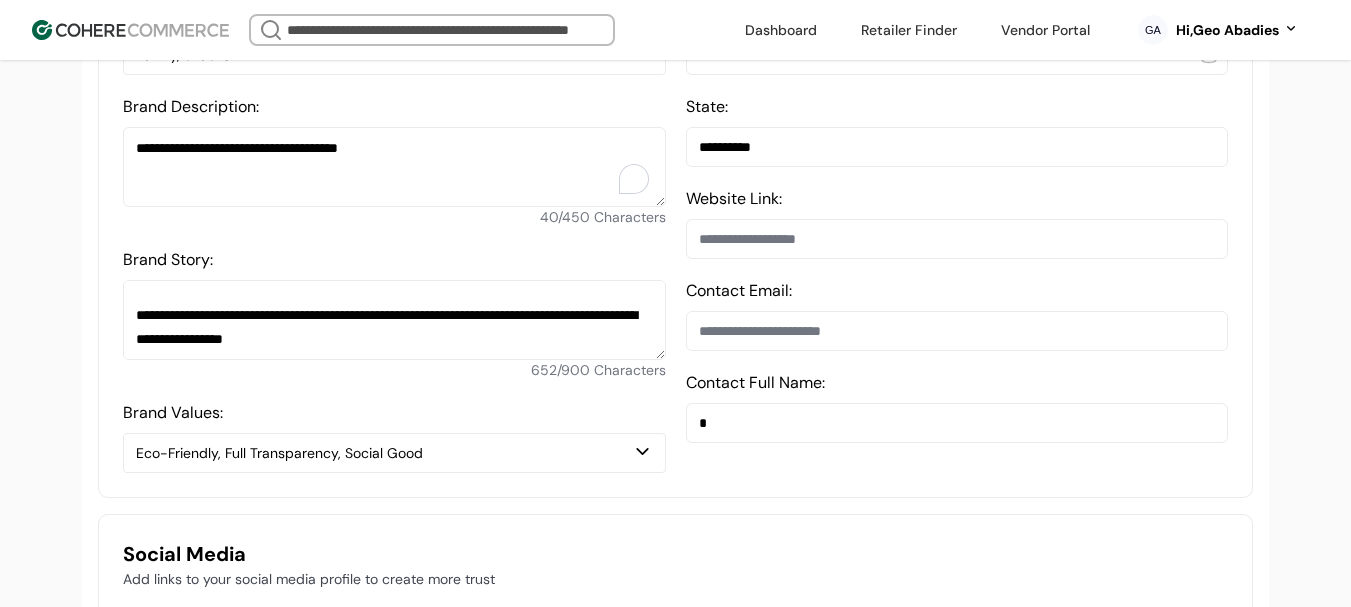 type on "**********" 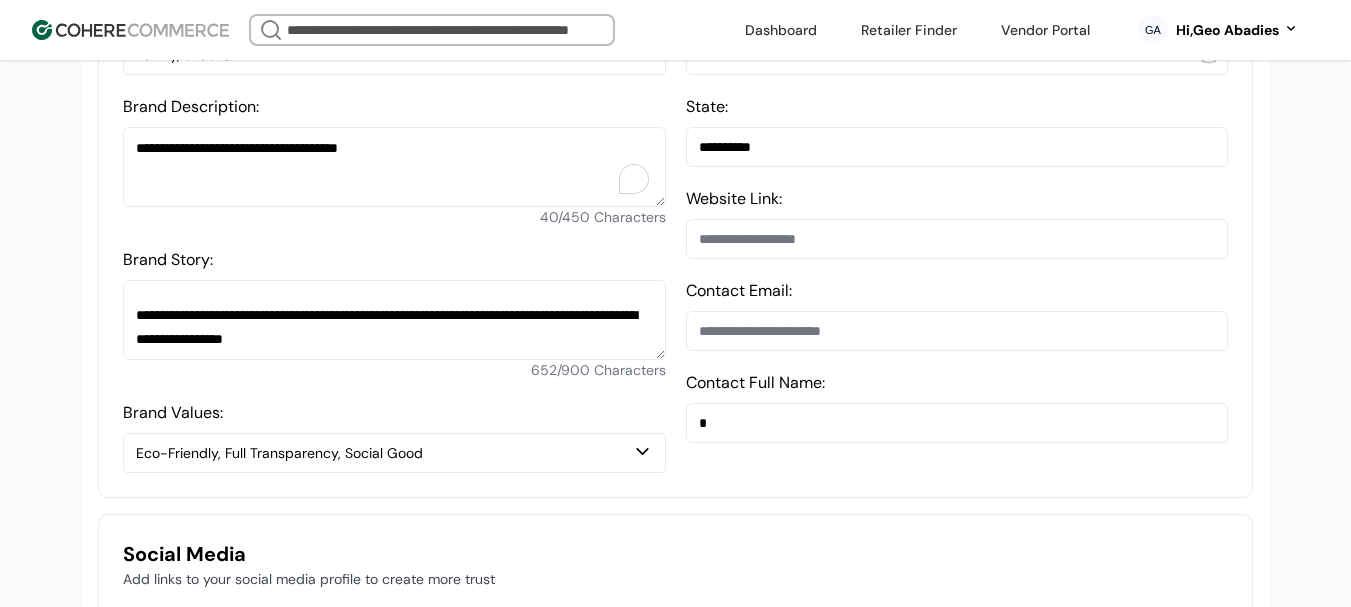 click on "Eco-Friendly, Full Transparency, Social Good" at bounding box center (384, 453) 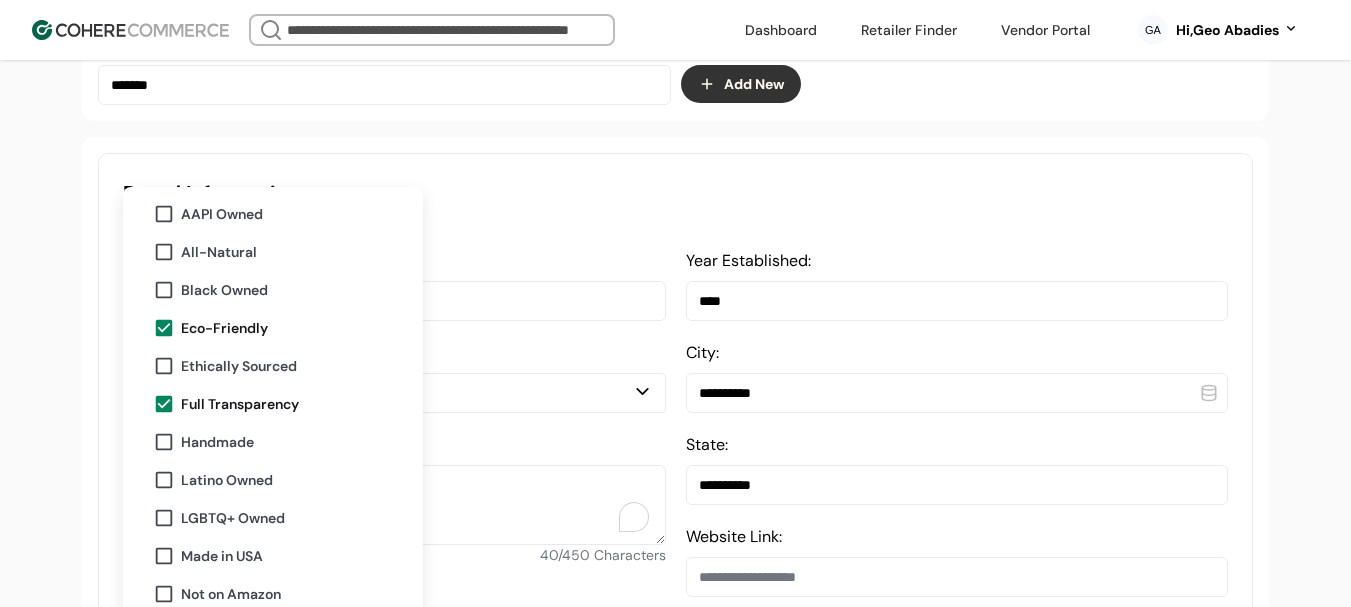 scroll, scrollTop: 337, scrollLeft: 0, axis: vertical 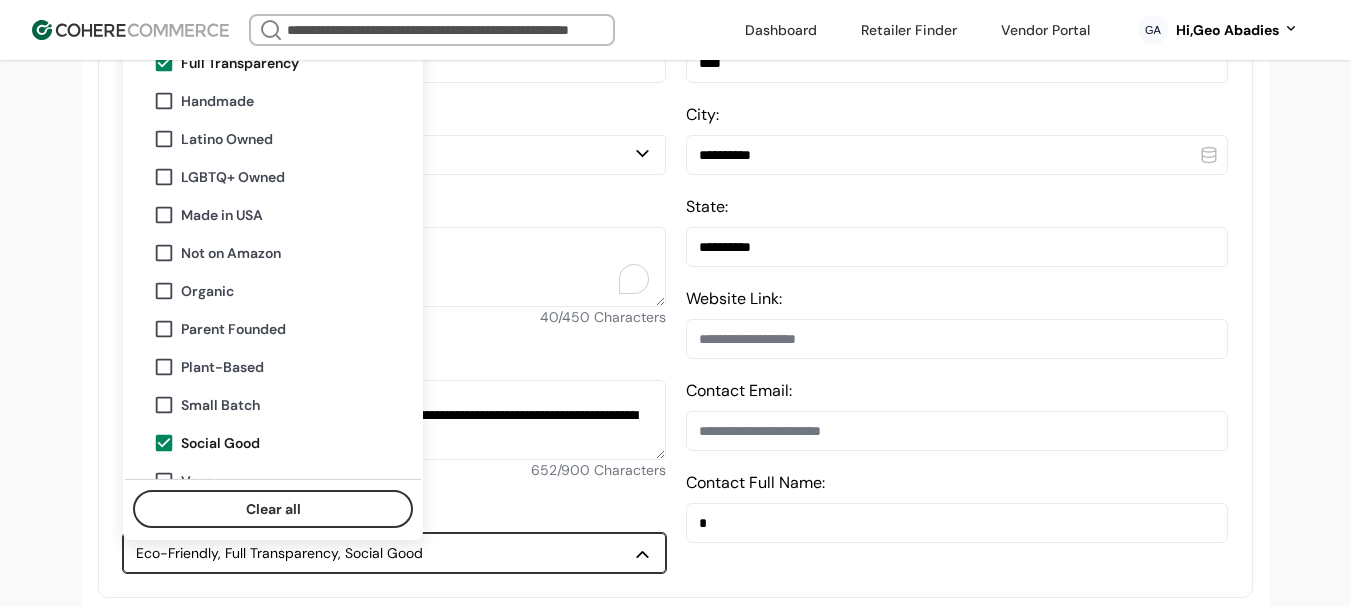 click at bounding box center (164, 443) 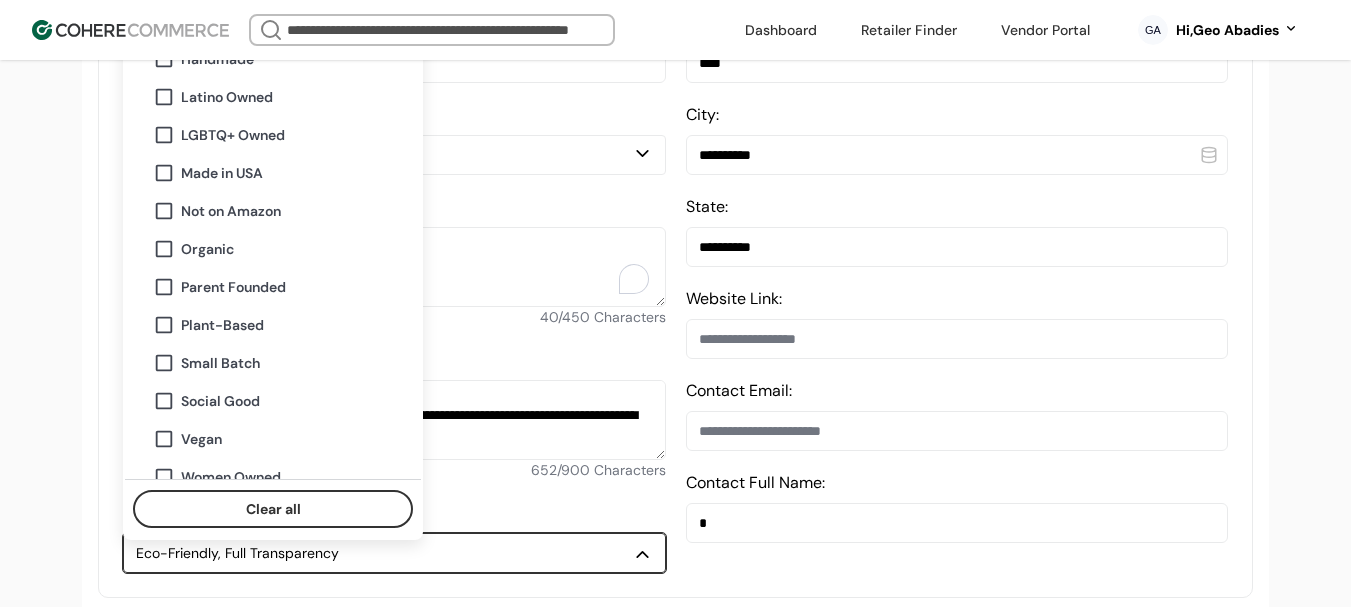 scroll, scrollTop: 221, scrollLeft: 0, axis: vertical 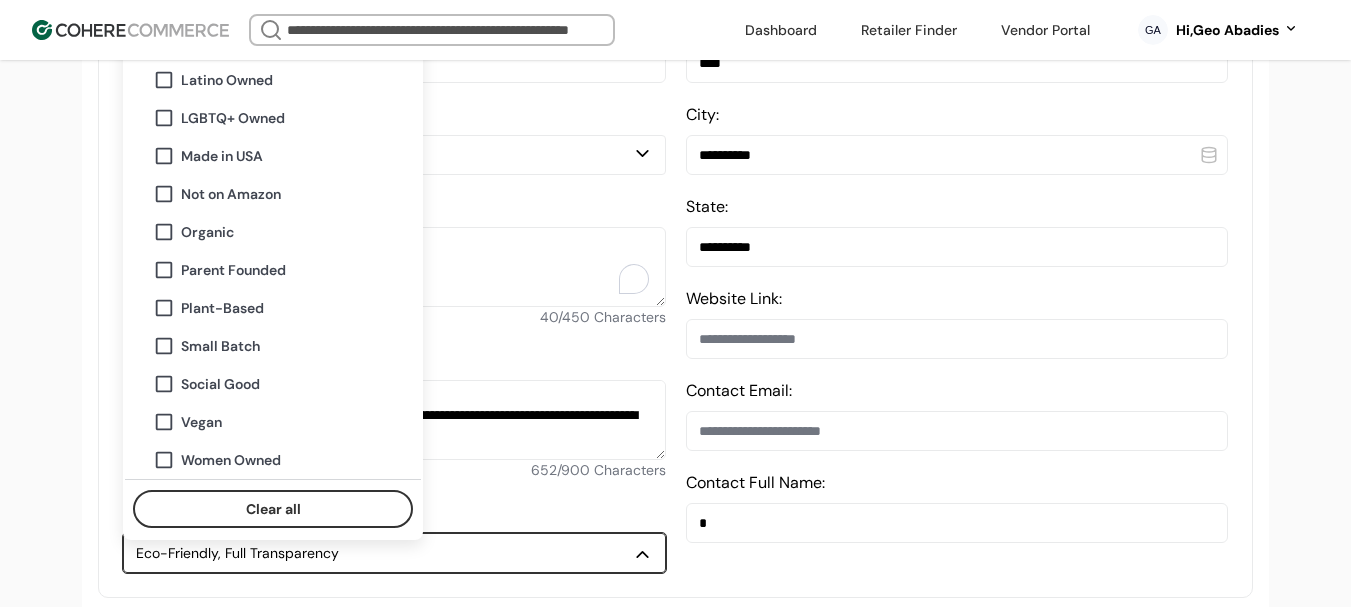 click on "Women Owned" at bounding box center (231, 460) 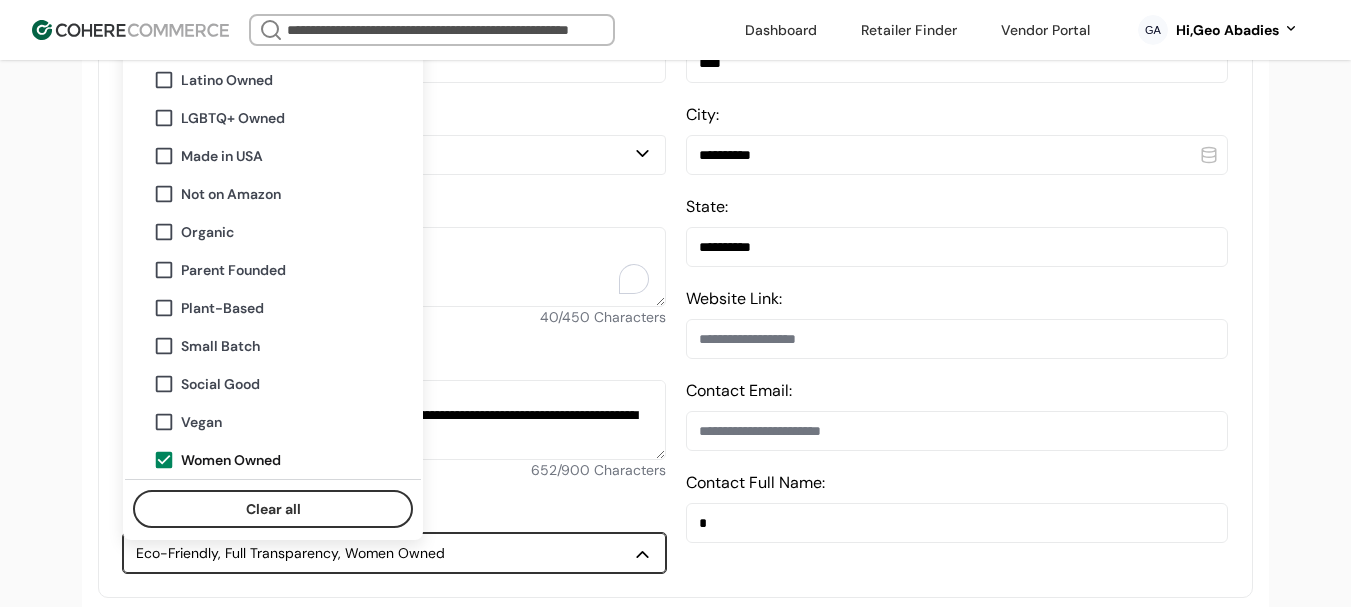 click on "**********" at bounding box center (675, 932) 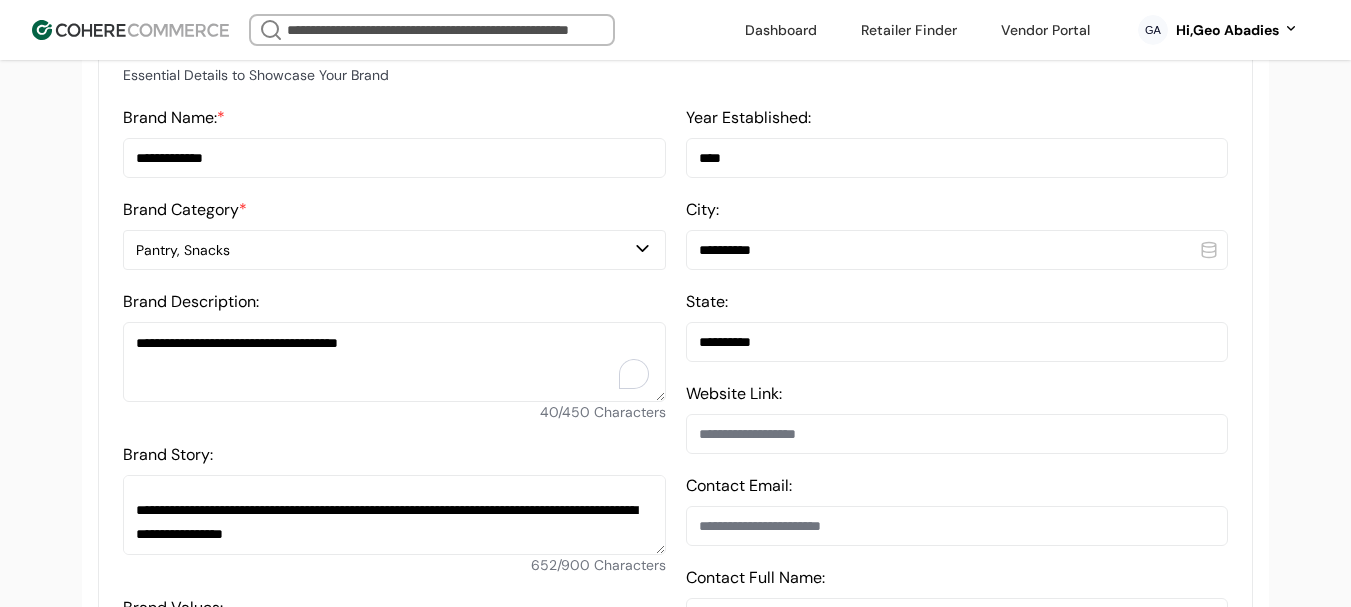 scroll, scrollTop: 337, scrollLeft: 0, axis: vertical 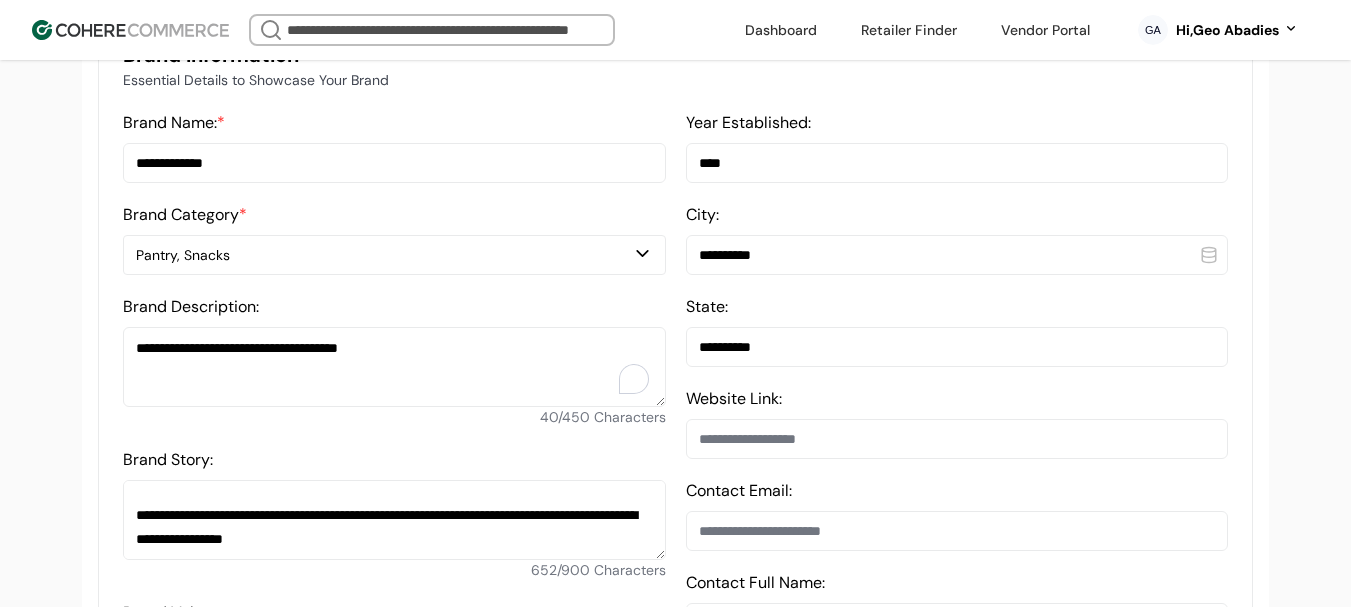 click on "**********" at bounding box center (957, 347) 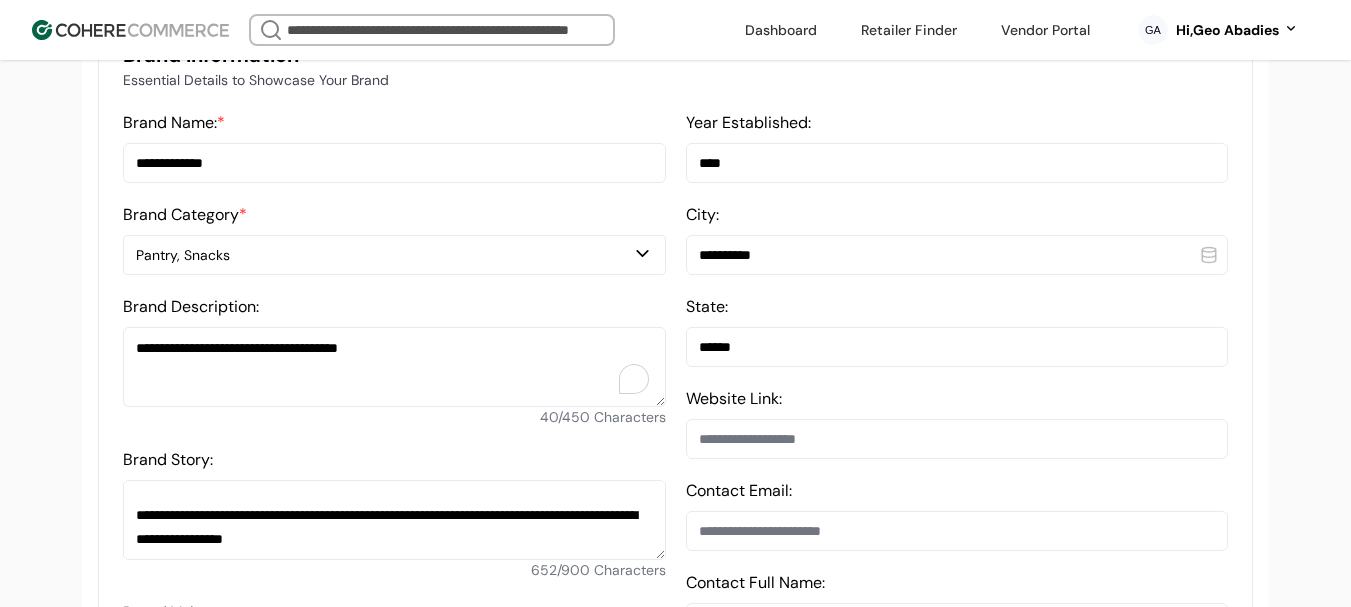 type on "**********" 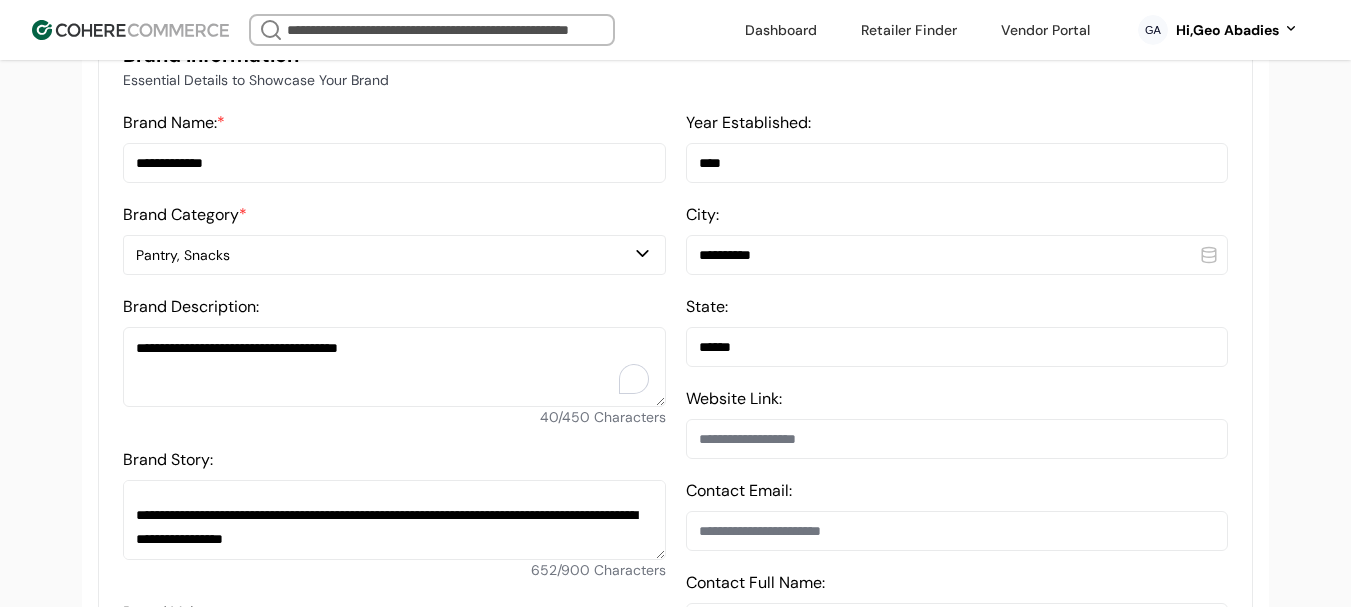 paste 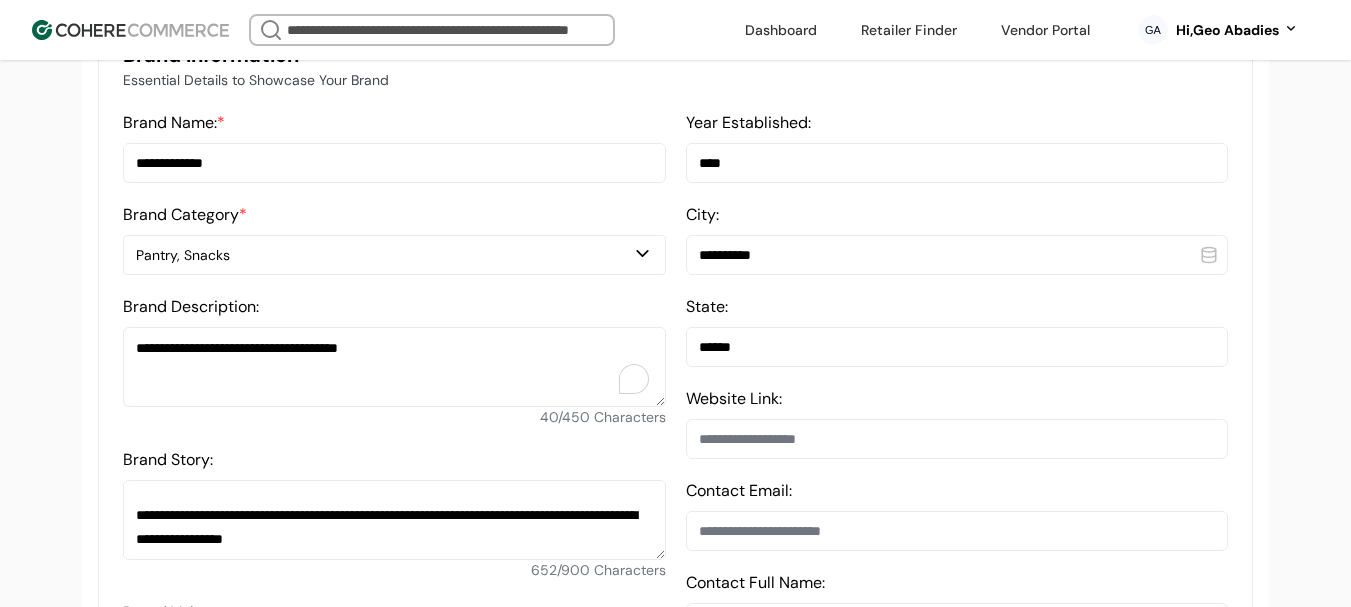 type on "******" 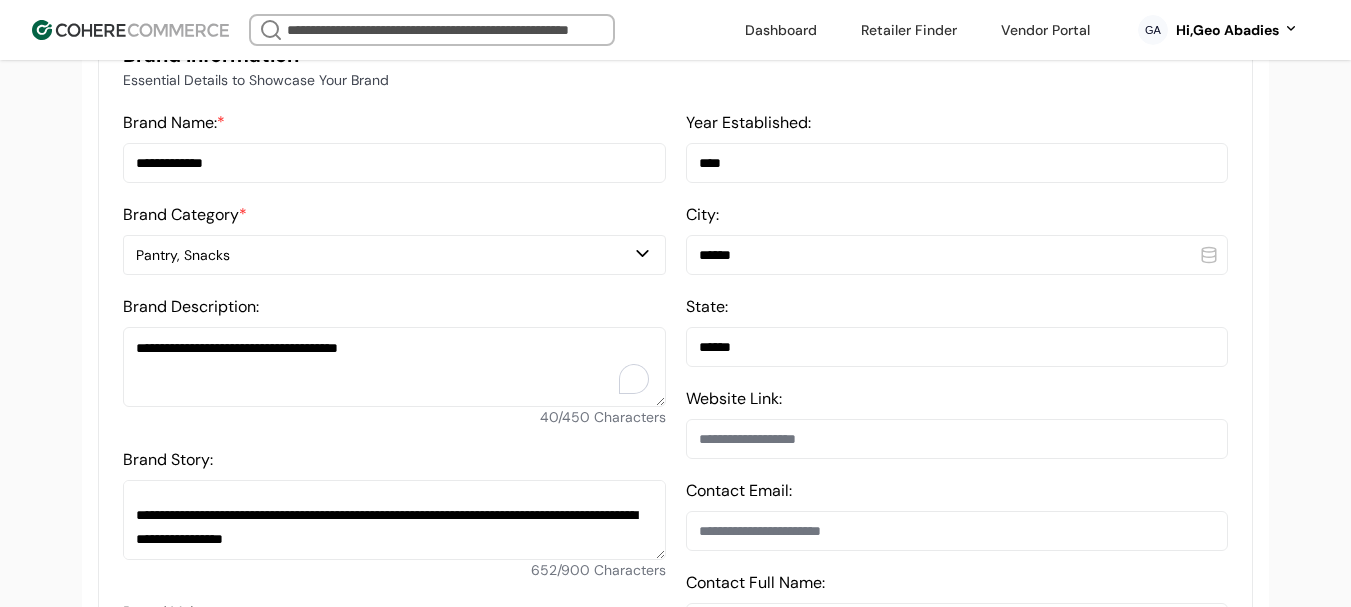 type on "**********" 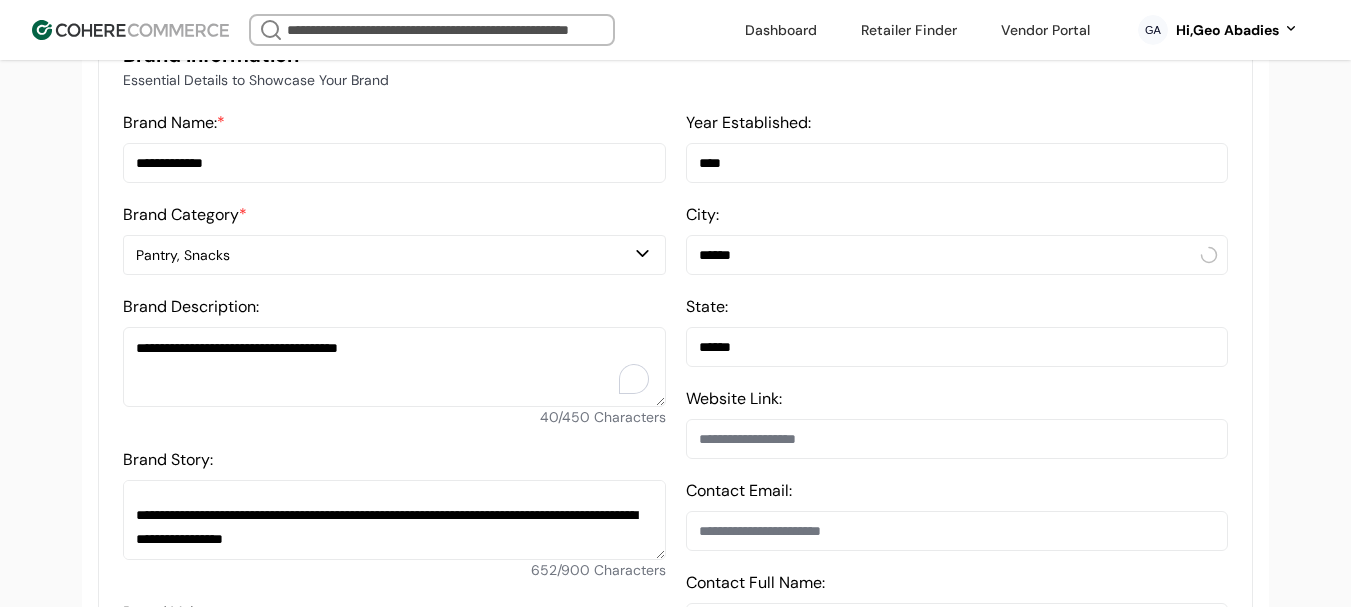 click on "******" at bounding box center (957, 255) 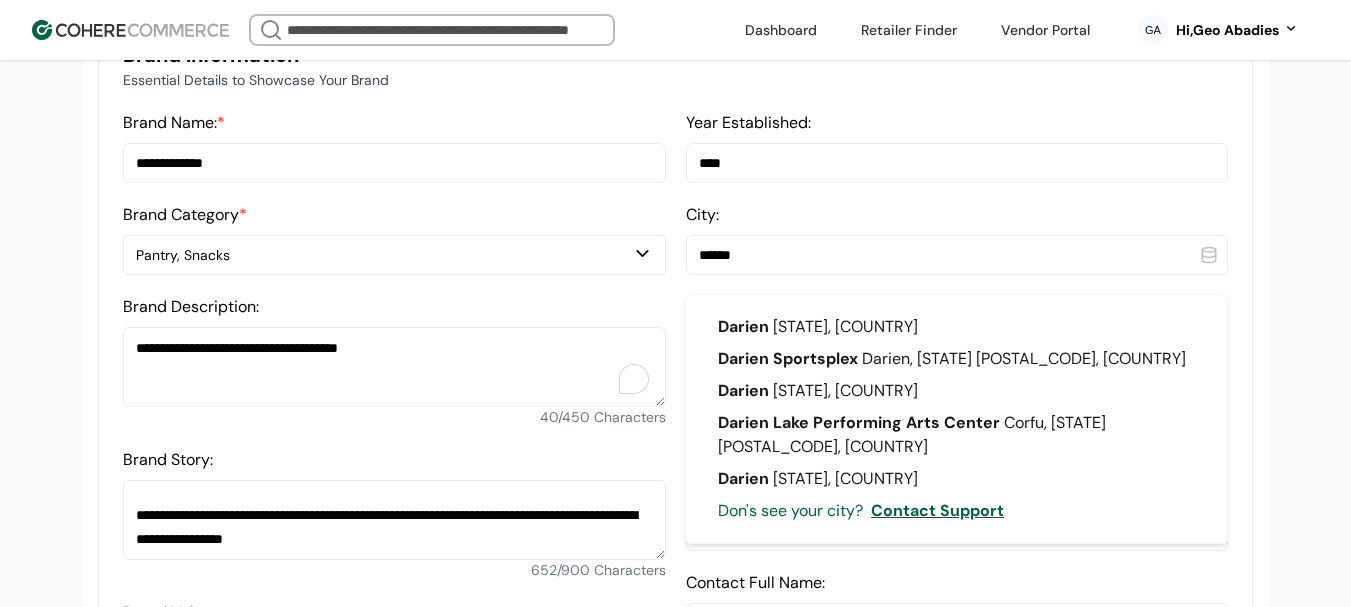 type on "******" 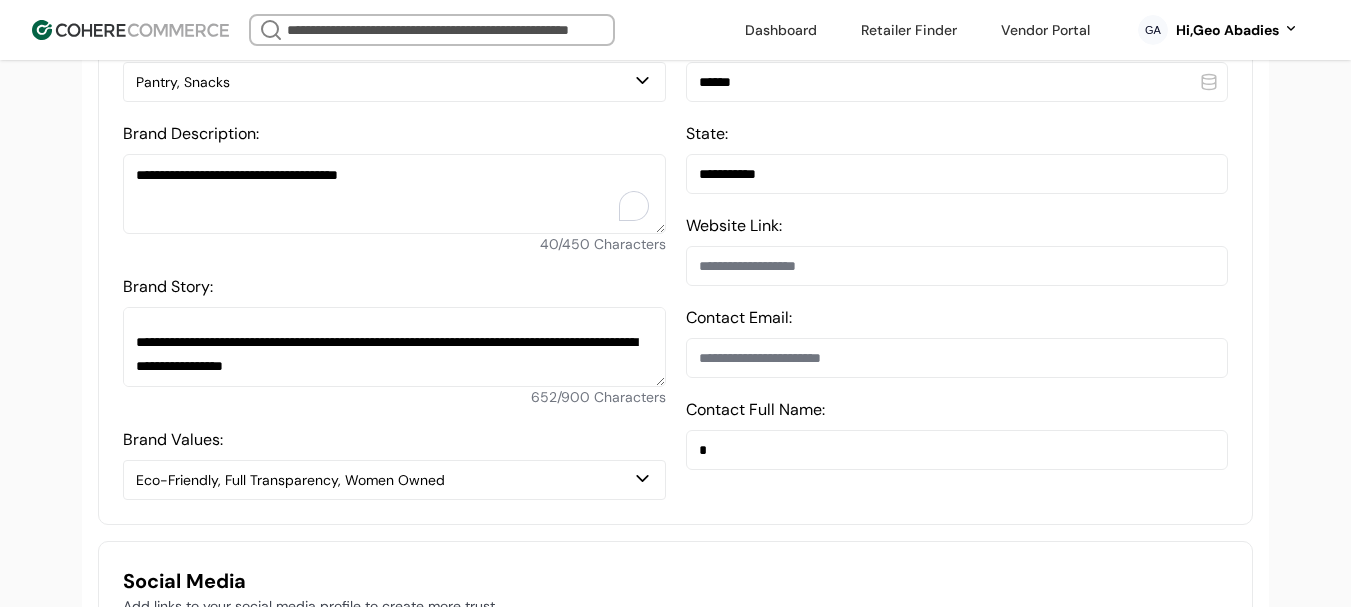 scroll, scrollTop: 737, scrollLeft: 0, axis: vertical 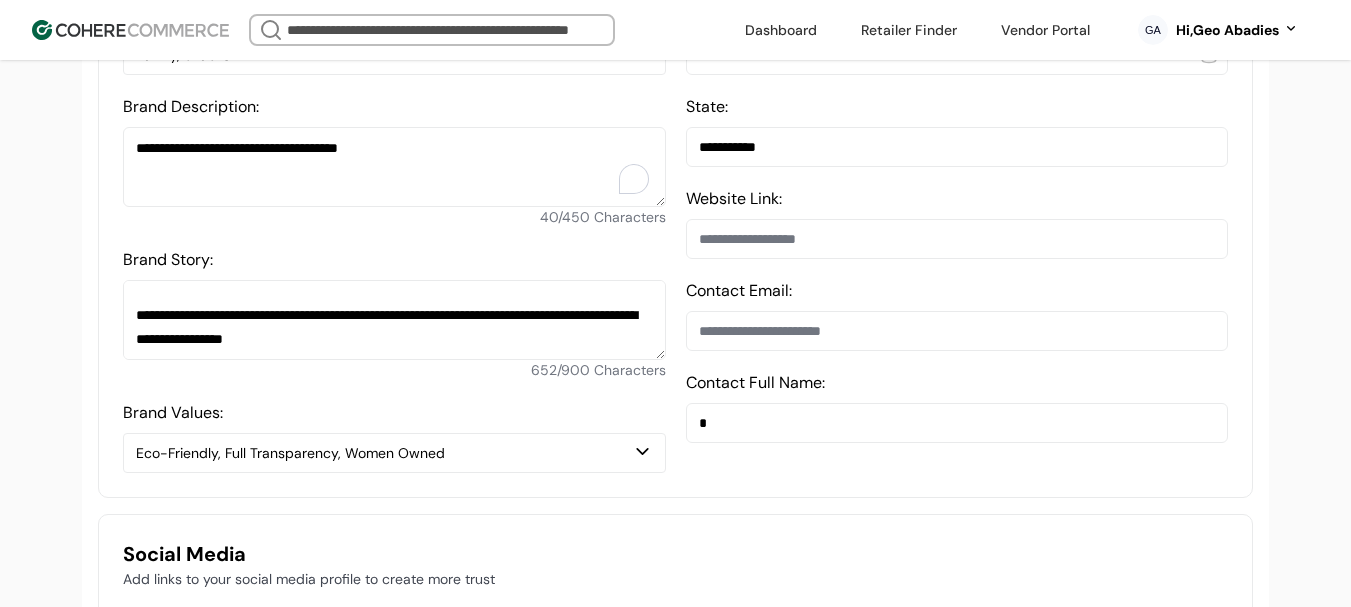 click at bounding box center [957, 239] 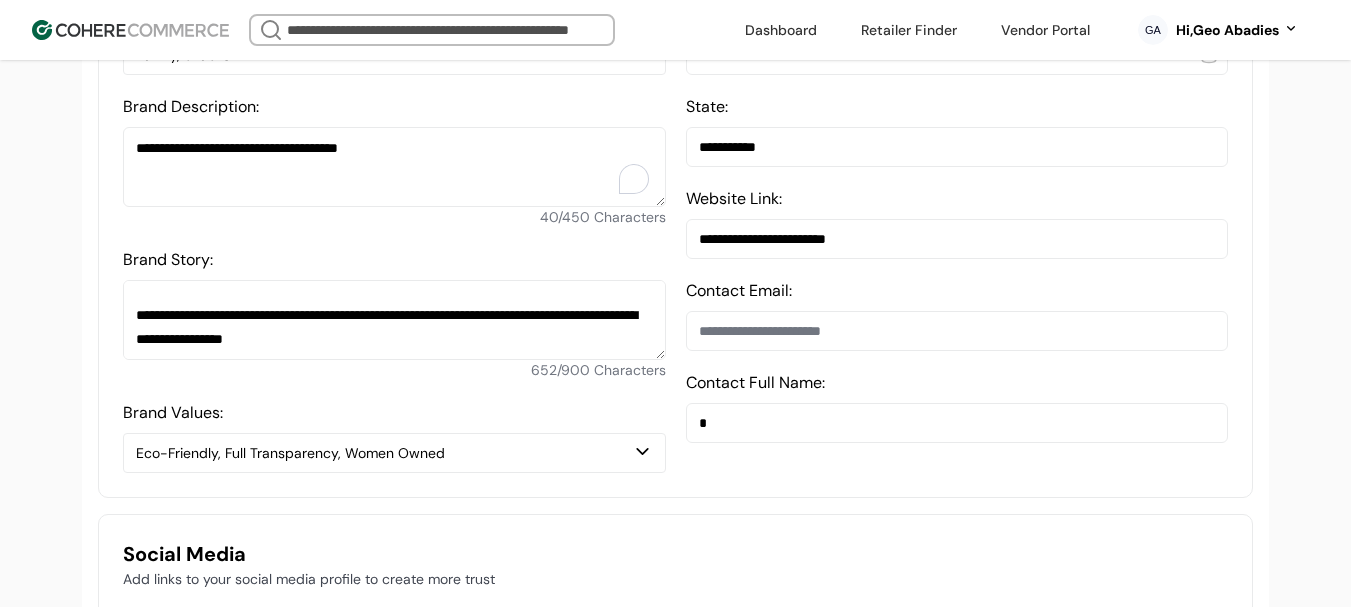 type on "**********" 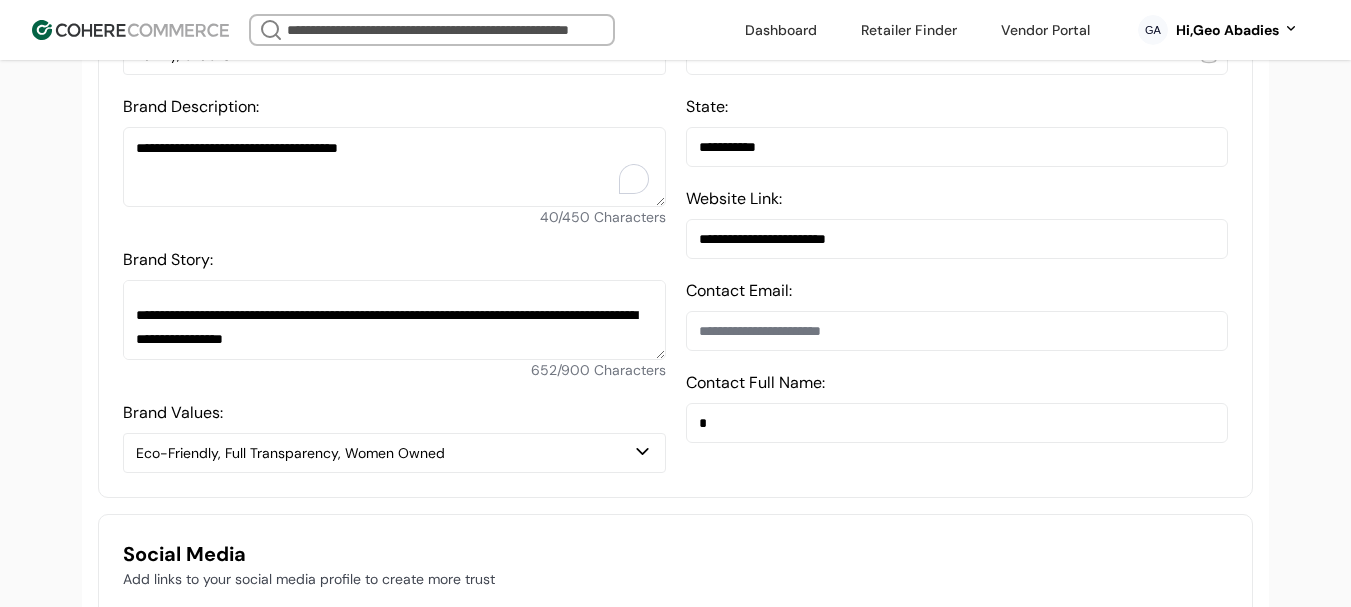 type on "**********" 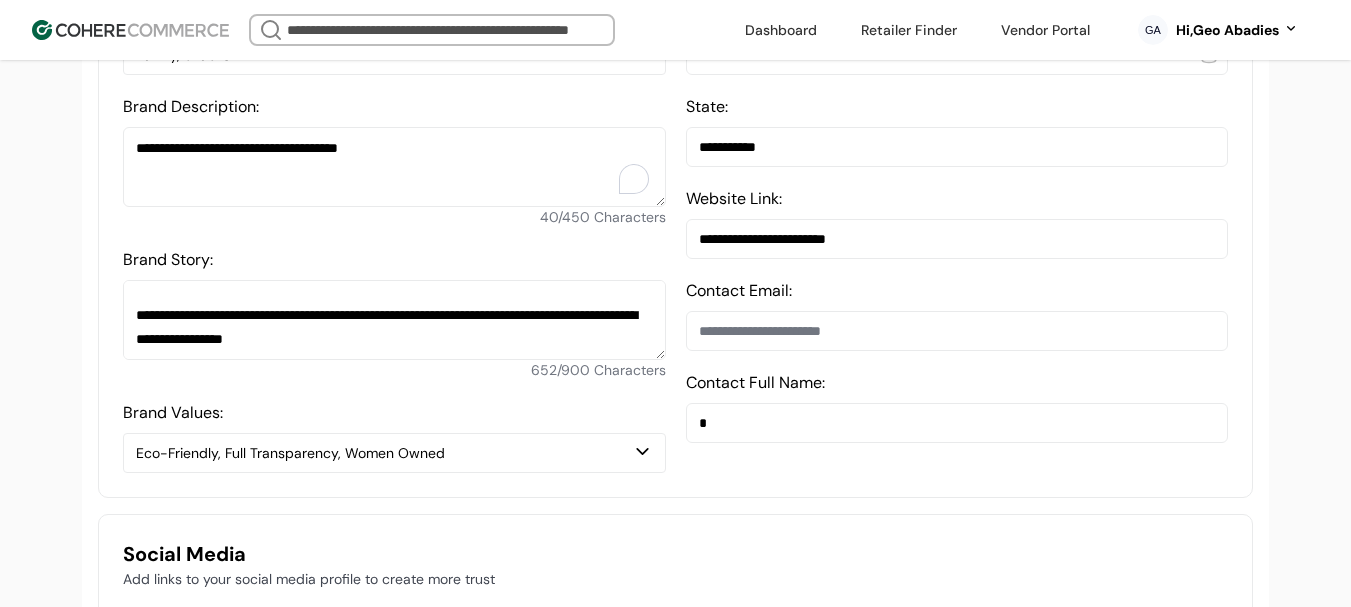 type on "**********" 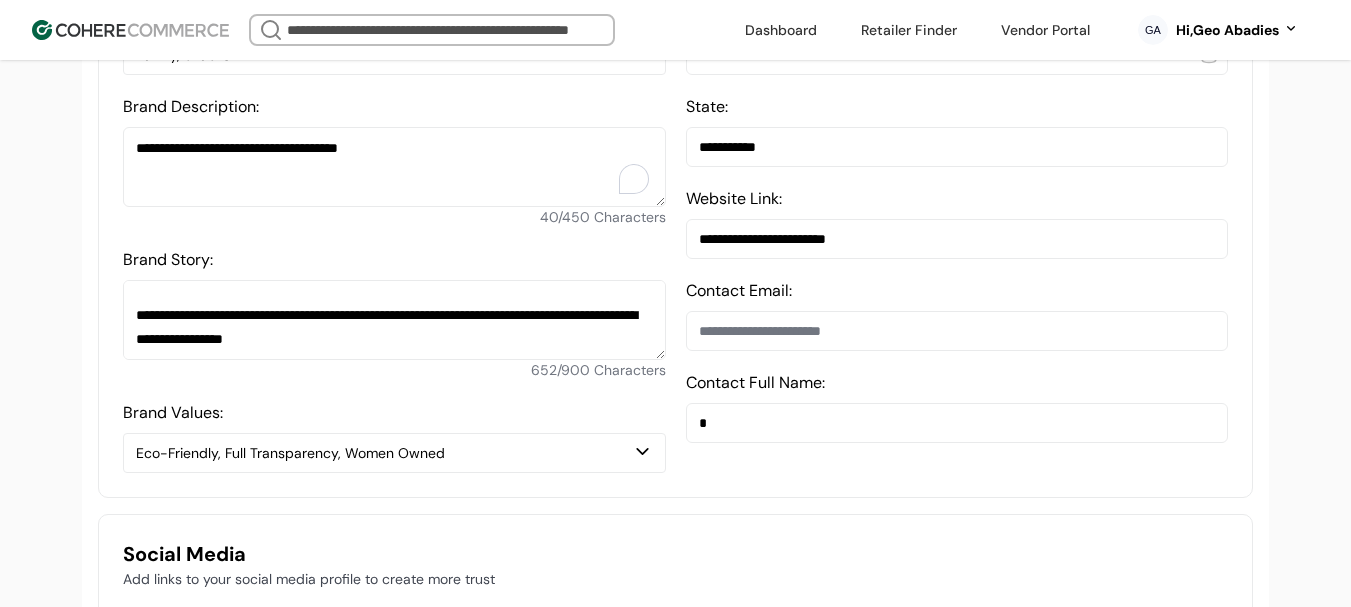 click at bounding box center (957, 423) 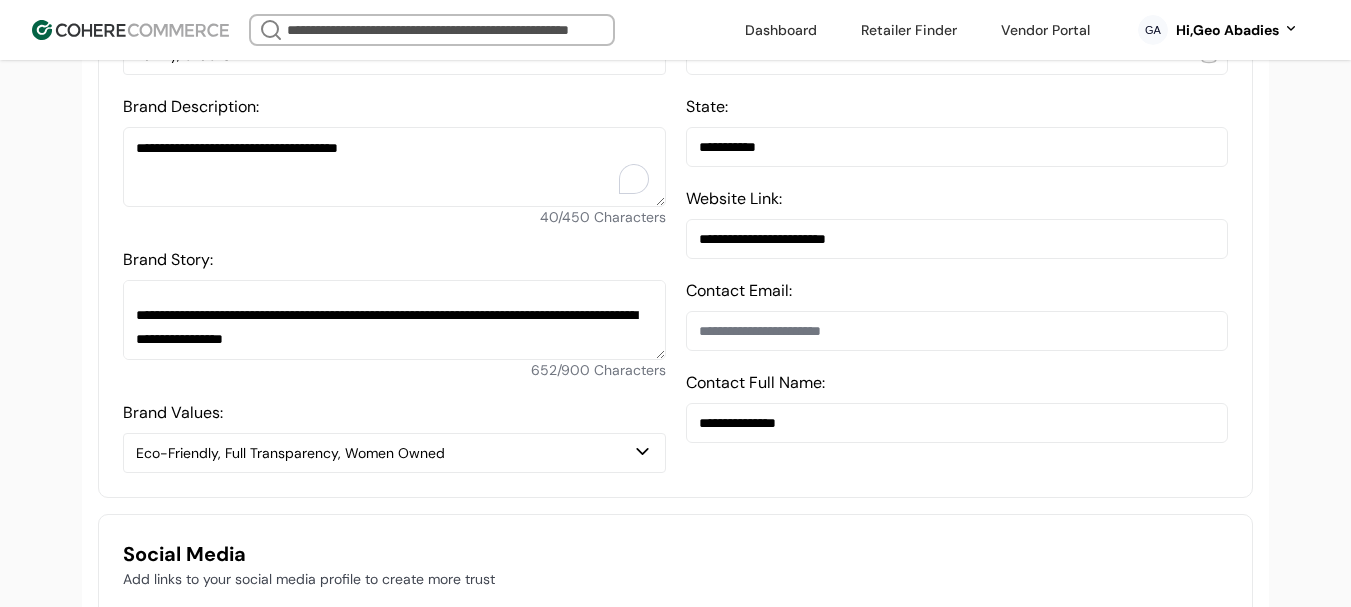 type on "**********" 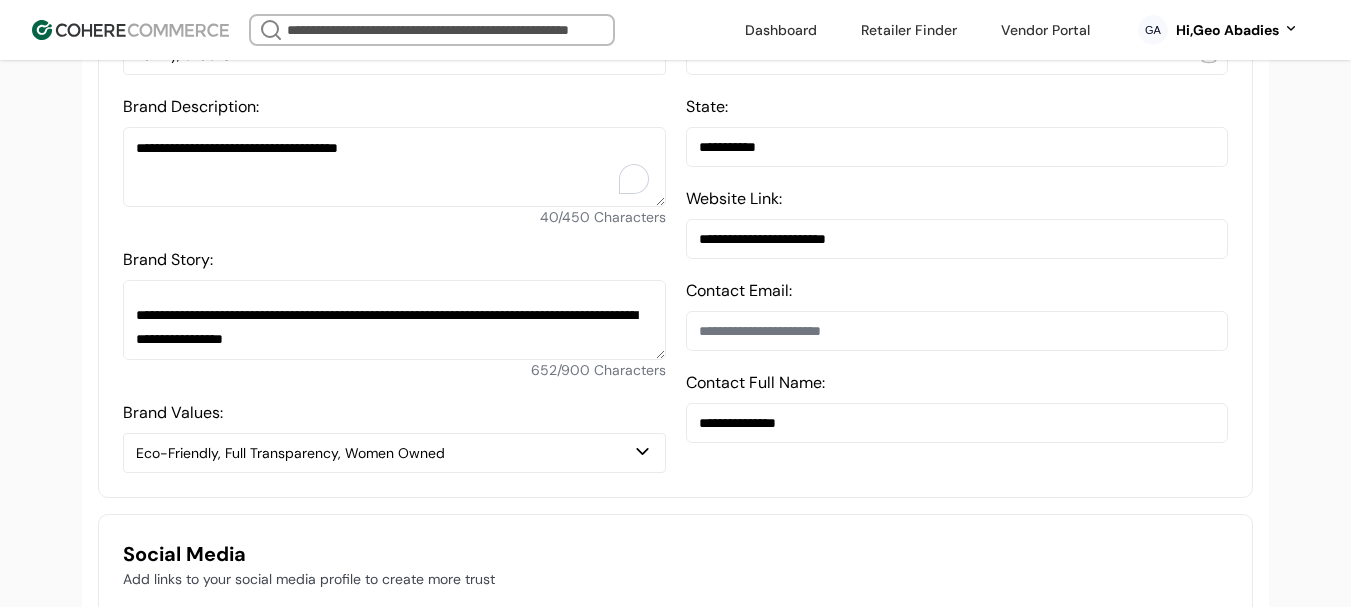 type on "**********" 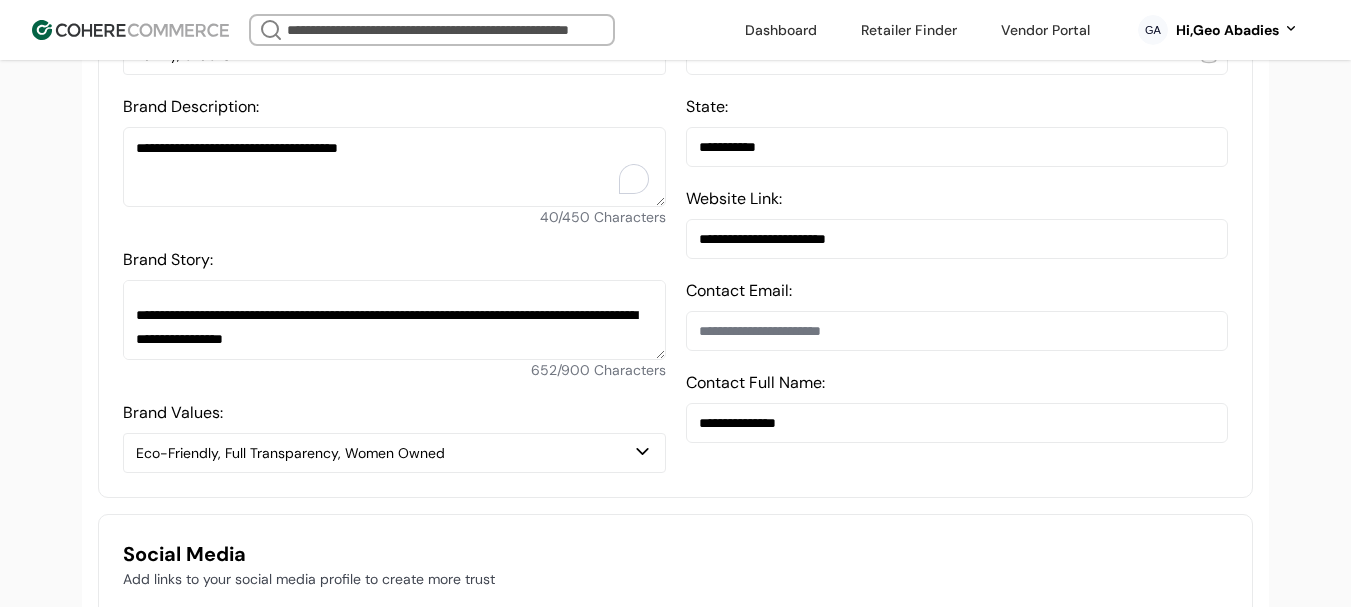 type on "**********" 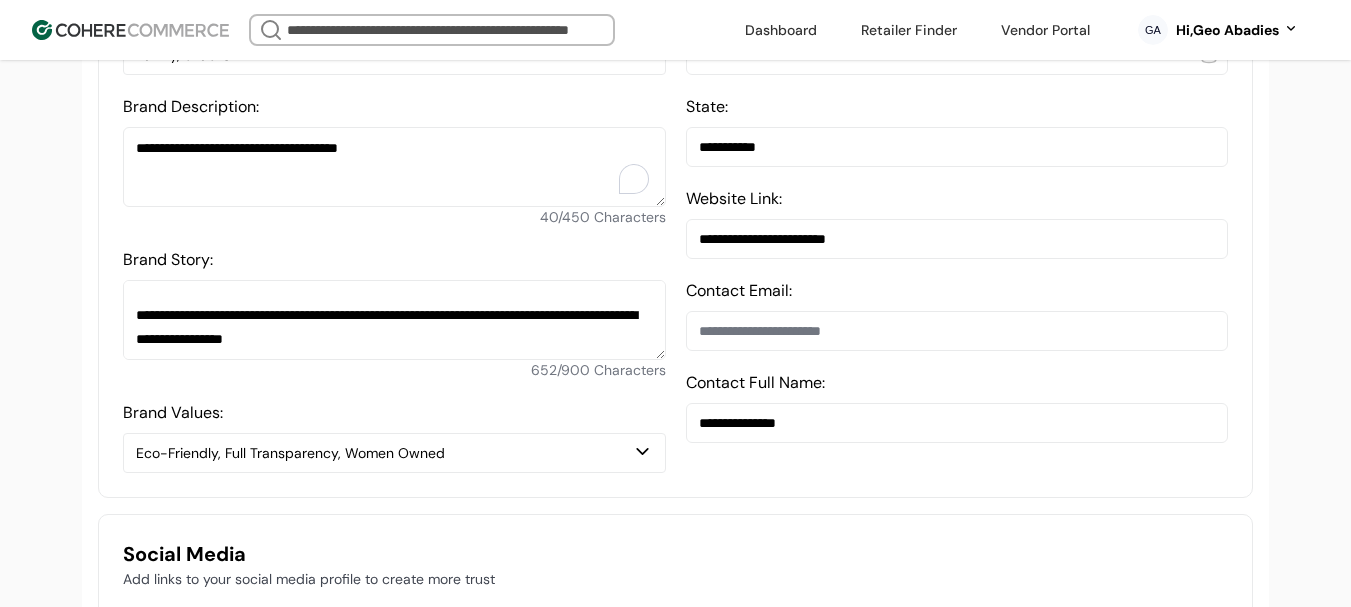 click at bounding box center (957, 331) 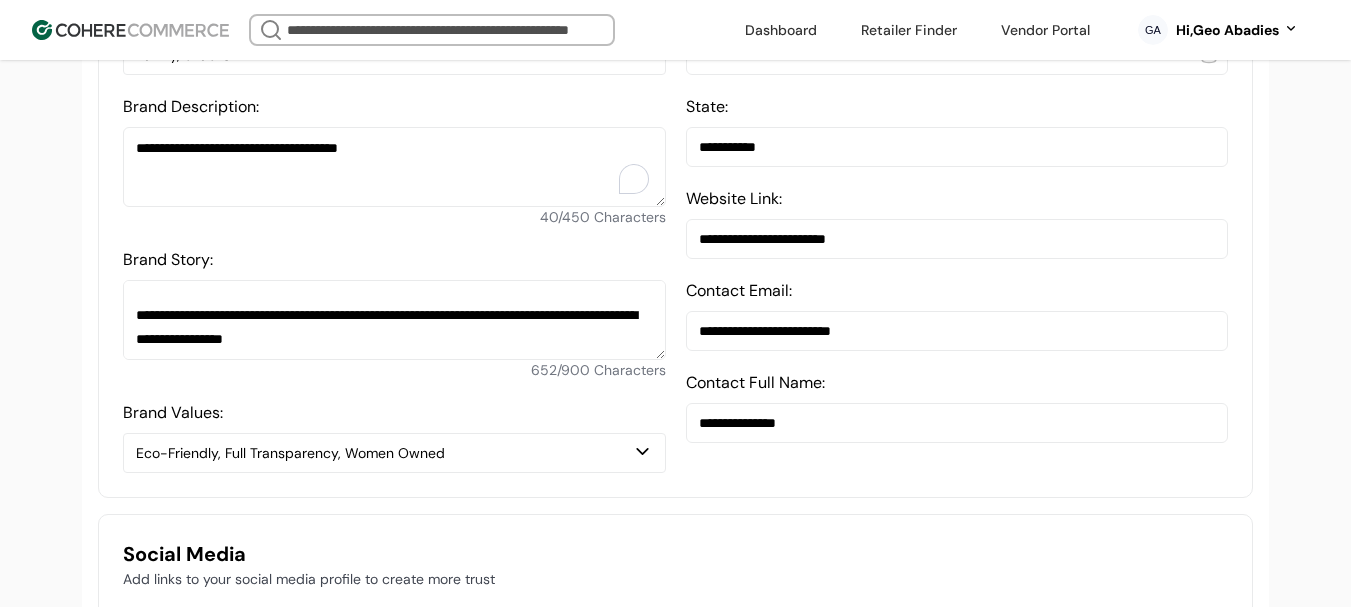 type on "**********" 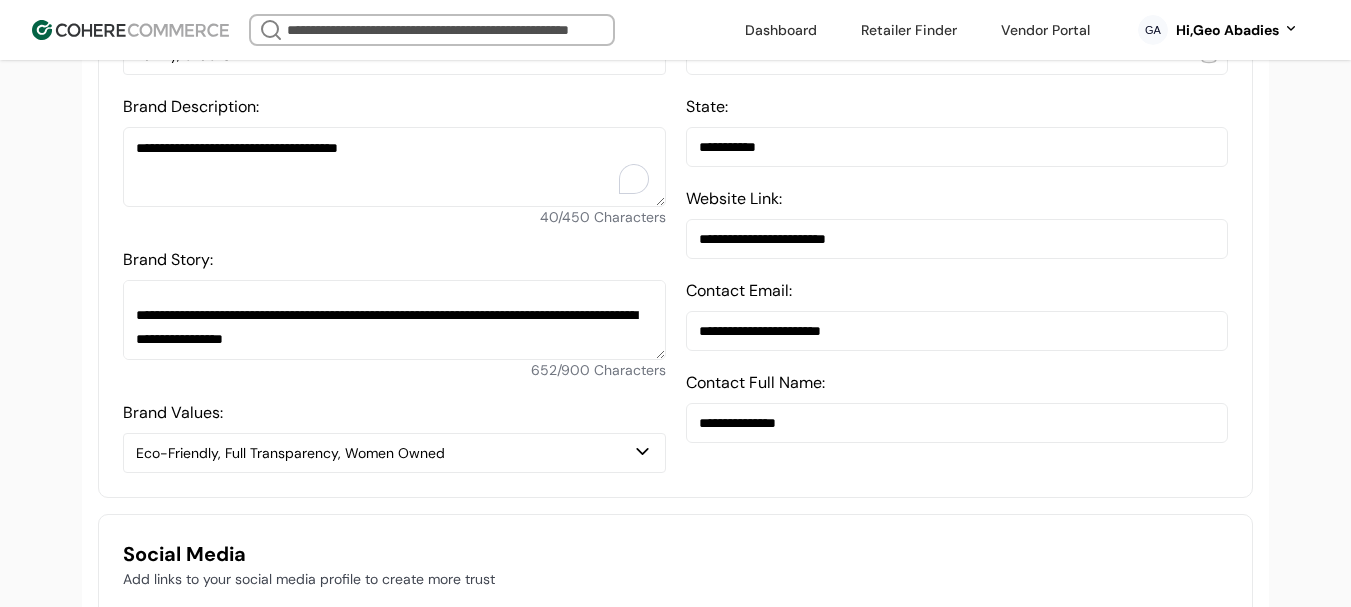 type on "**********" 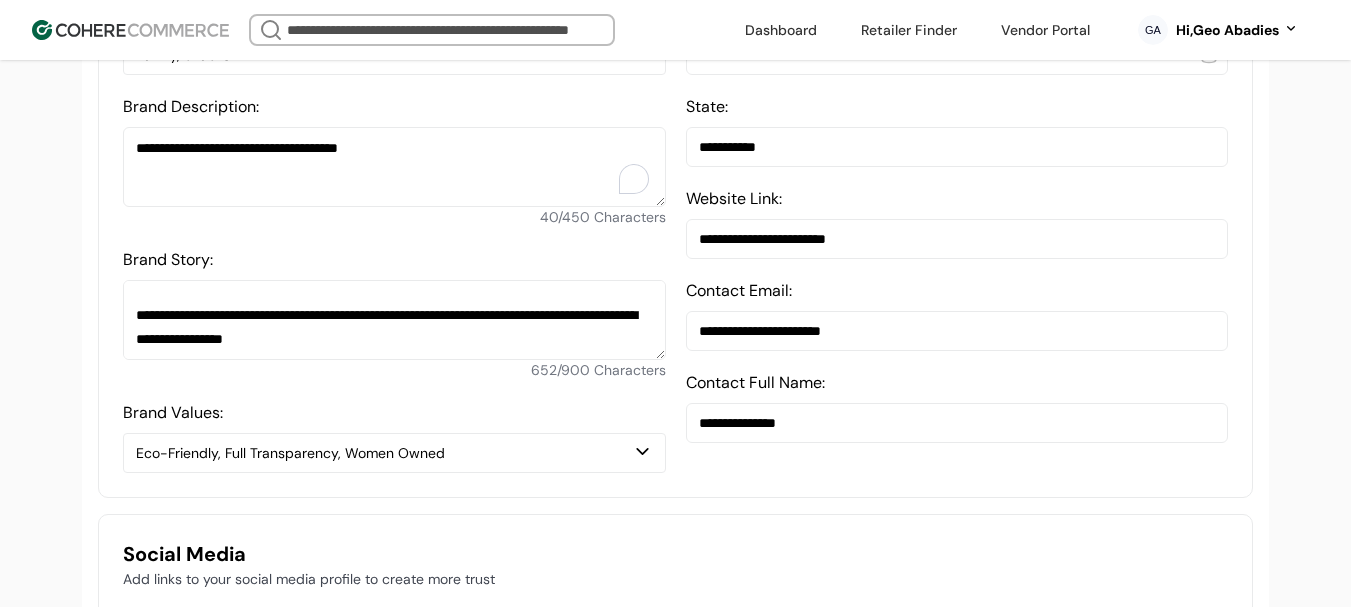 type on "**********" 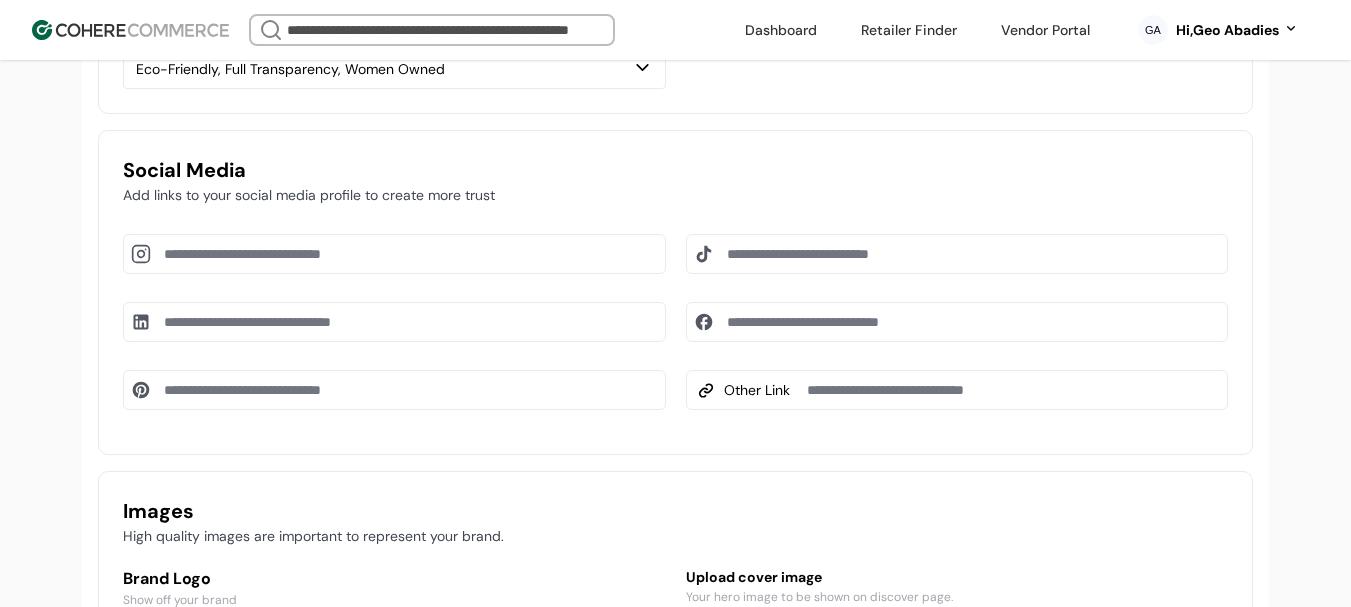 scroll, scrollTop: 1137, scrollLeft: 0, axis: vertical 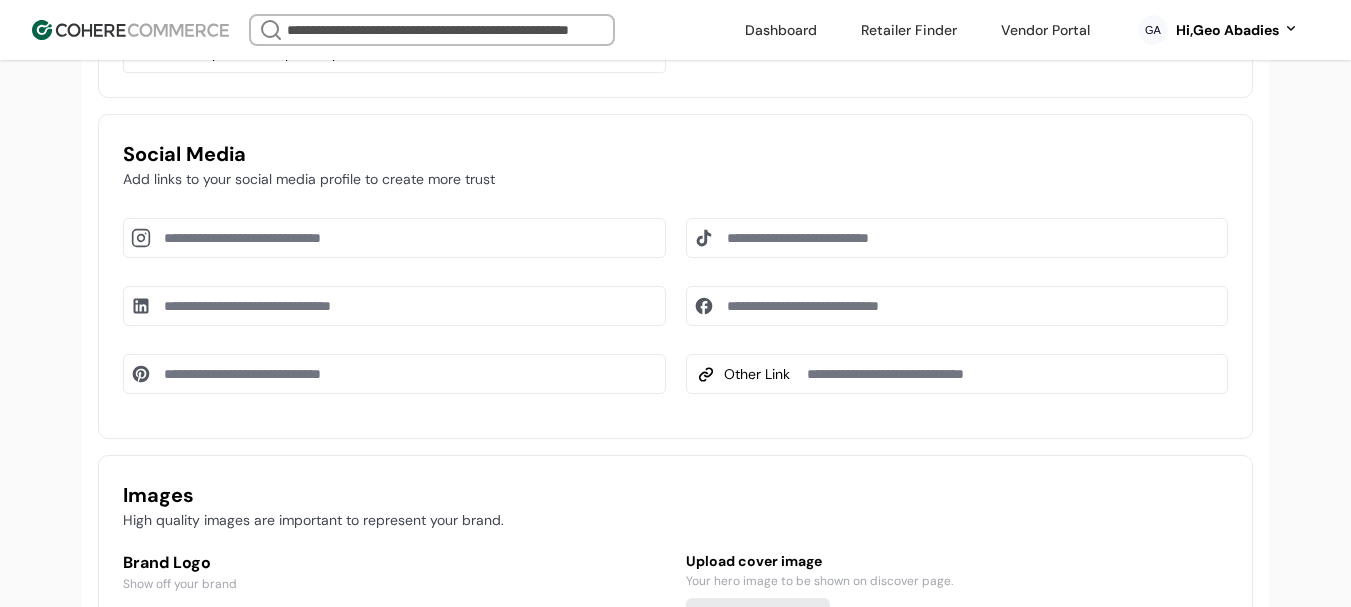 drag, startPoint x: 312, startPoint y: 270, endPoint x: 343, endPoint y: 248, distance: 38.013157 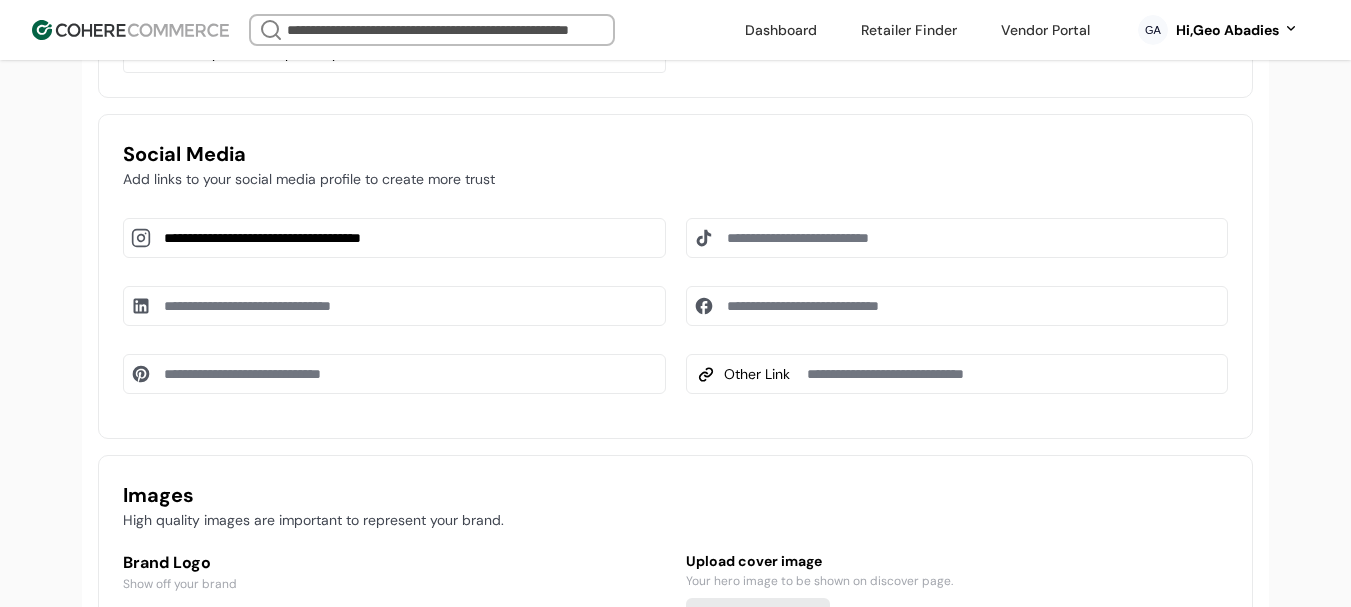 type on "**********" 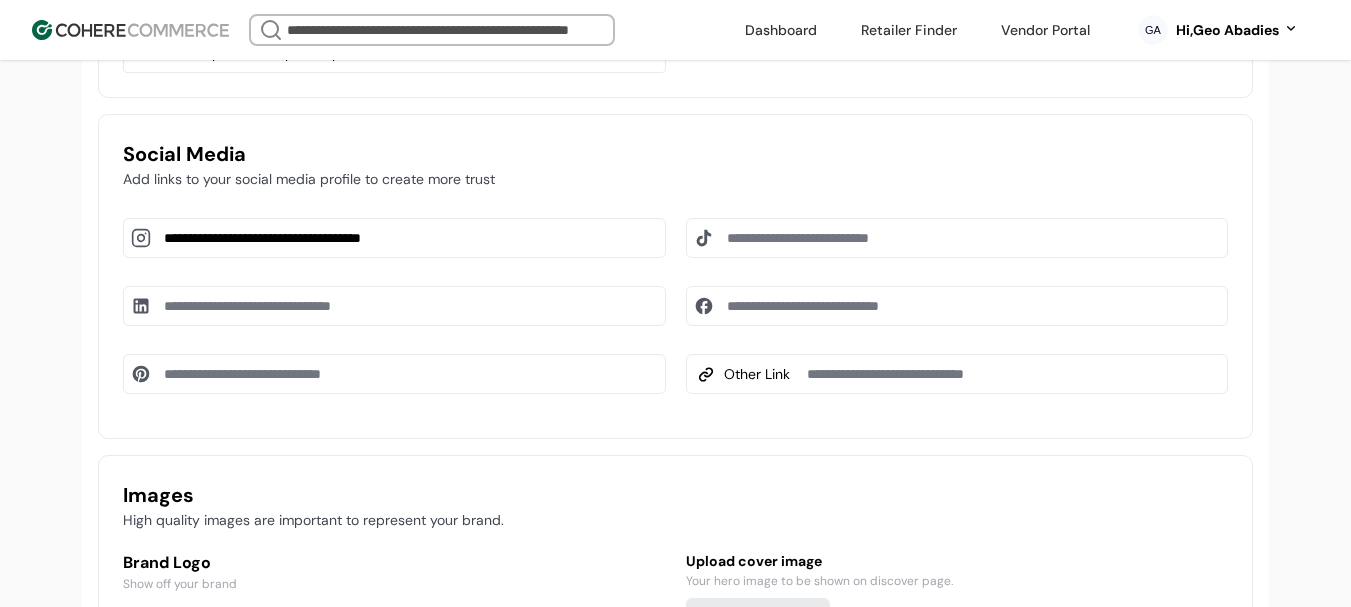 type on "**********" 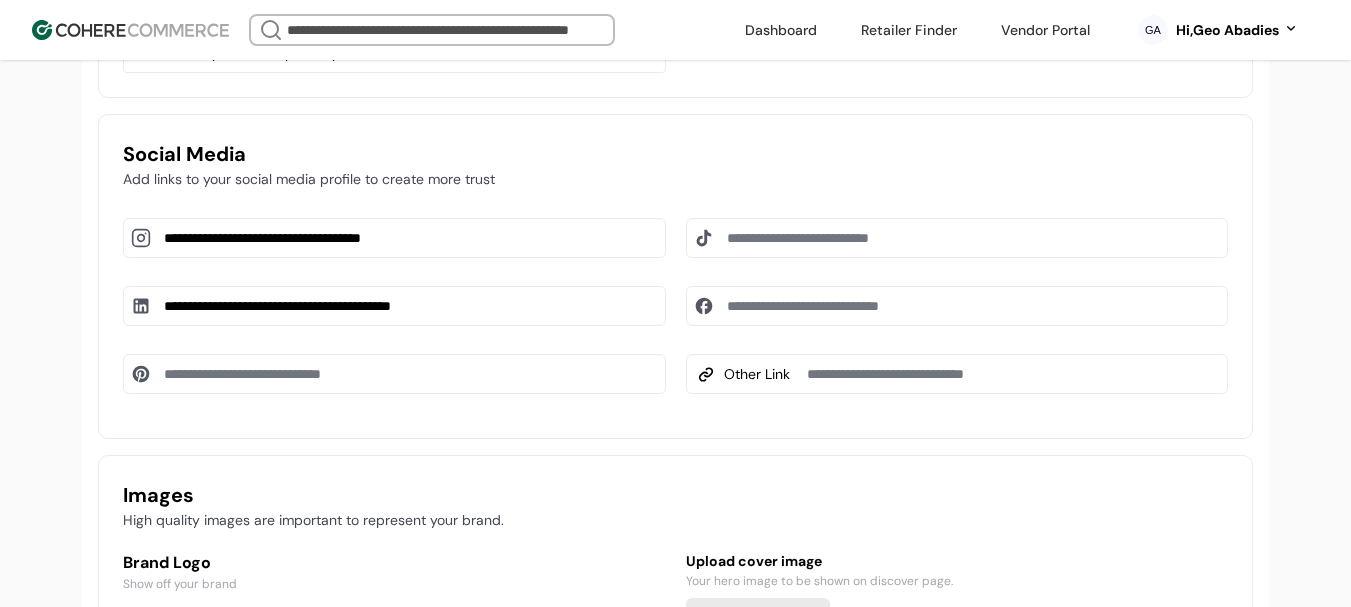type on "**********" 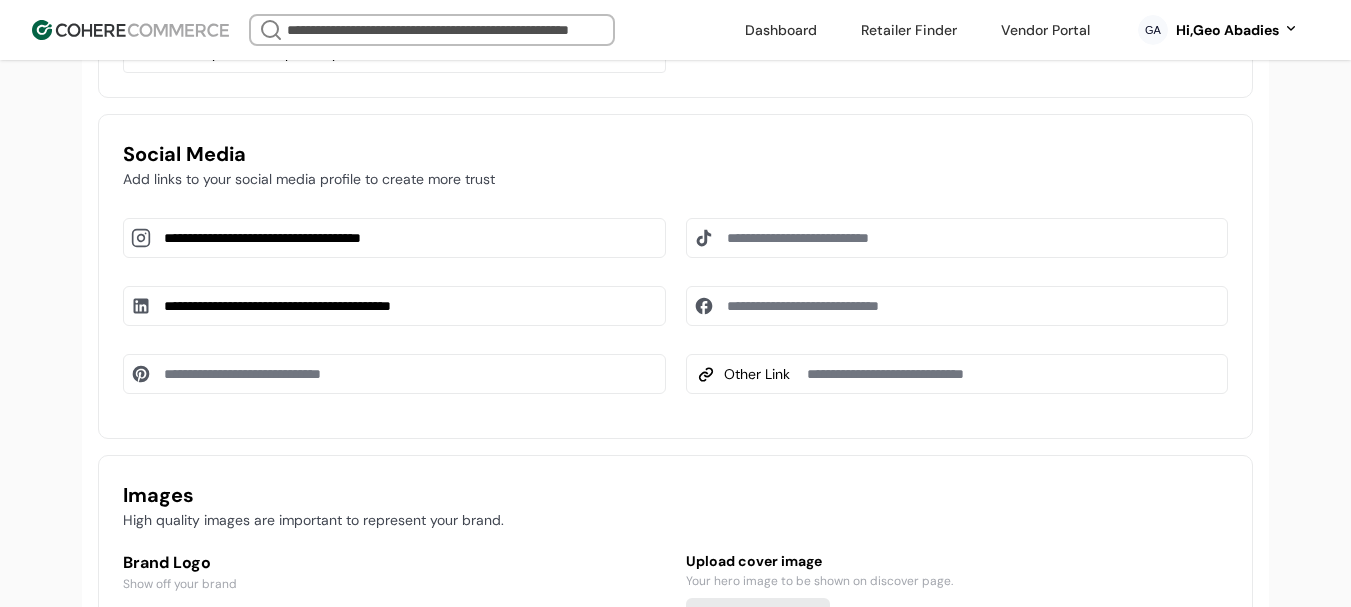 click at bounding box center [957, 306] 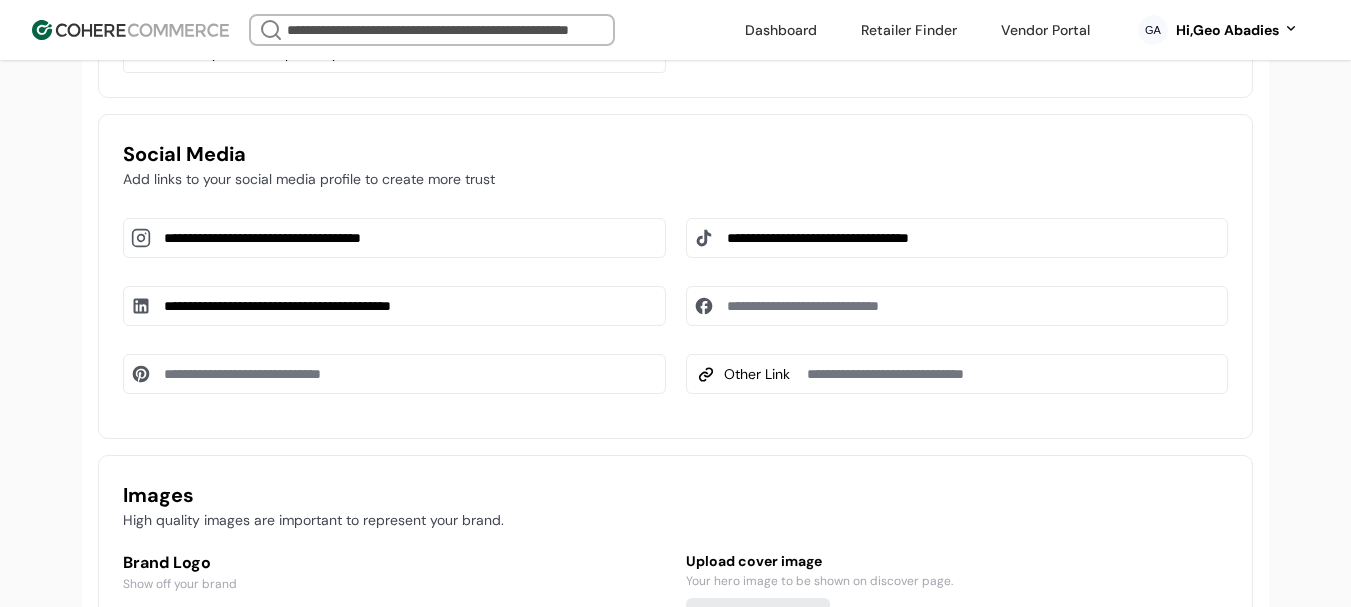 type on "**********" 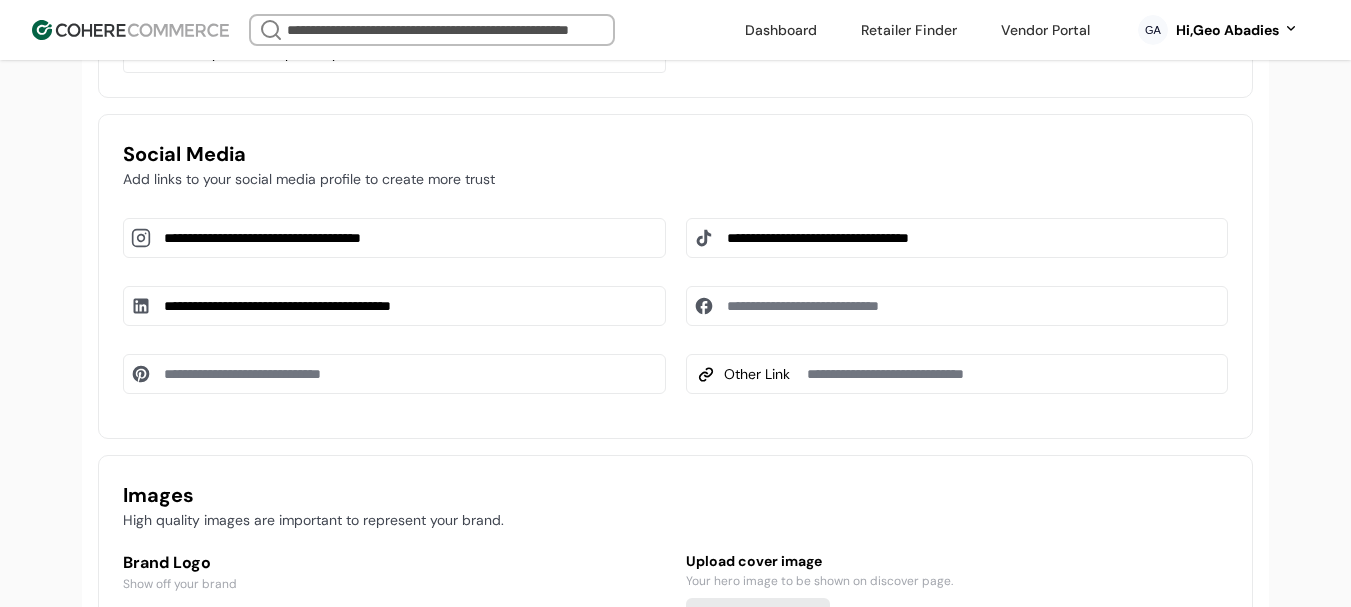 type on "**********" 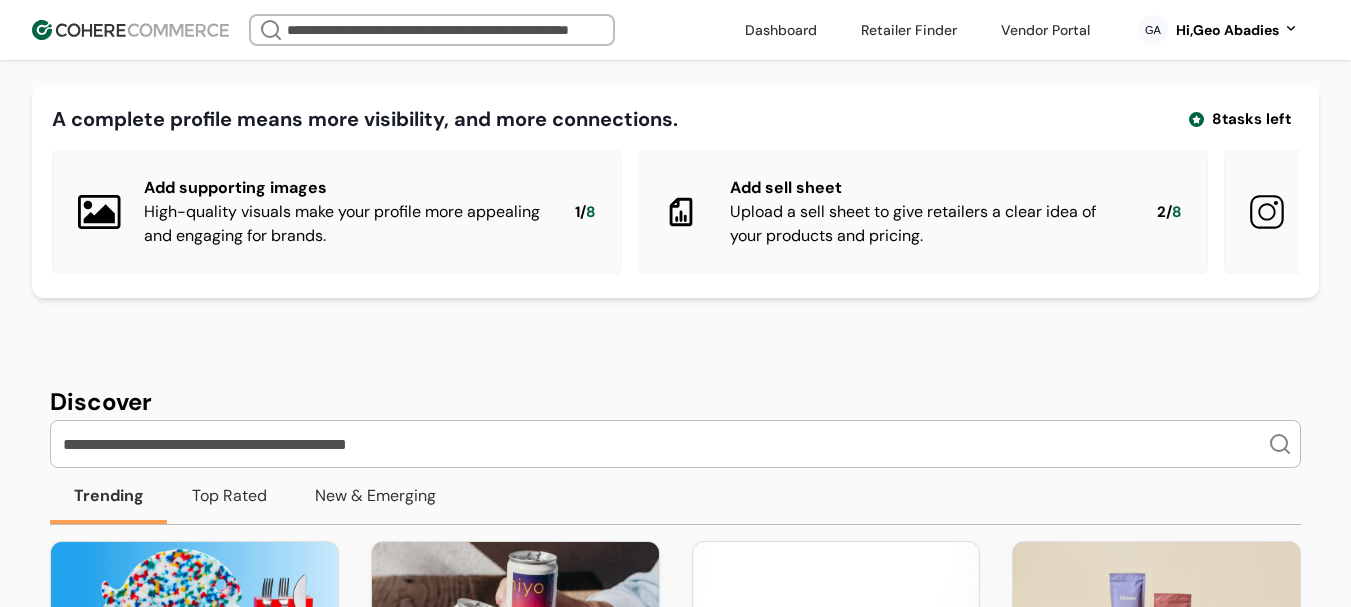 click on "Add supporting images" at bounding box center [343, 188] 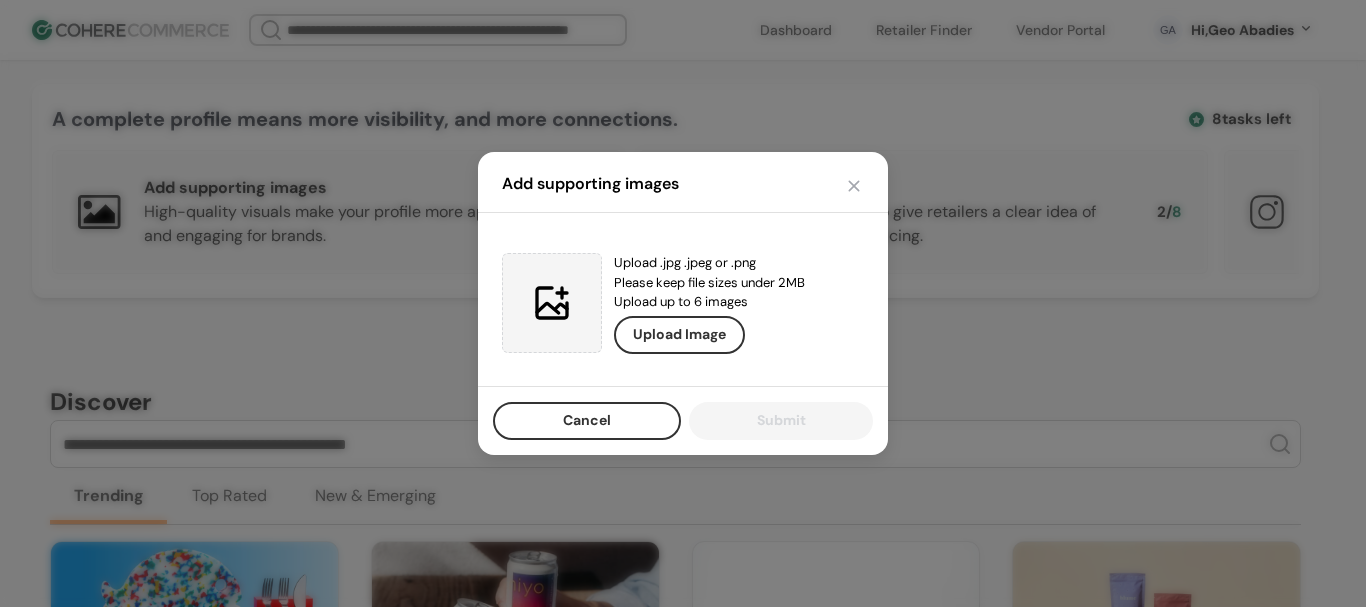 click at bounding box center (854, 186) 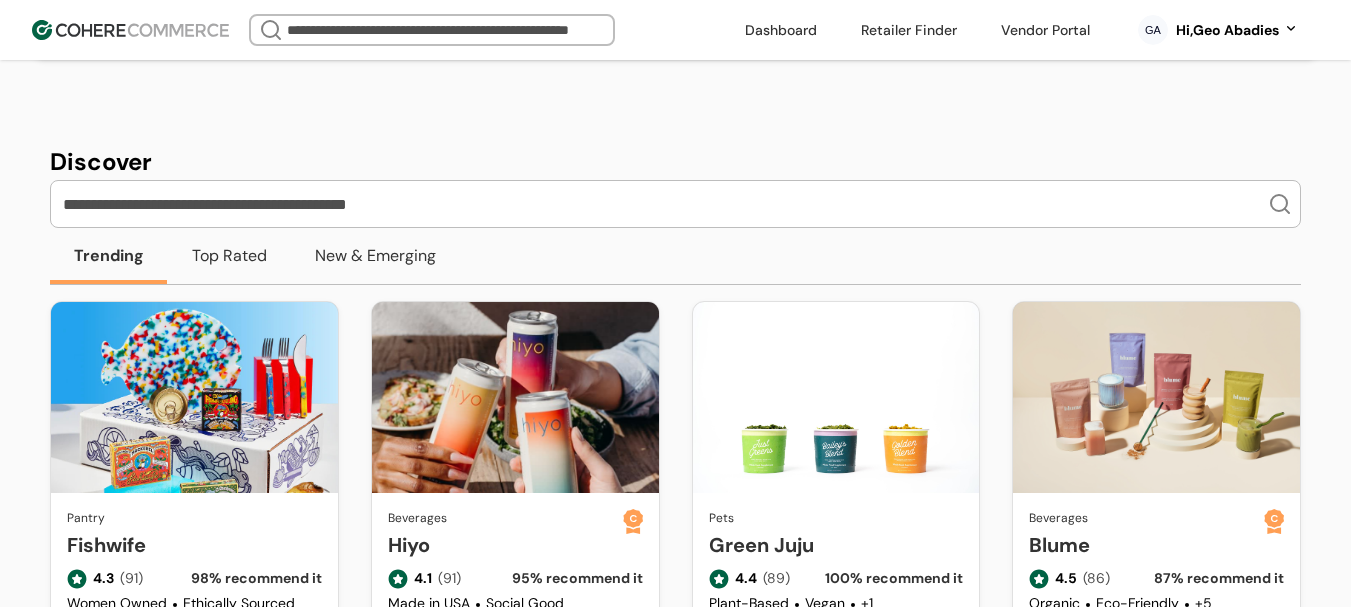 scroll, scrollTop: 300, scrollLeft: 0, axis: vertical 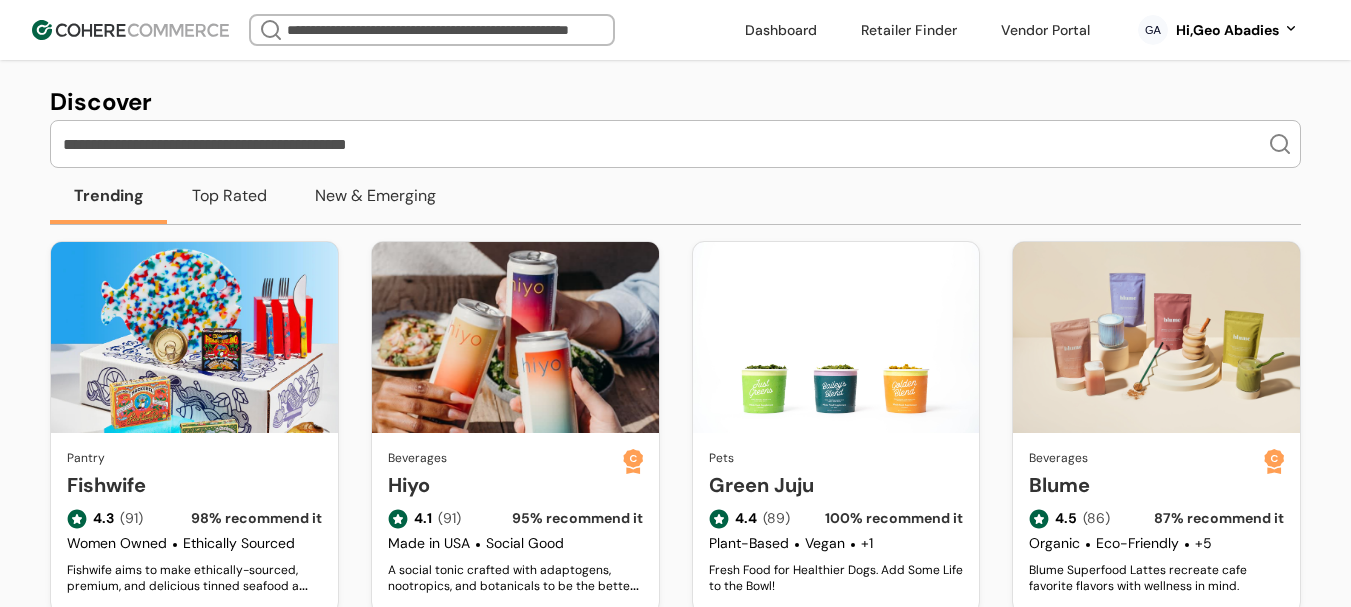 click at bounding box center (663, 144) 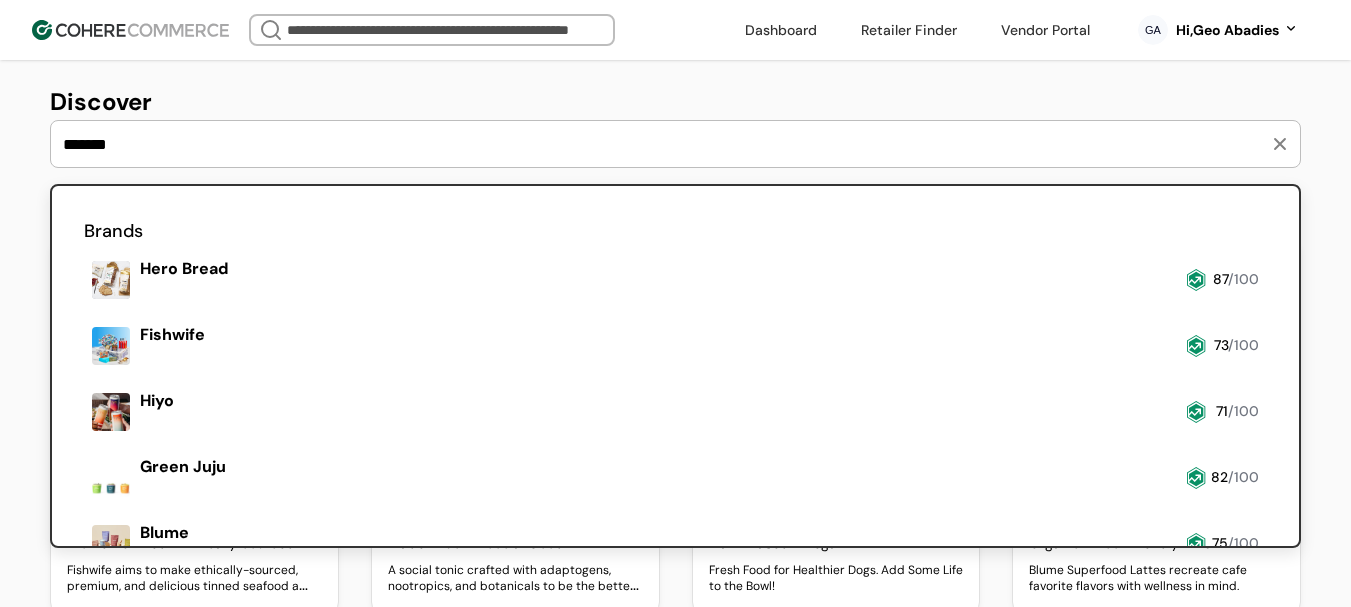 type on "*******" 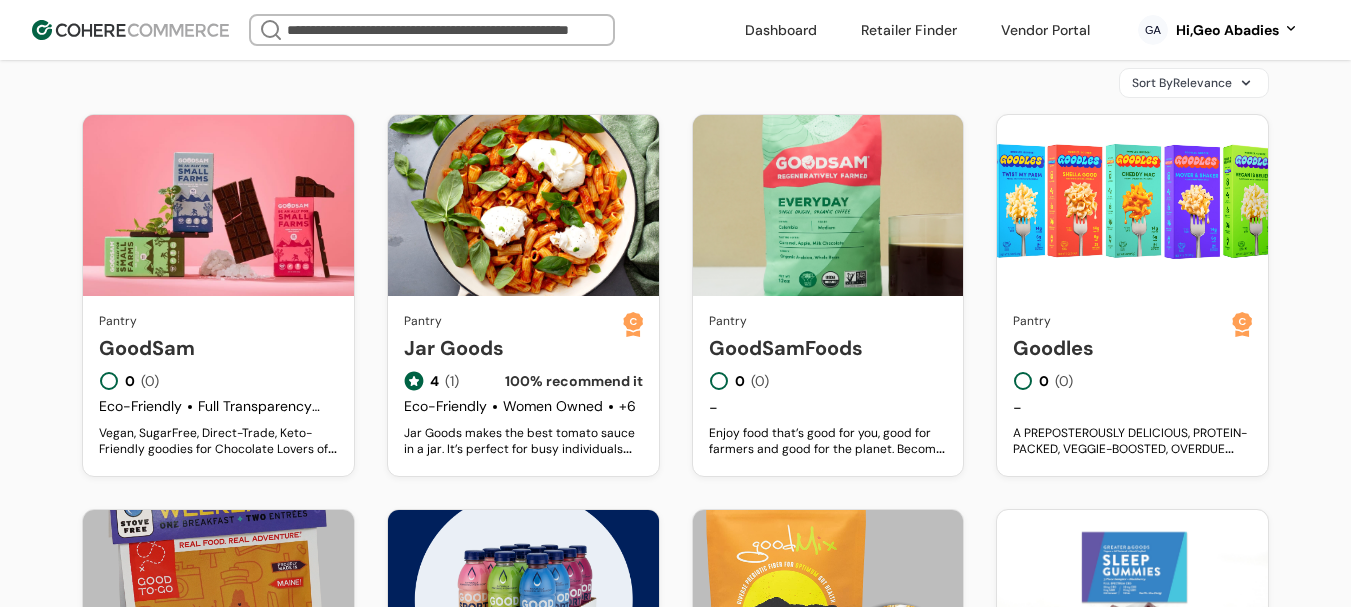 scroll, scrollTop: 400, scrollLeft: 0, axis: vertical 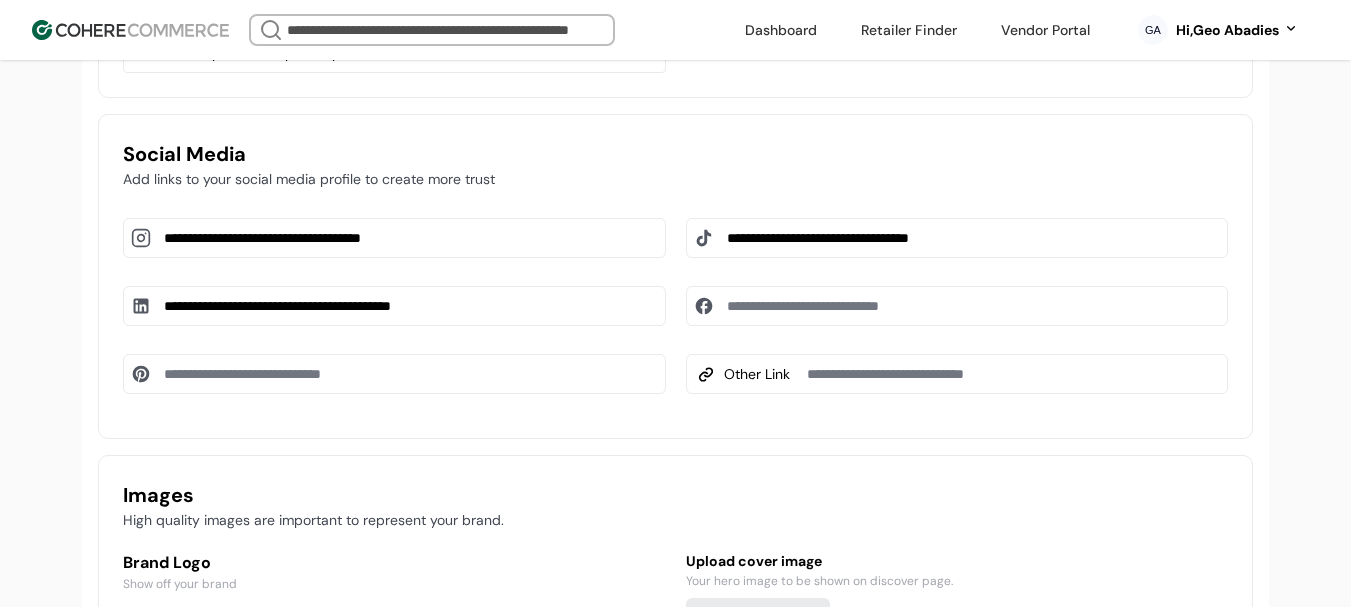 click at bounding box center (957, 306) 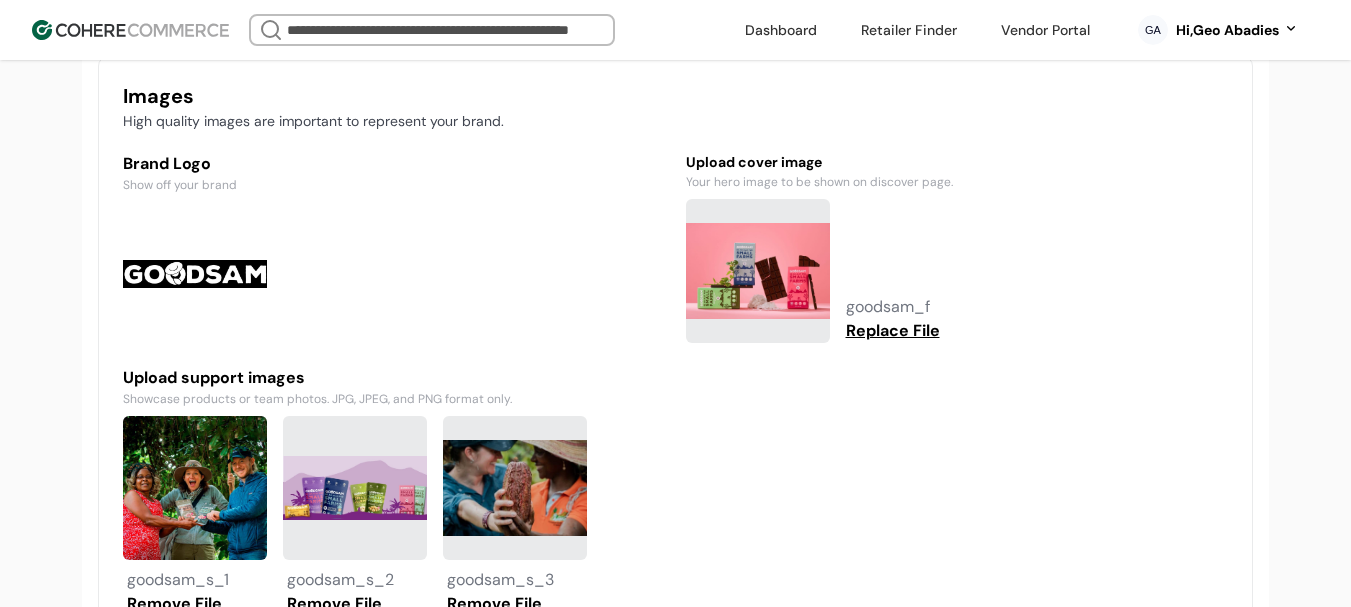 scroll, scrollTop: 1537, scrollLeft: 0, axis: vertical 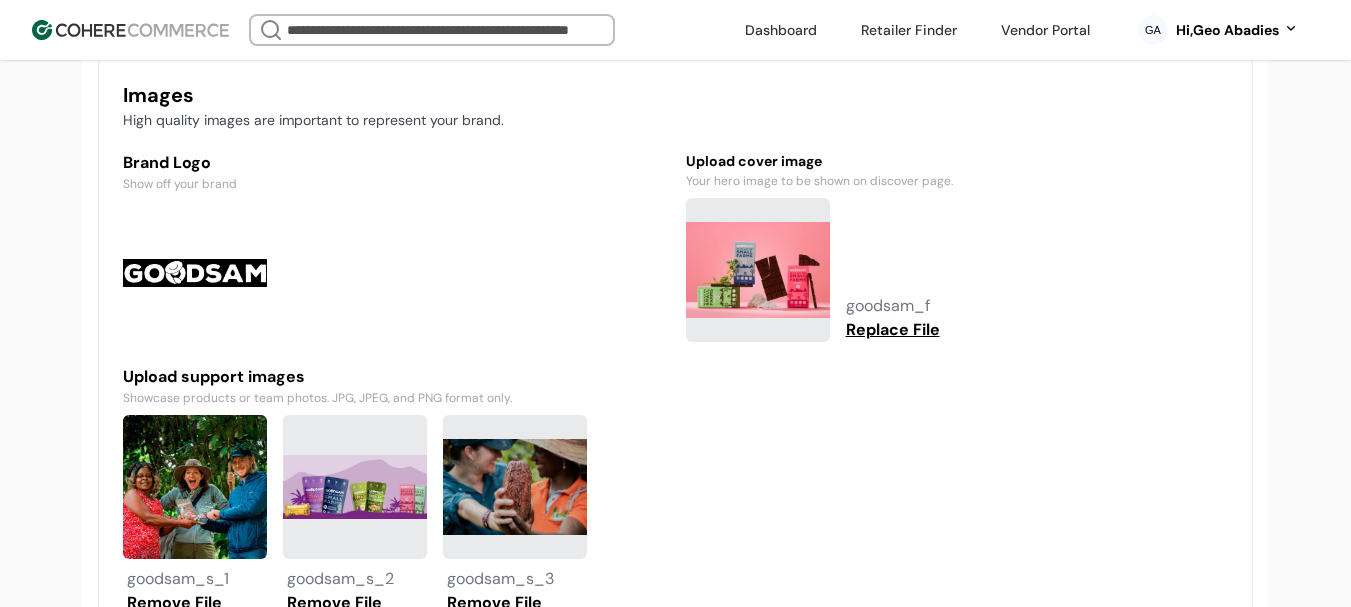 type on "**********" 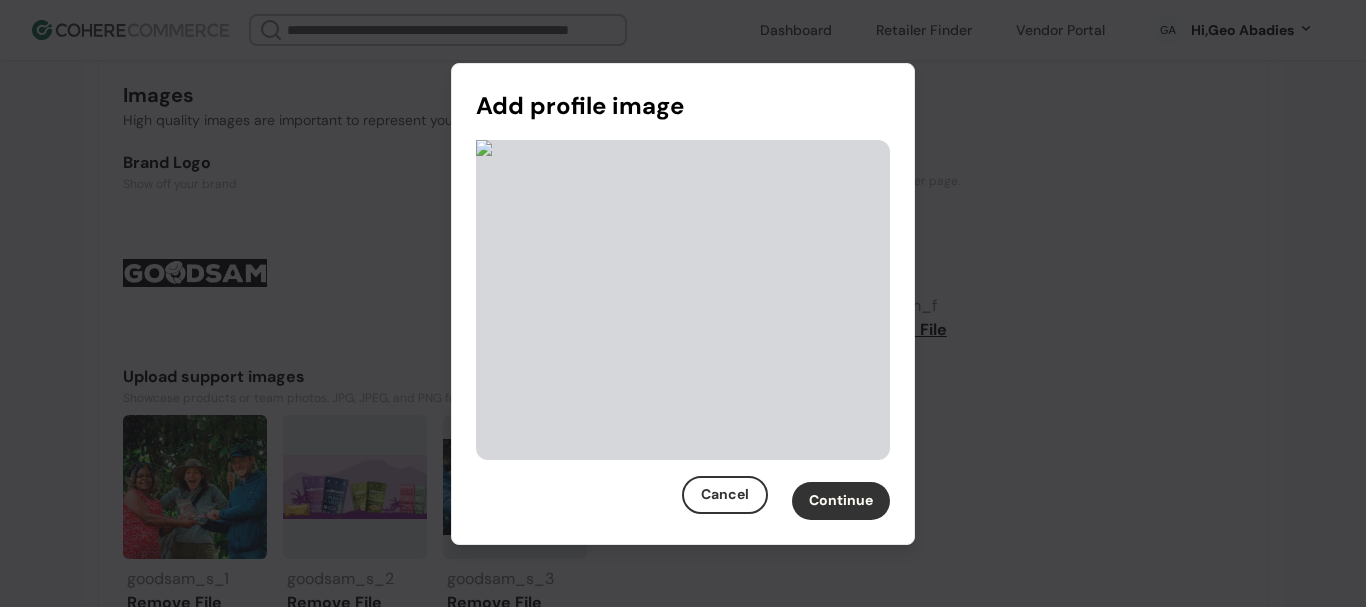 click on "Continue" at bounding box center (841, 501) 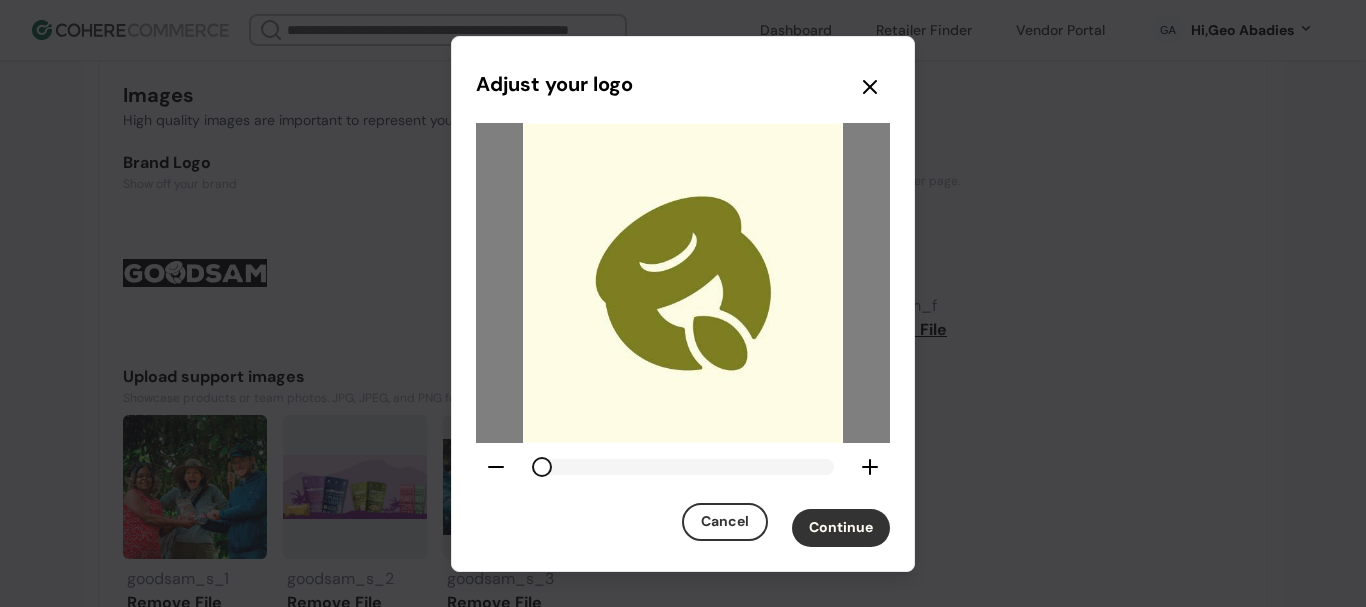 click on "Continue" at bounding box center [841, 528] 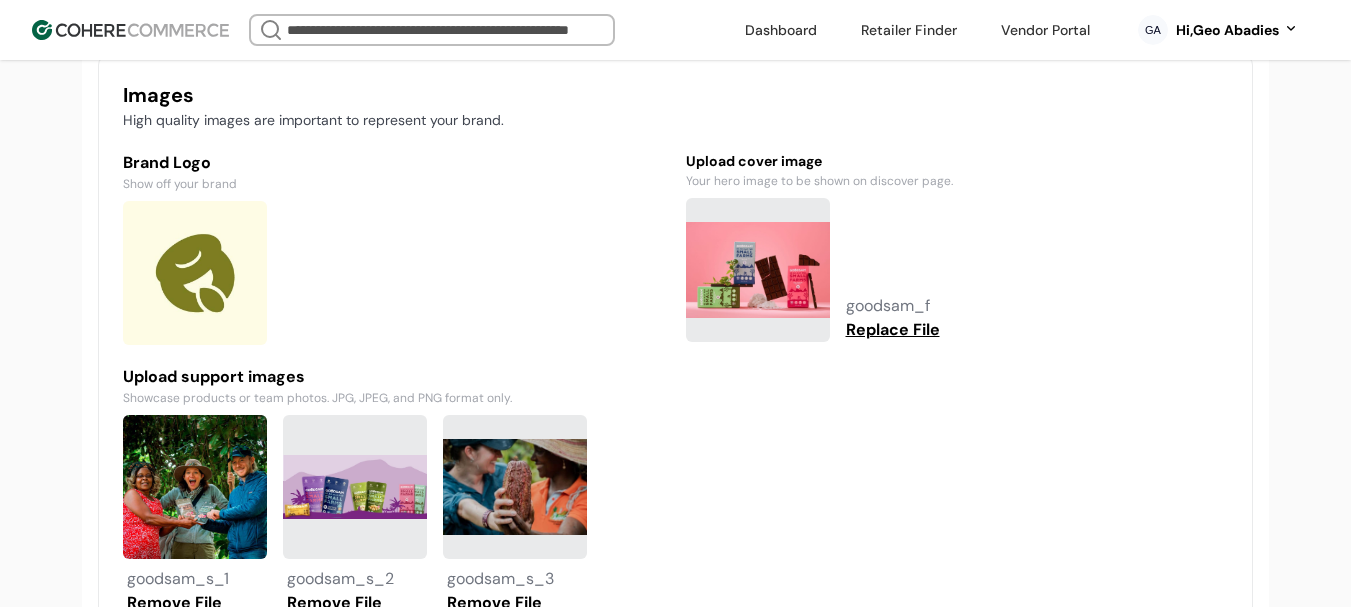 click on "Replace File" at bounding box center [893, 330] 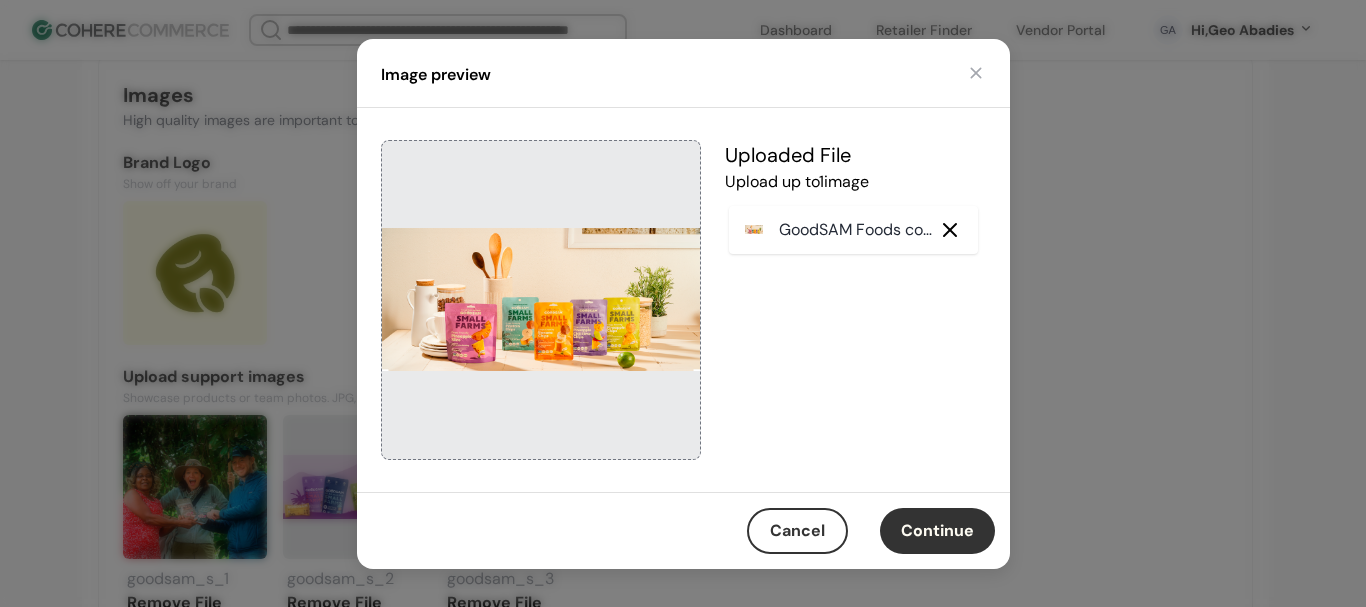 click on "Continue" at bounding box center (937, 531) 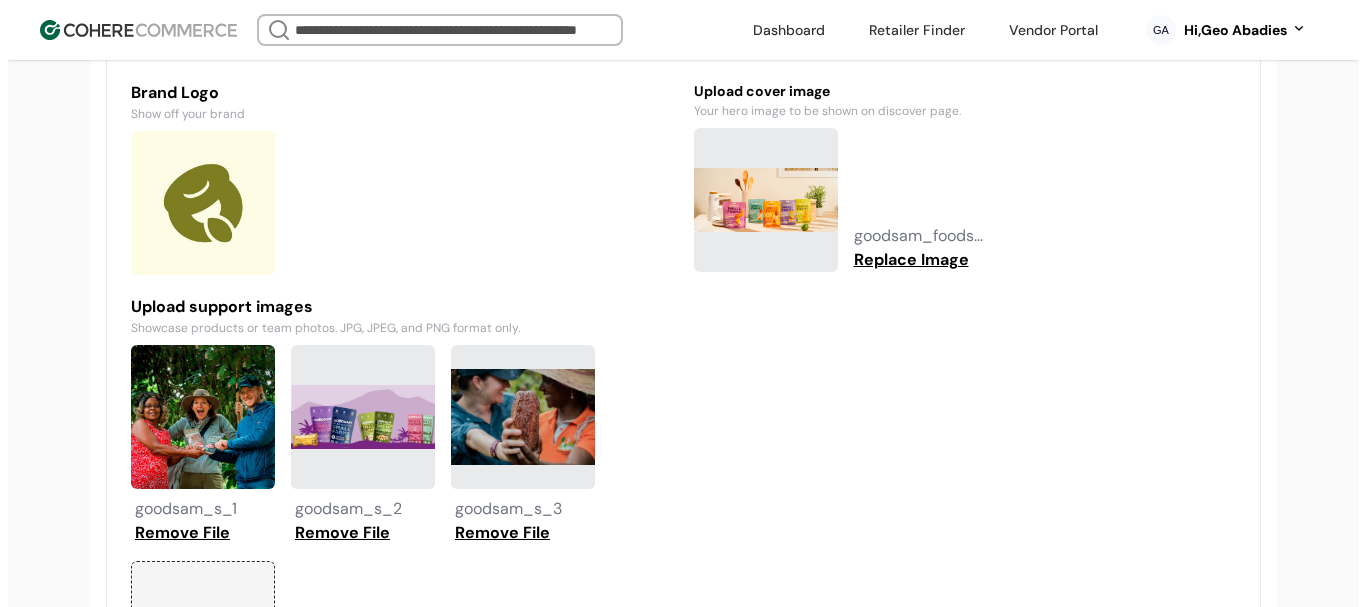 scroll, scrollTop: 1737, scrollLeft: 0, axis: vertical 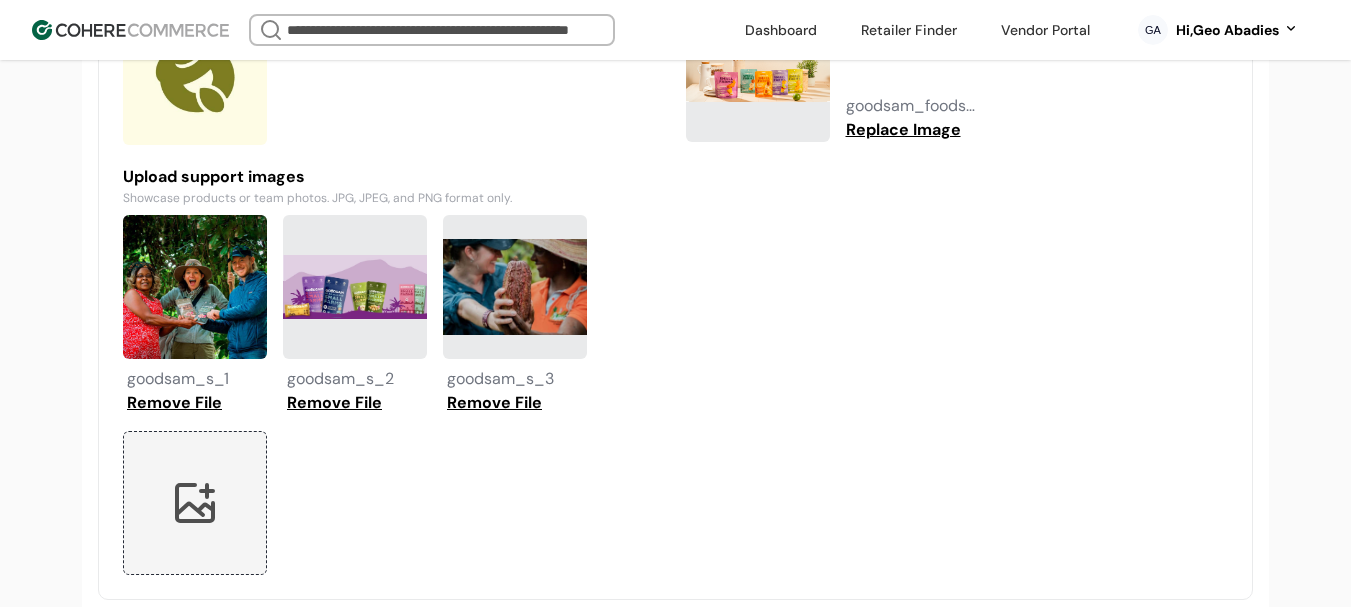 click on "Remove File" at bounding box center [174, 403] 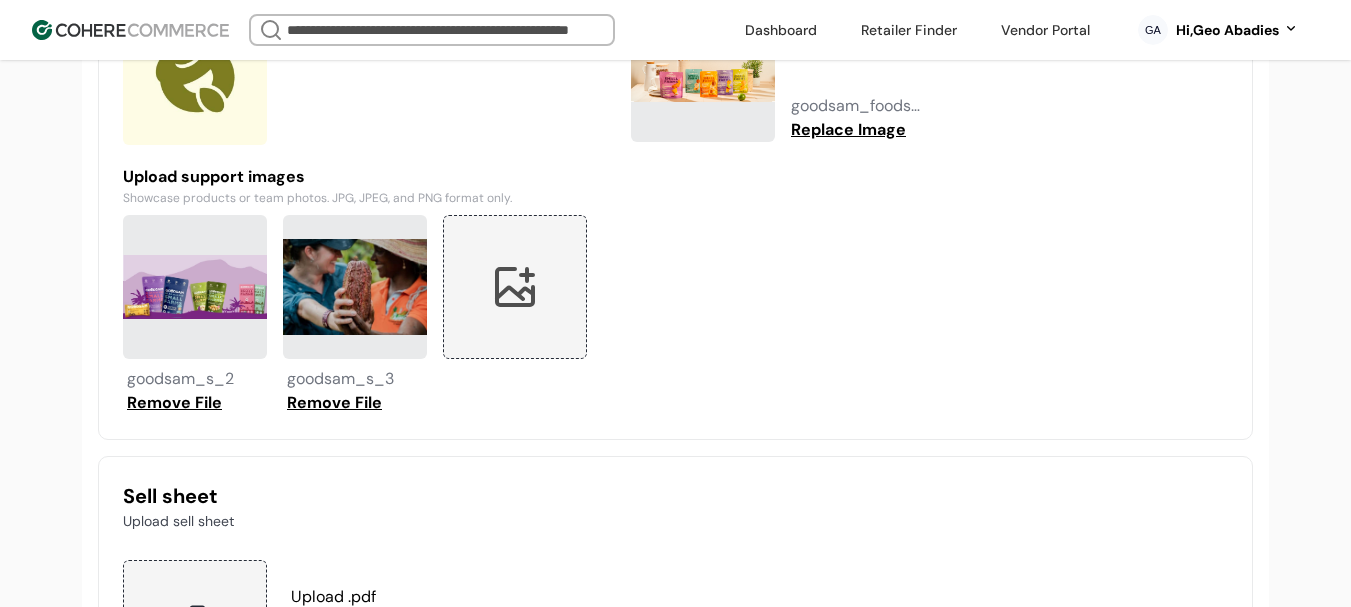 click on "Remove File" at bounding box center [174, 403] 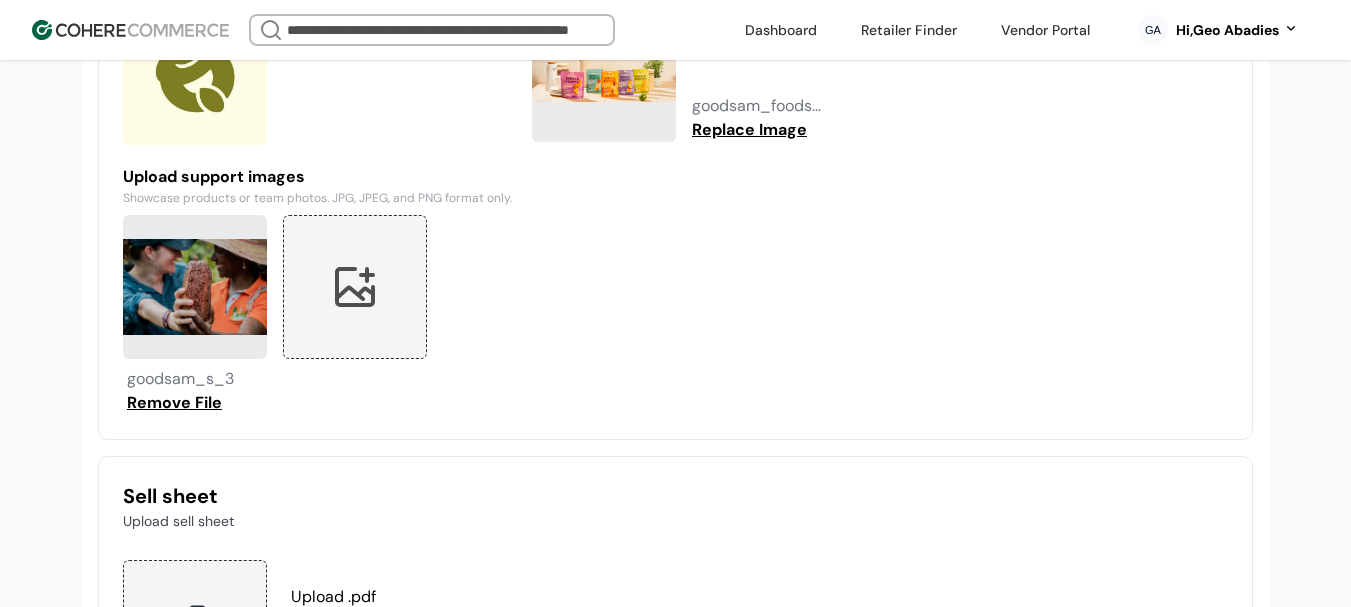 drag, startPoint x: 181, startPoint y: 417, endPoint x: 234, endPoint y: 379, distance: 65.21503 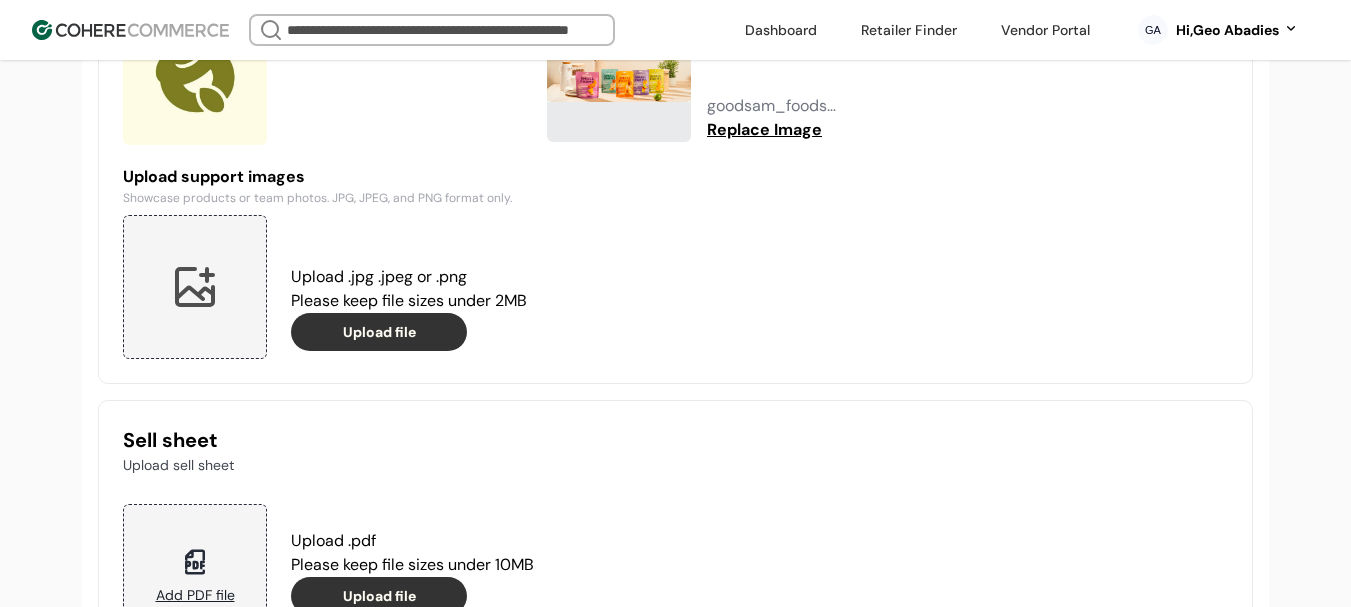 click at bounding box center (195, 287) 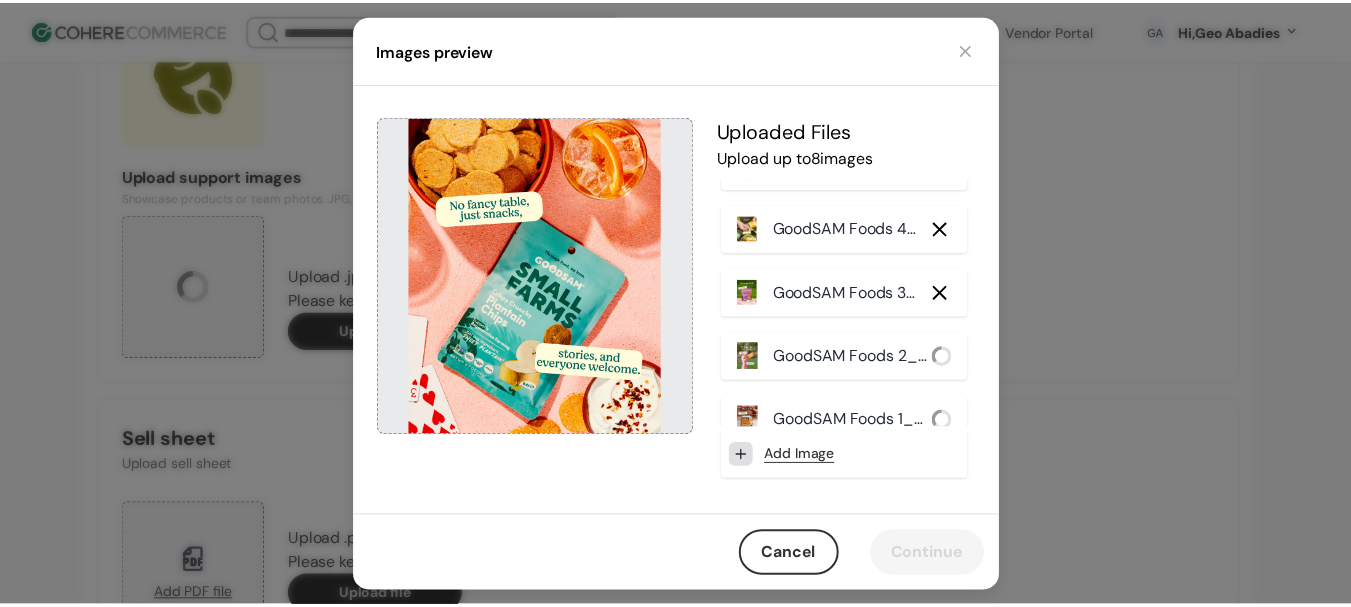scroll, scrollTop: 78, scrollLeft: 0, axis: vertical 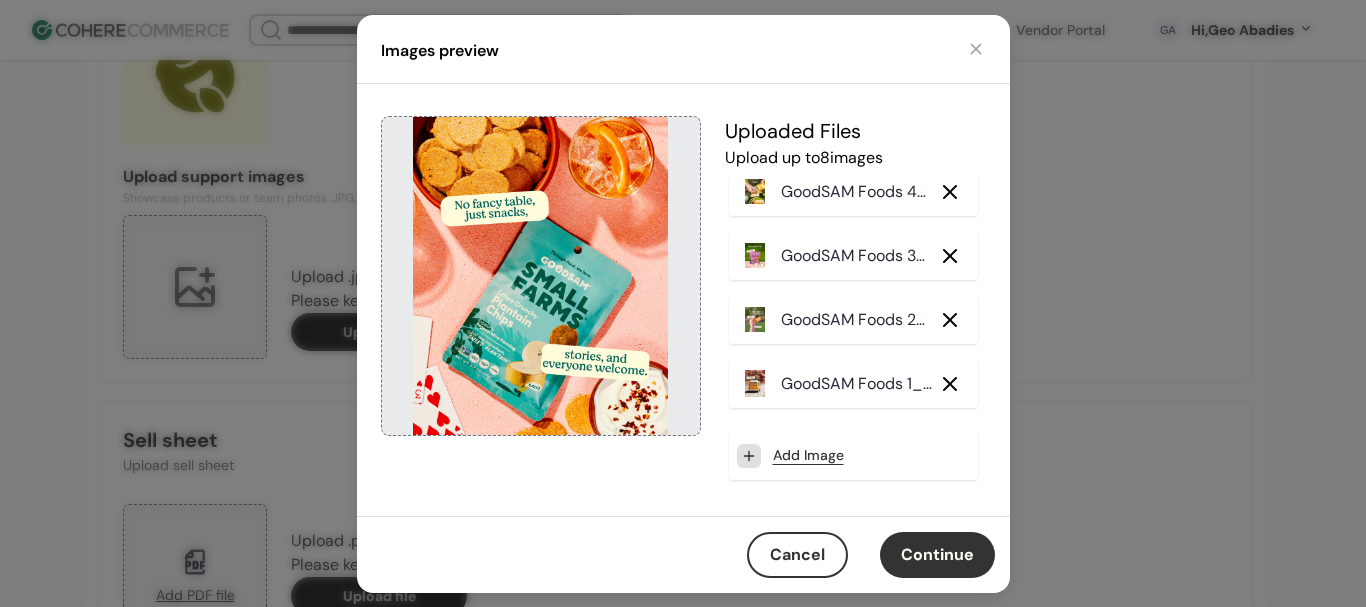 click on "Continue" at bounding box center [937, 555] 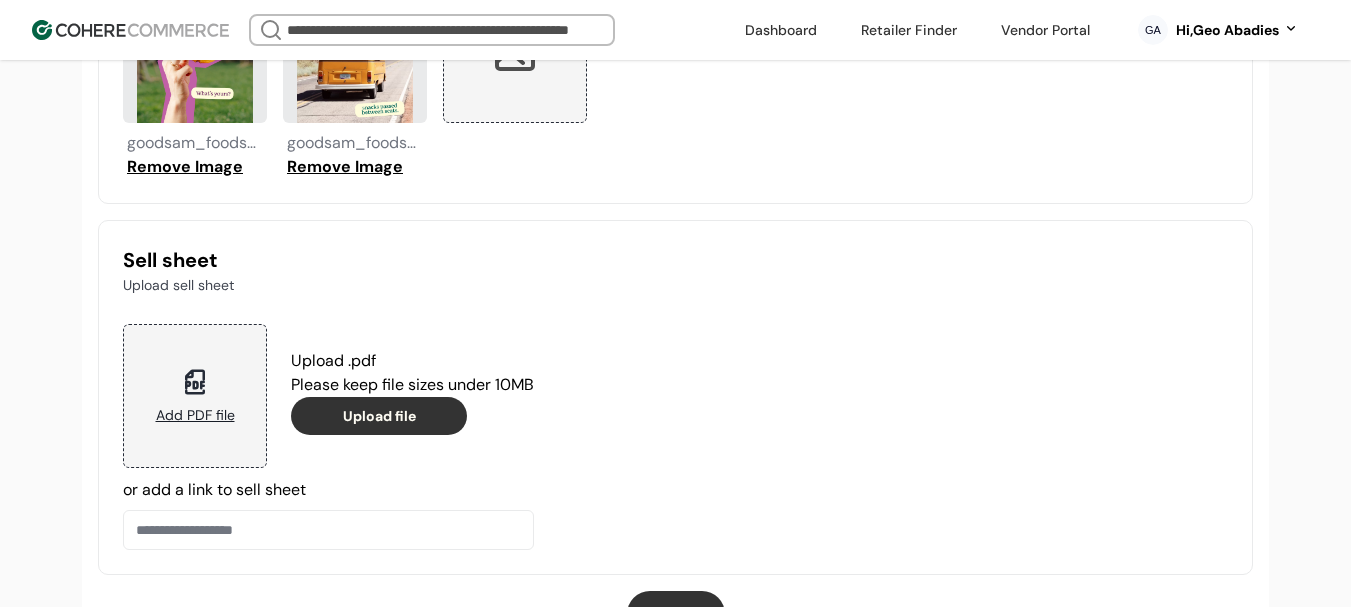 scroll, scrollTop: 2280, scrollLeft: 0, axis: vertical 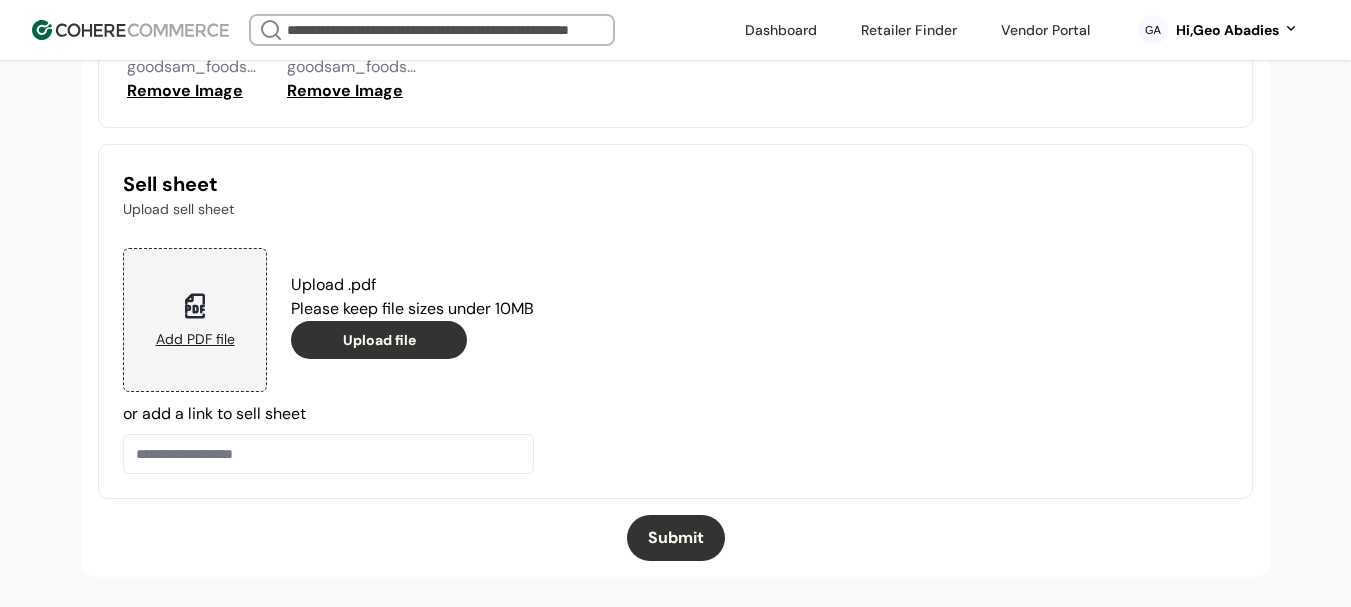 click on "Submit" at bounding box center [676, 538] 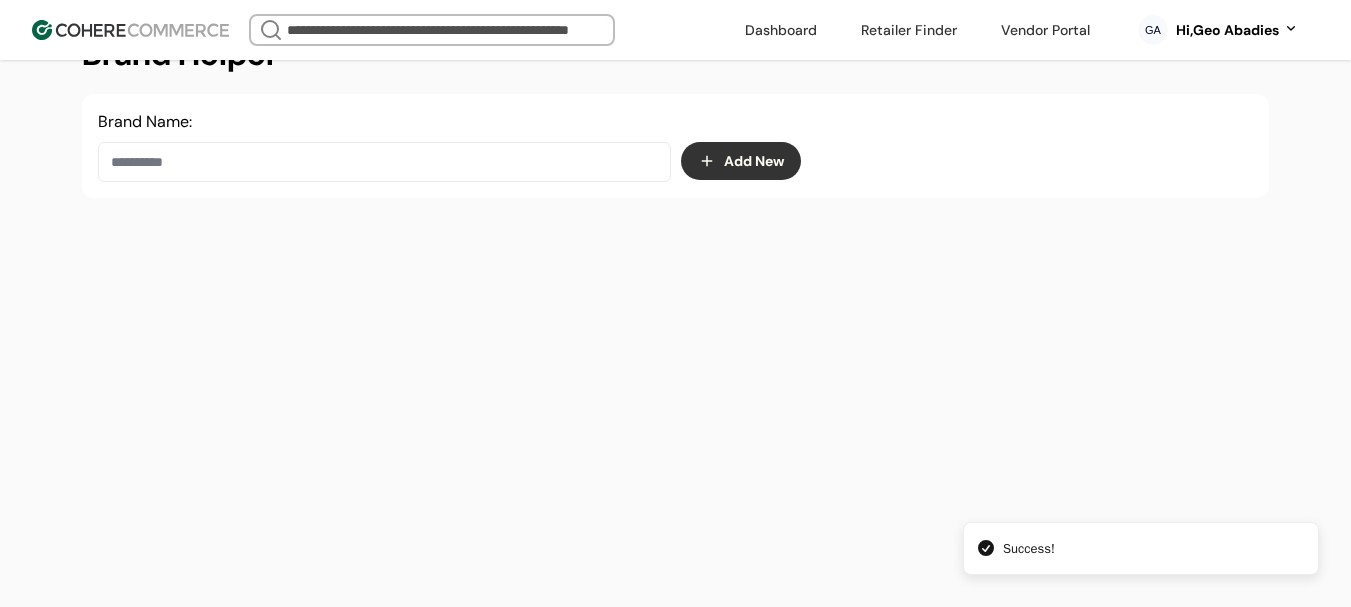 scroll, scrollTop: 337, scrollLeft: 0, axis: vertical 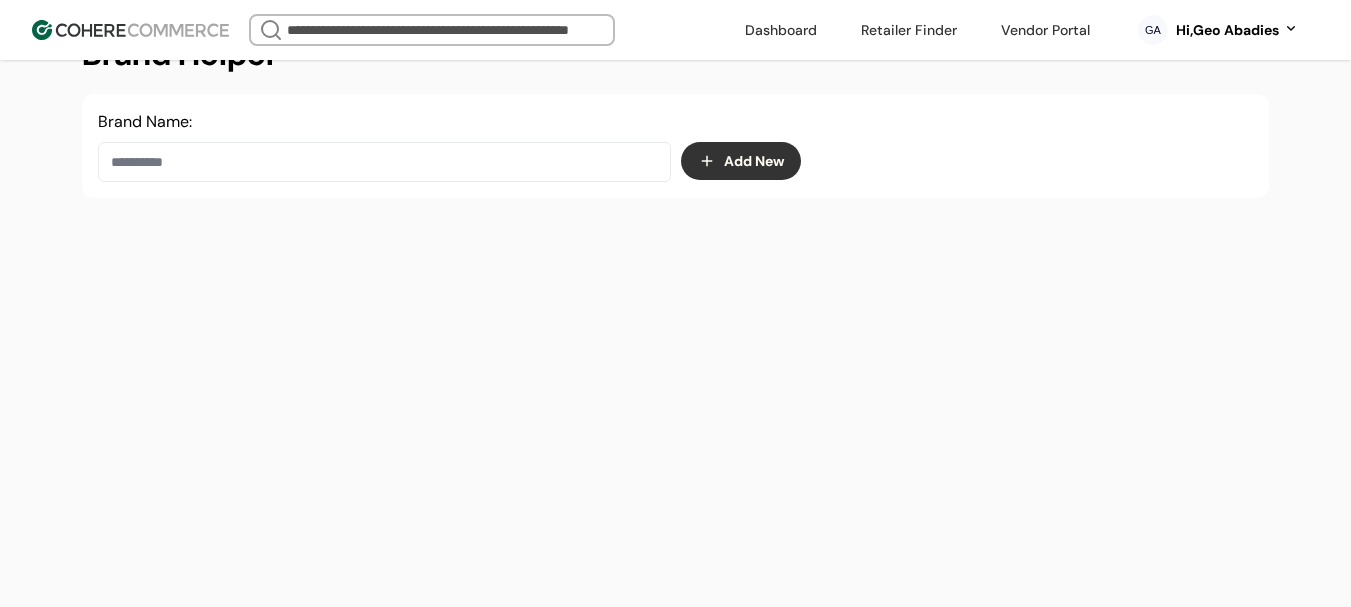 click at bounding box center [384, 162] 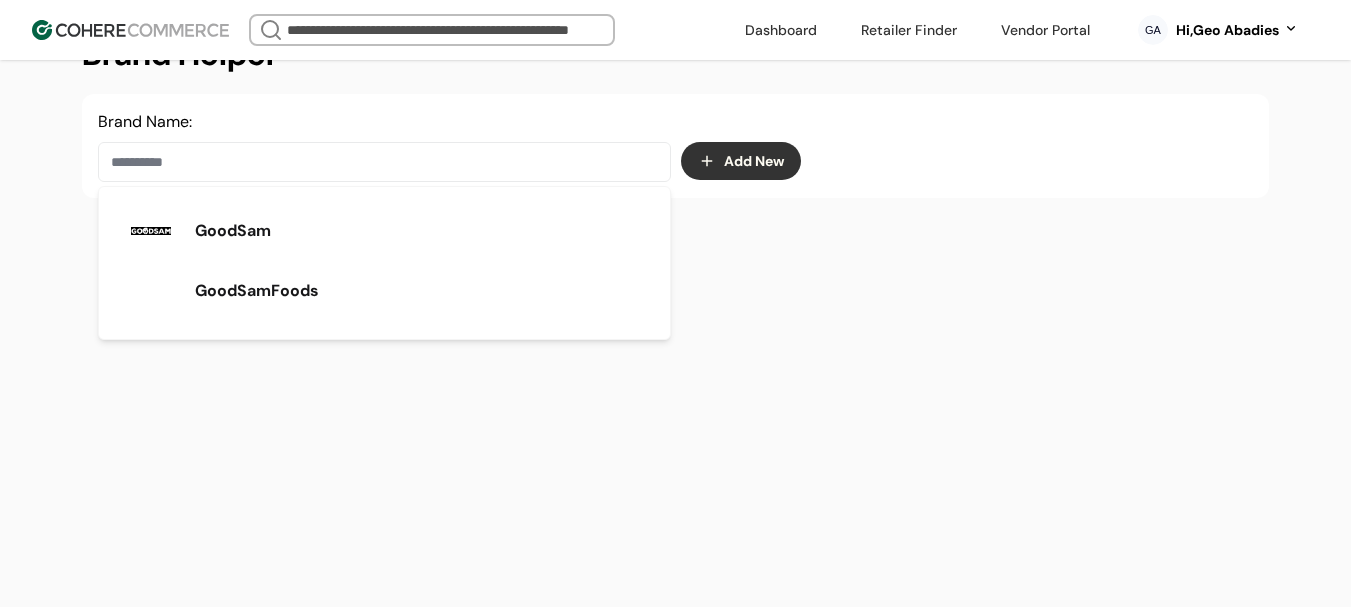 paste on "******" 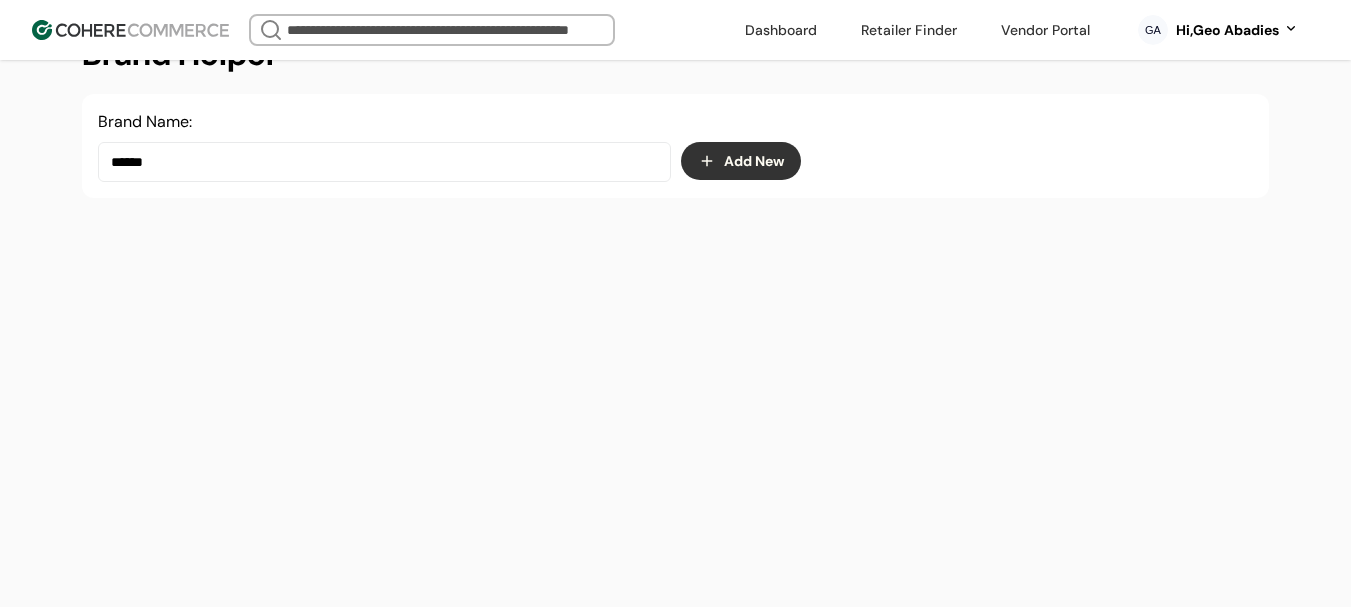click on "******" at bounding box center (384, 162) 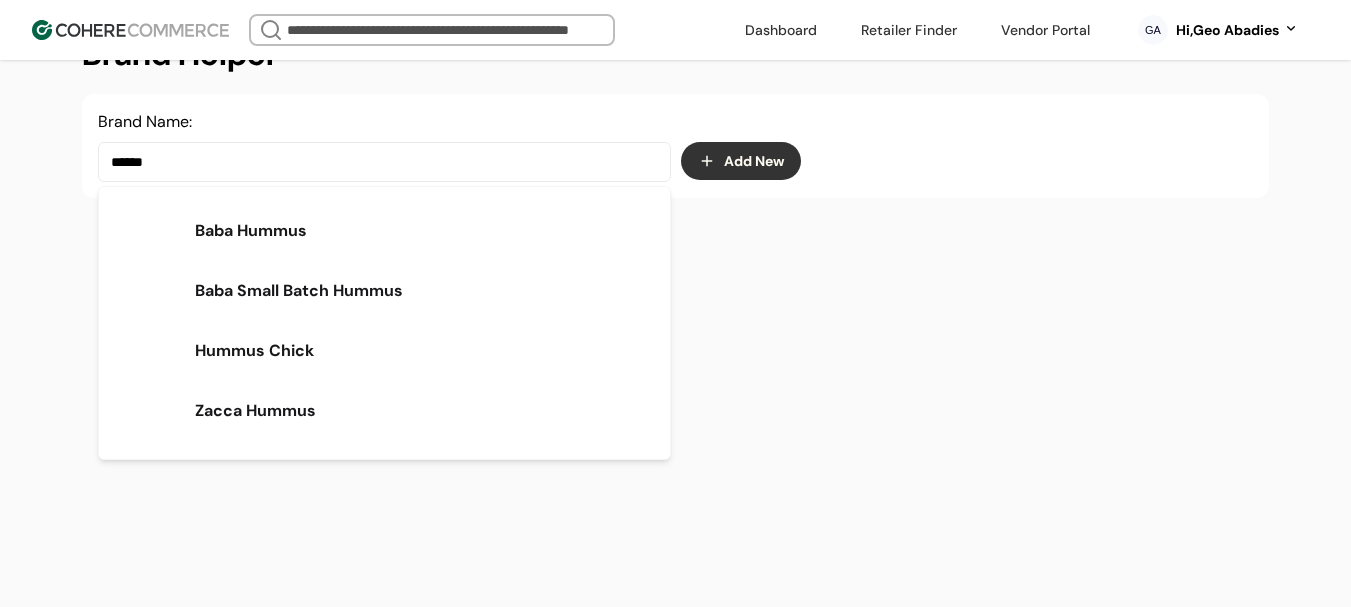 drag, startPoint x: 270, startPoint y: 352, endPoint x: 899, endPoint y: 332, distance: 629.3179 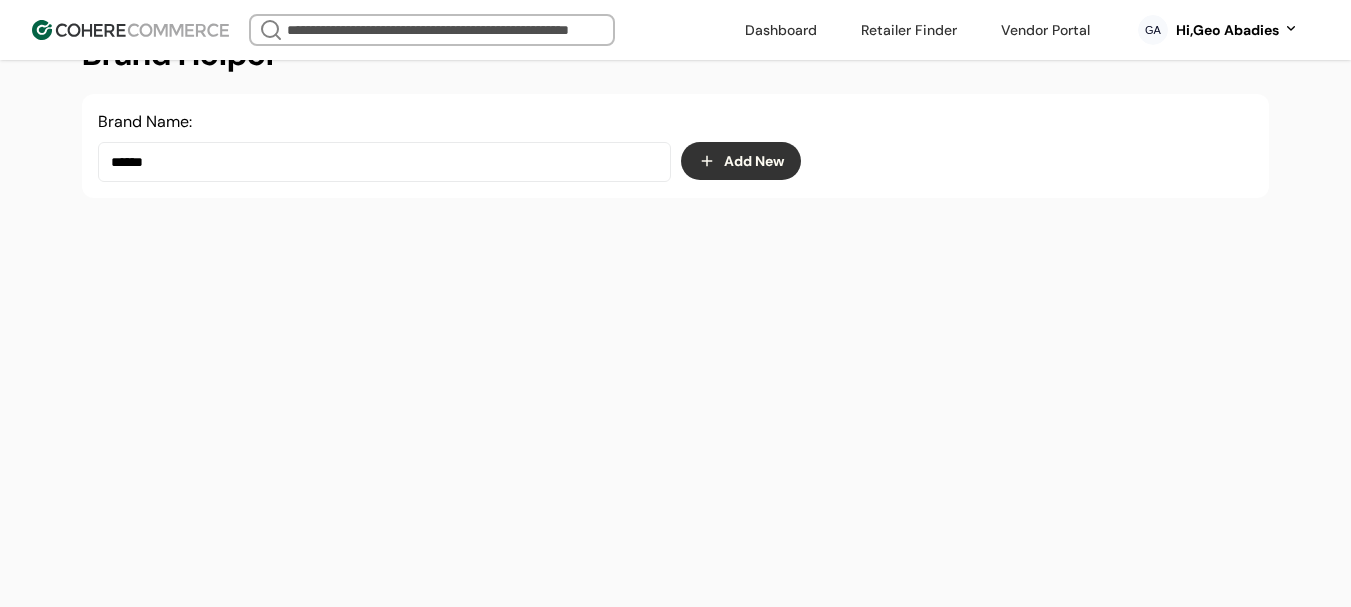 drag, startPoint x: 226, startPoint y: 158, endPoint x: 226, endPoint y: 174, distance: 16 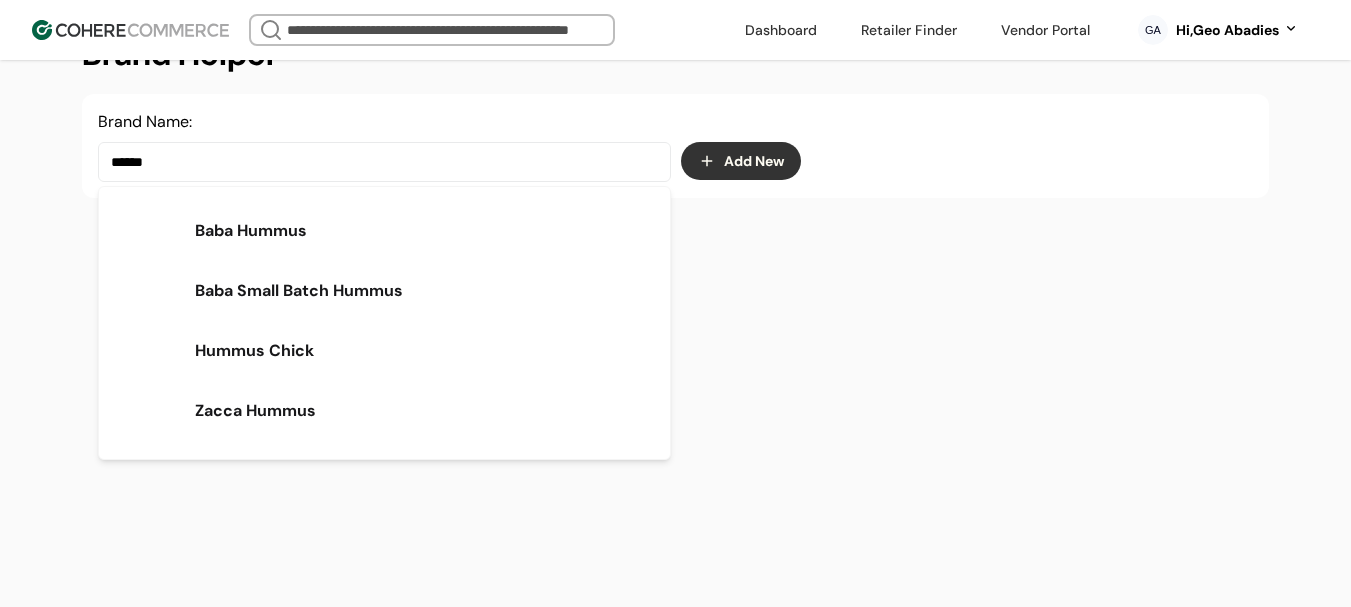 click on "Hummus Chick" at bounding box center (254, 351) 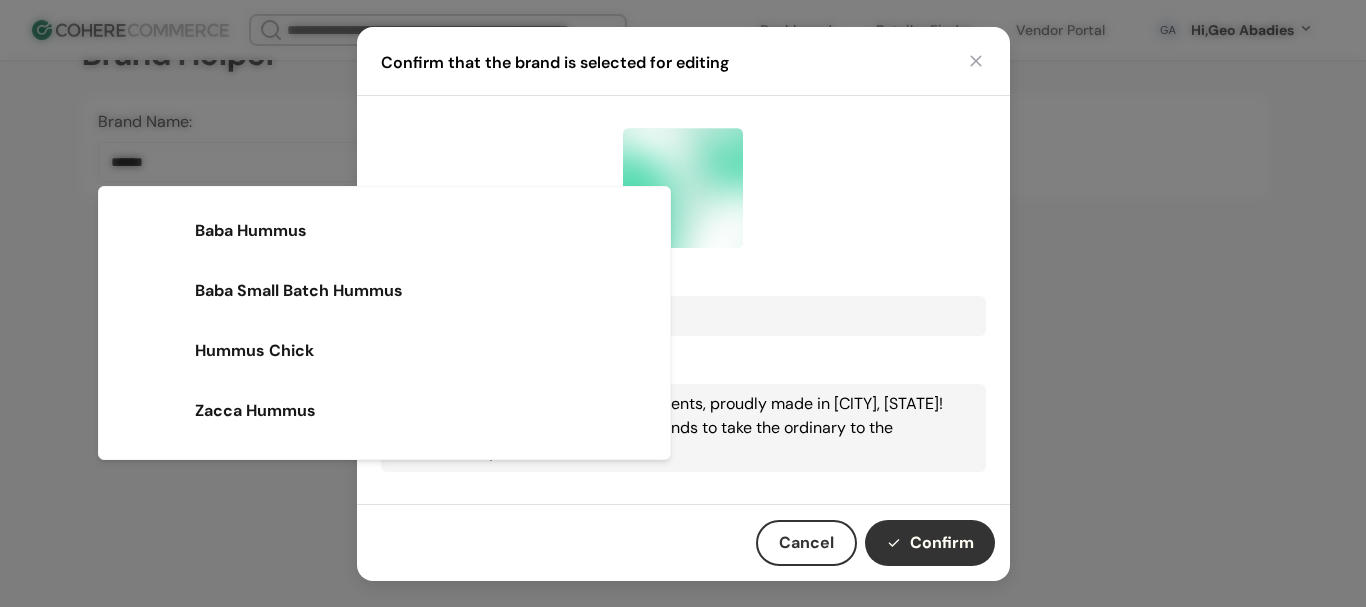 click on "Confirm" at bounding box center [930, 543] 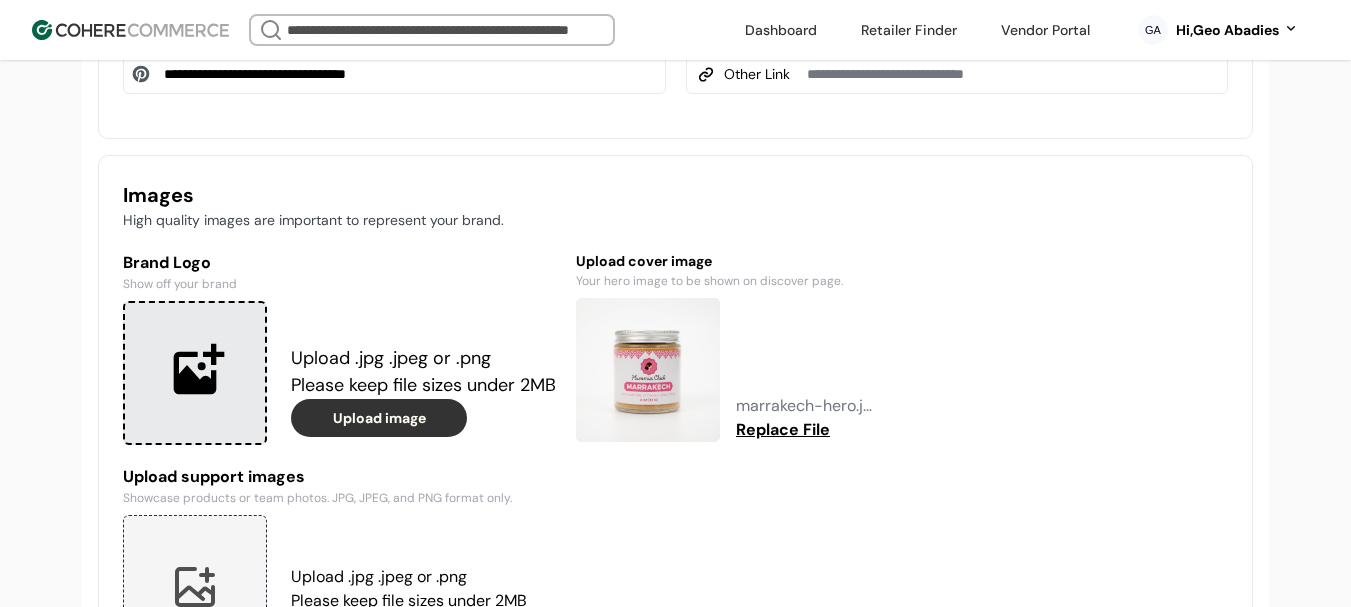 scroll, scrollTop: 2008, scrollLeft: 0, axis: vertical 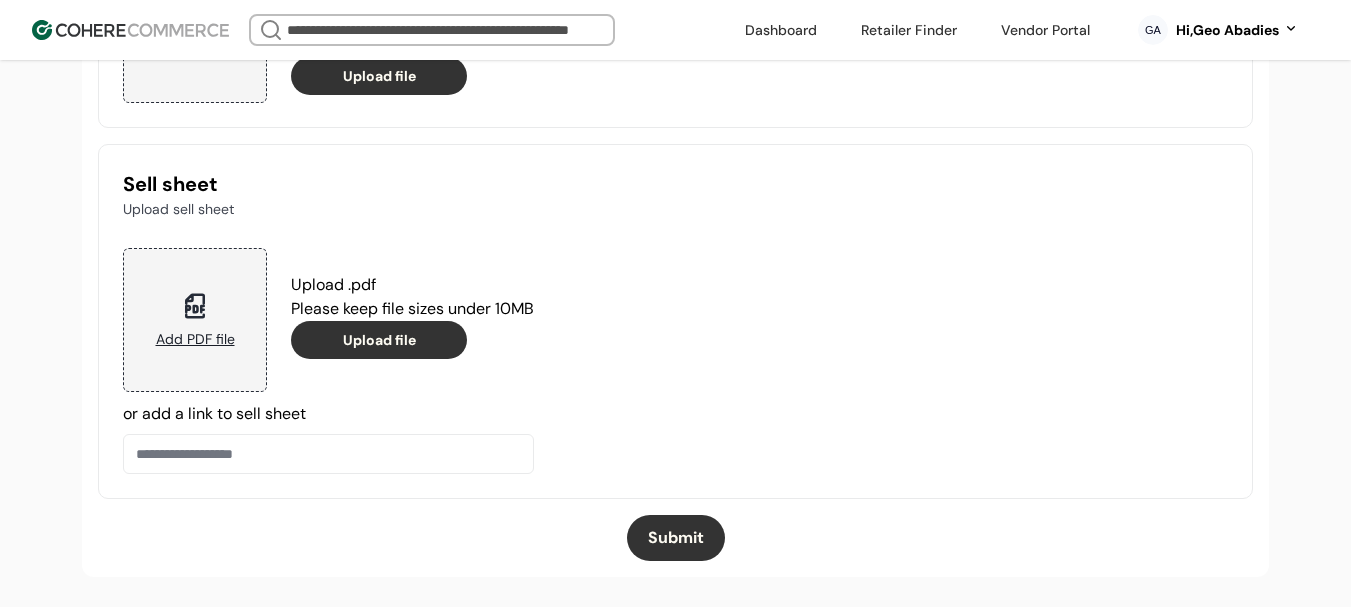 click on "Submit" at bounding box center (676, 538) 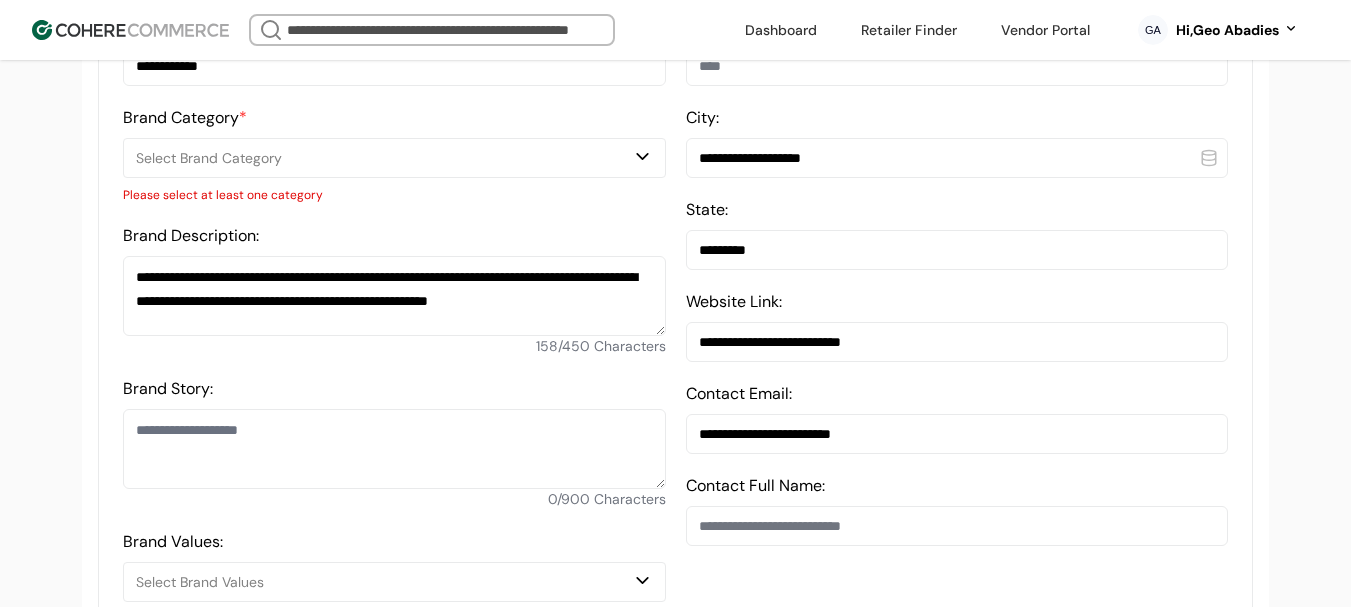 scroll, scrollTop: 534, scrollLeft: 0, axis: vertical 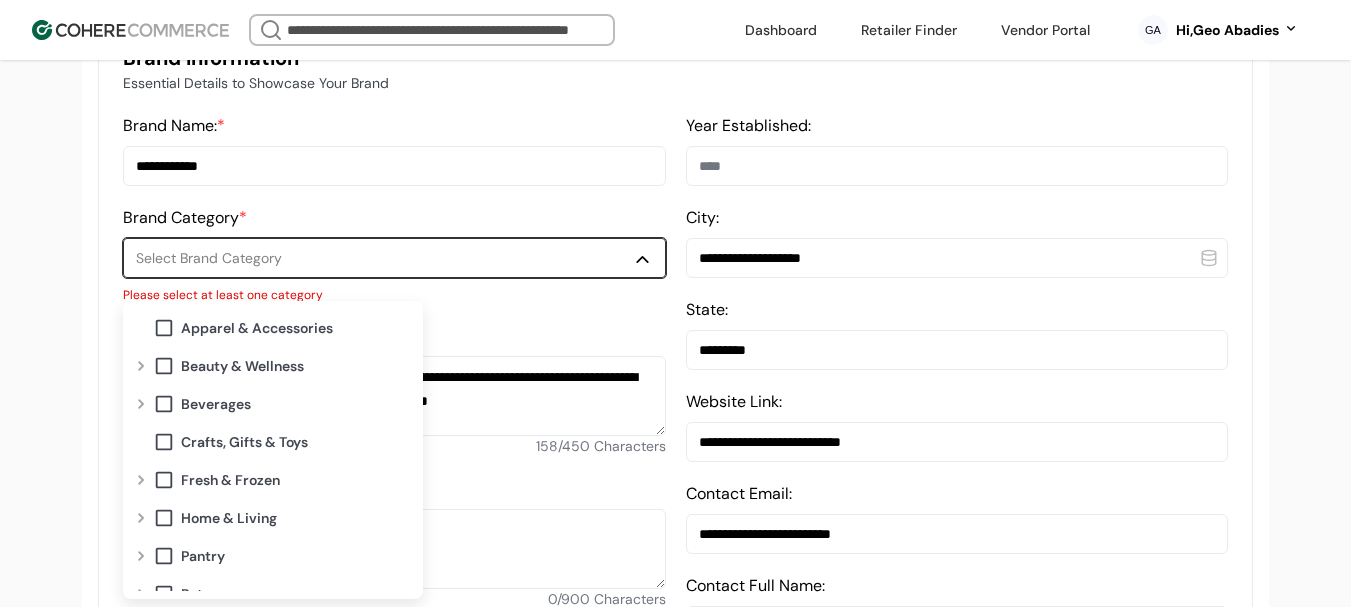 click on "Select Brand Category" at bounding box center [384, 258] 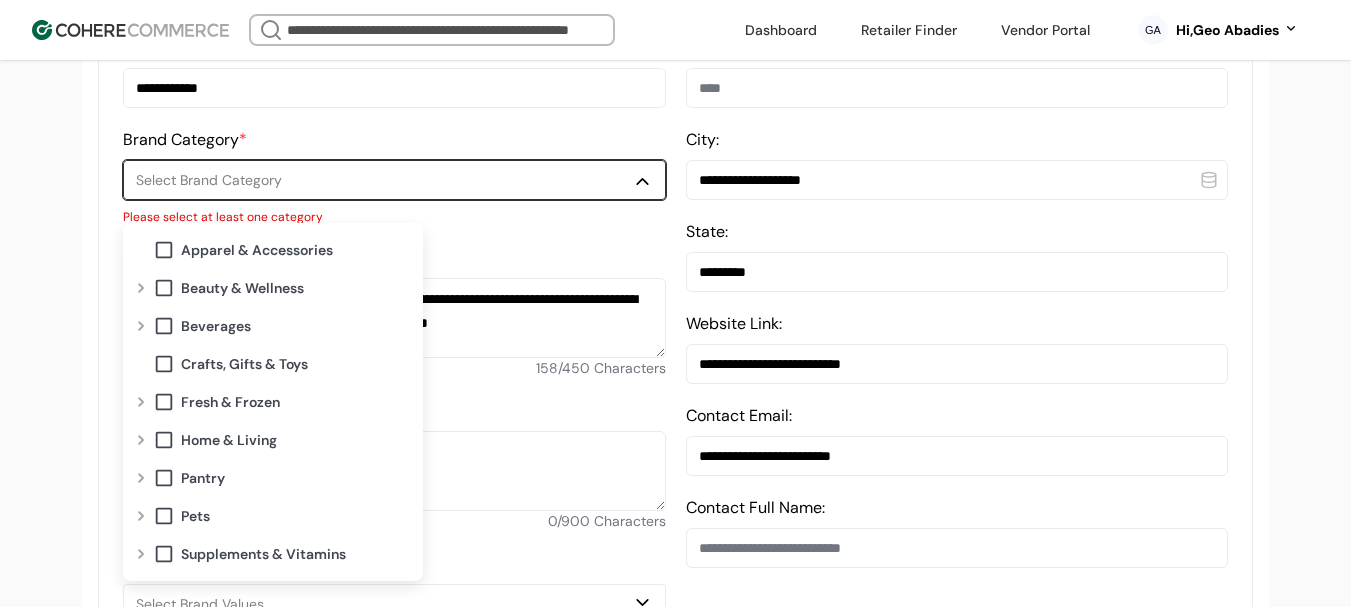 scroll, scrollTop: 634, scrollLeft: 0, axis: vertical 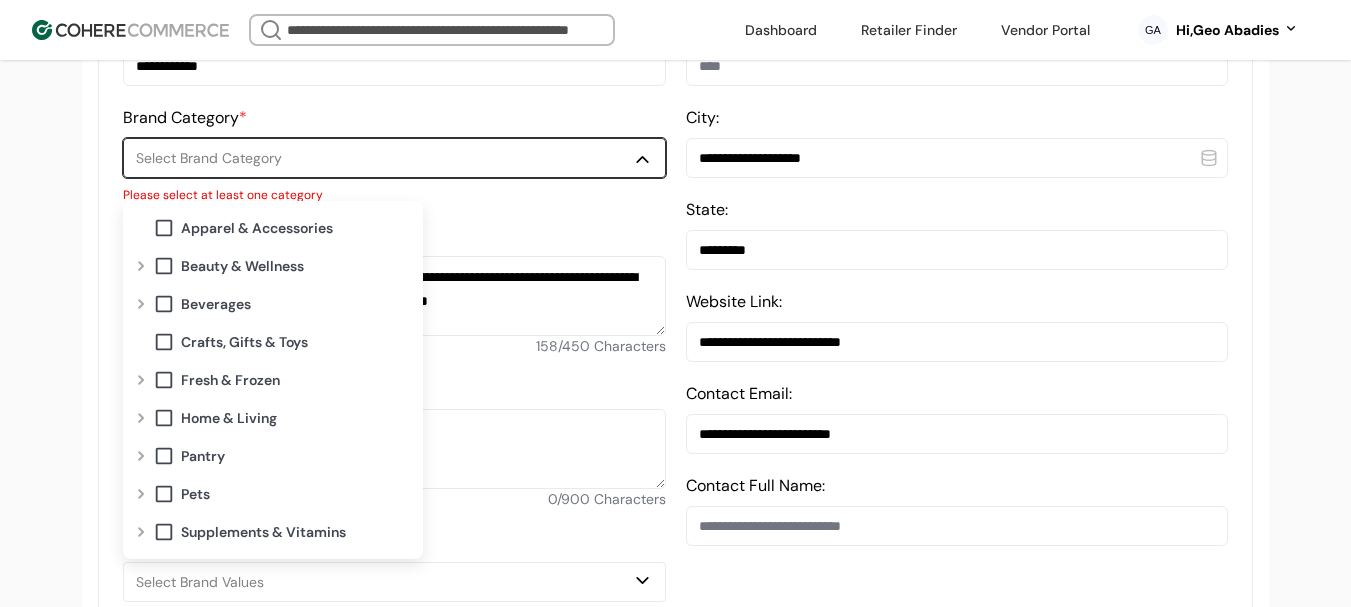 click on "**********" at bounding box center [675, 840] 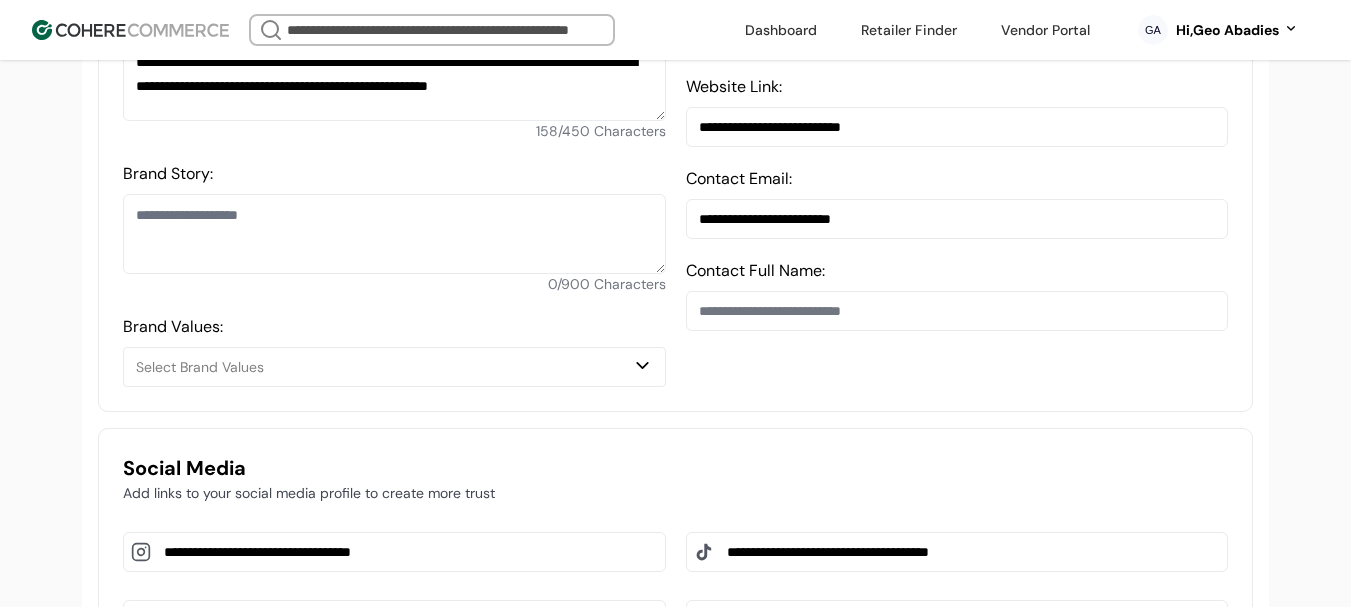 scroll, scrollTop: 734, scrollLeft: 0, axis: vertical 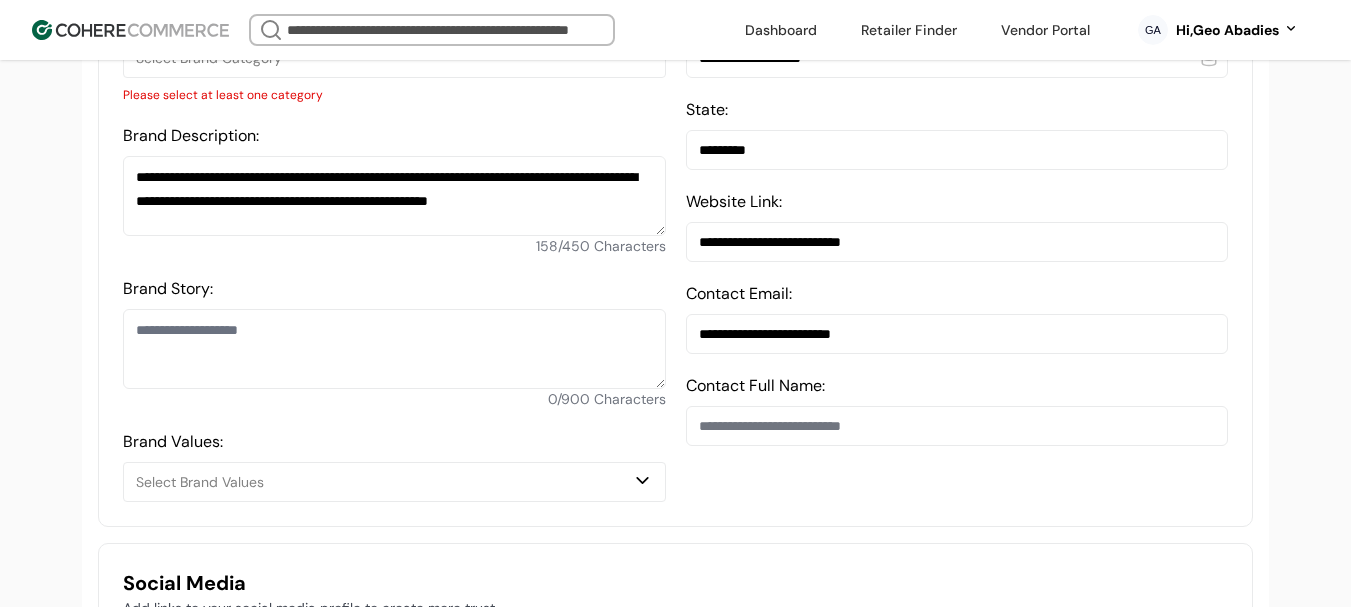 click on "**********" at bounding box center [957, 334] 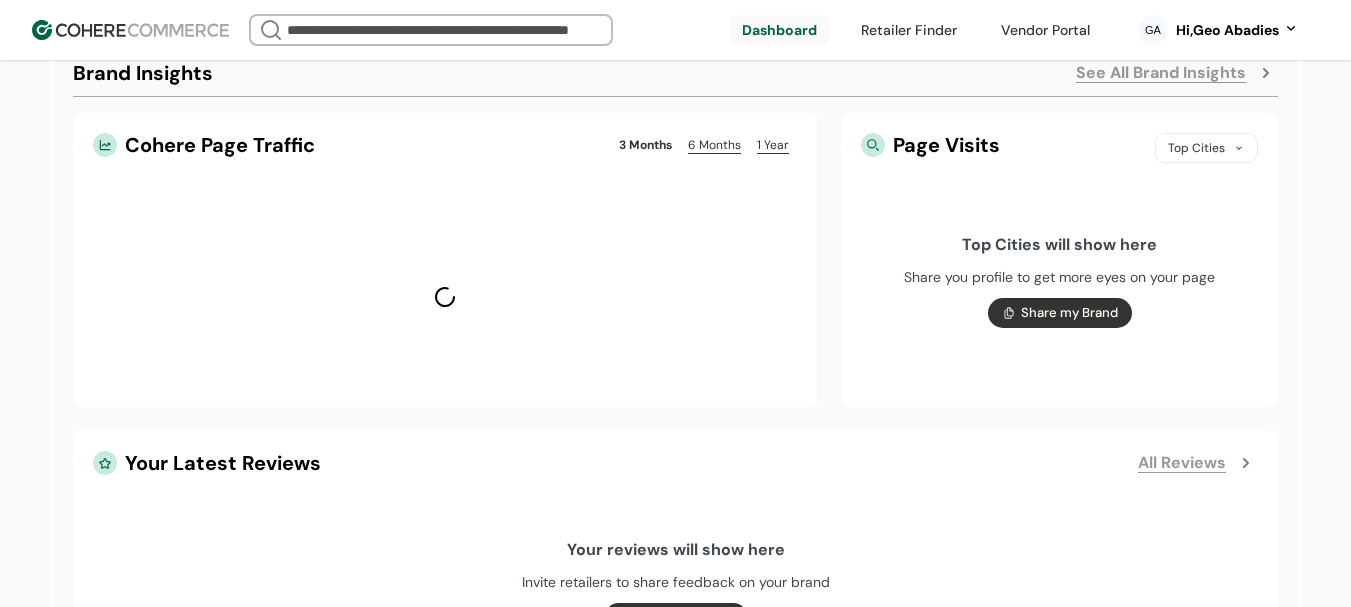 scroll, scrollTop: 0, scrollLeft: 0, axis: both 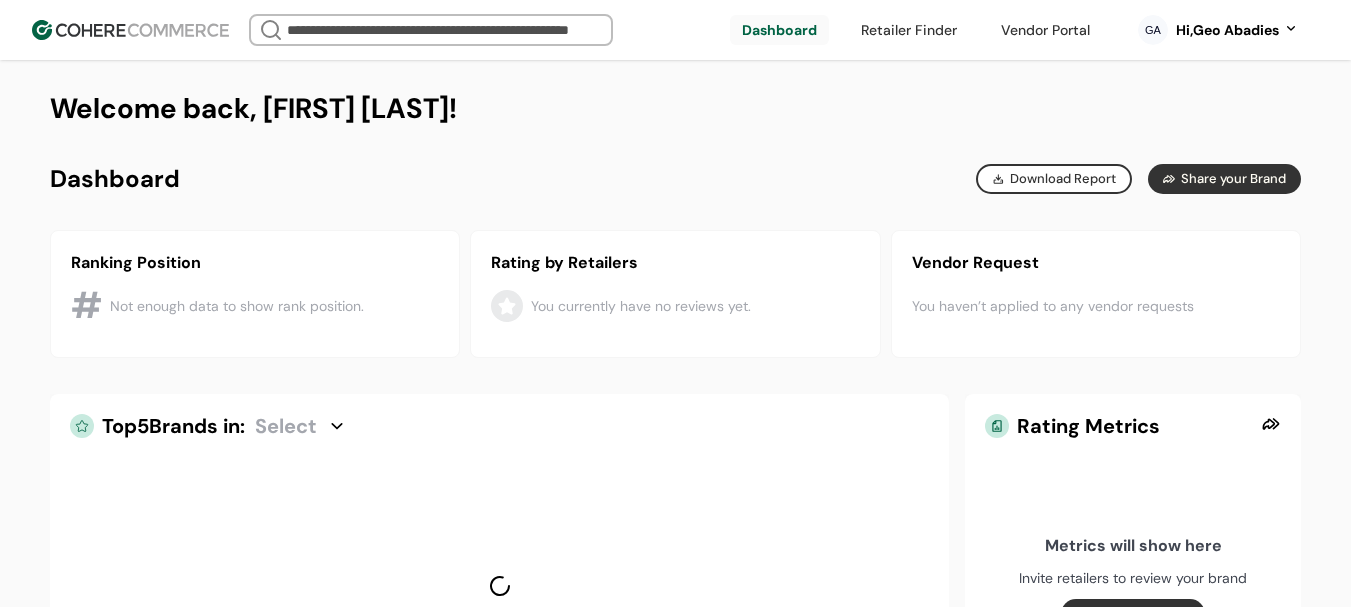 click on "Hi,  [FULL_NAME]" at bounding box center (1227, 30) 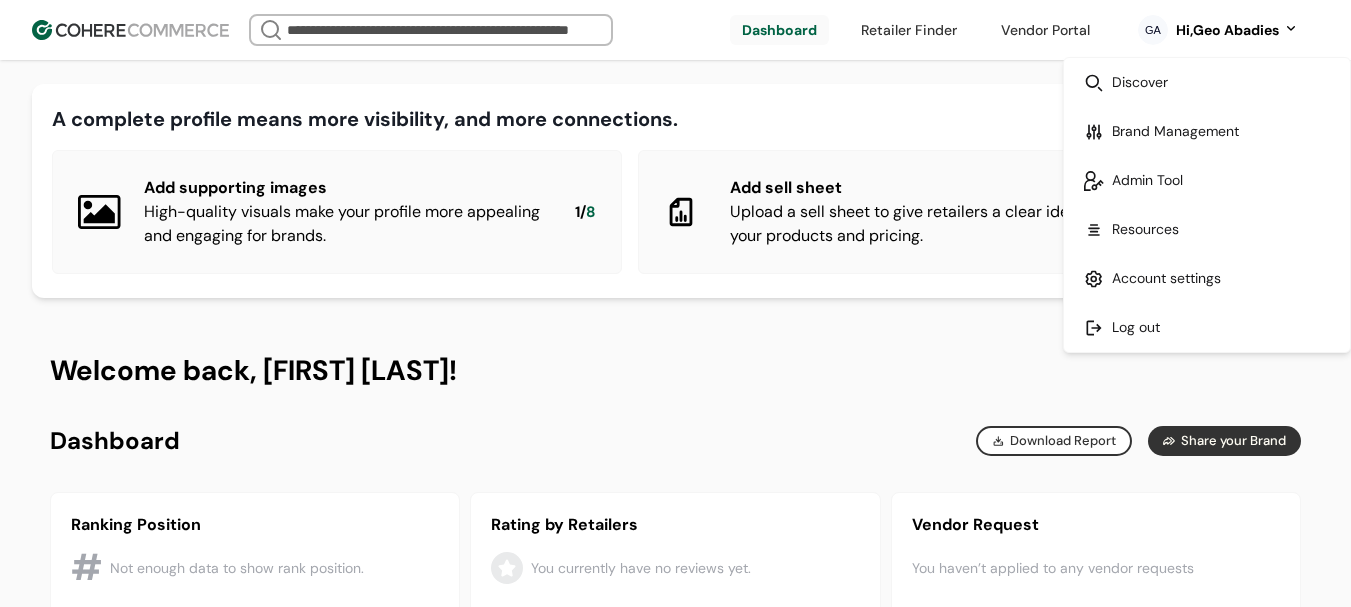 click at bounding box center (1207, 180) 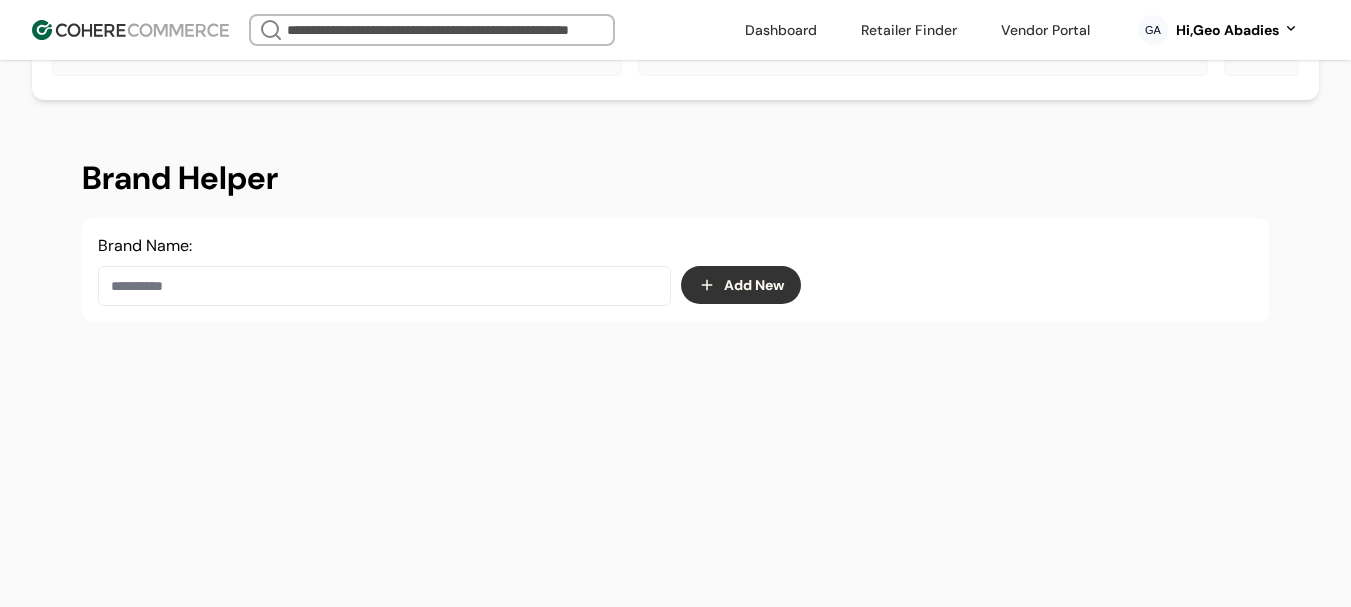 scroll, scrollTop: 200, scrollLeft: 0, axis: vertical 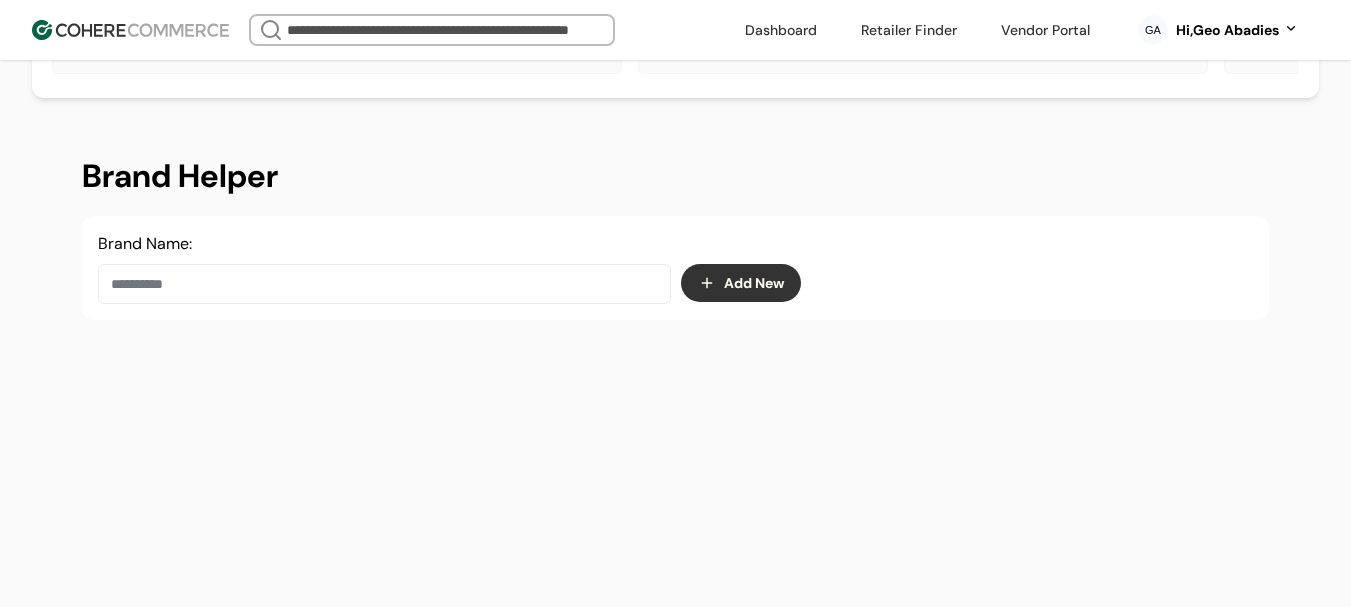 click on "Add New" at bounding box center (741, 283) 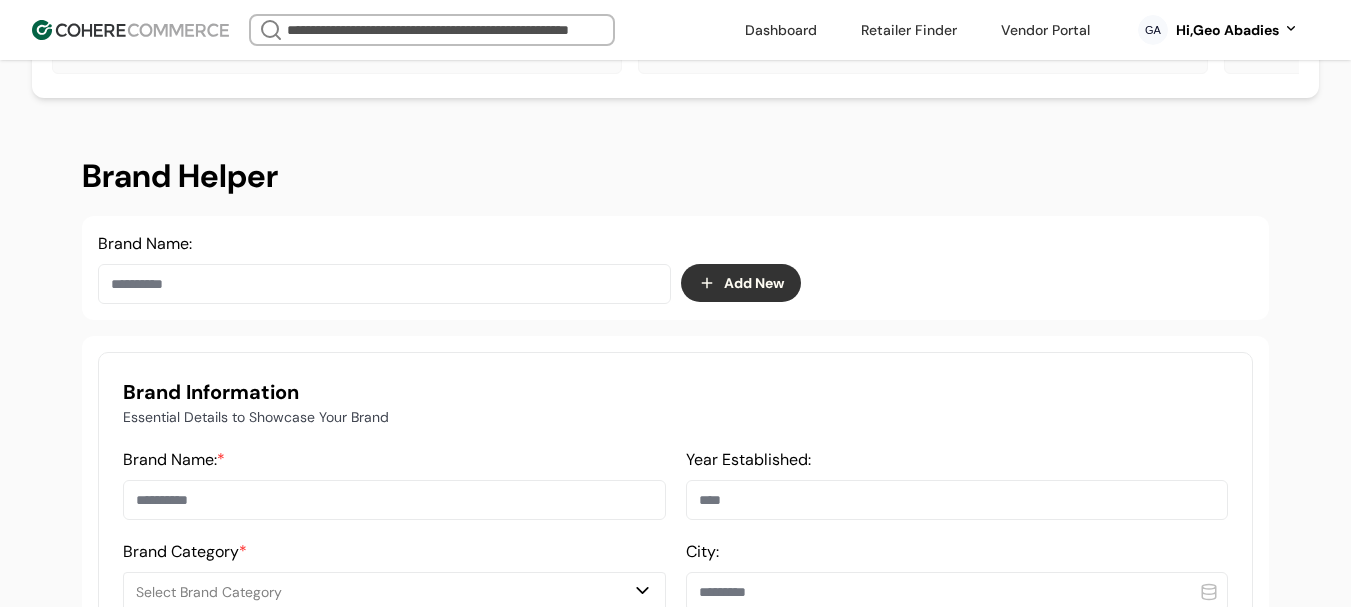 click at bounding box center (394, 500) 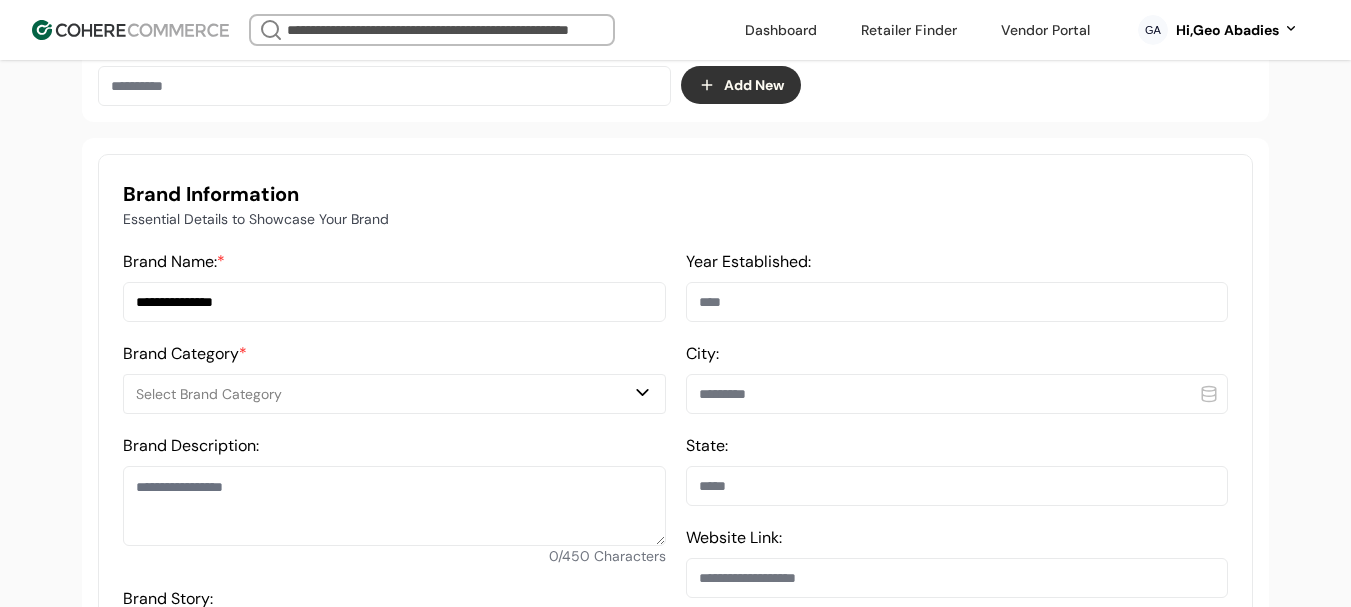 scroll, scrollTop: 400, scrollLeft: 0, axis: vertical 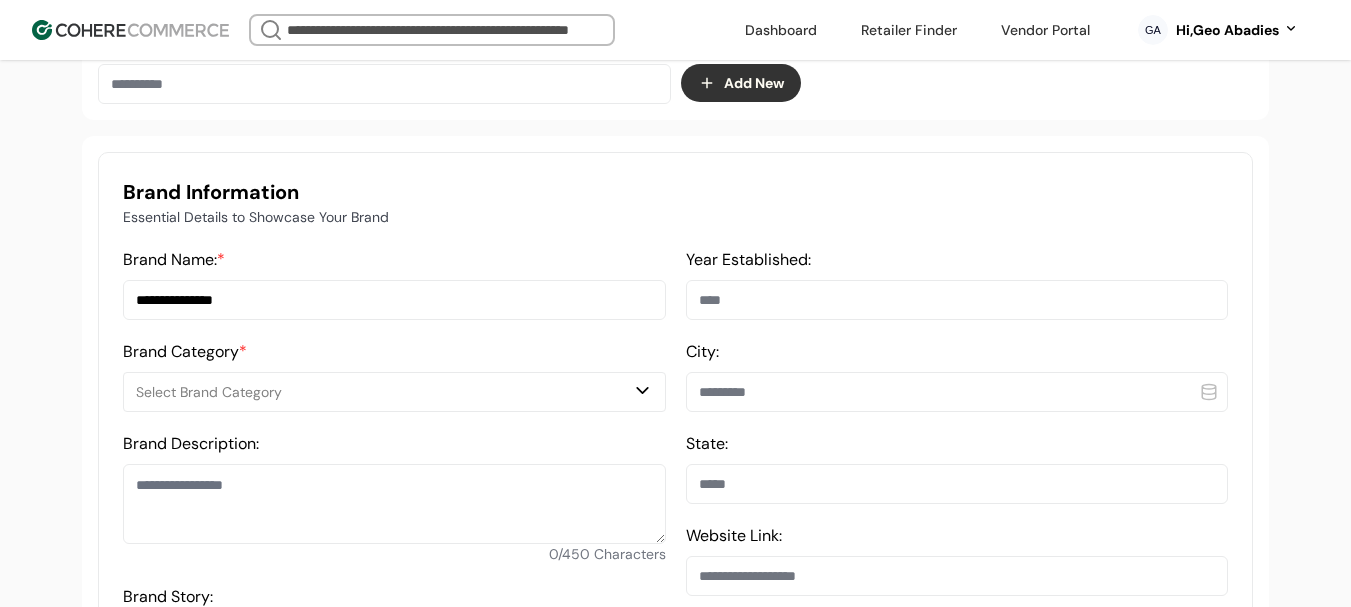 type on "**********" 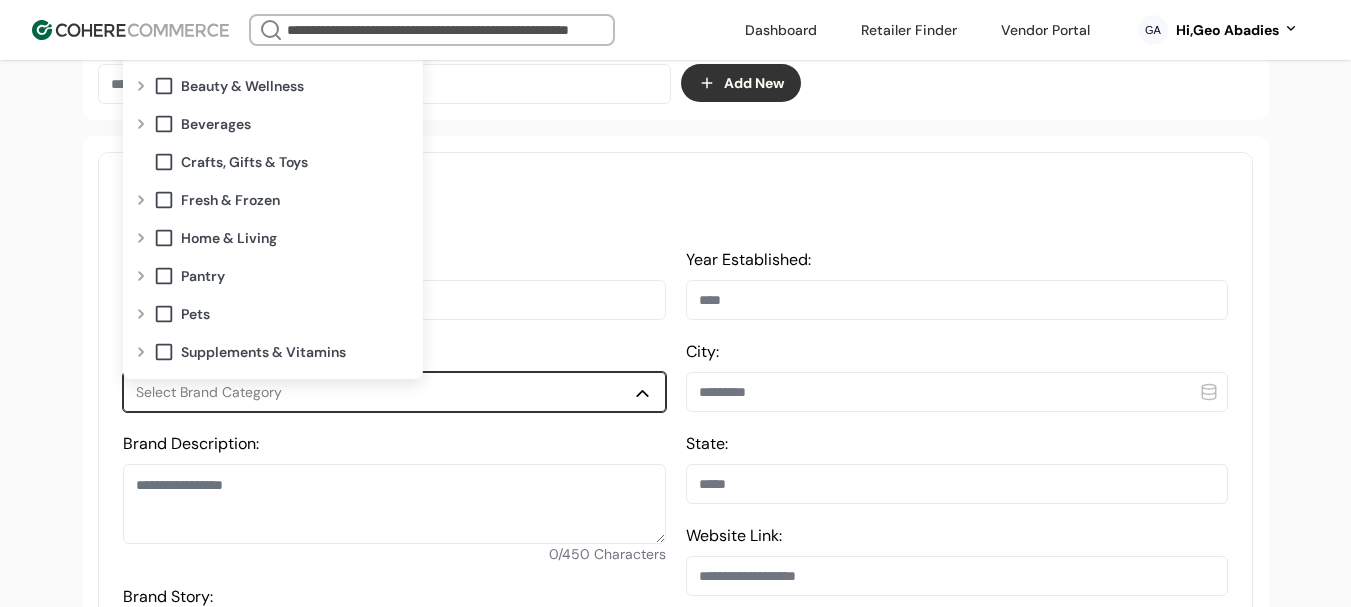 click at bounding box center [141, 276] 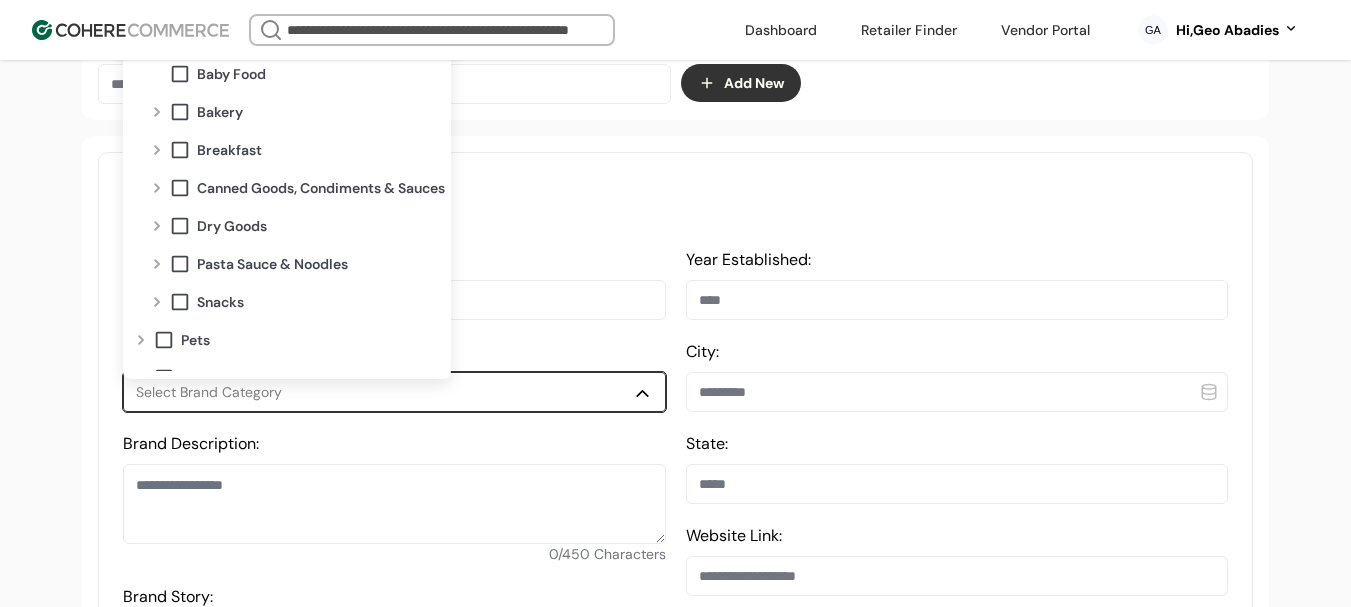 scroll, scrollTop: 253, scrollLeft: 0, axis: vertical 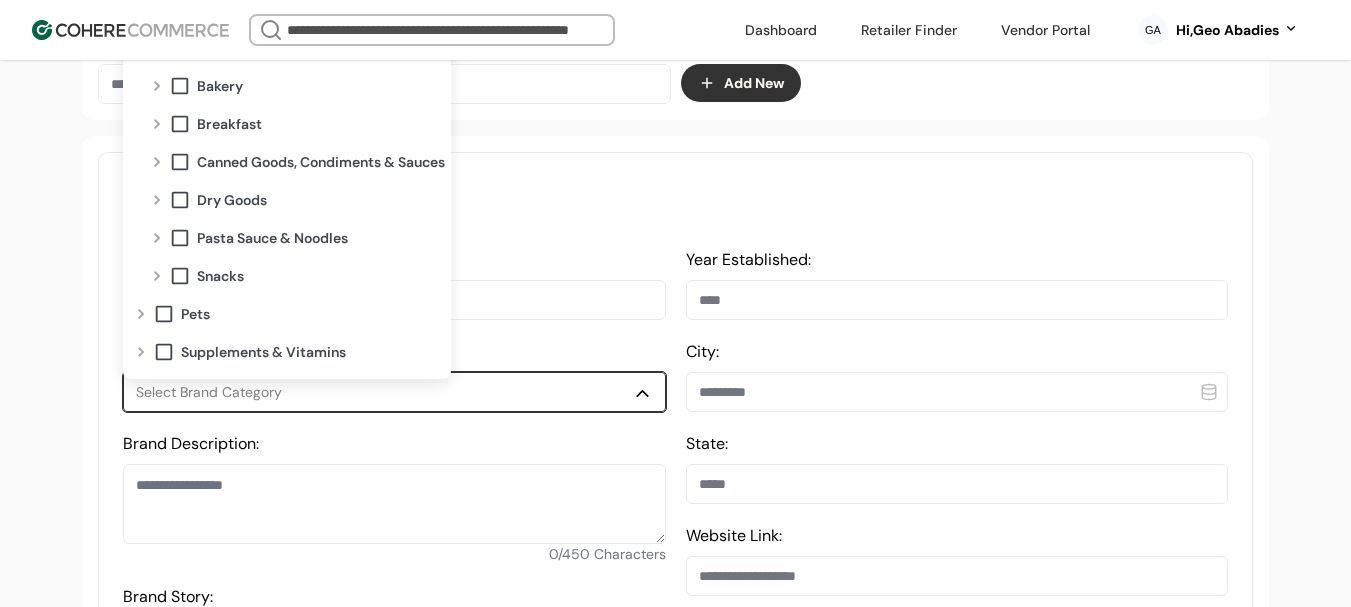 click at bounding box center [157, 162] 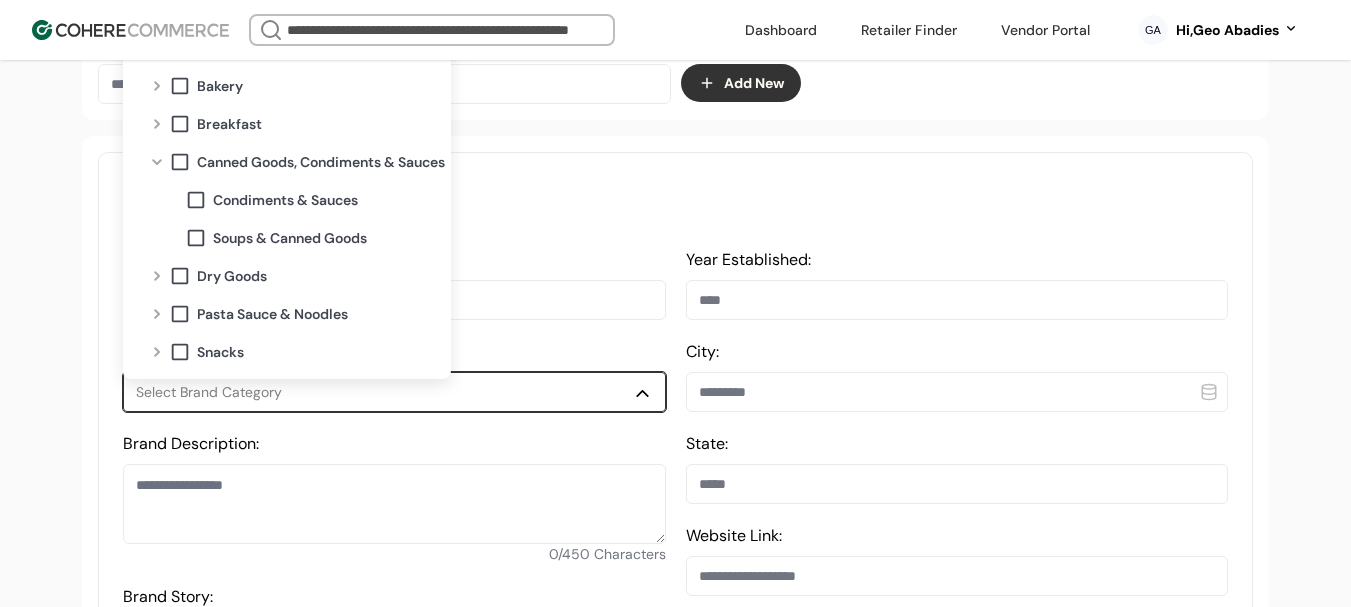 click on "Condiments & Sauces" at bounding box center (285, 200) 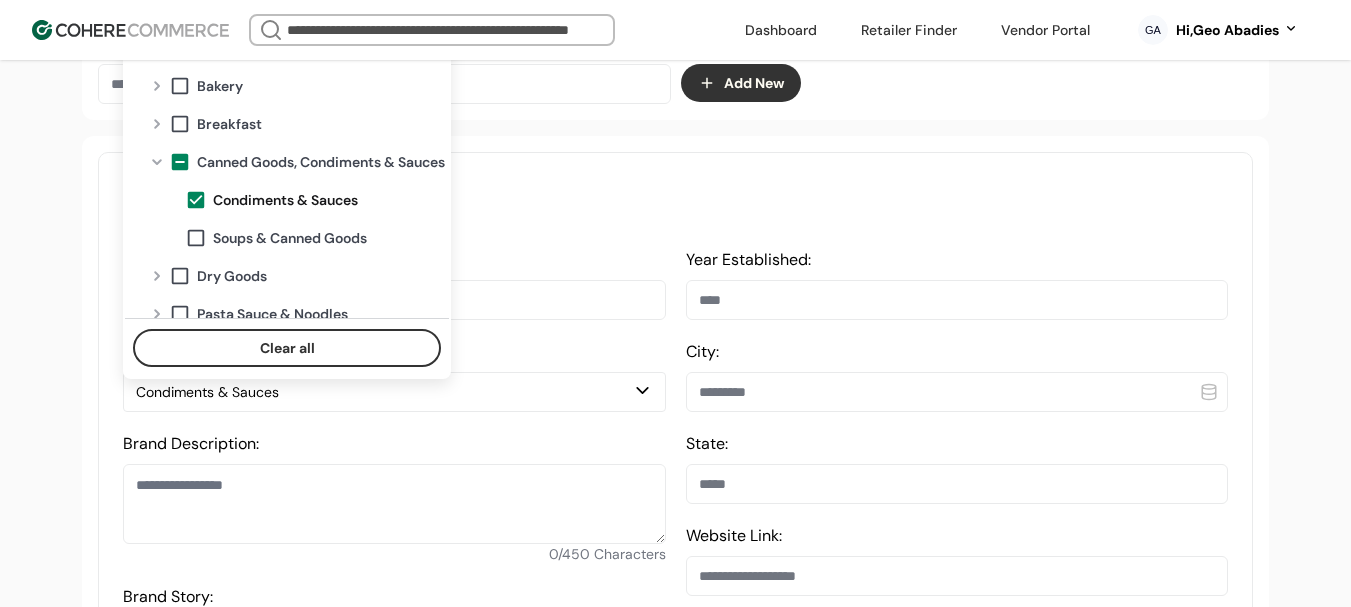 click on "**********" at bounding box center (675, 1061) 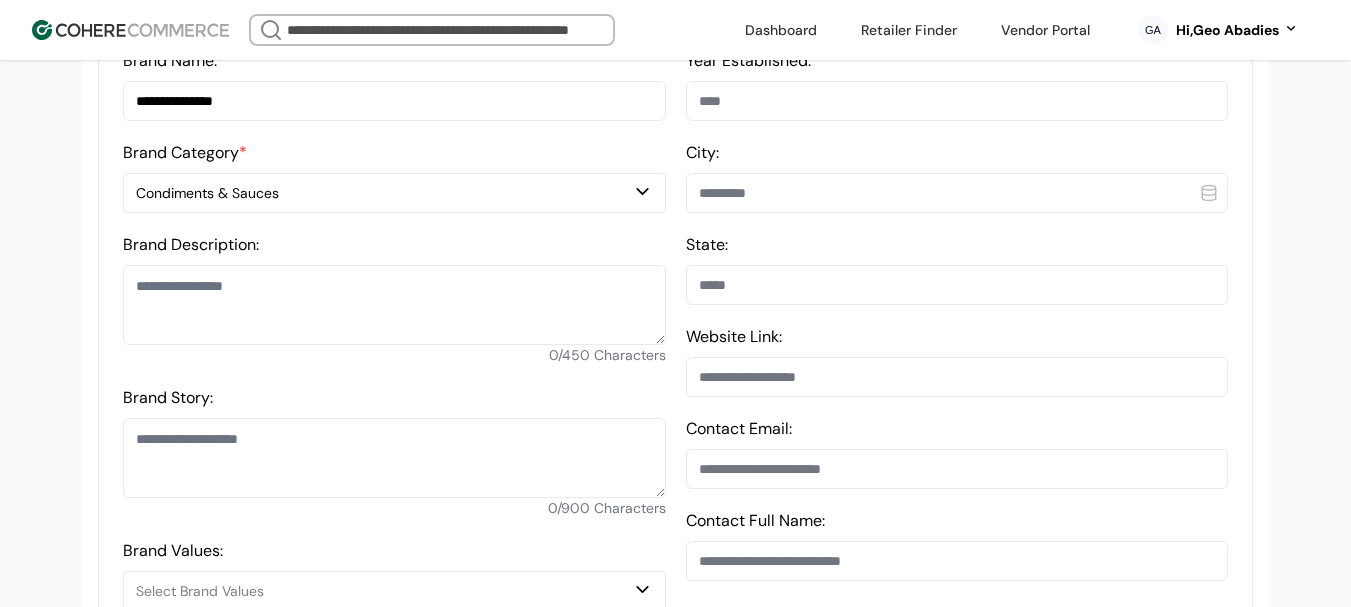 scroll, scrollTop: 600, scrollLeft: 0, axis: vertical 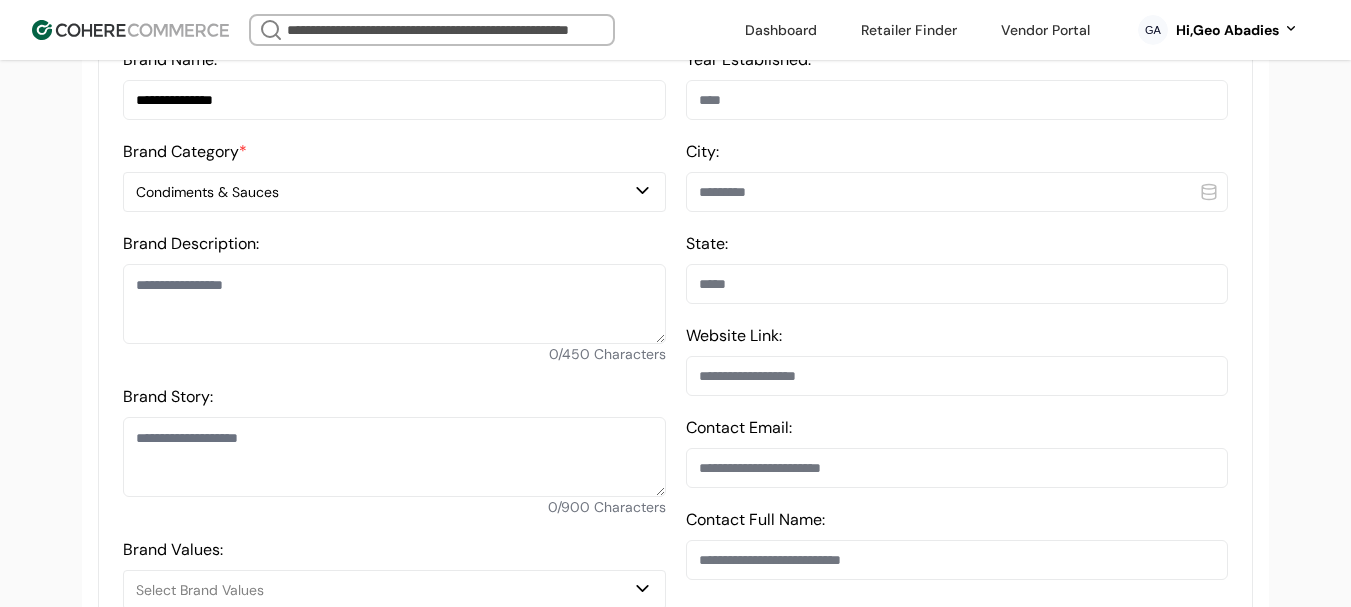 click at bounding box center [394, 304] 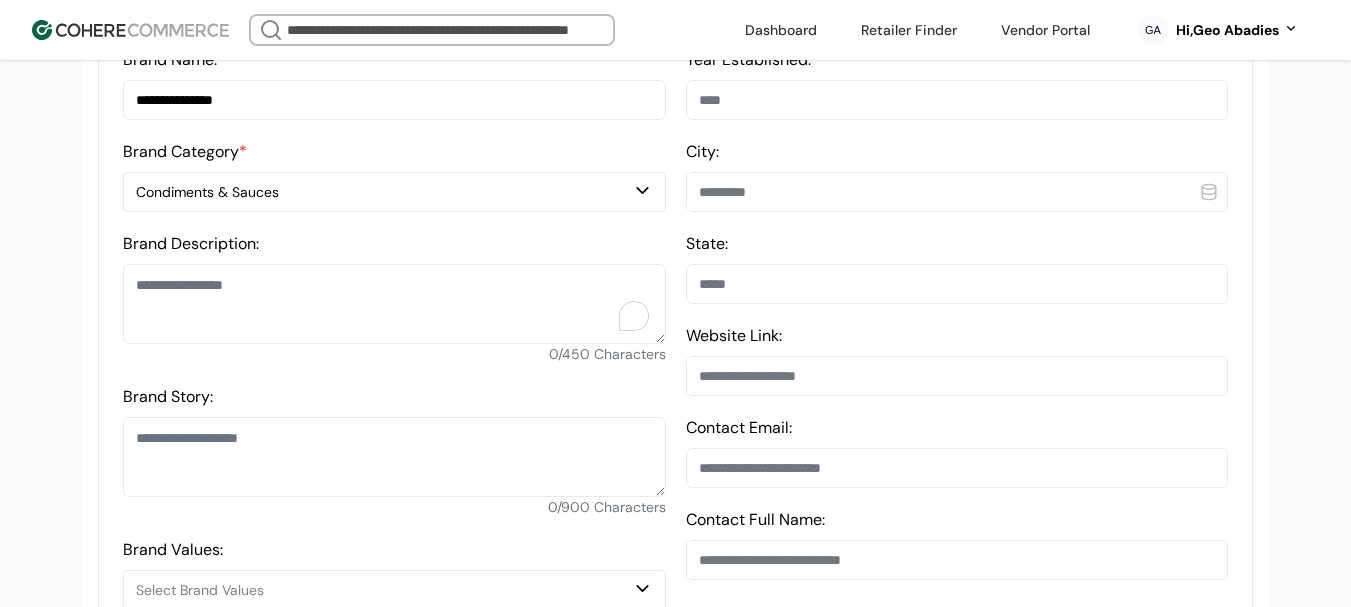 paste on "**********" 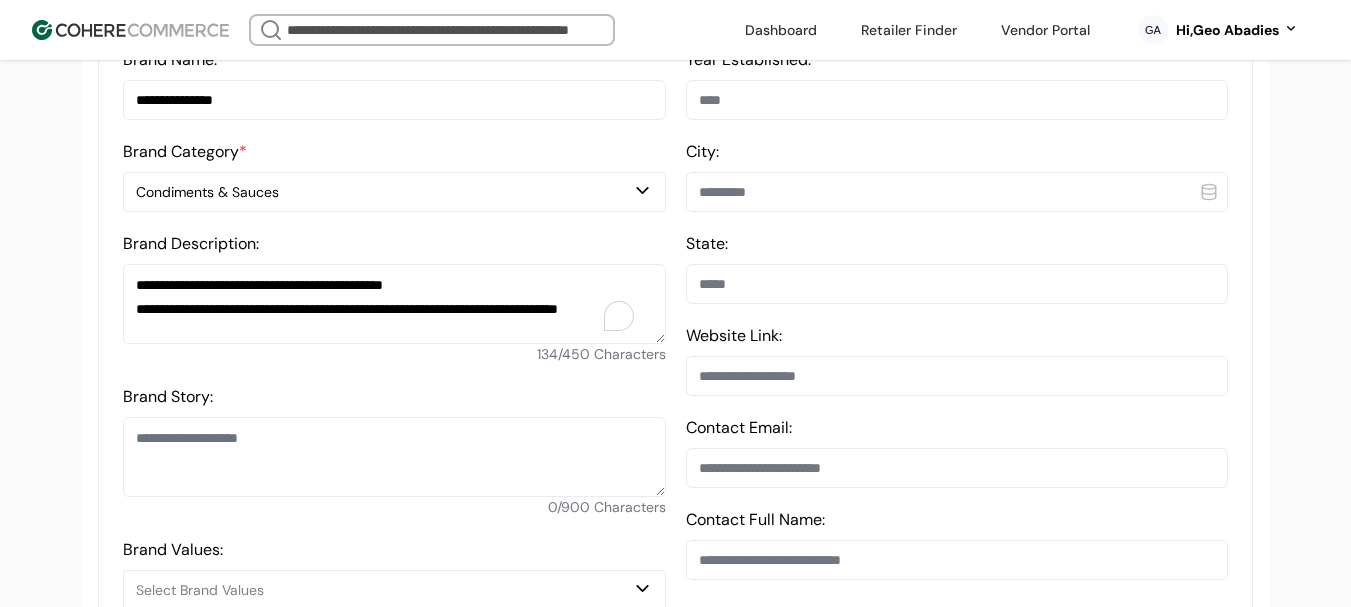 type on "**********" 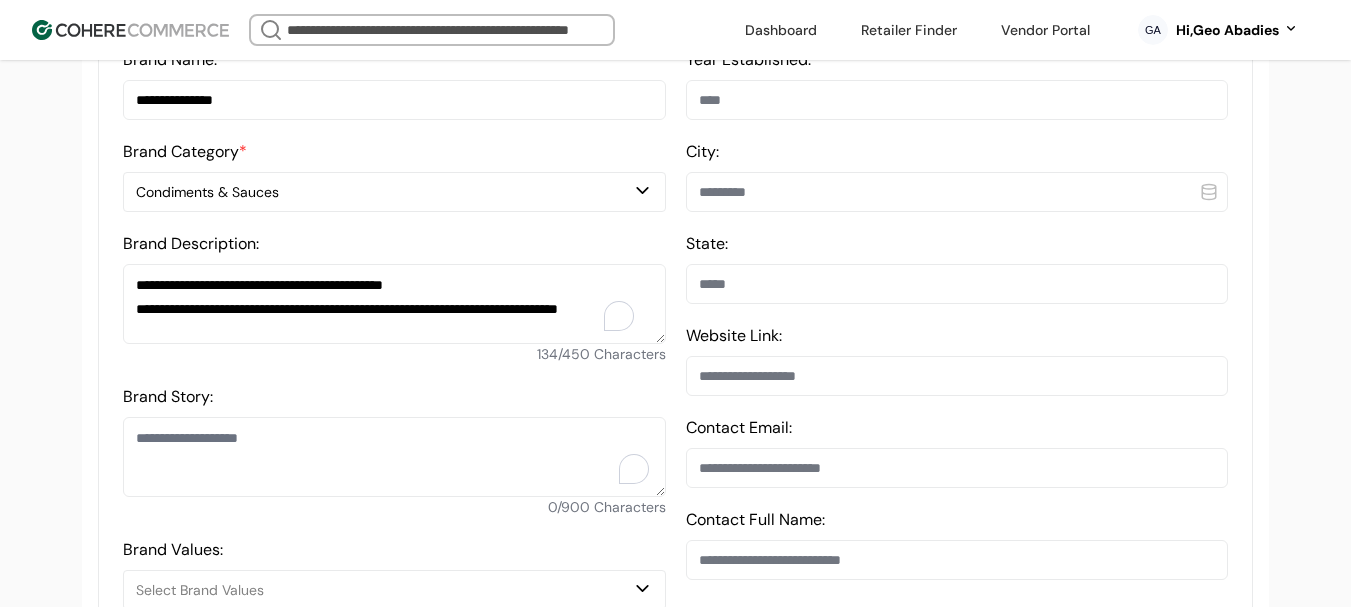 click on "Brand Story:" at bounding box center [394, 457] 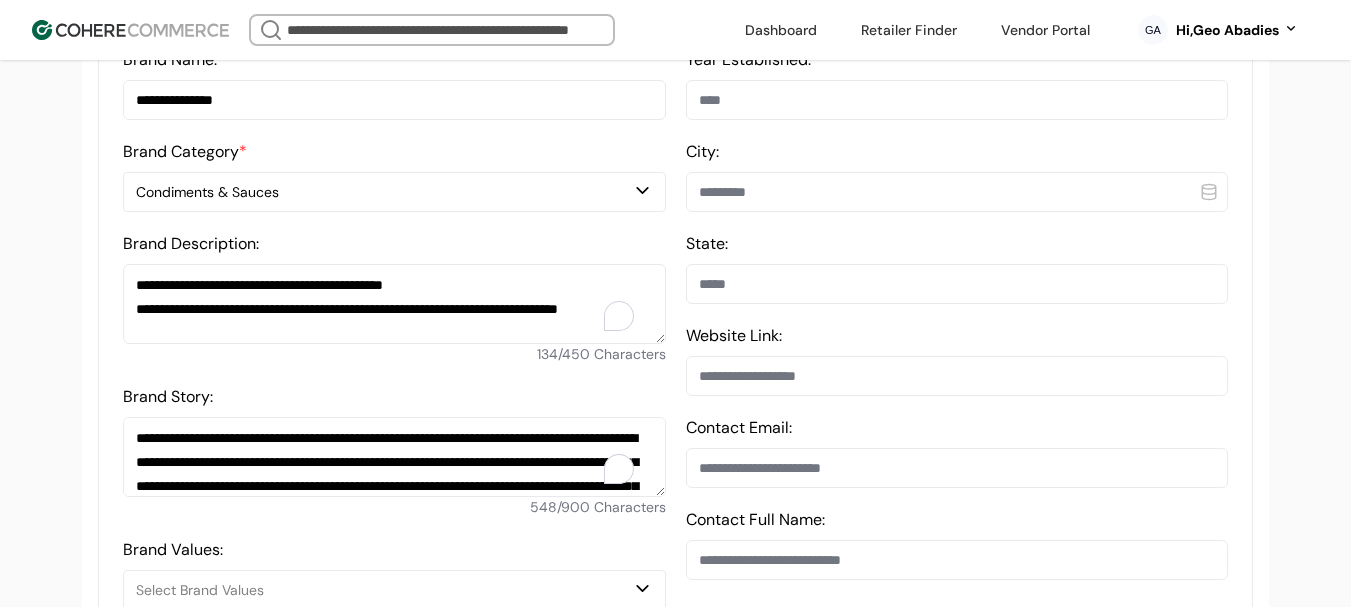 scroll, scrollTop: 119, scrollLeft: 0, axis: vertical 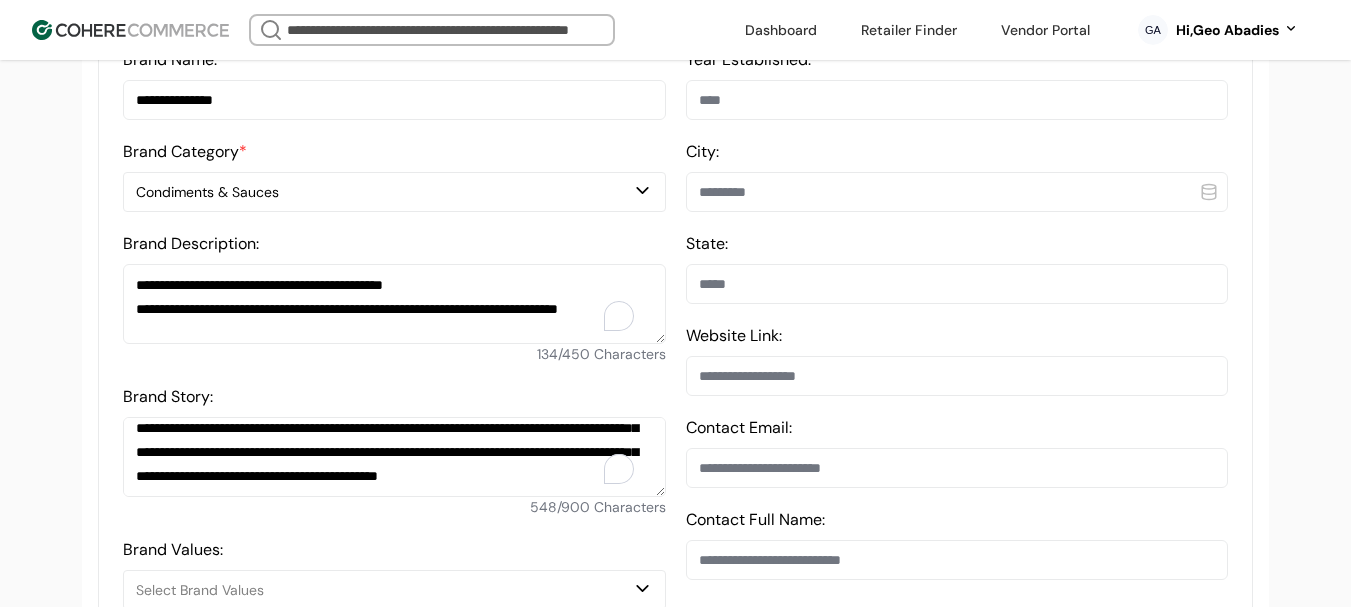 type on "**********" 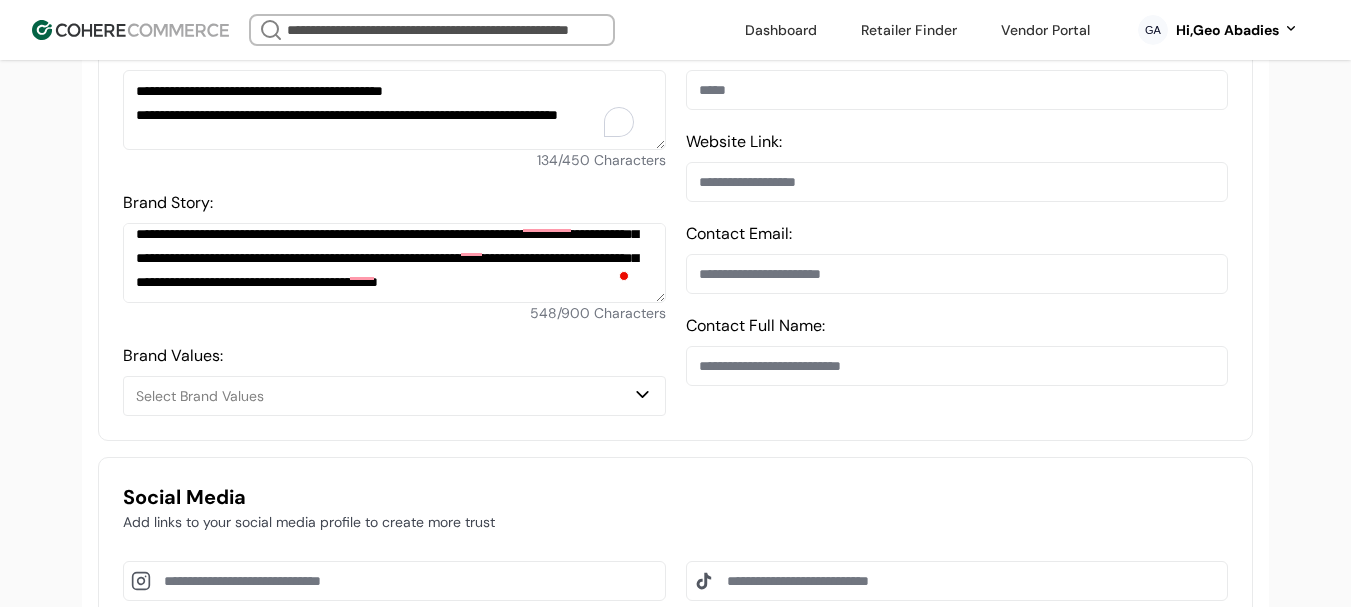 scroll, scrollTop: 900, scrollLeft: 0, axis: vertical 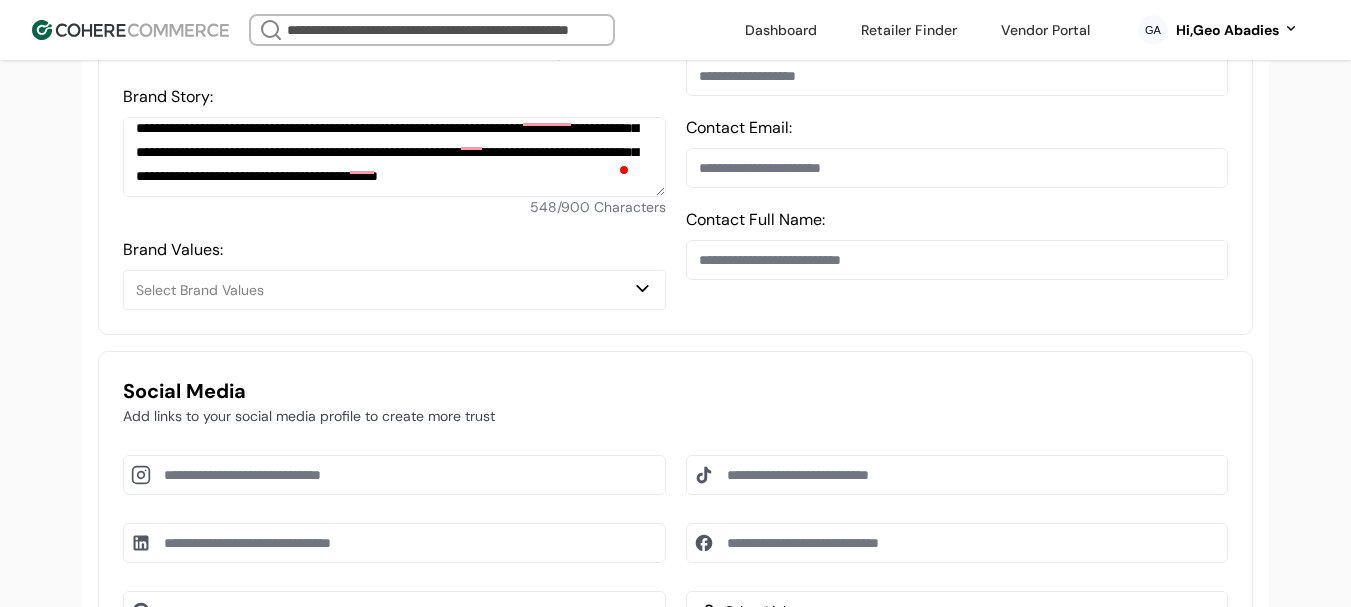 click on "Select Brand Values" at bounding box center [384, 290] 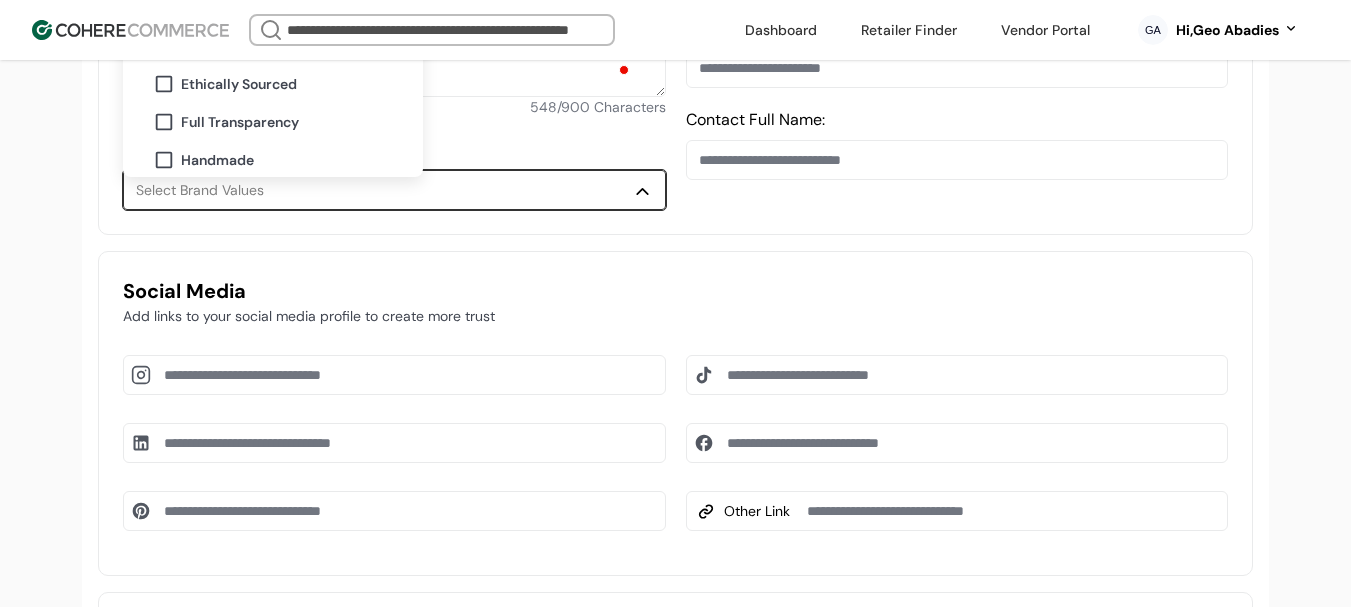 scroll, scrollTop: 800, scrollLeft: 0, axis: vertical 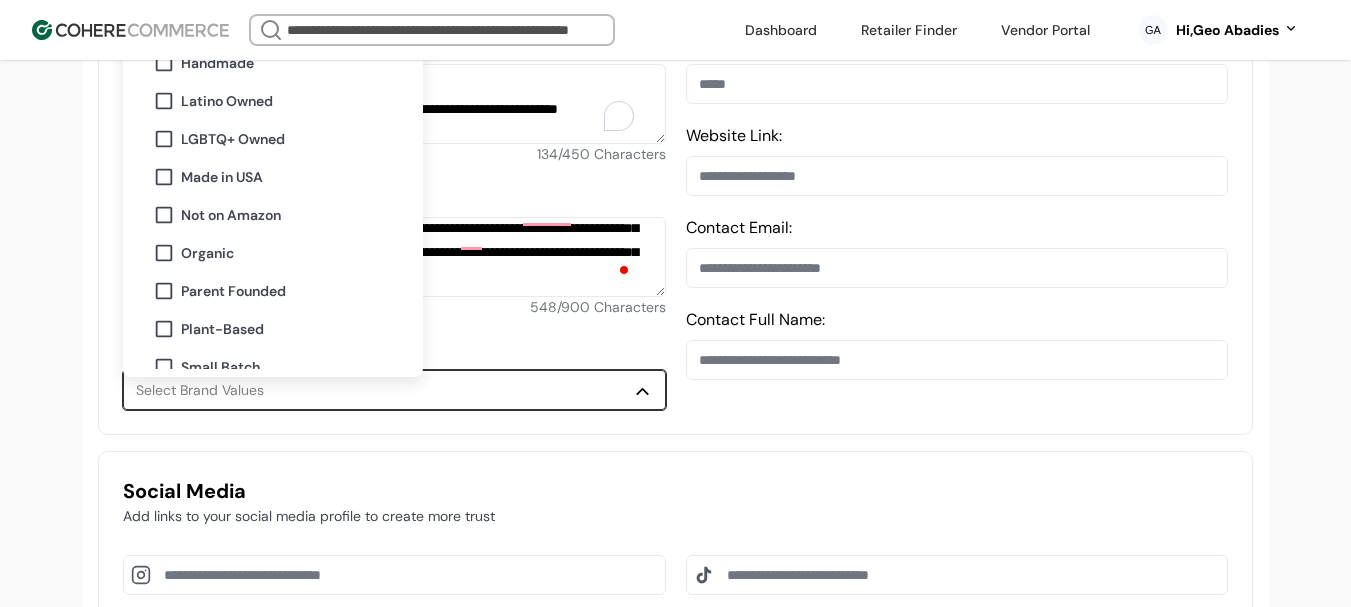 click on "Not on Amazon" at bounding box center (231, 215) 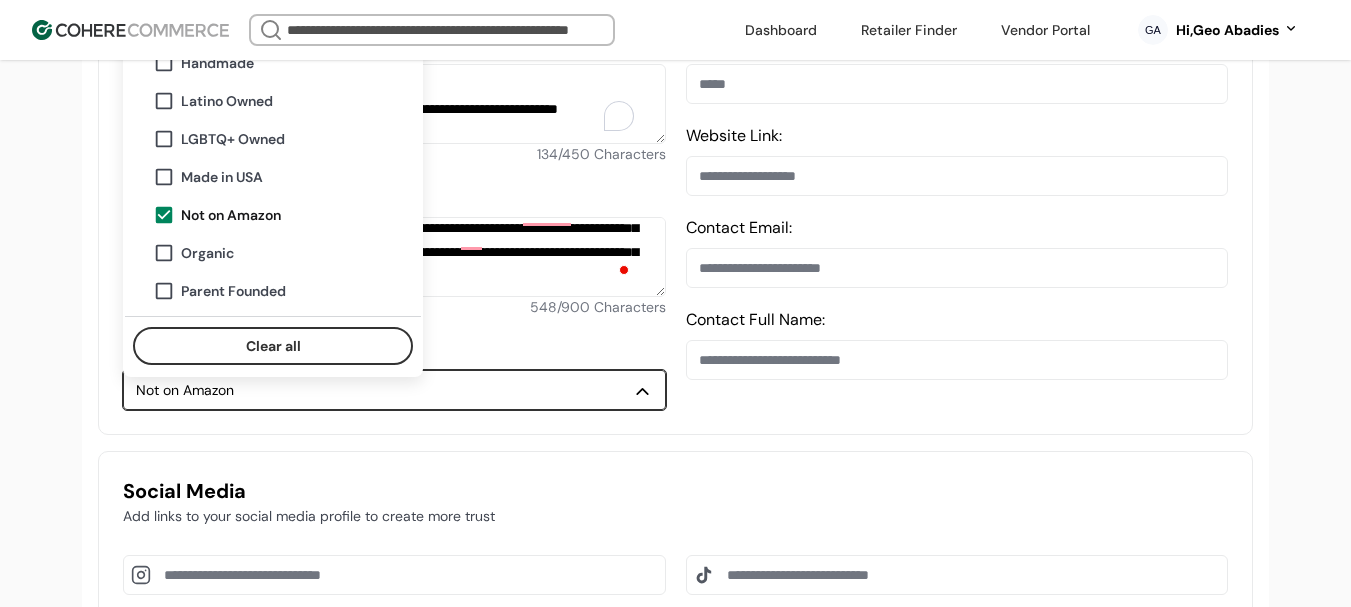 scroll, scrollTop: 384, scrollLeft: 0, axis: vertical 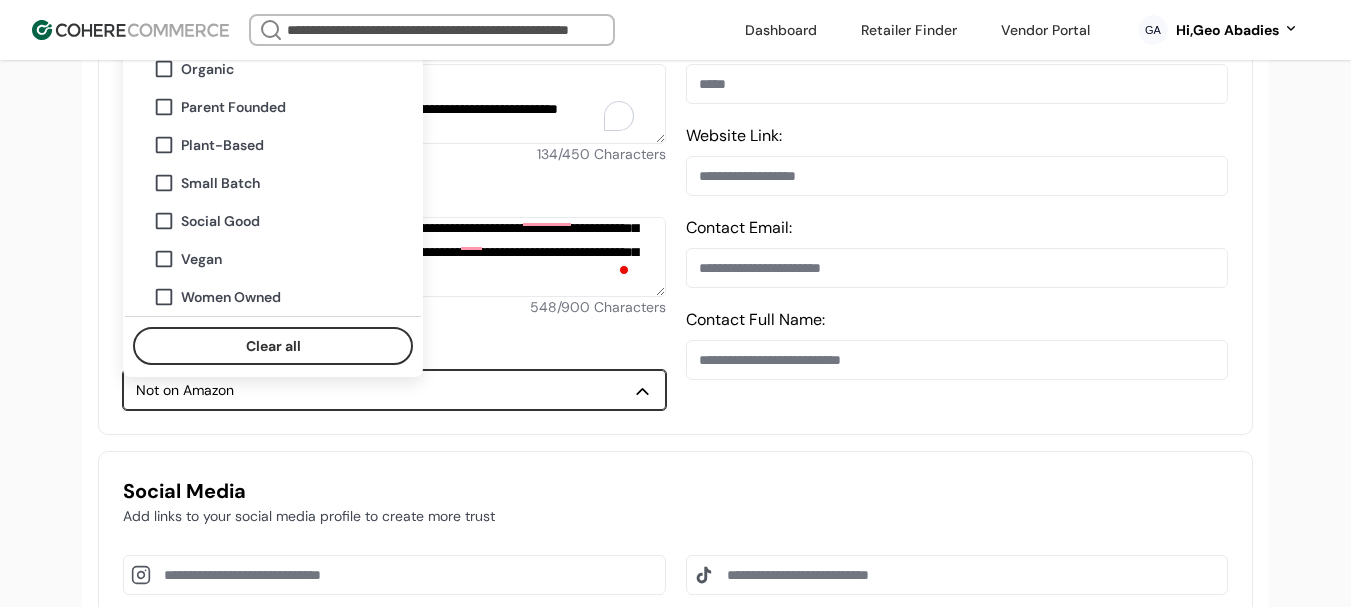 click on "Women Owned" at bounding box center (231, 297) 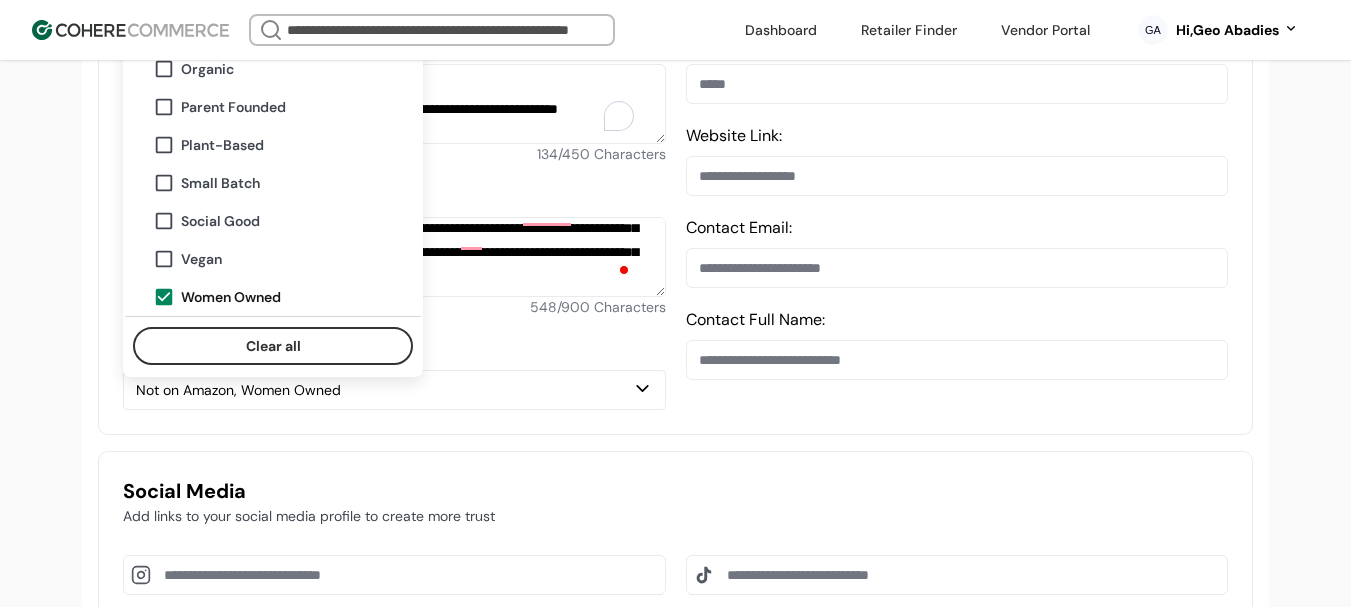 click on "**********" at bounding box center (675, 661) 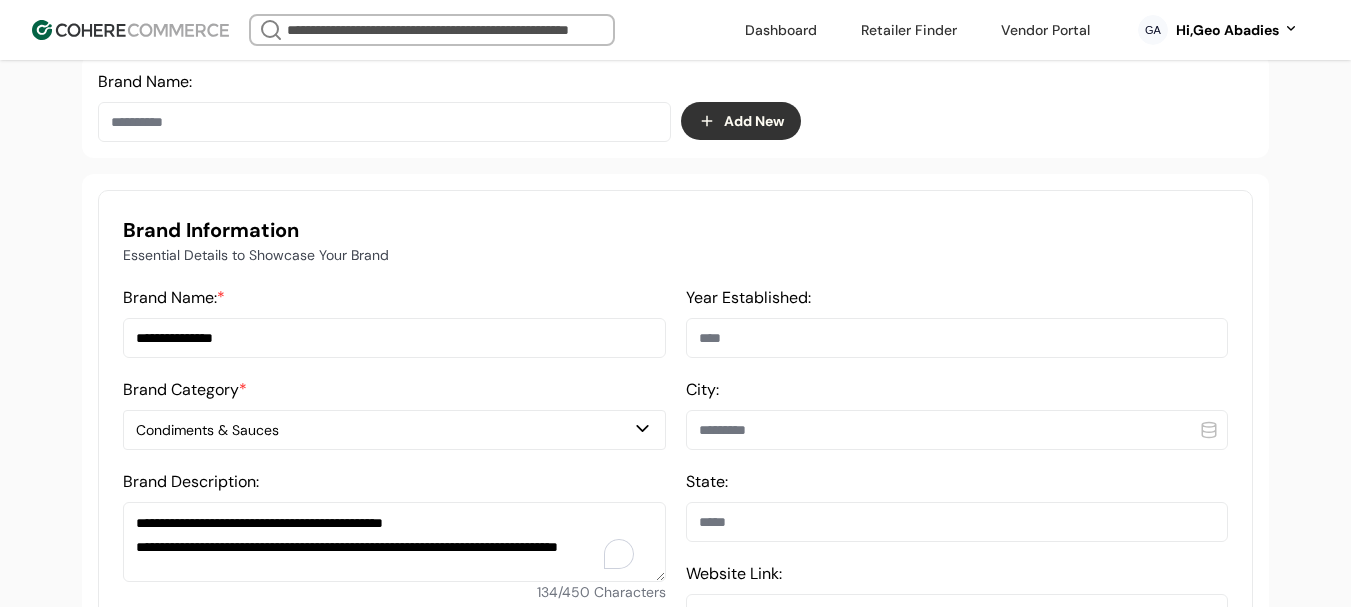 scroll, scrollTop: 500, scrollLeft: 0, axis: vertical 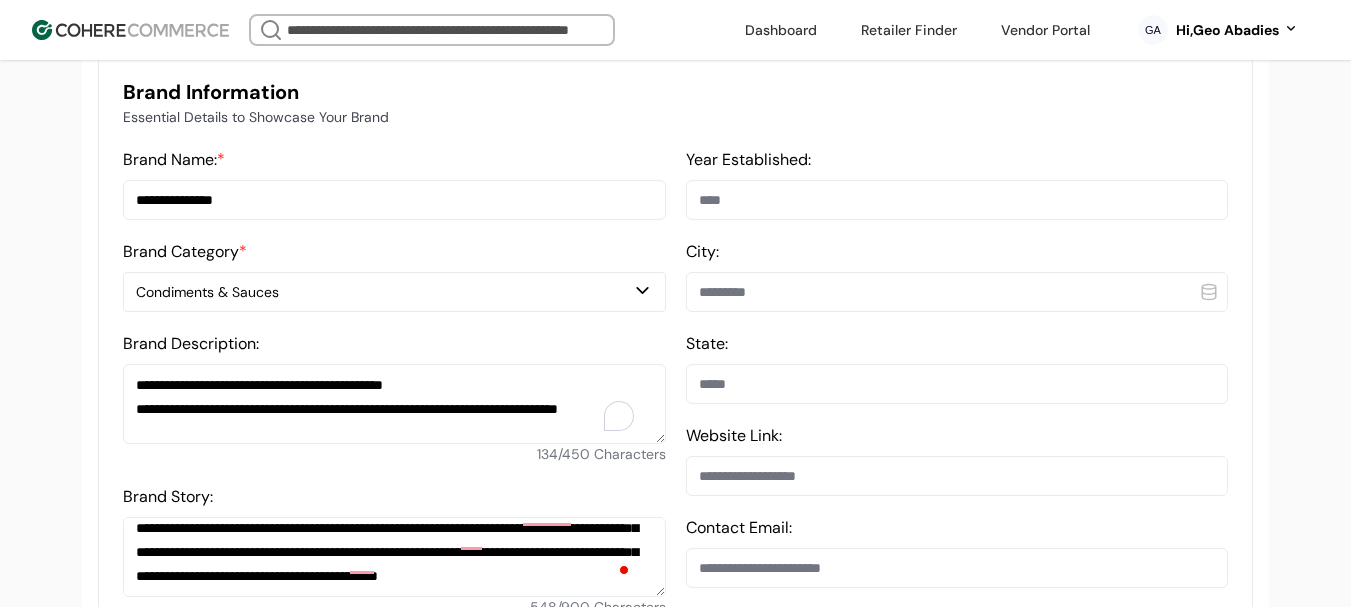 click at bounding box center (957, 200) 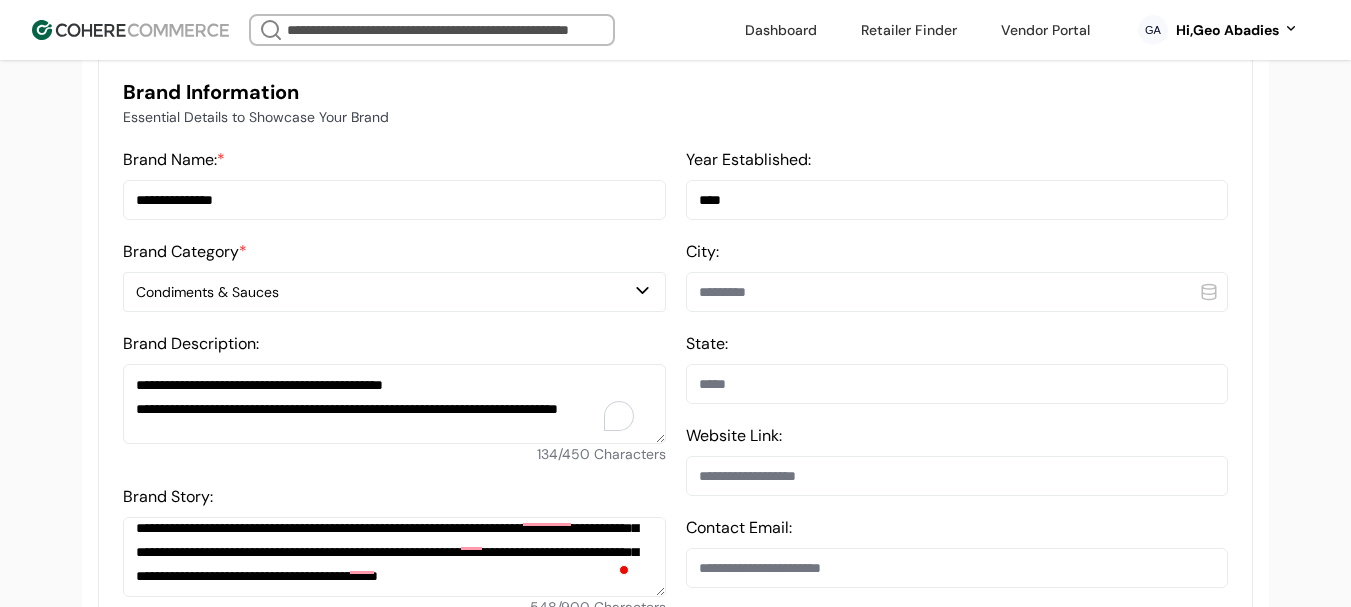 type on "****" 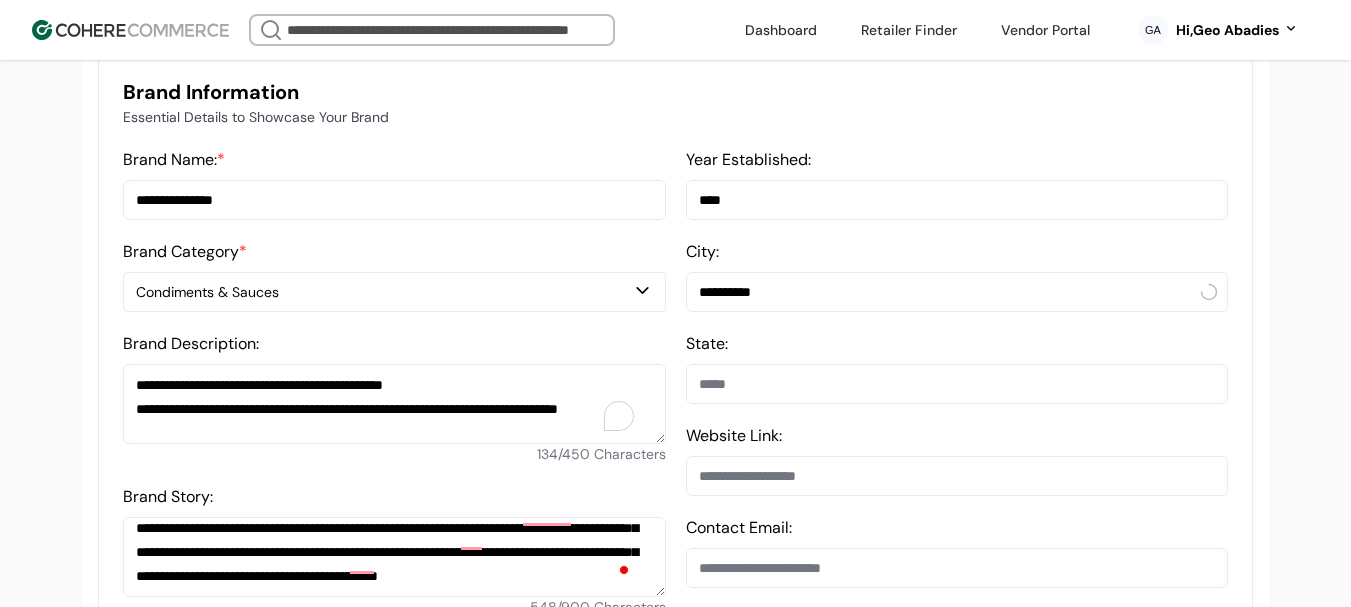 click on "**********" at bounding box center (957, 292) 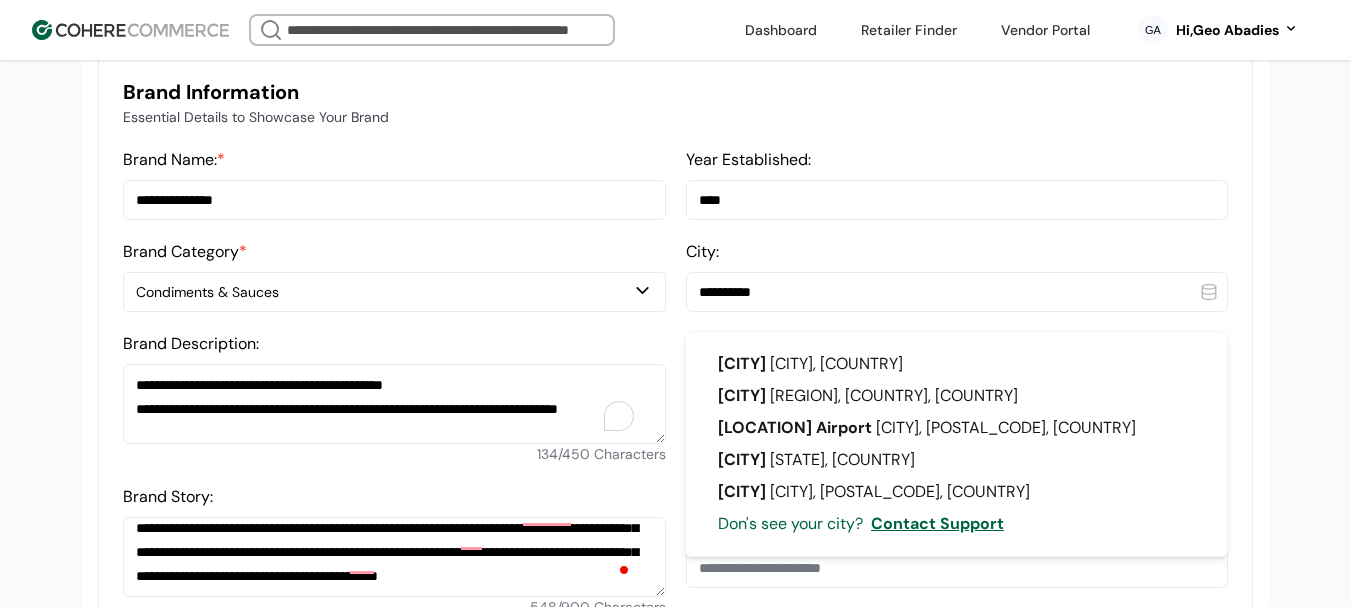 type on "**********" 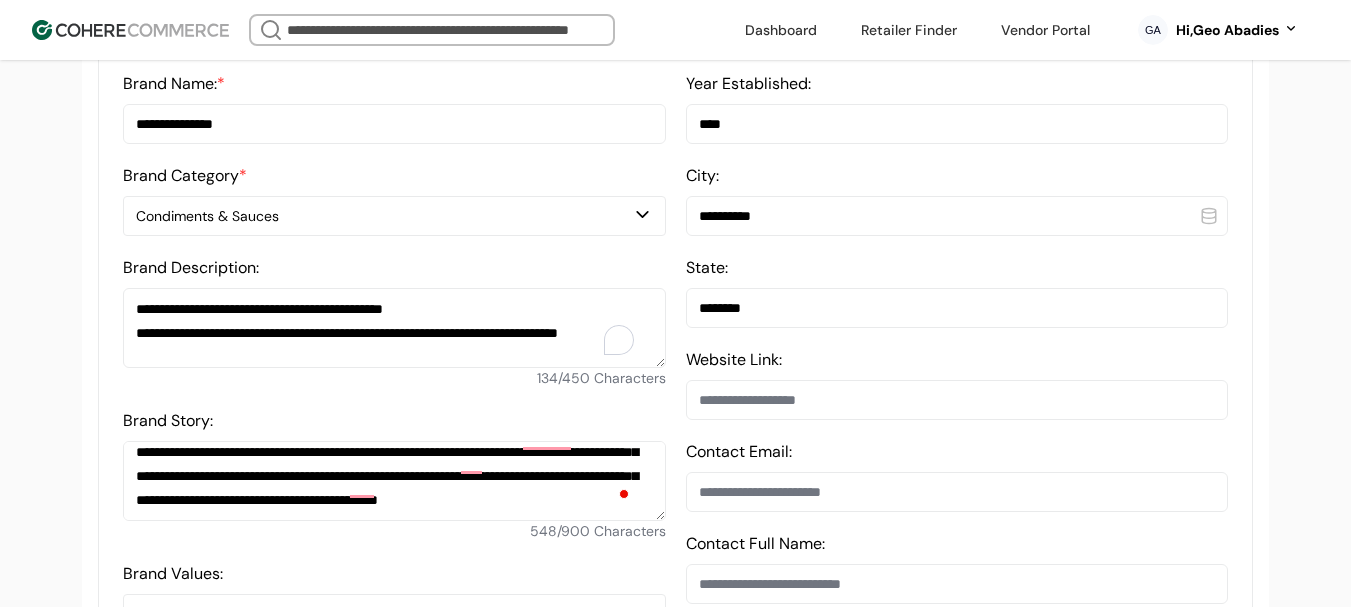 scroll, scrollTop: 700, scrollLeft: 0, axis: vertical 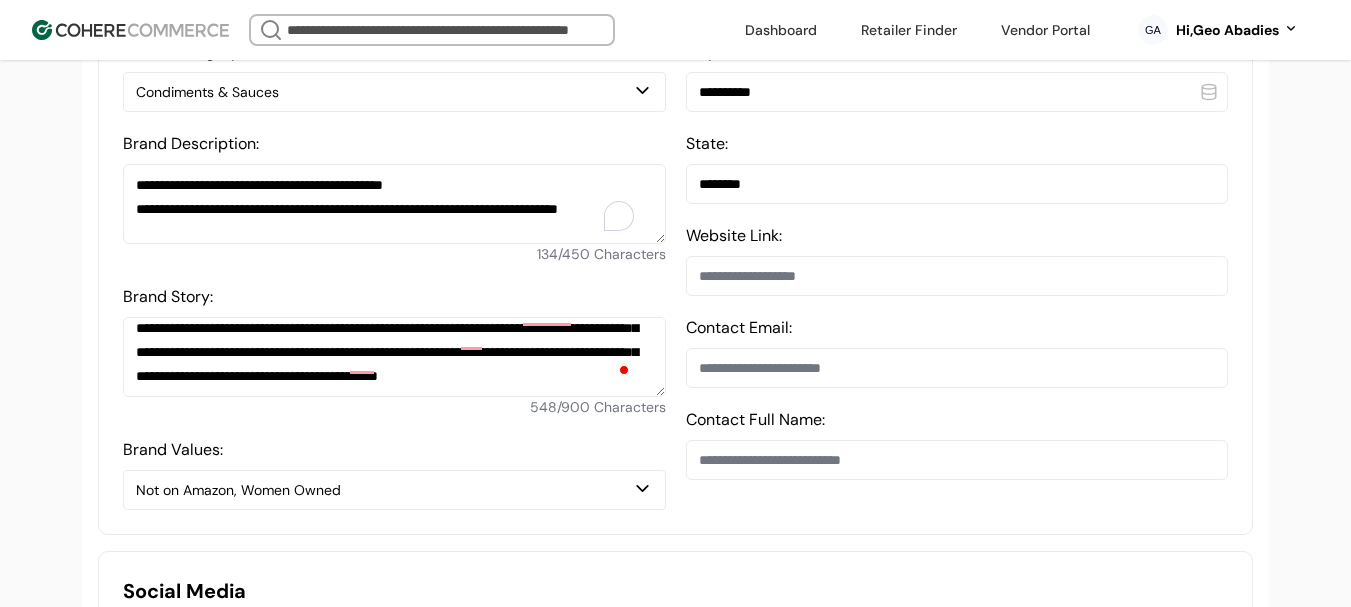 click at bounding box center (957, 276) 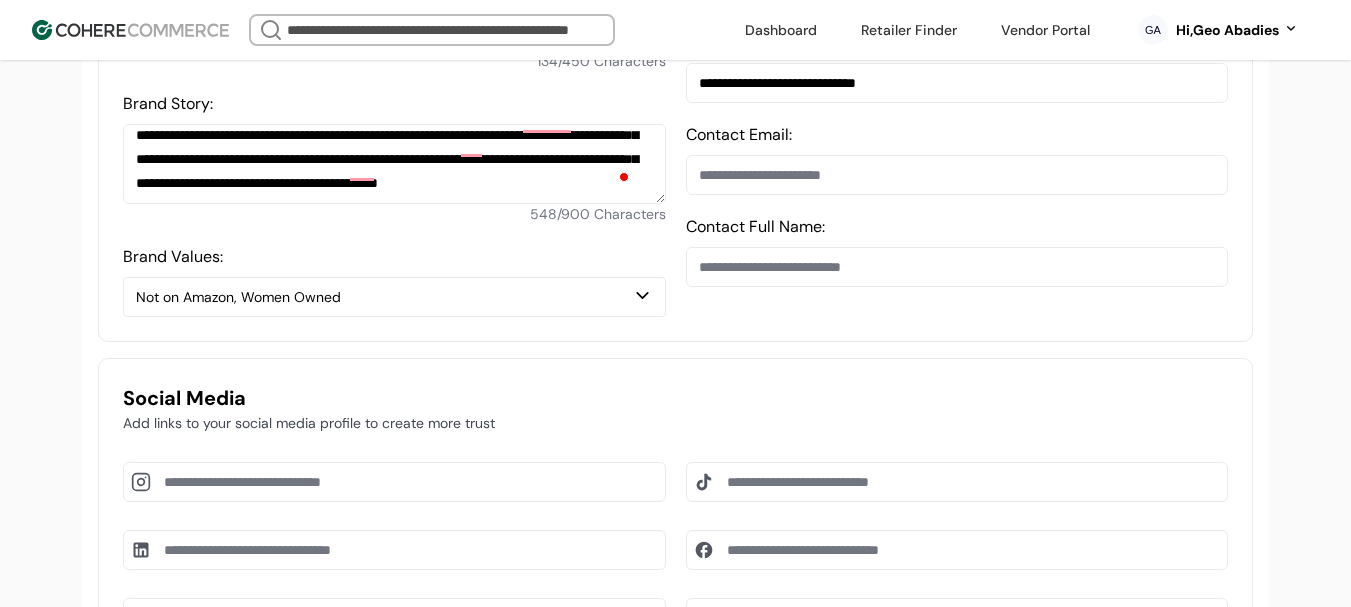 scroll, scrollTop: 900, scrollLeft: 0, axis: vertical 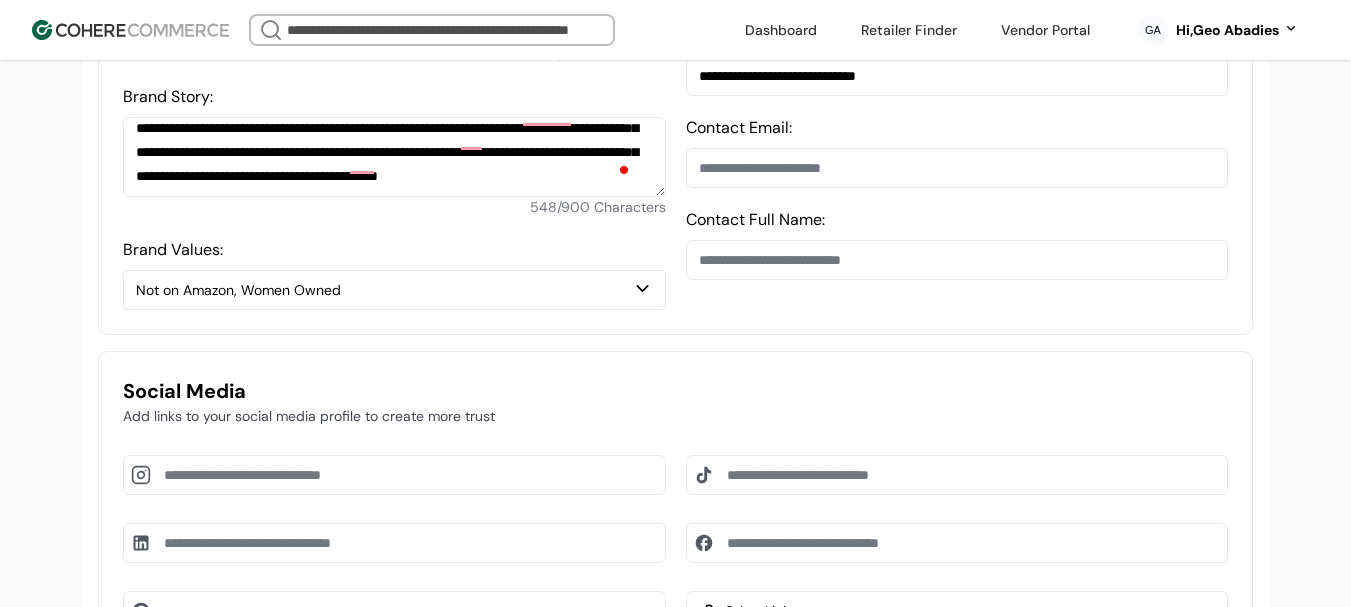 type on "**********" 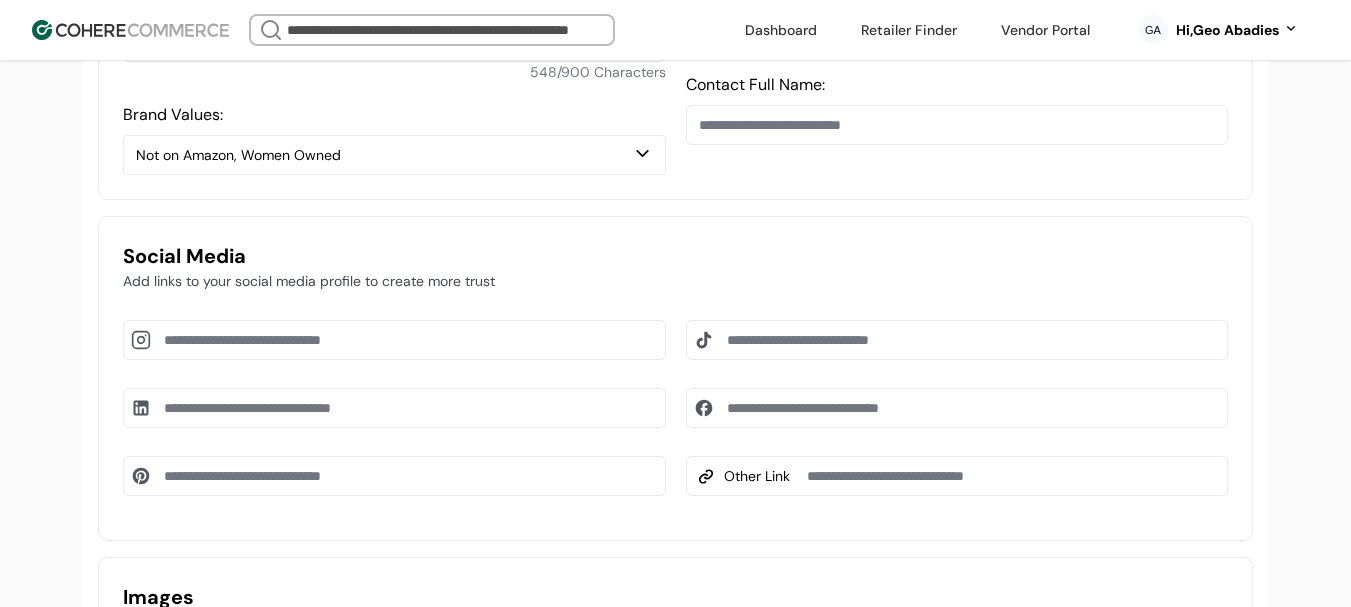scroll, scrollTop: 1000, scrollLeft: 0, axis: vertical 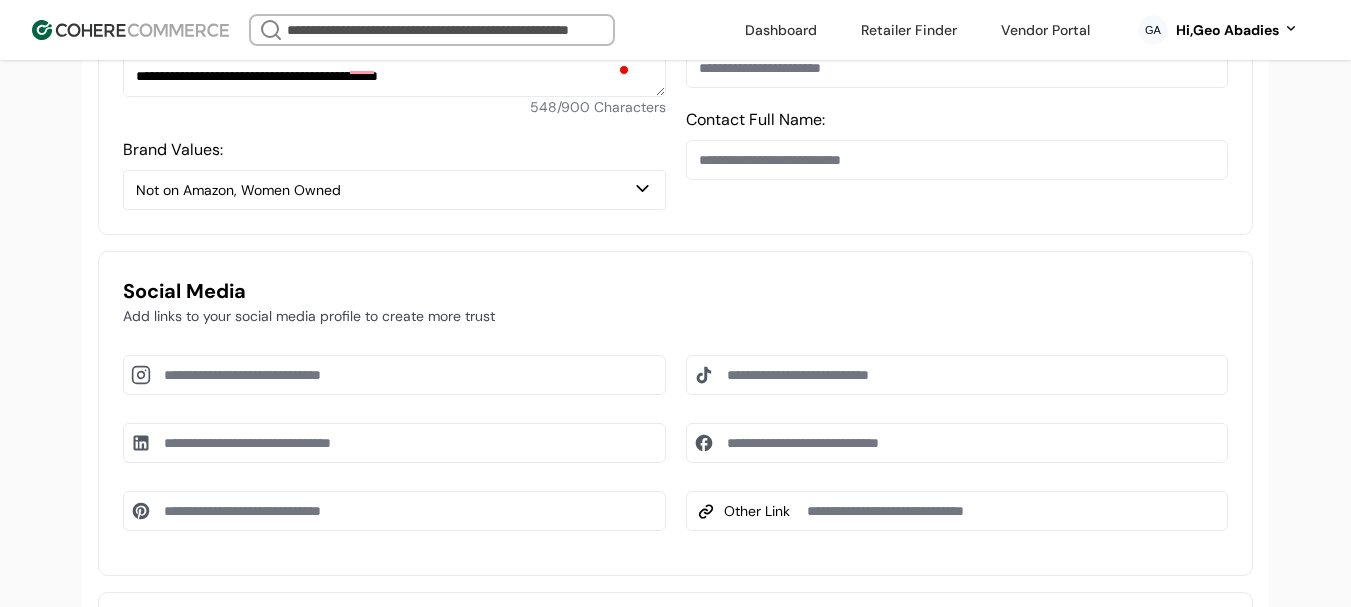 drag, startPoint x: 778, startPoint y: 178, endPoint x: 636, endPoint y: 14, distance: 216.93317 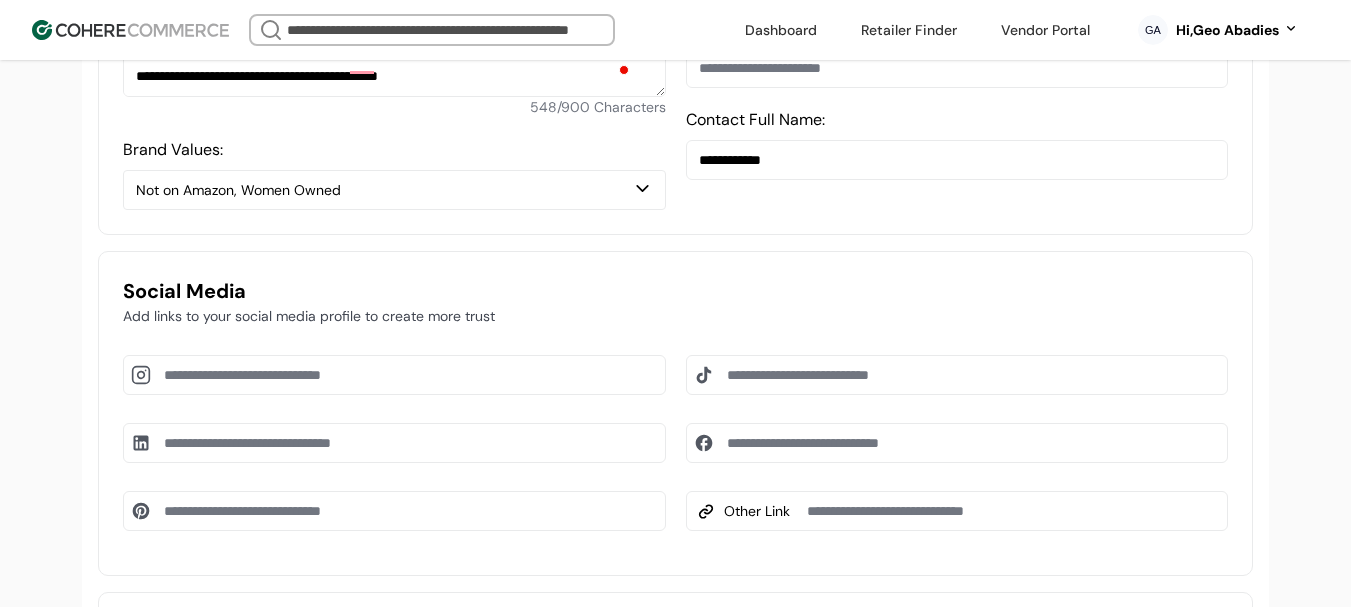 type on "**********" 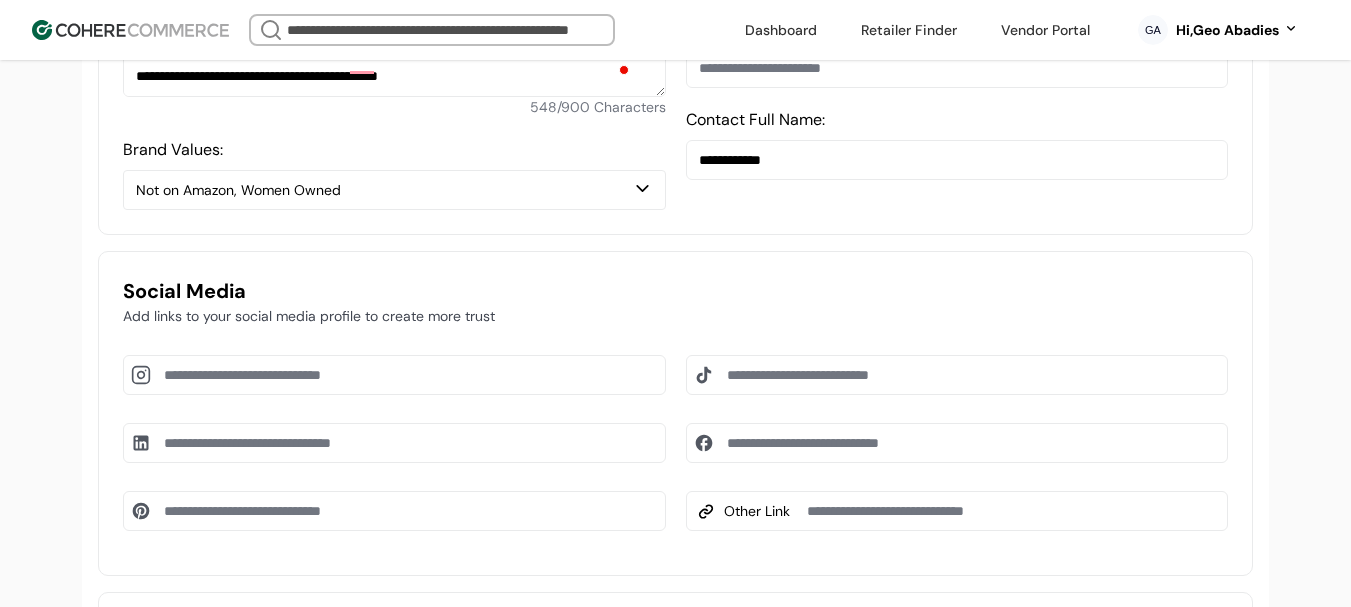 click at bounding box center (957, 68) 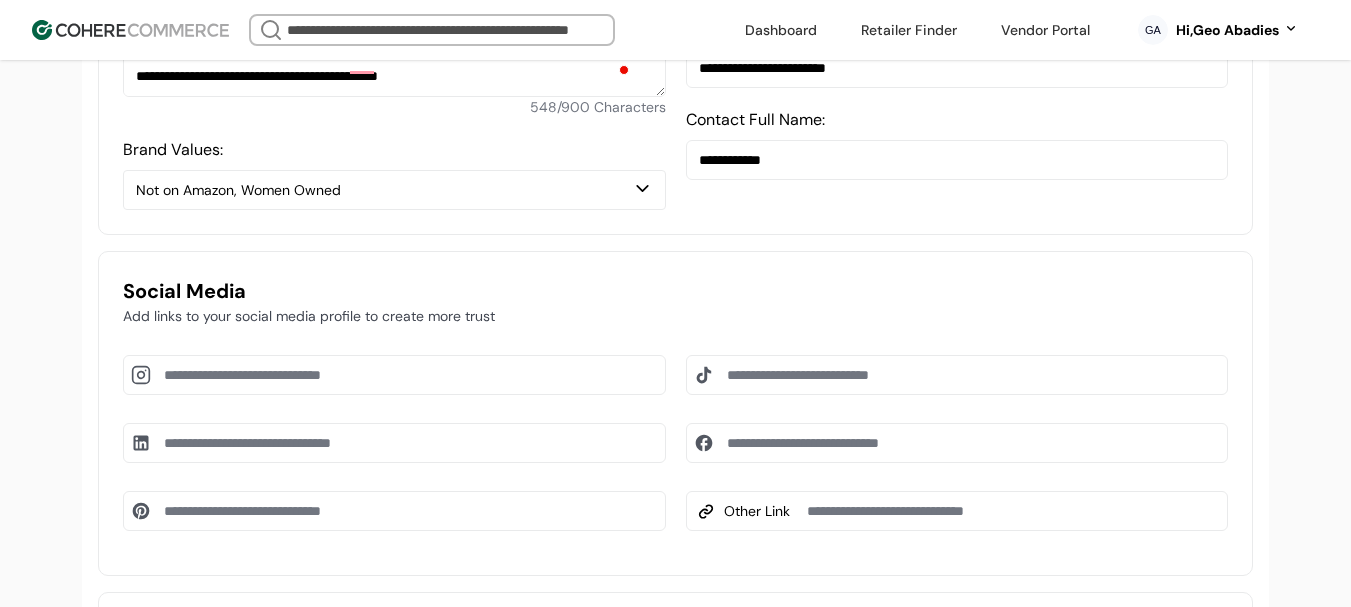 type on "**********" 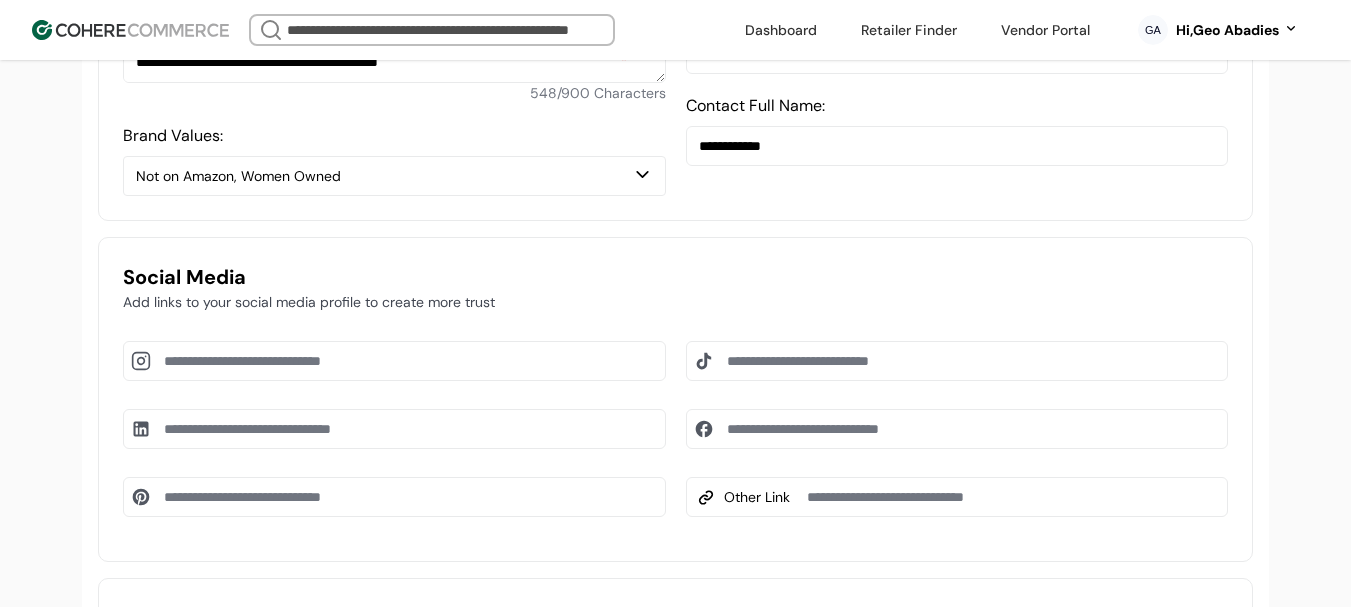 scroll, scrollTop: 1100, scrollLeft: 0, axis: vertical 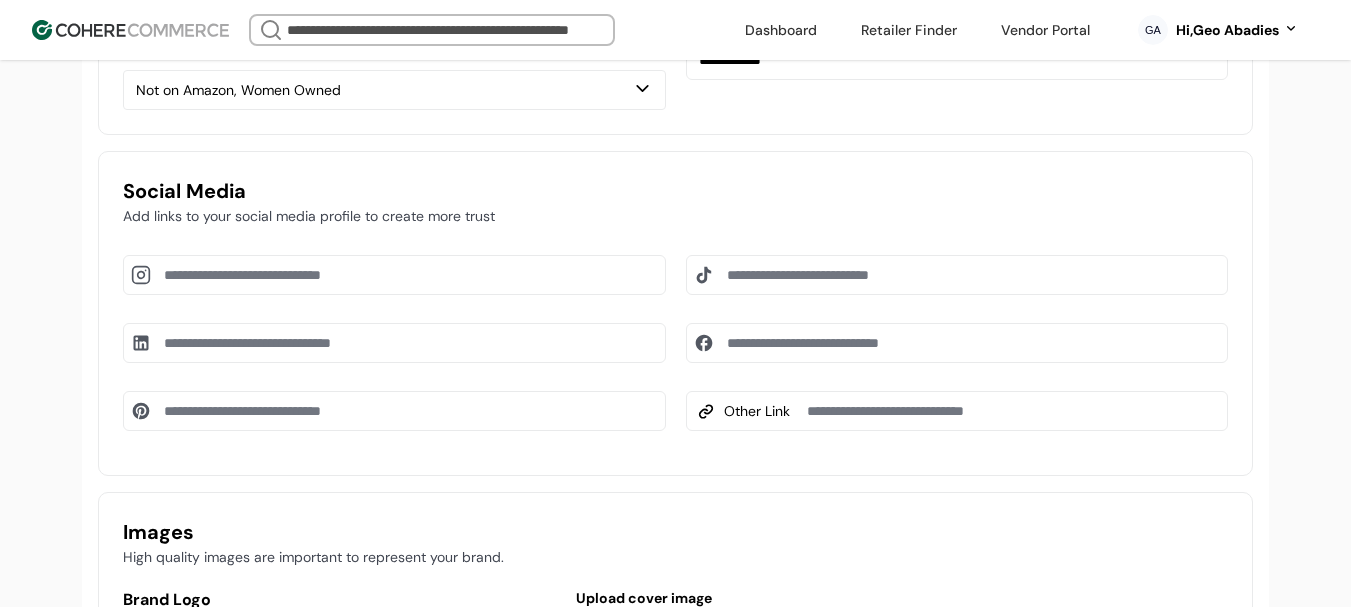 drag, startPoint x: 766, startPoint y: 359, endPoint x: 769, endPoint y: 344, distance: 15.297058 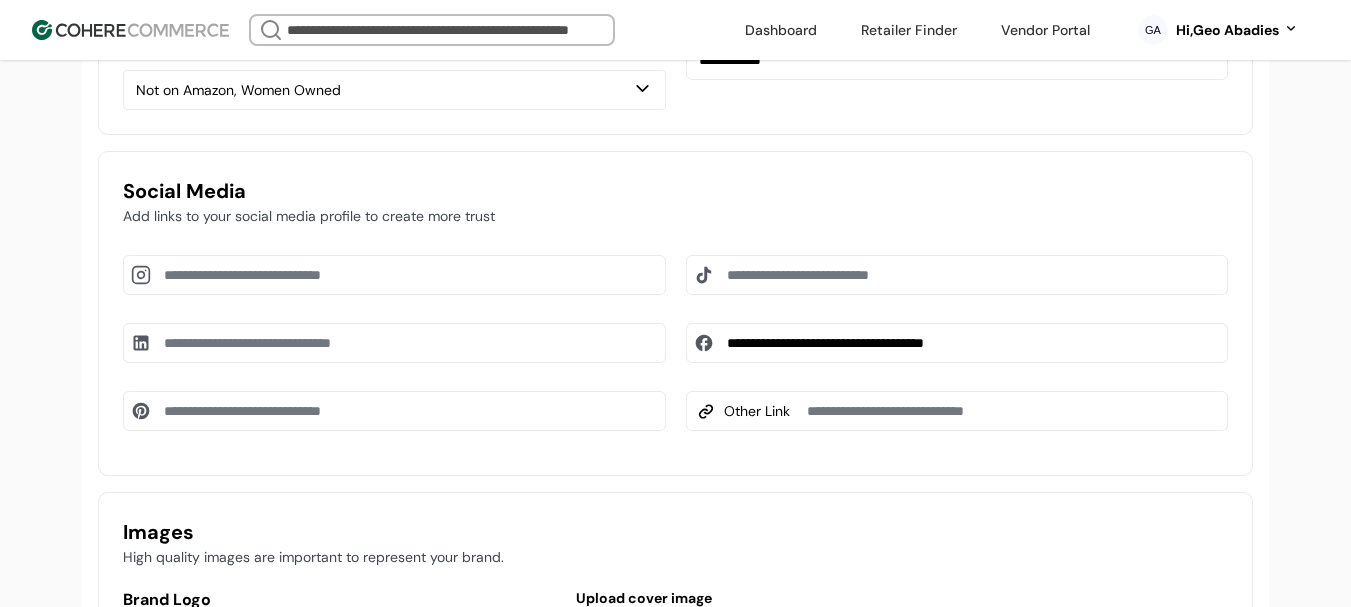 type on "**********" 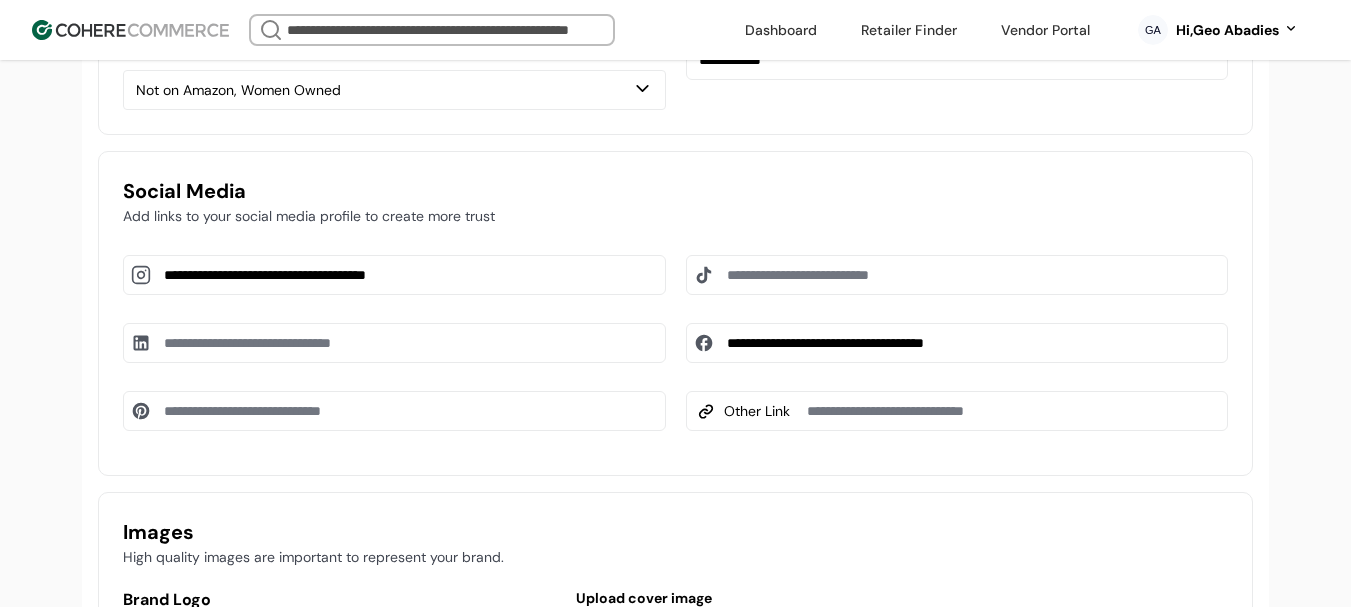 type on "**********" 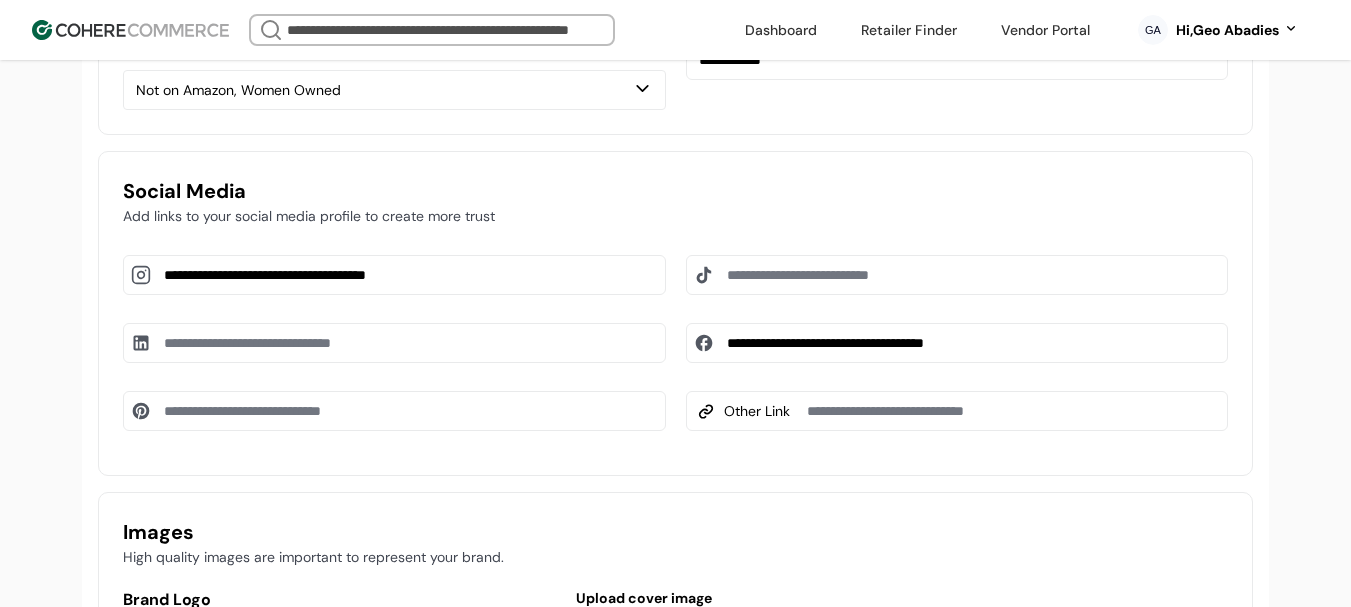click at bounding box center [394, 411] 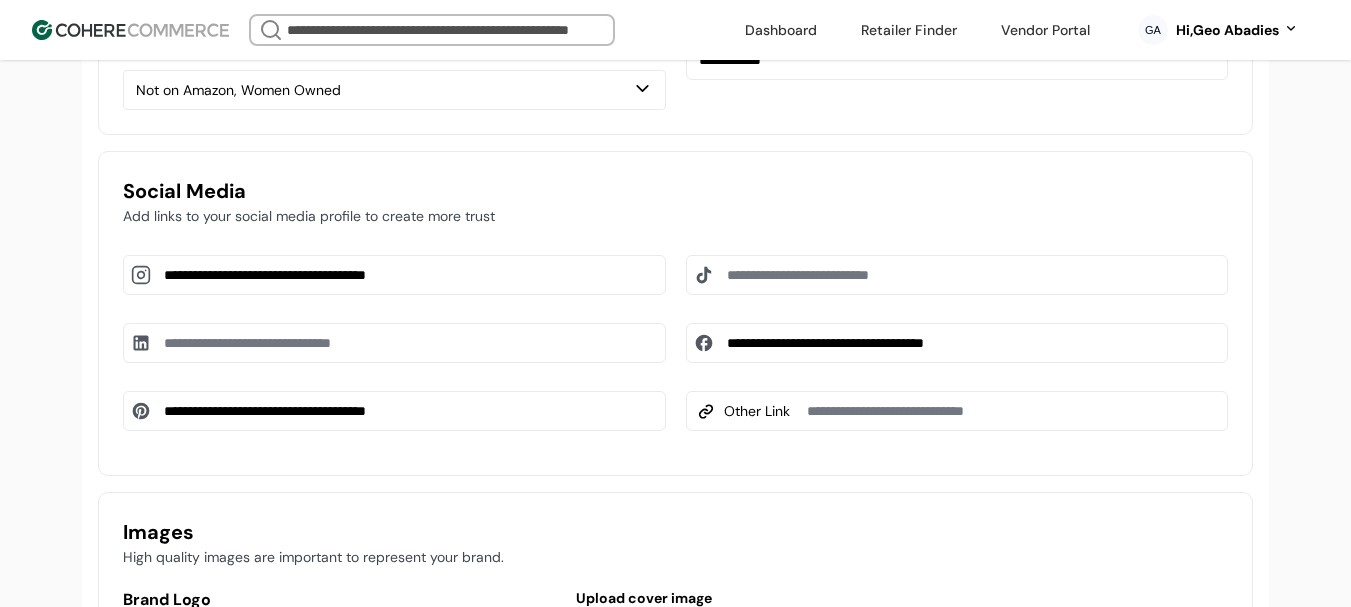 type on "**********" 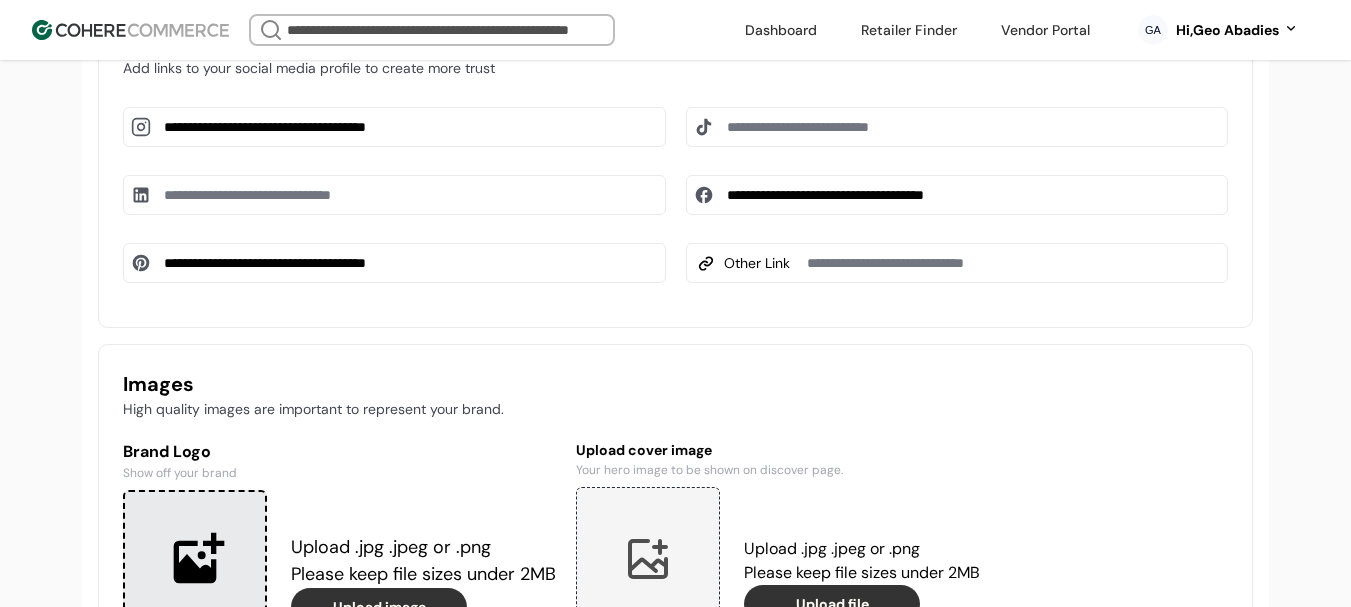 scroll, scrollTop: 1400, scrollLeft: 0, axis: vertical 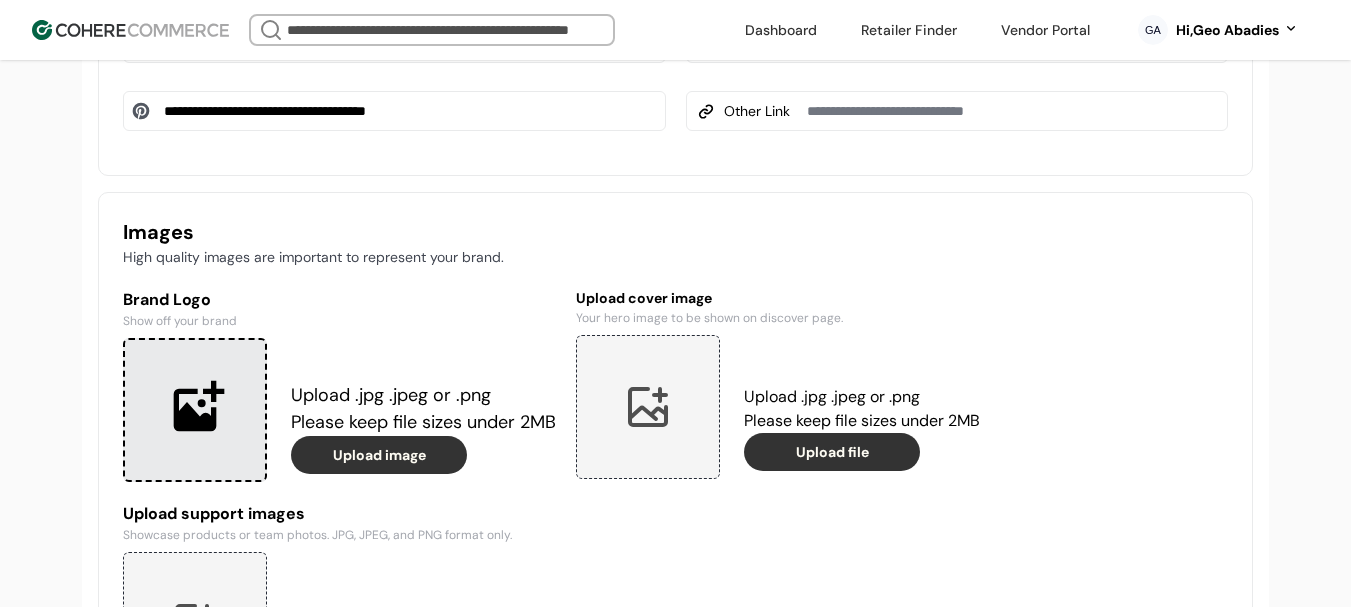 click at bounding box center (195, 410) 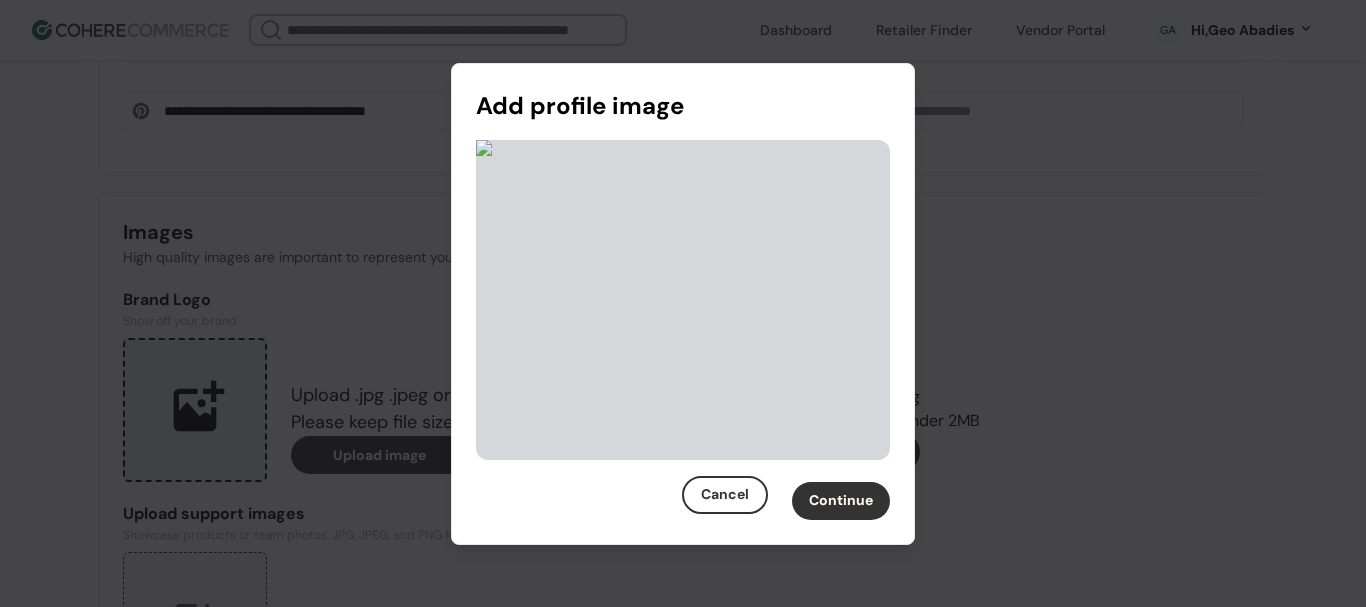 click on "Continue" at bounding box center [841, 501] 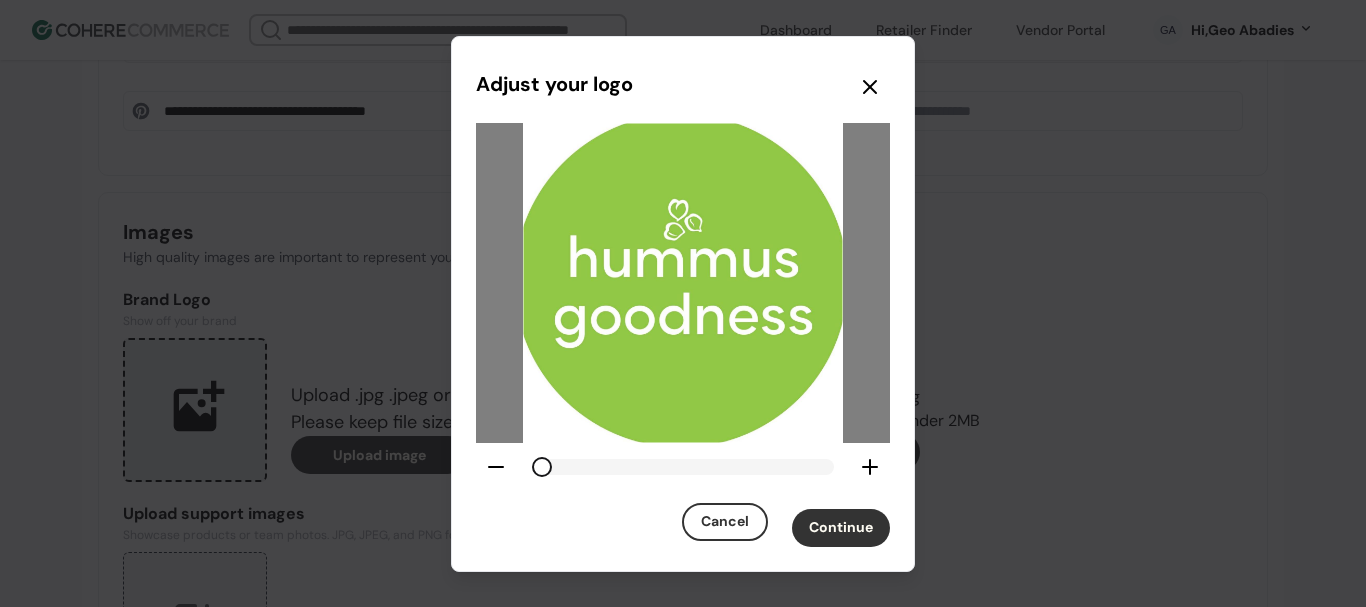 click on "Continue" at bounding box center (841, 528) 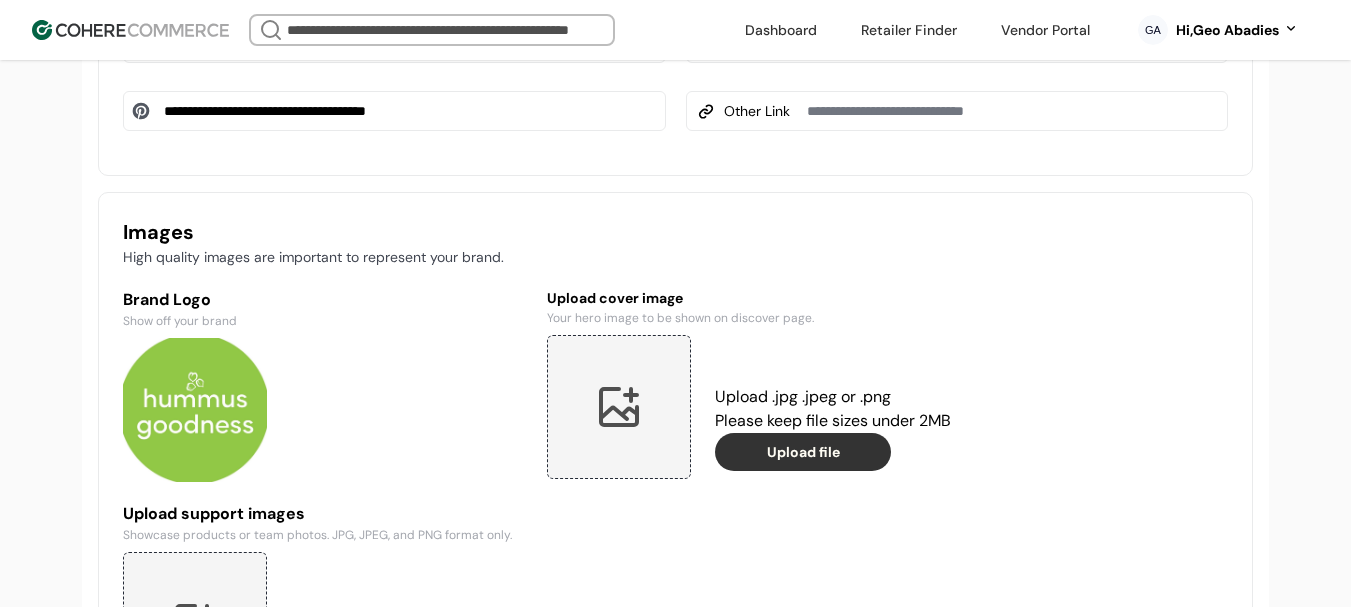 click at bounding box center (619, 407) 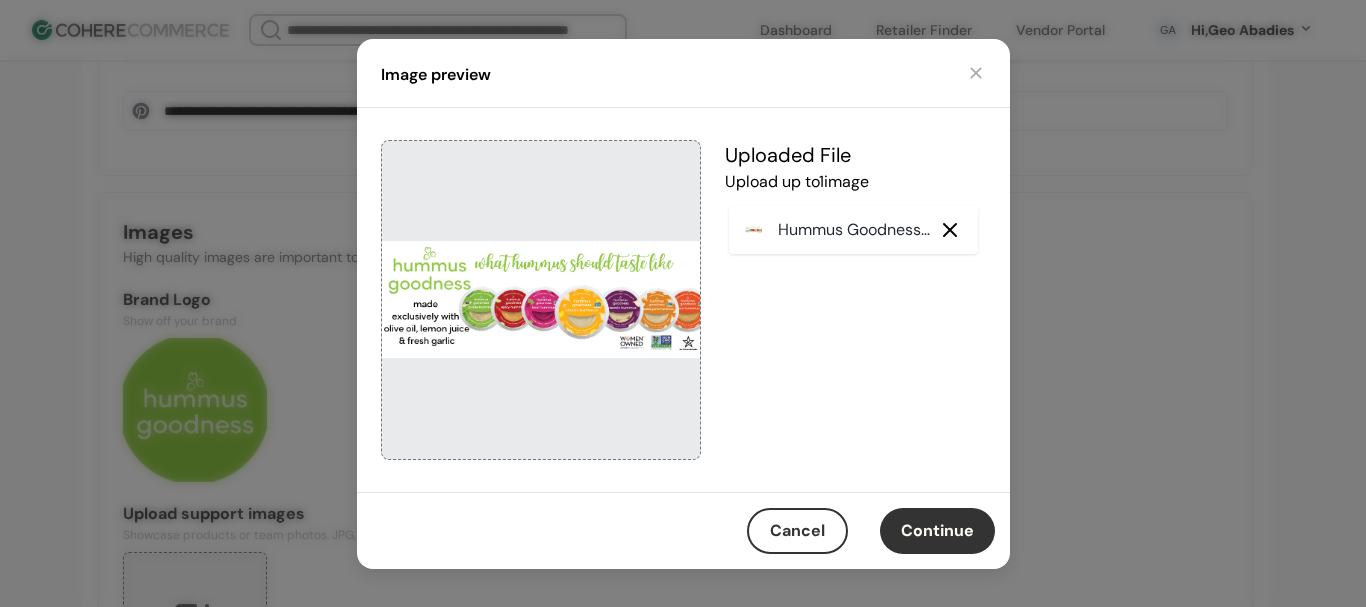 click on "Continue" at bounding box center [937, 531] 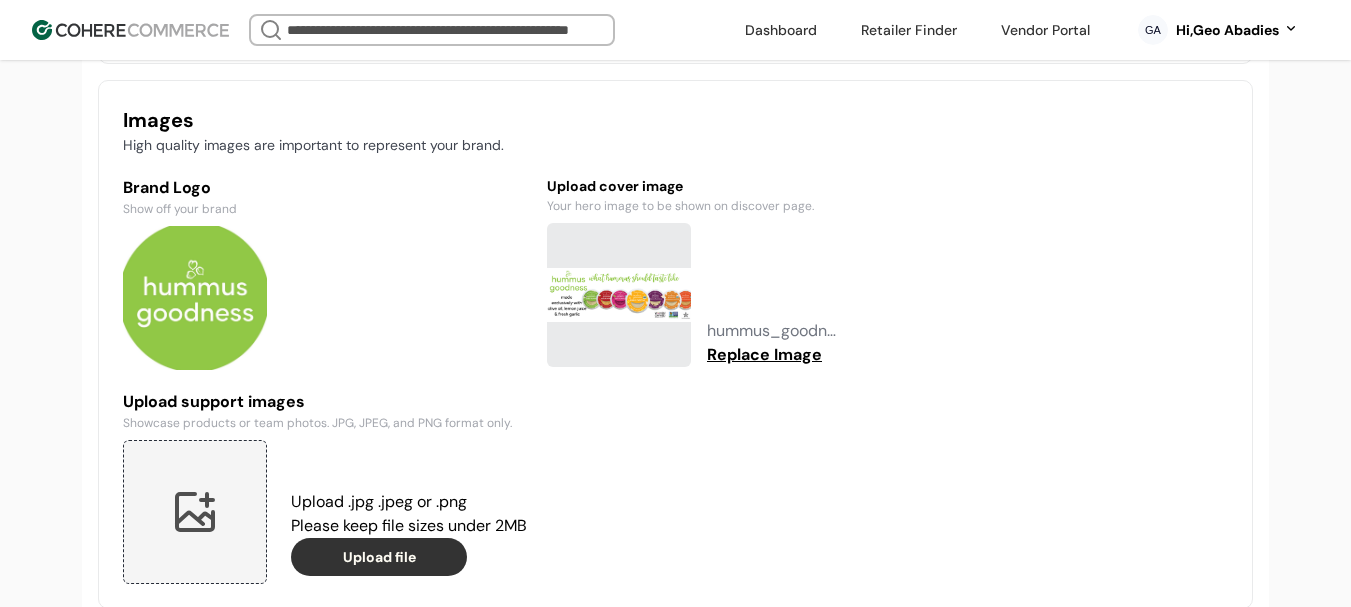 scroll, scrollTop: 1700, scrollLeft: 0, axis: vertical 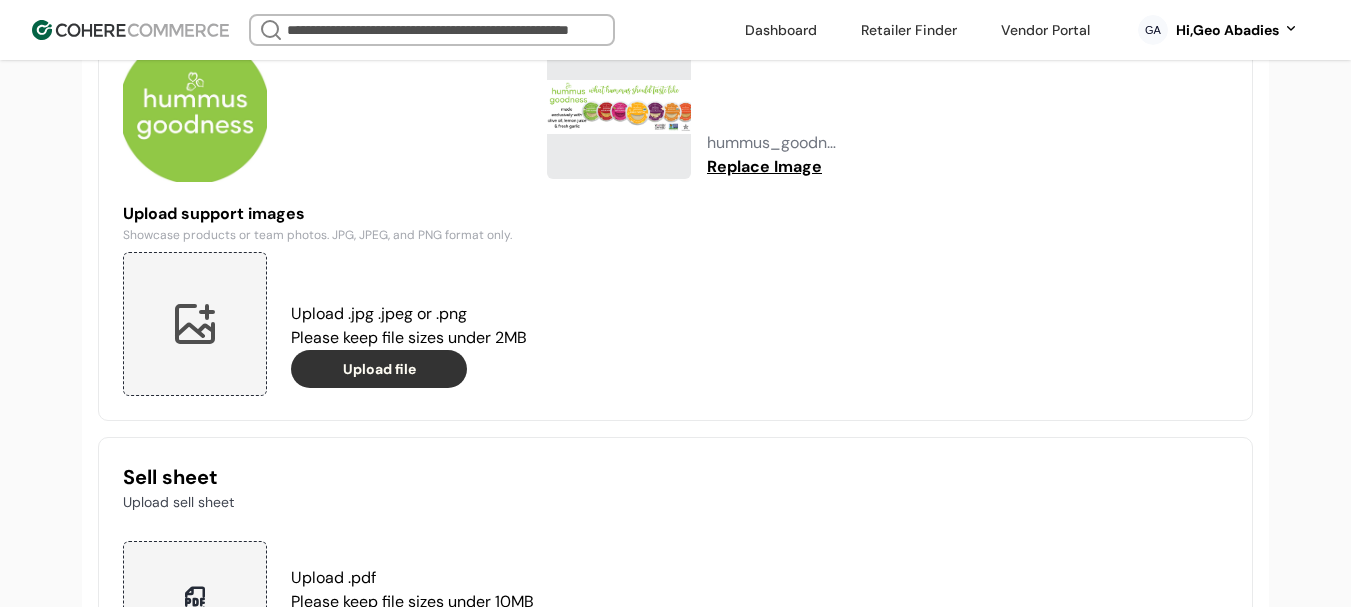 click at bounding box center (195, 324) 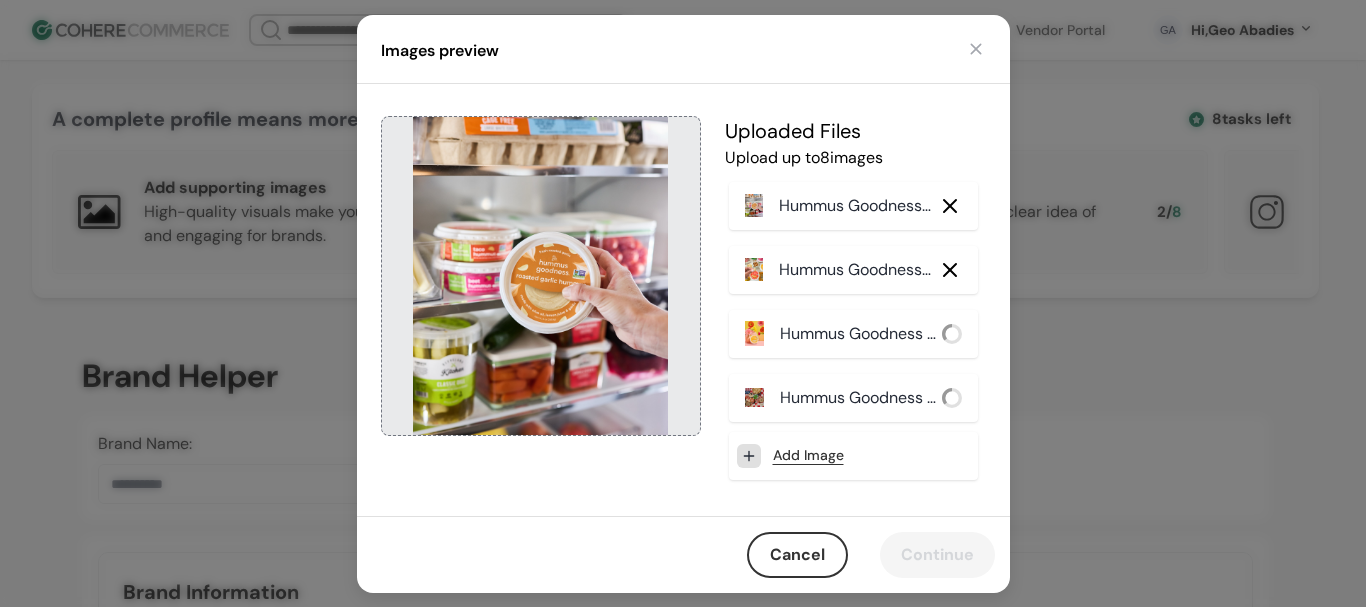 scroll, scrollTop: 1700, scrollLeft: 0, axis: vertical 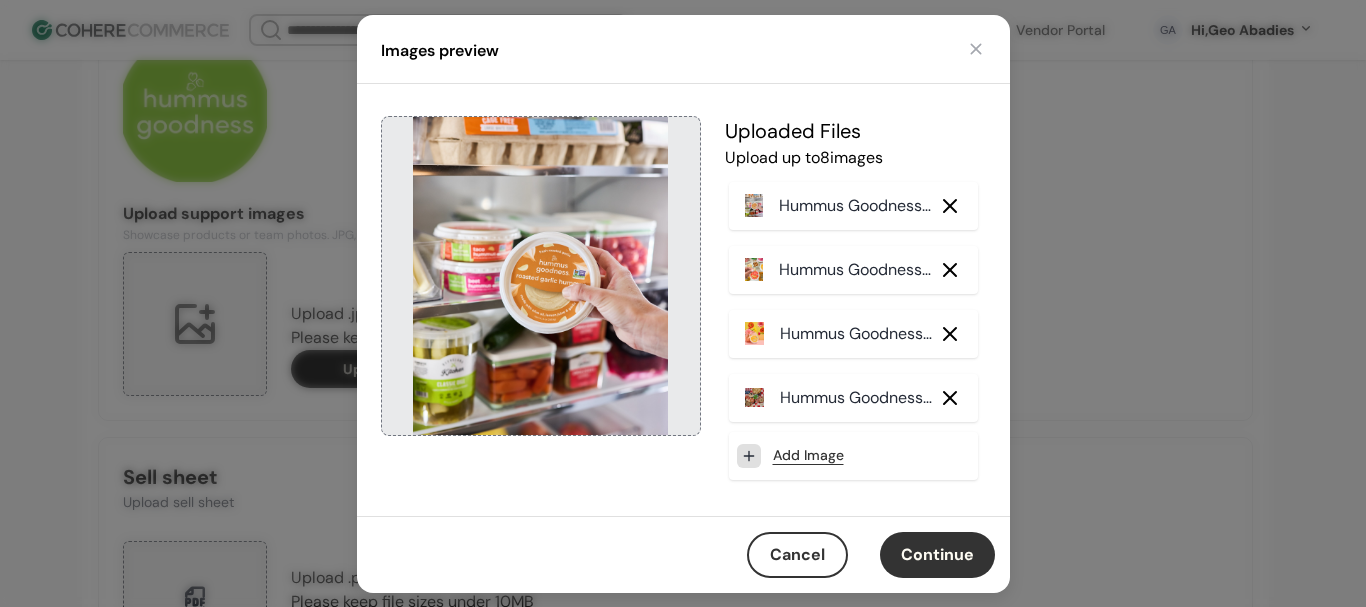 click on "Continue" at bounding box center (937, 555) 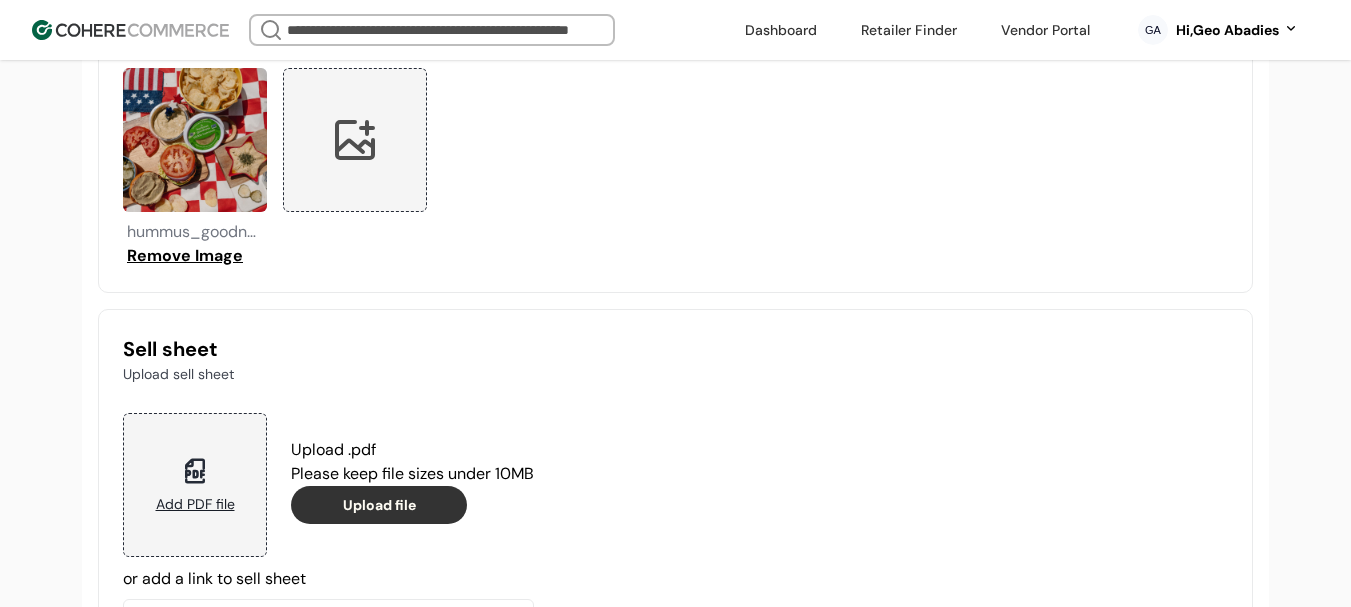 scroll, scrollTop: 2280, scrollLeft: 0, axis: vertical 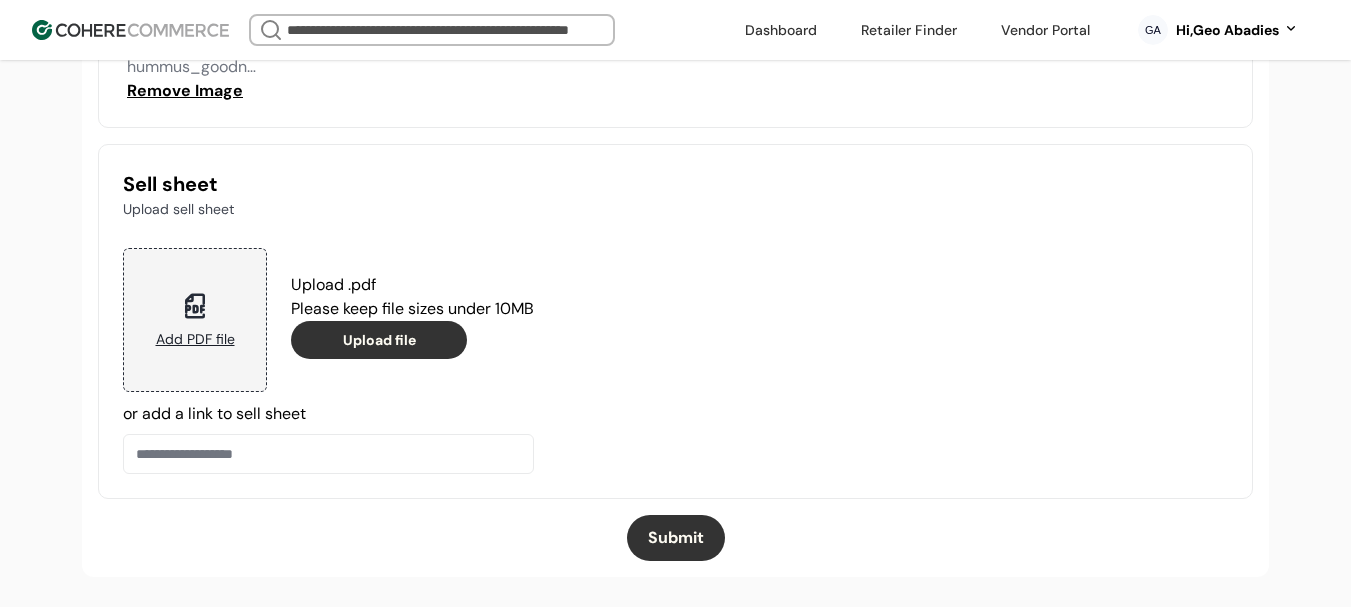 click on "Submit" at bounding box center (676, 538) 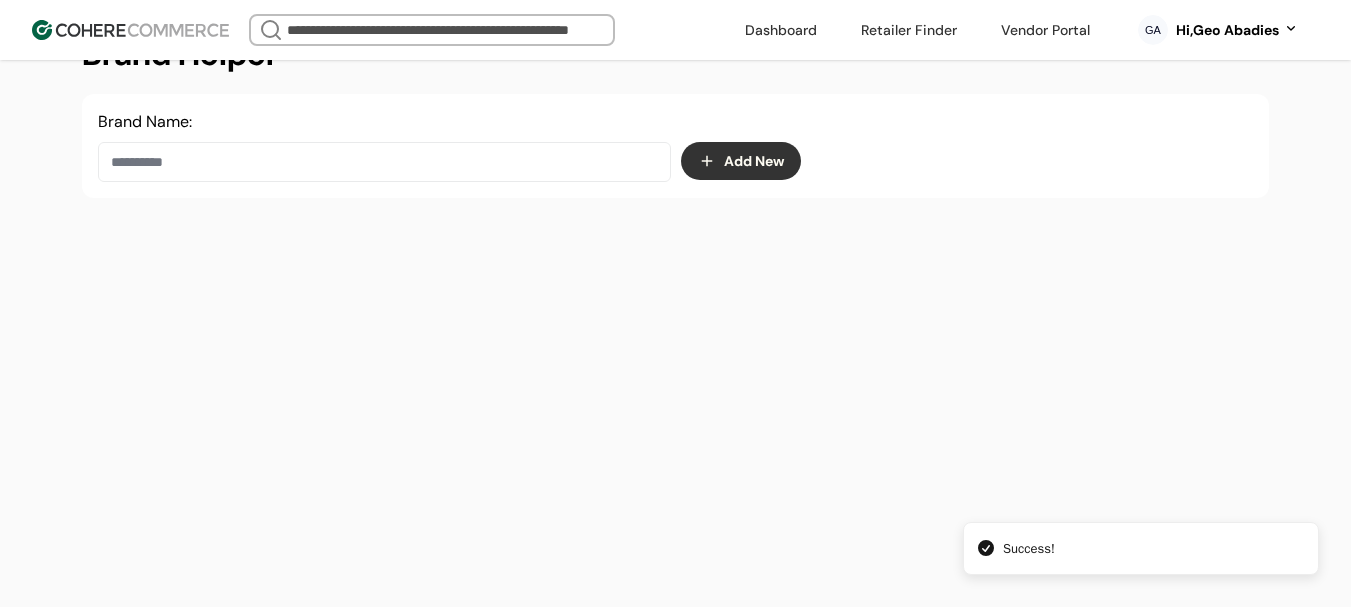 scroll, scrollTop: 337, scrollLeft: 0, axis: vertical 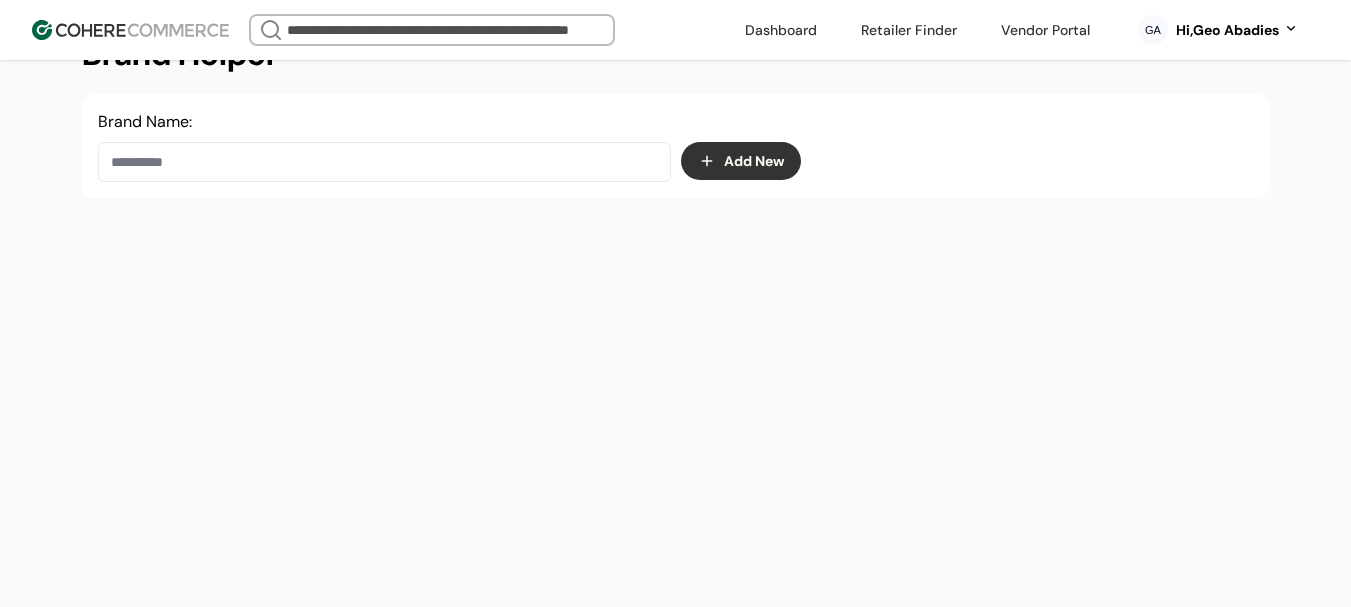 click on "Add New" at bounding box center (741, 161) 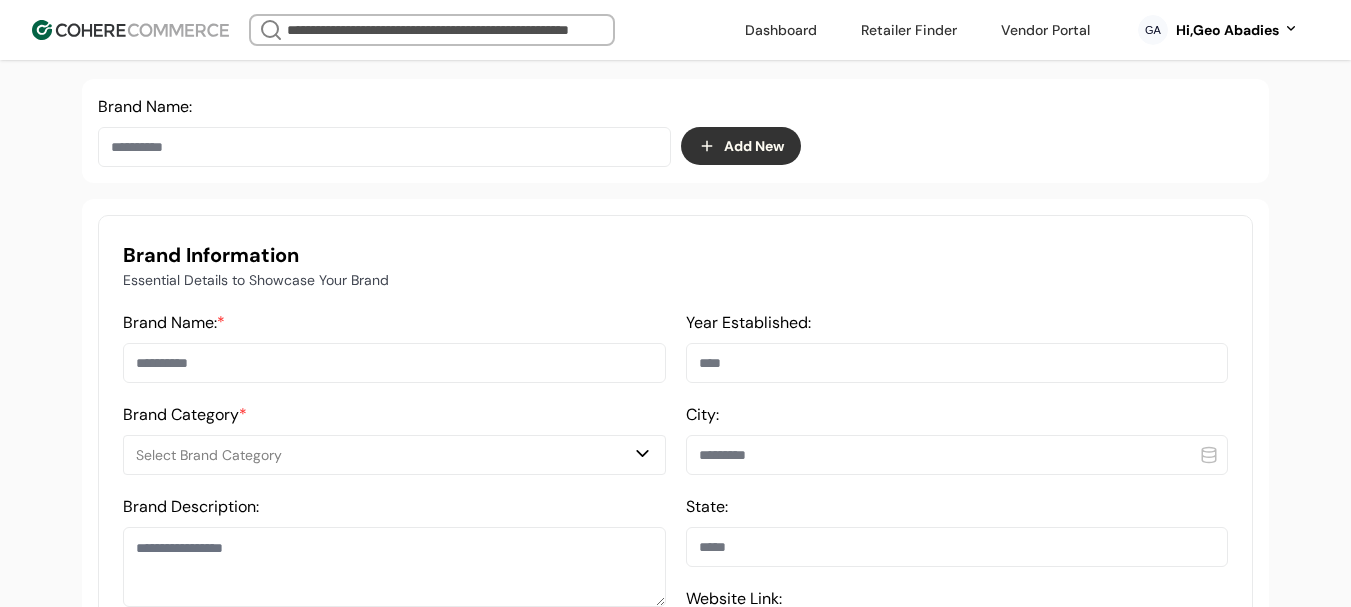 click at bounding box center [384, 147] 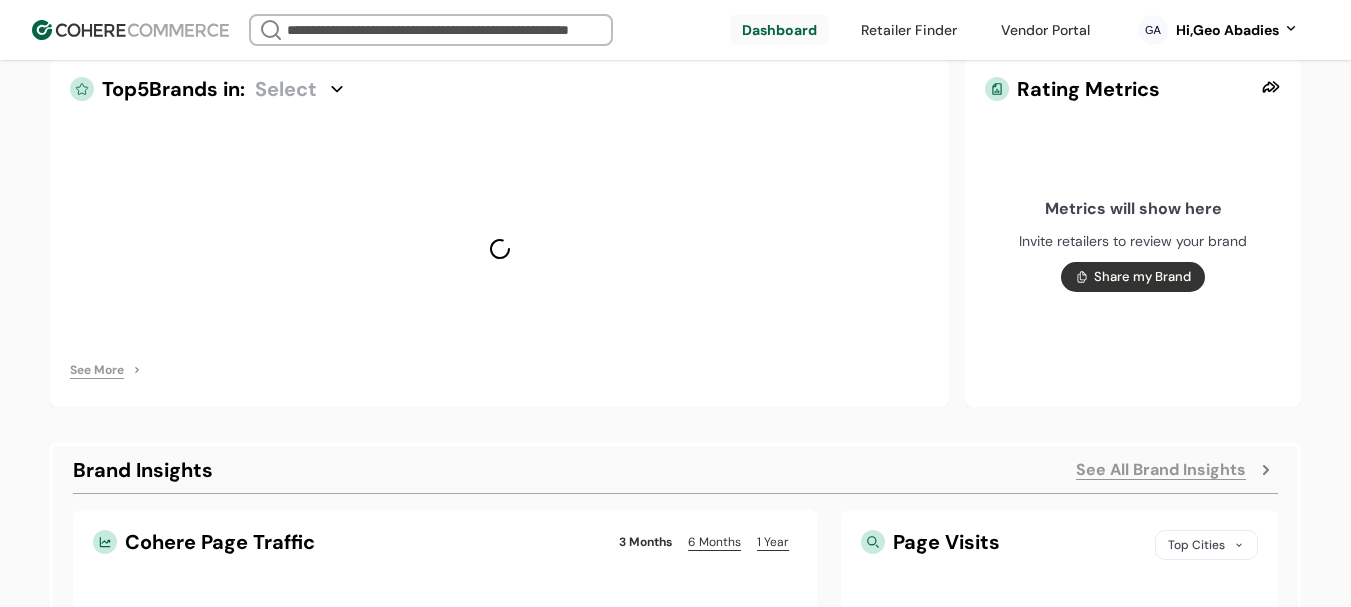 scroll, scrollTop: 0, scrollLeft: 0, axis: both 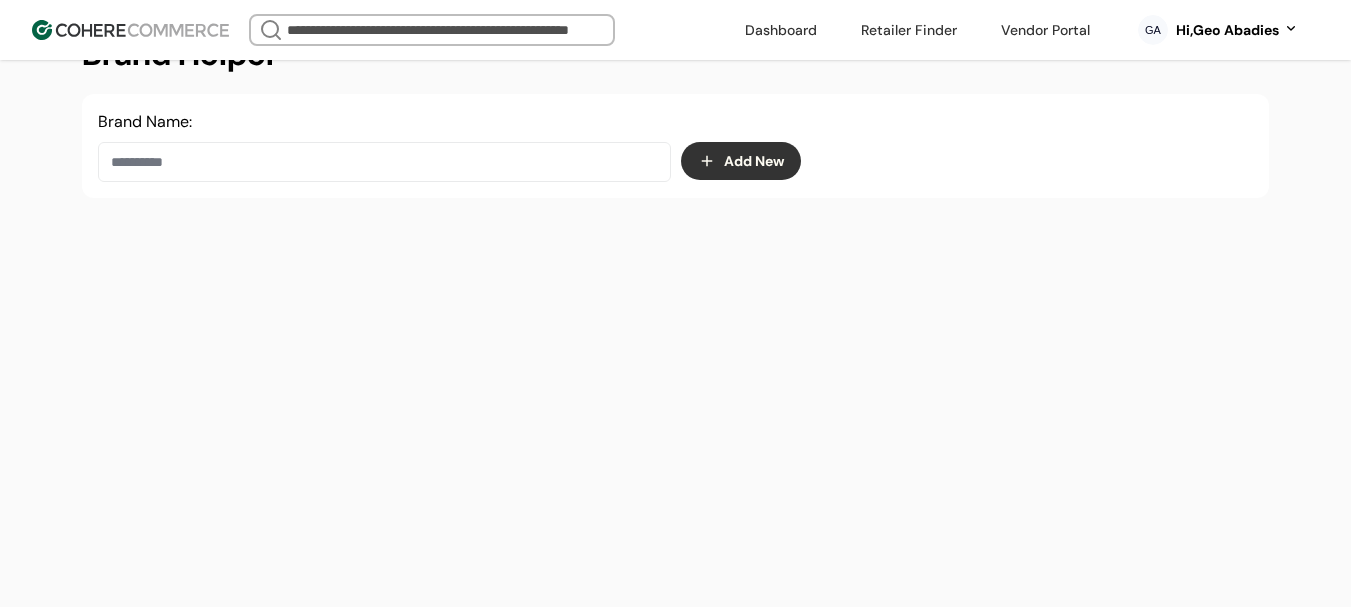 click at bounding box center [384, 162] 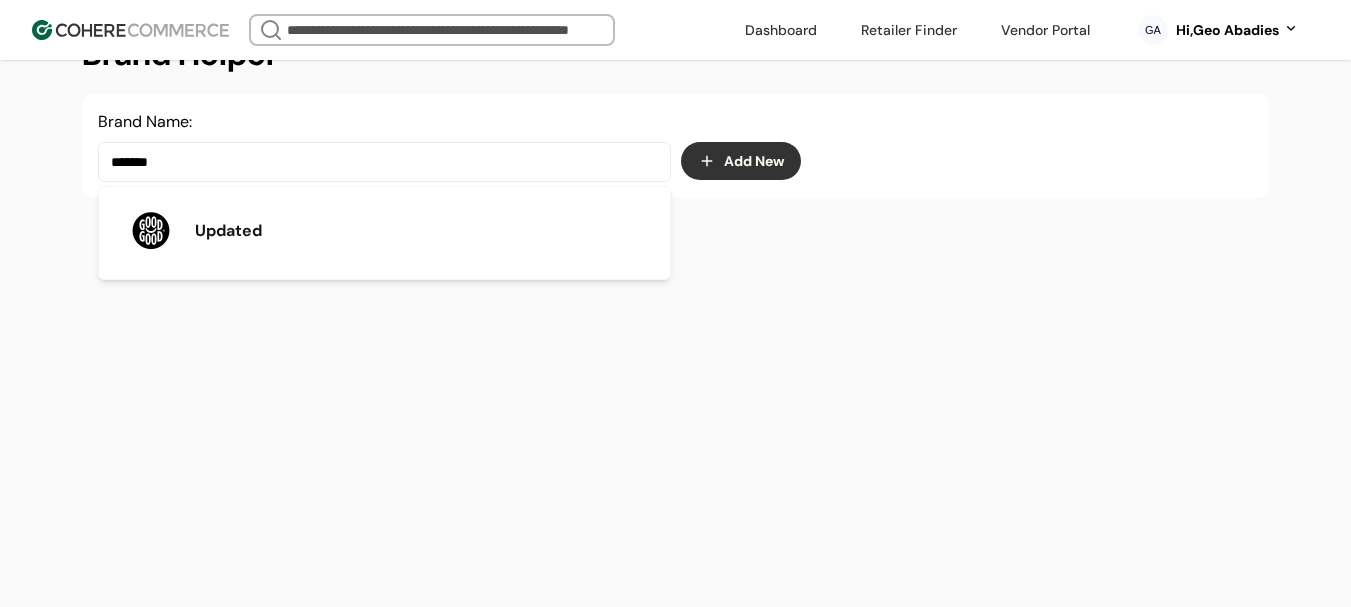 click on "Updated" at bounding box center (228, 231) 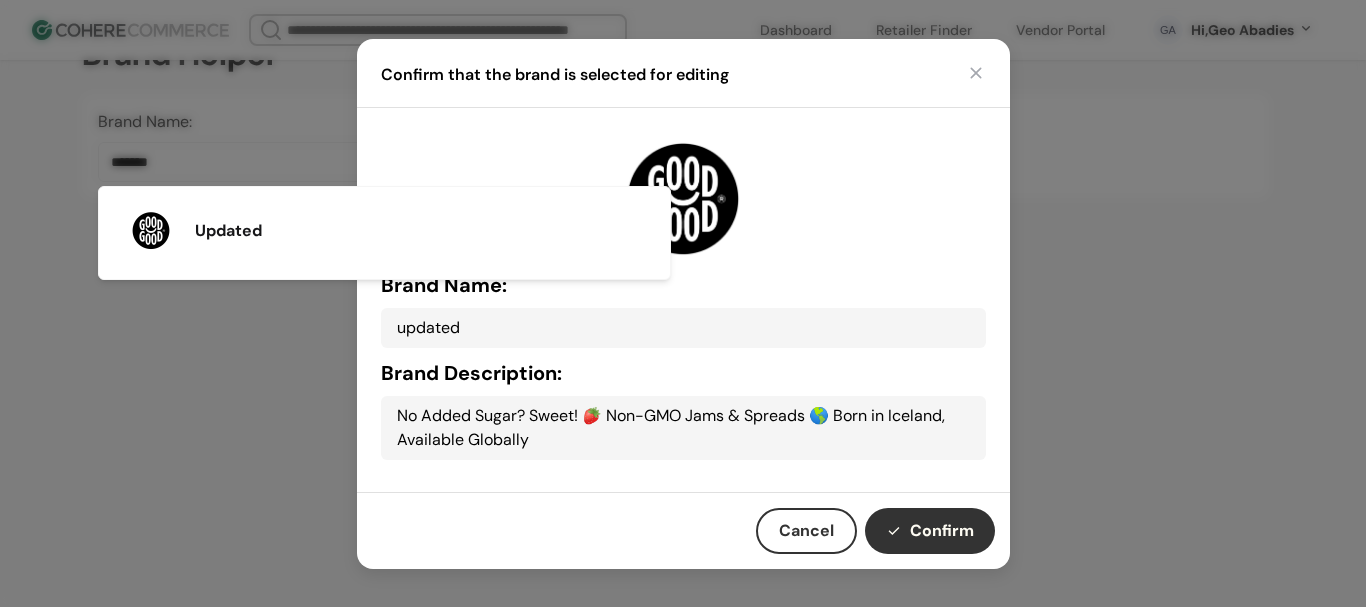 click on "Confirm" at bounding box center [930, 531] 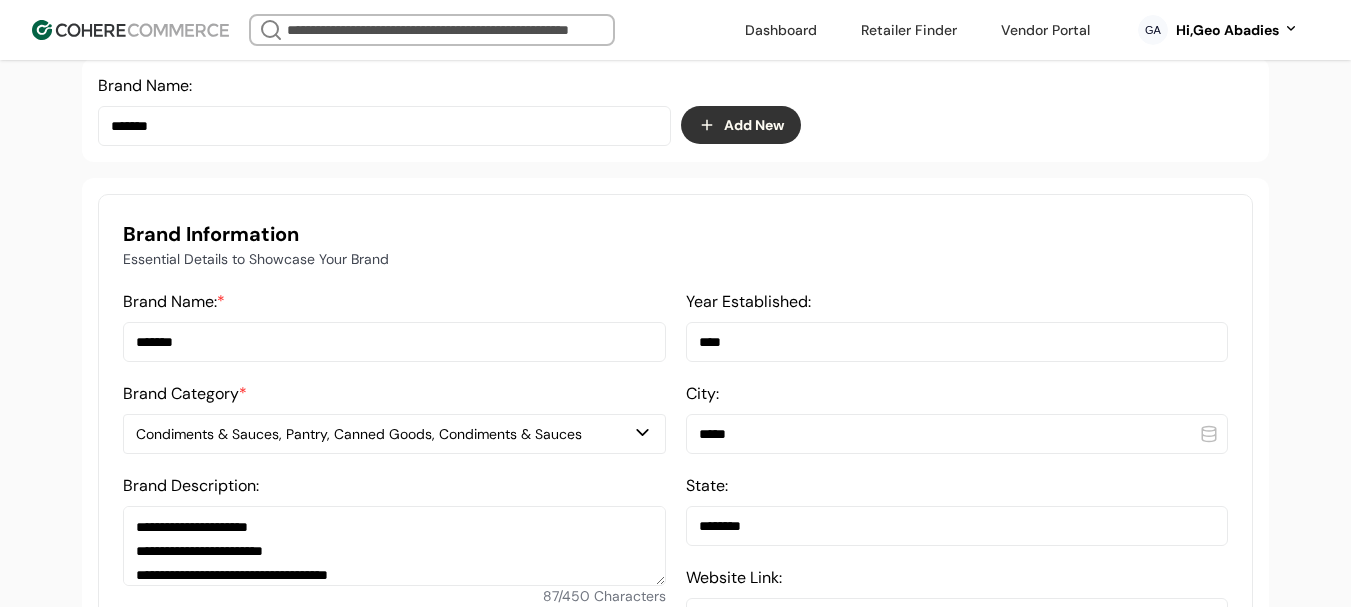 scroll, scrollTop: 537, scrollLeft: 0, axis: vertical 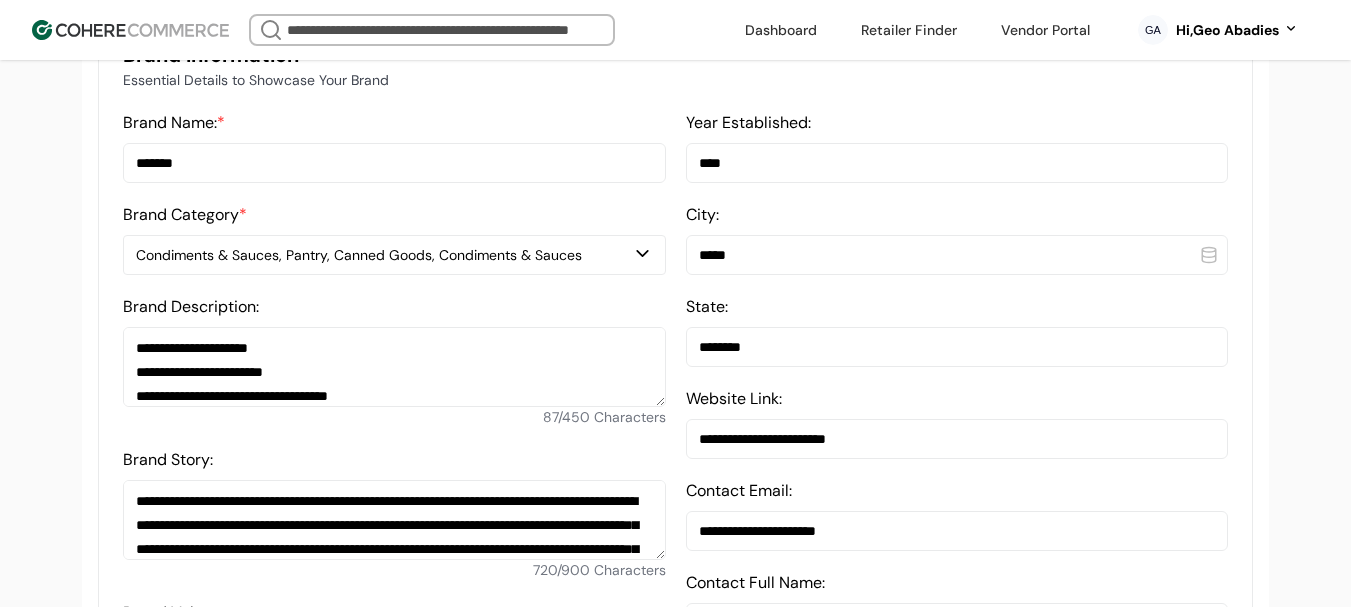 drag, startPoint x: 212, startPoint y: 513, endPoint x: 120, endPoint y: 513, distance: 92 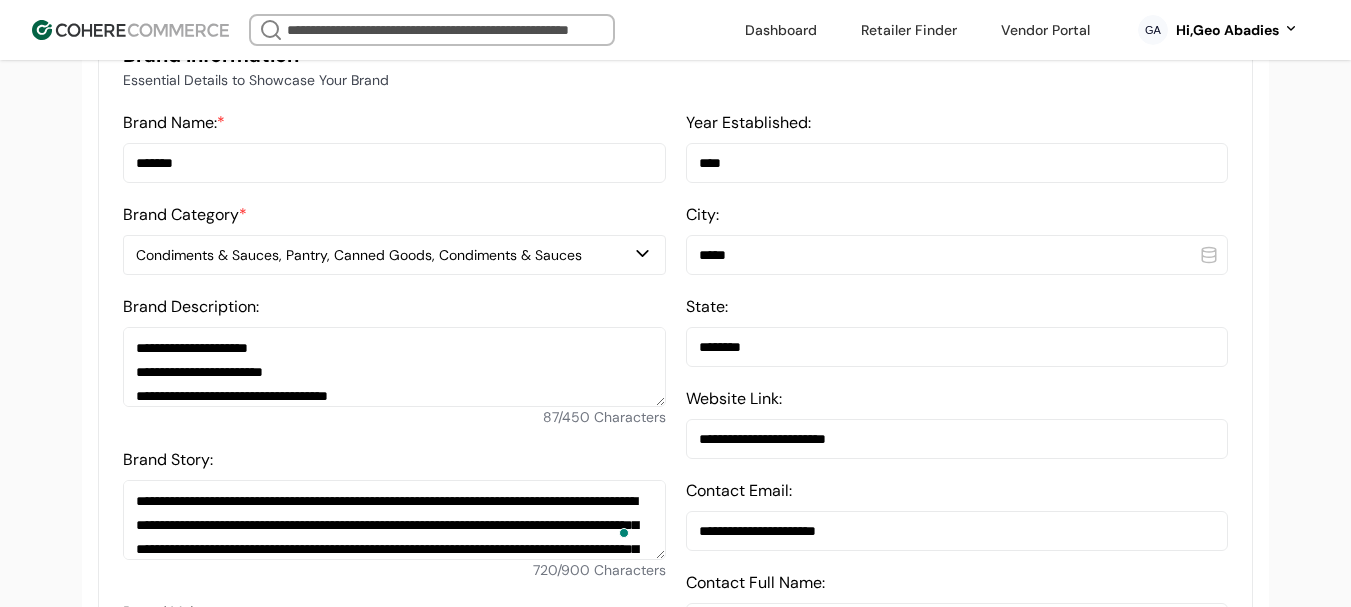 click on "*******" at bounding box center [394, 163] 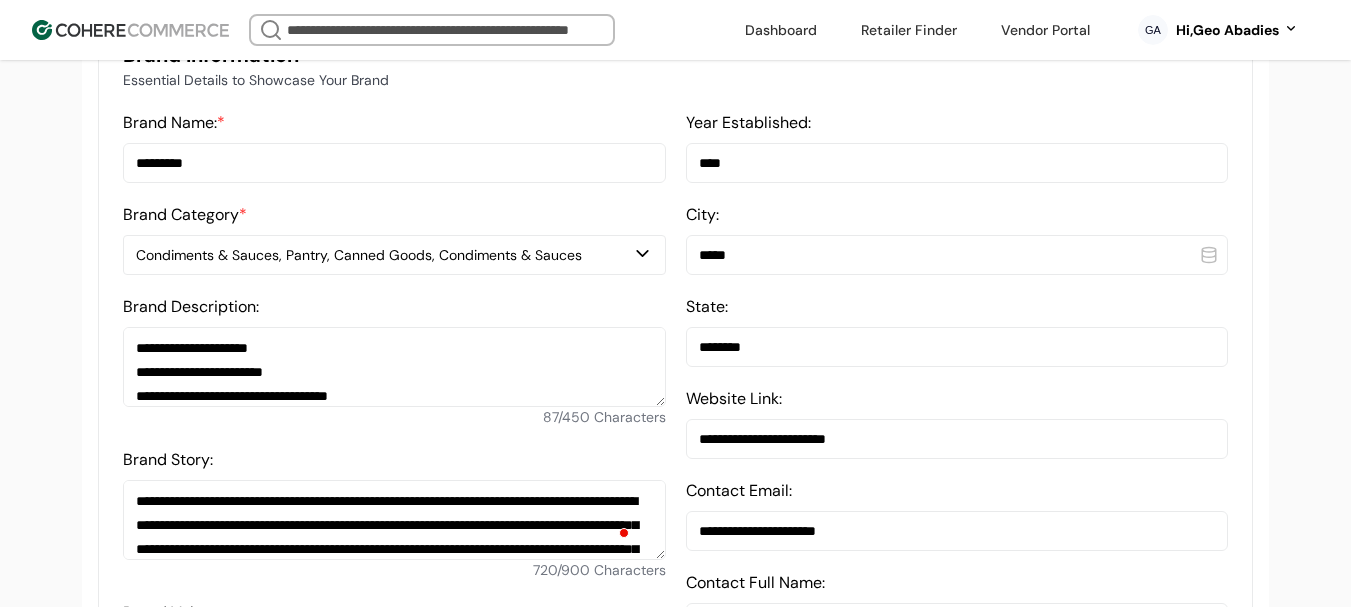 type on "*********" 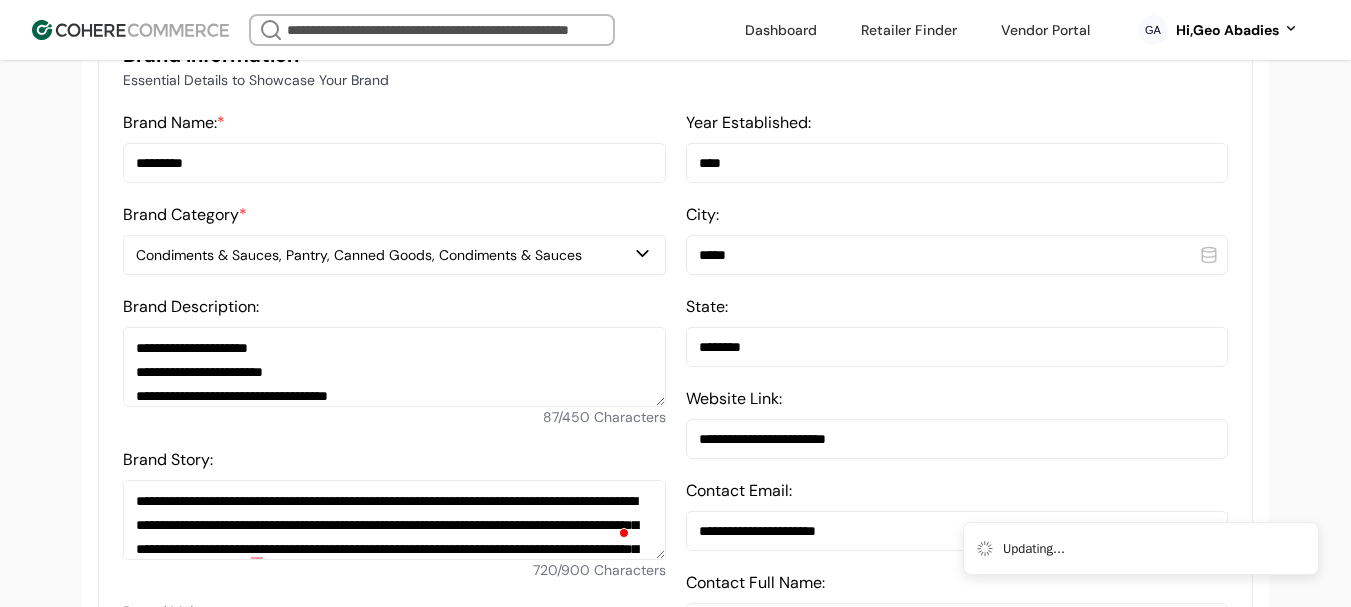 type 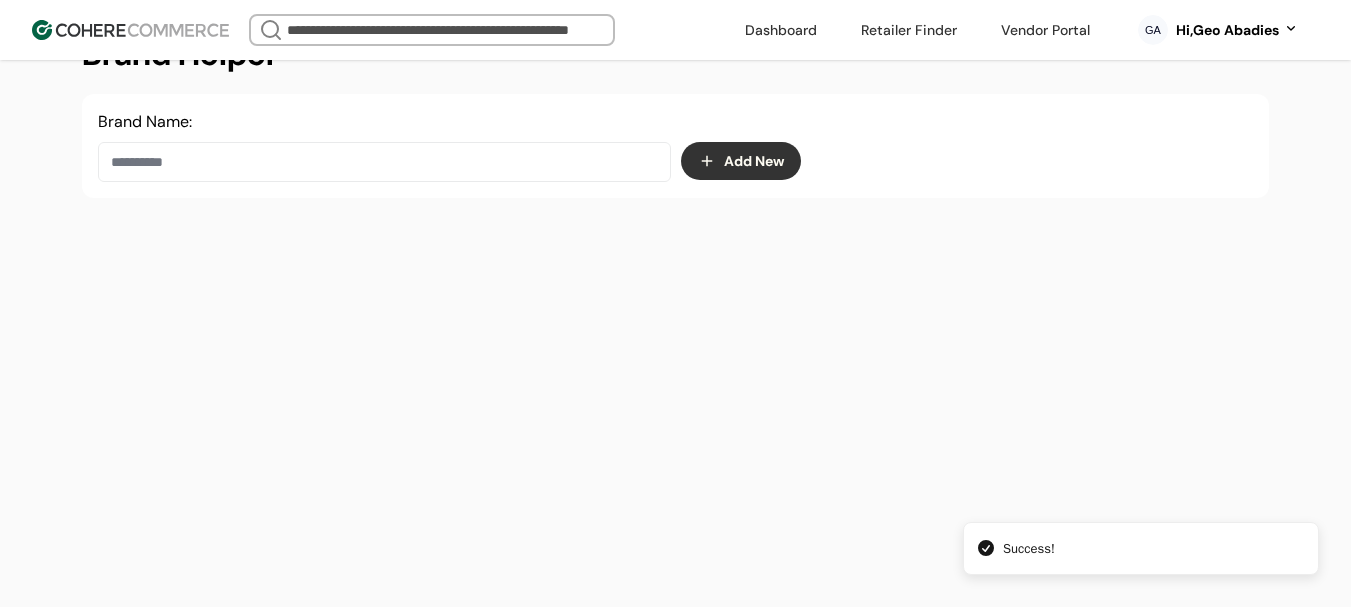 scroll, scrollTop: 337, scrollLeft: 0, axis: vertical 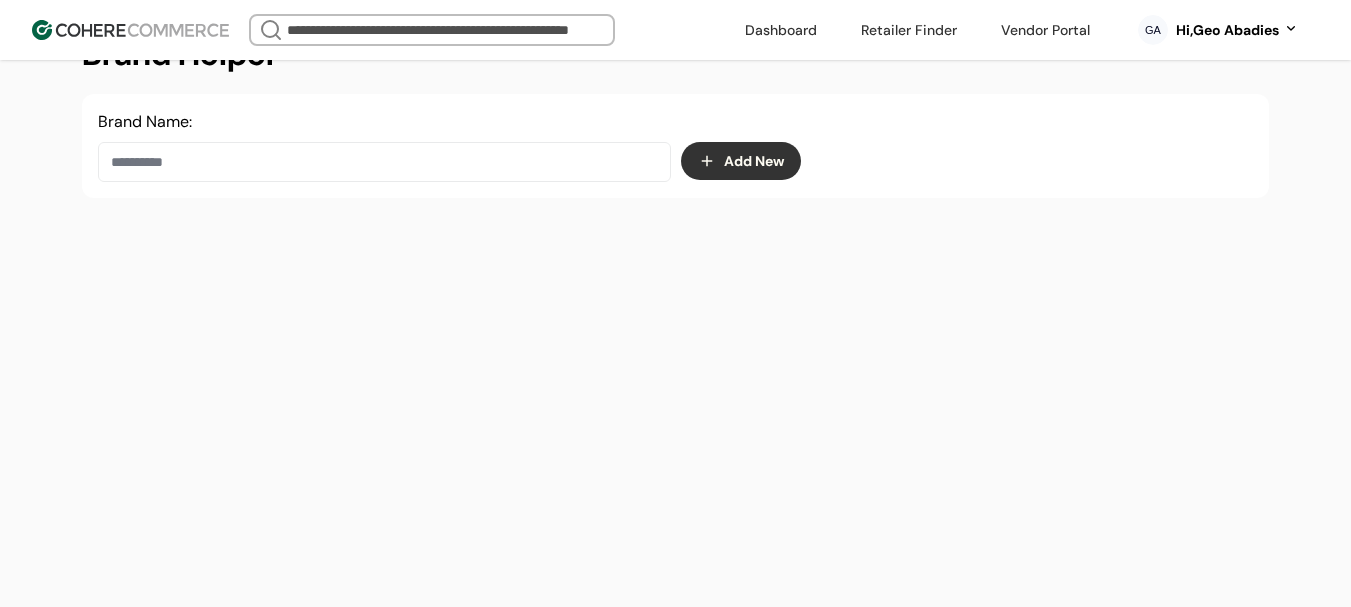 drag, startPoint x: 1165, startPoint y: 26, endPoint x: 1178, endPoint y: 39, distance: 18.384777 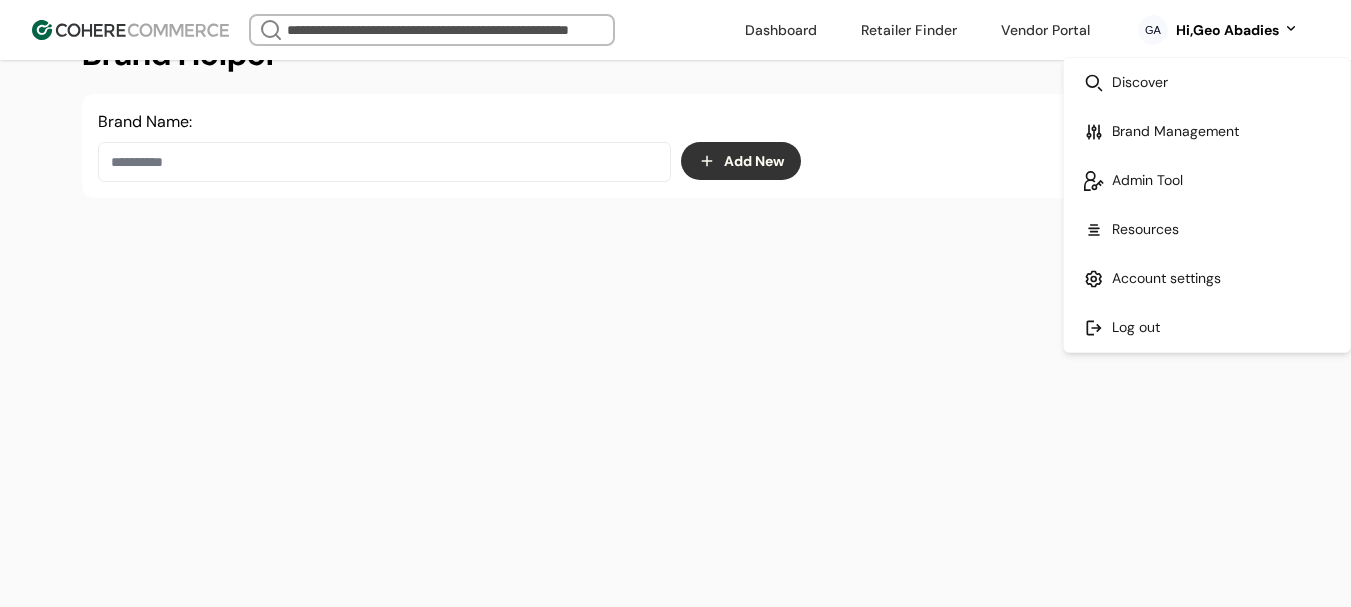click at bounding box center (1207, 82) 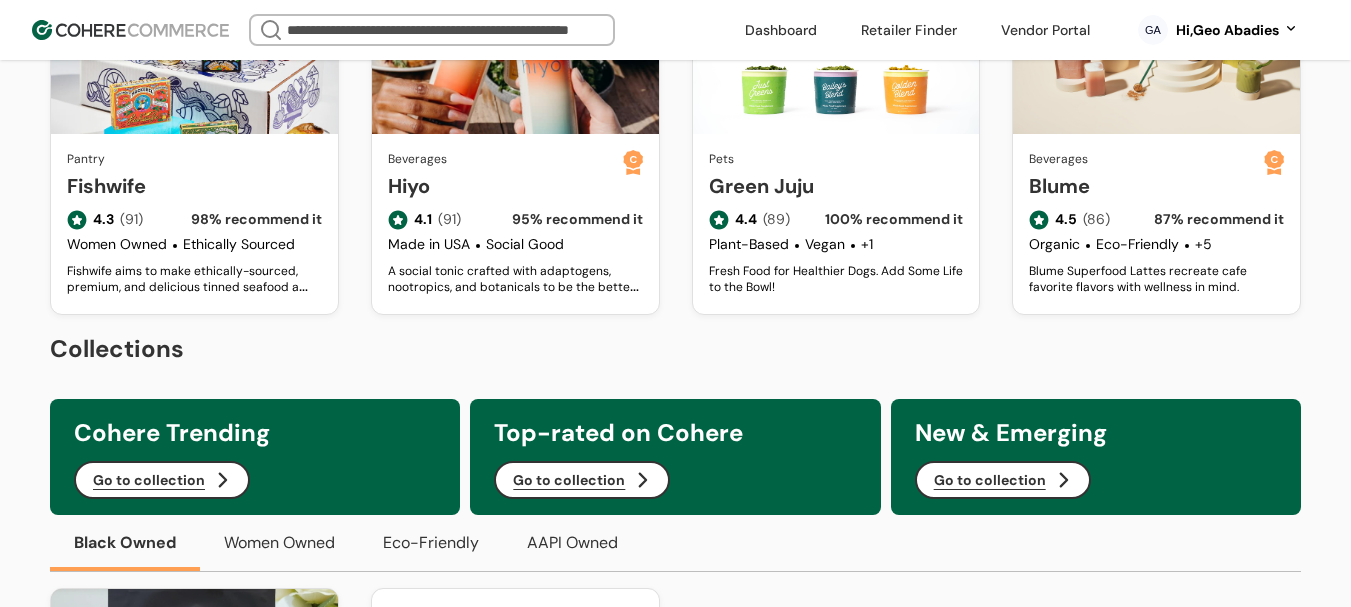 scroll, scrollTop: 0, scrollLeft: 0, axis: both 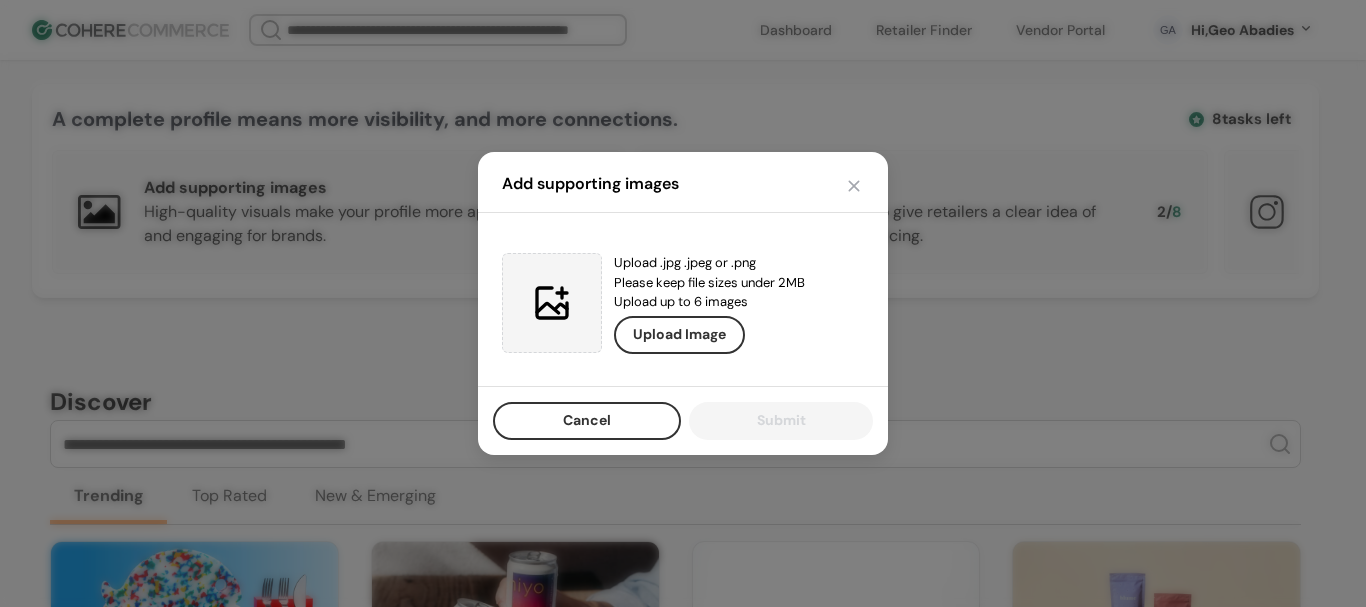 click at bounding box center (854, 186) 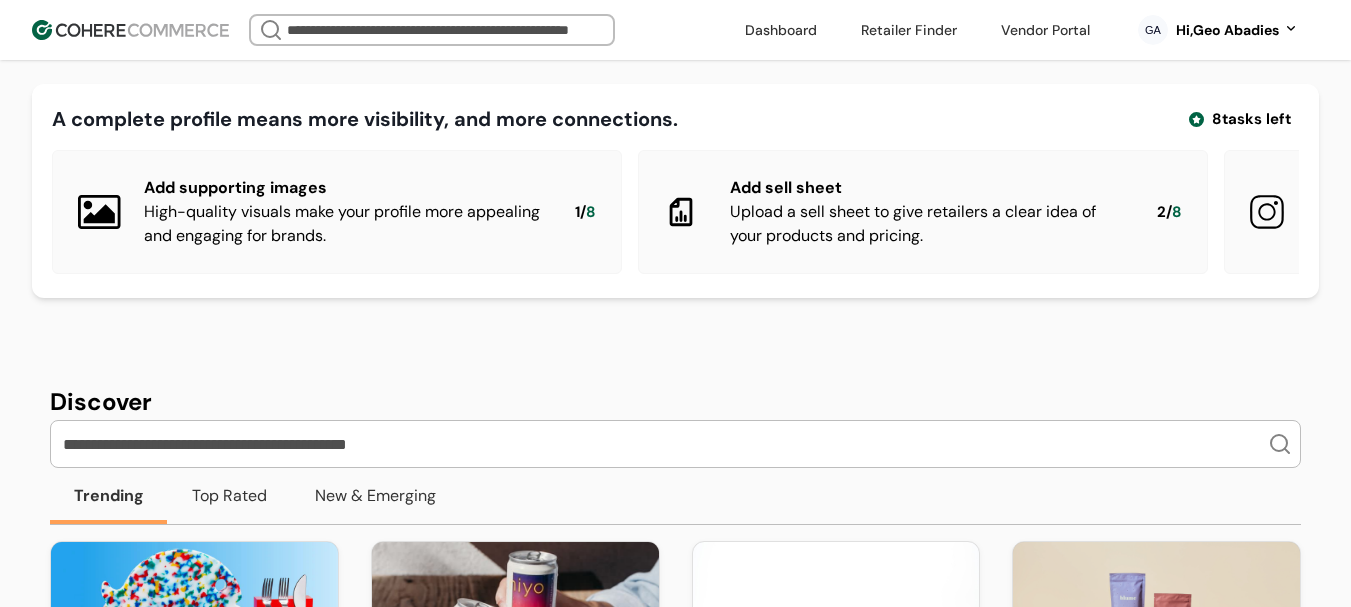 drag, startPoint x: 243, startPoint y: 459, endPoint x: 242, endPoint y: 439, distance: 20.024984 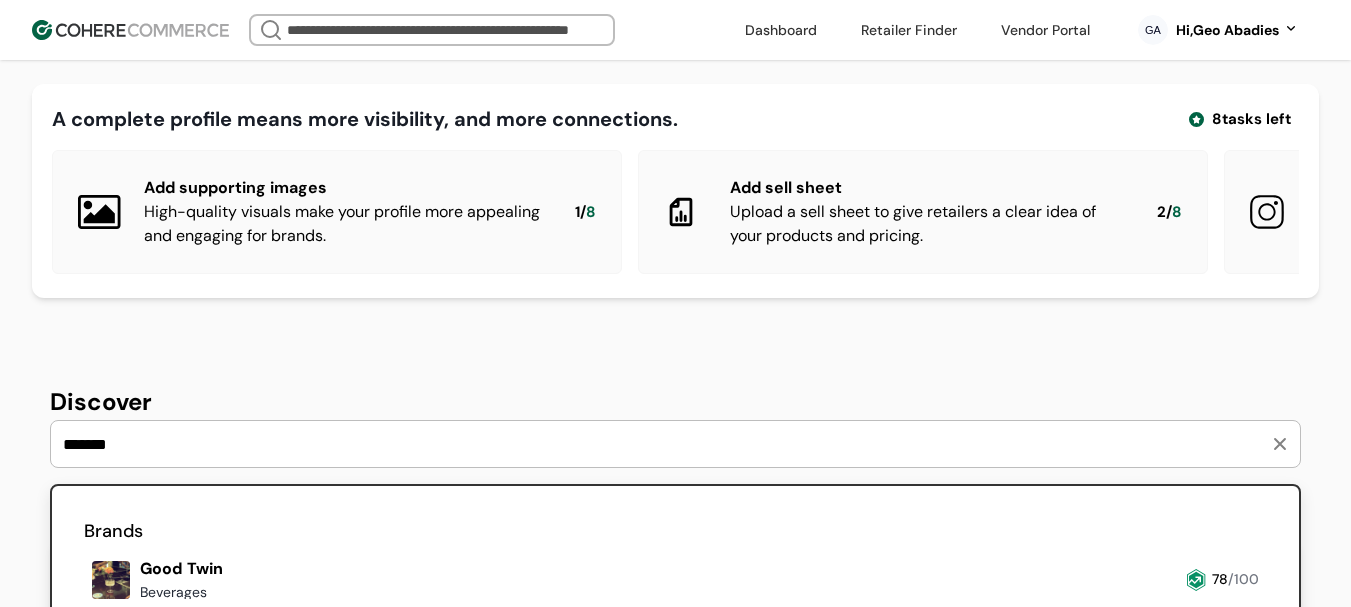 drag, startPoint x: 192, startPoint y: 484, endPoint x: 207, endPoint y: 473, distance: 18.601076 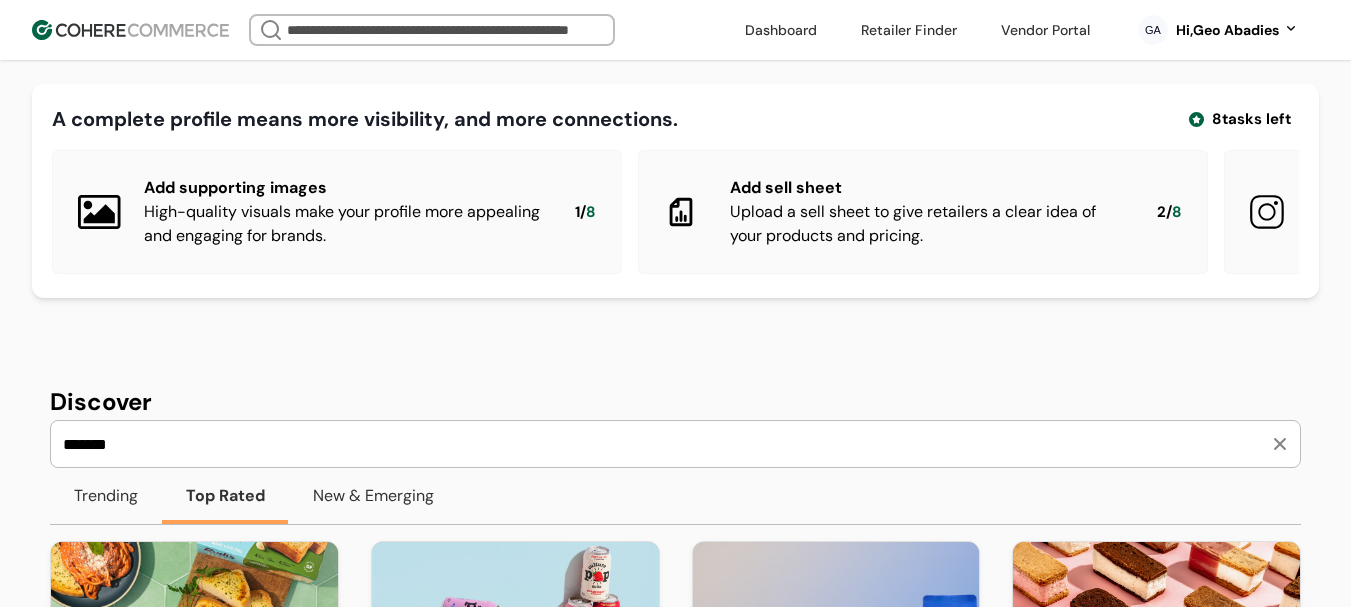 click on "*******" at bounding box center (663, 444) 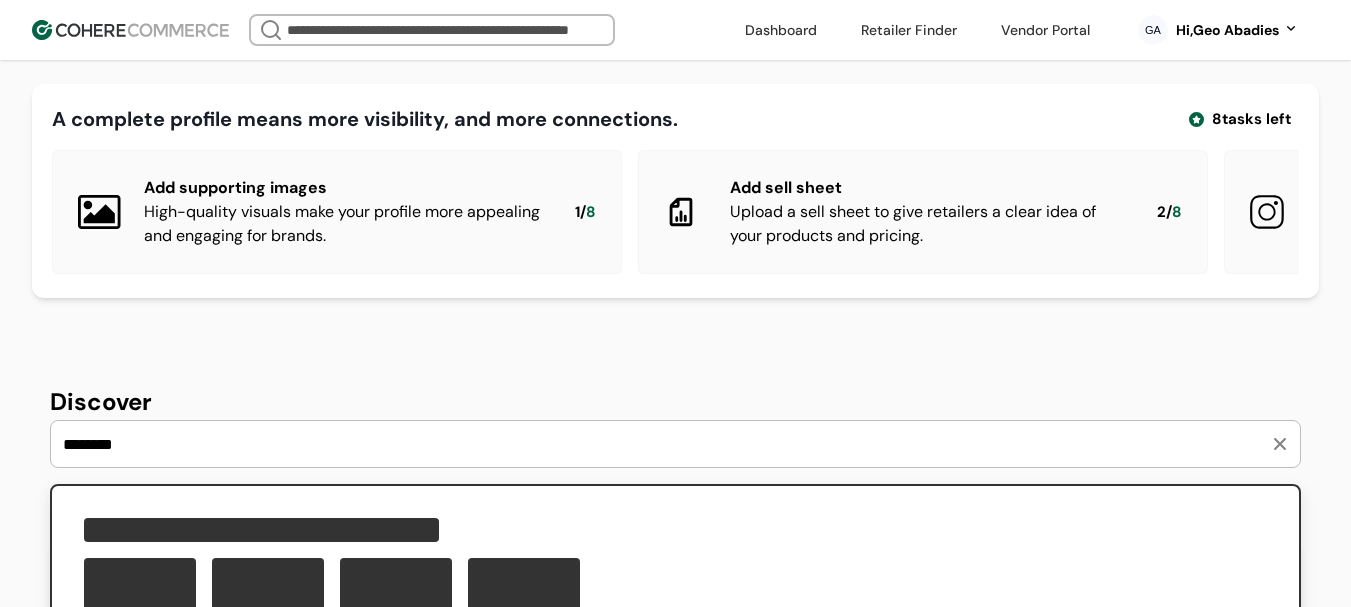 scroll, scrollTop: 200, scrollLeft: 0, axis: vertical 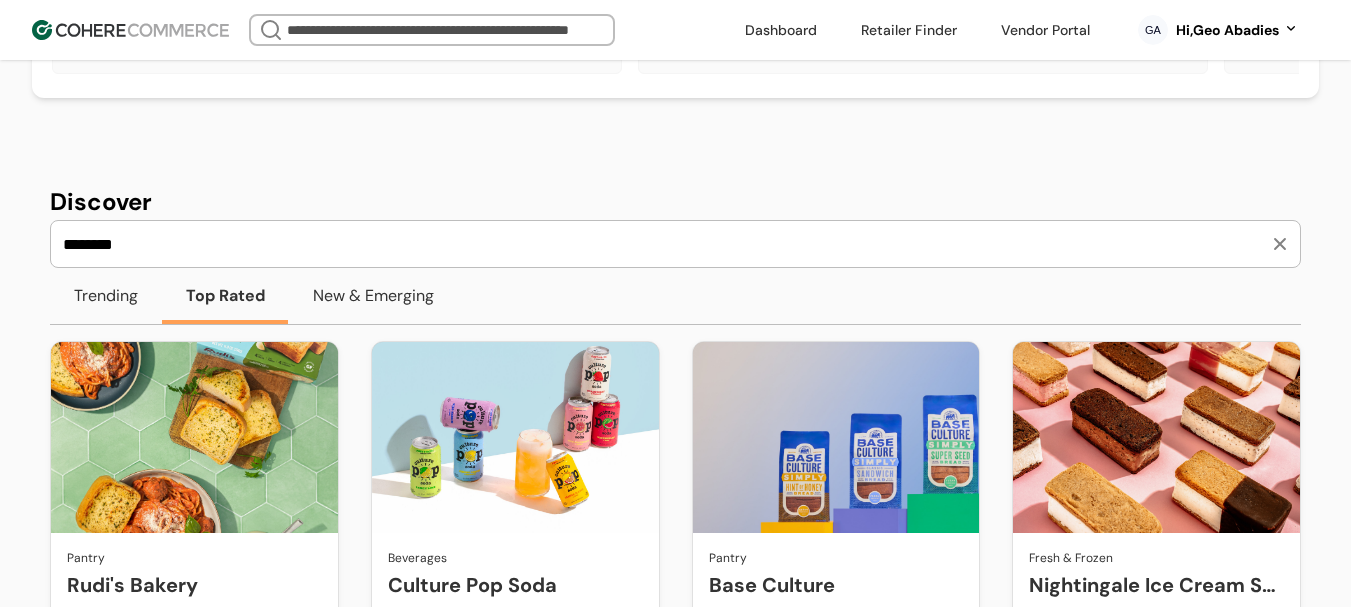 click on "********" at bounding box center [663, 244] 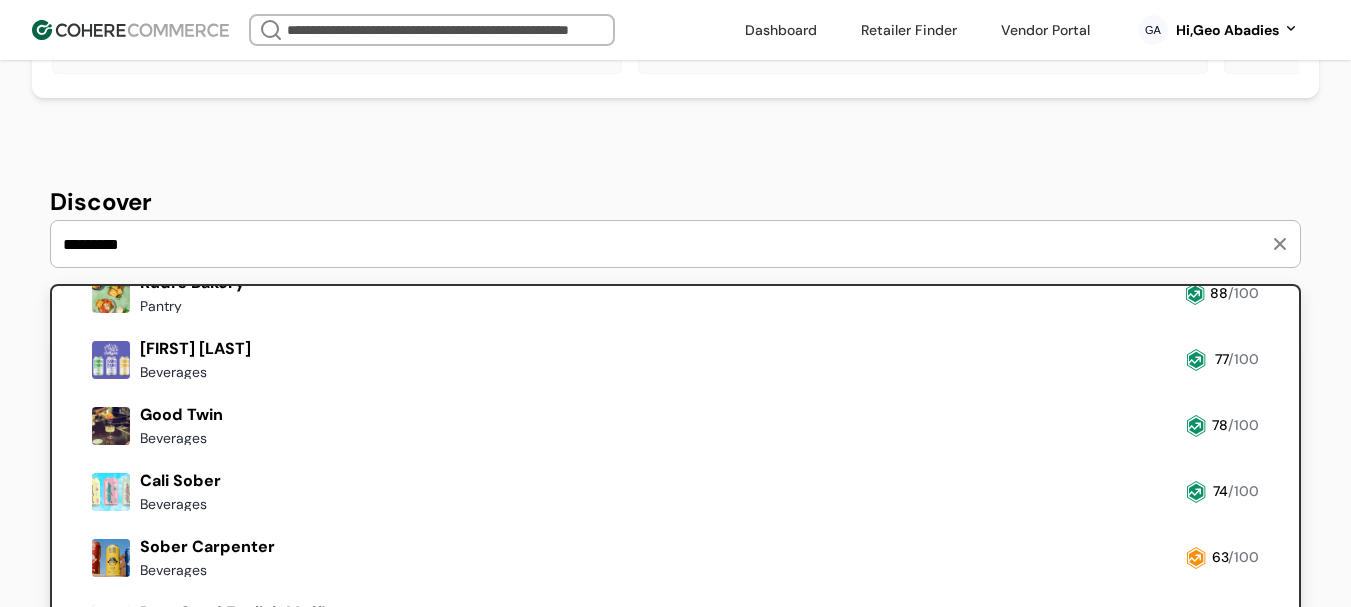 scroll, scrollTop: 300, scrollLeft: 0, axis: vertical 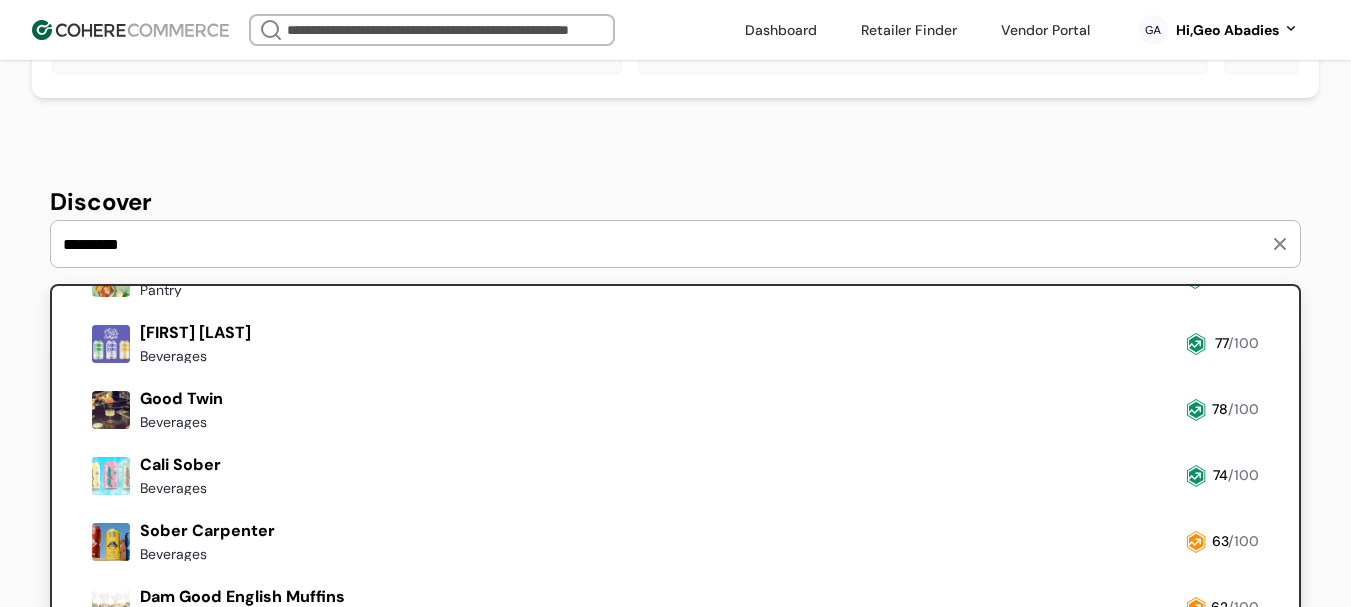type on "*********" 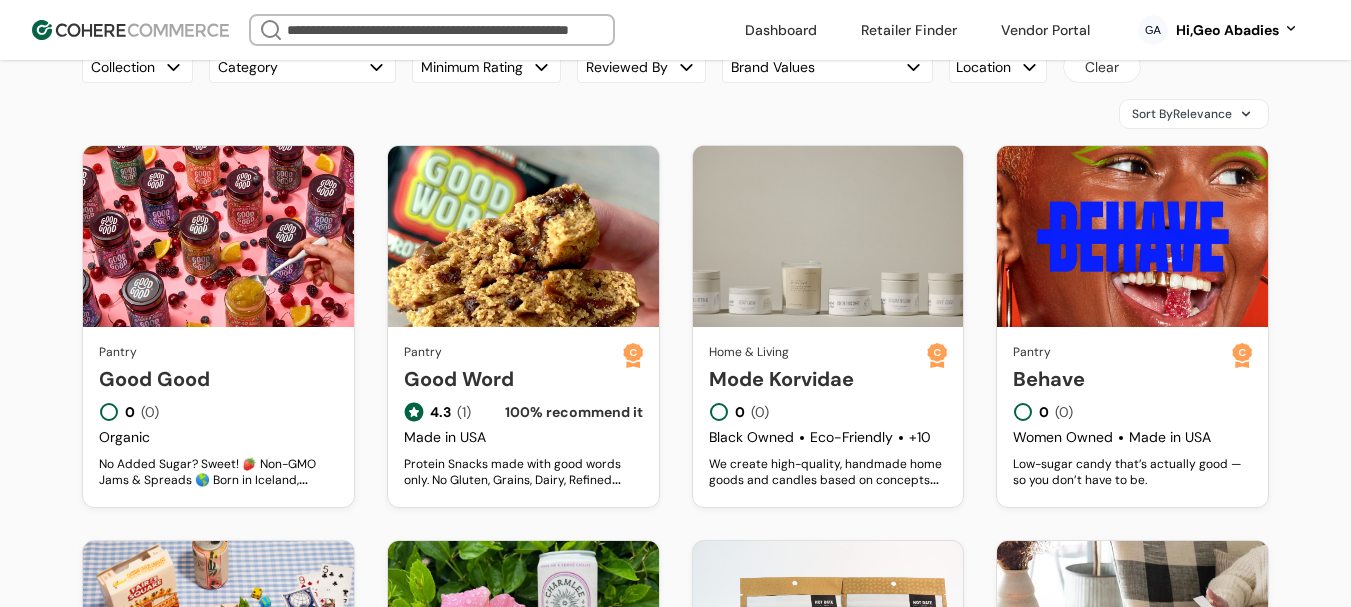 scroll, scrollTop: 400, scrollLeft: 0, axis: vertical 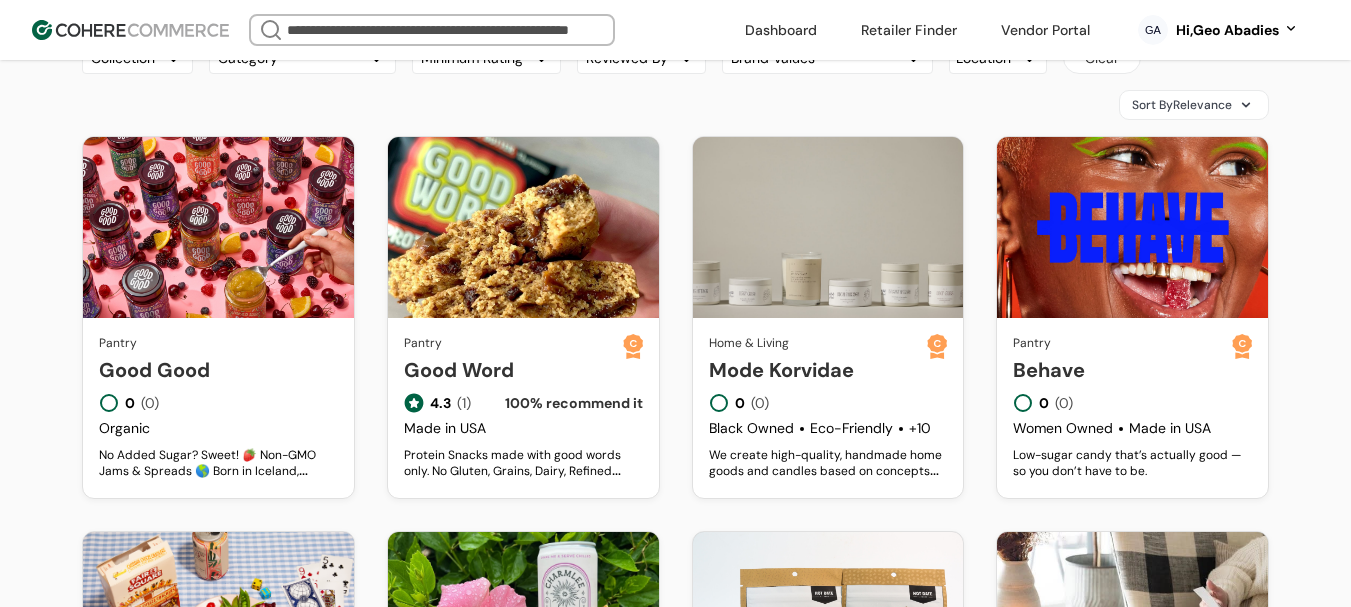 click on "Good Good" at bounding box center (218, 370) 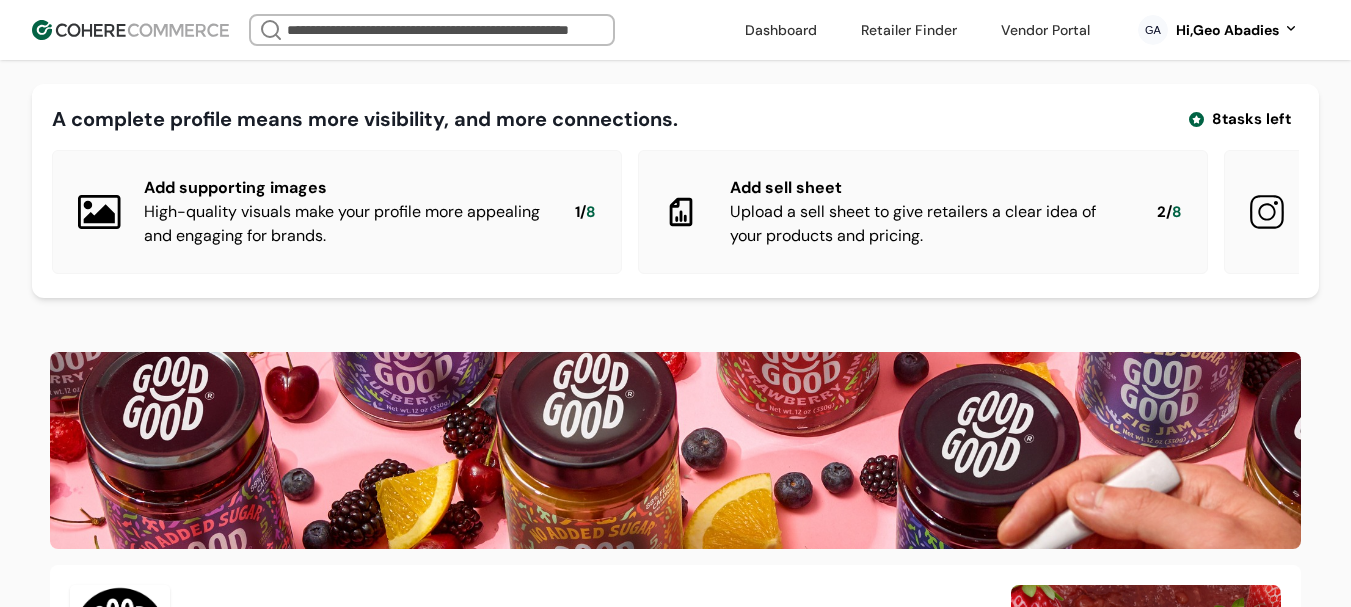 scroll, scrollTop: 0, scrollLeft: 0, axis: both 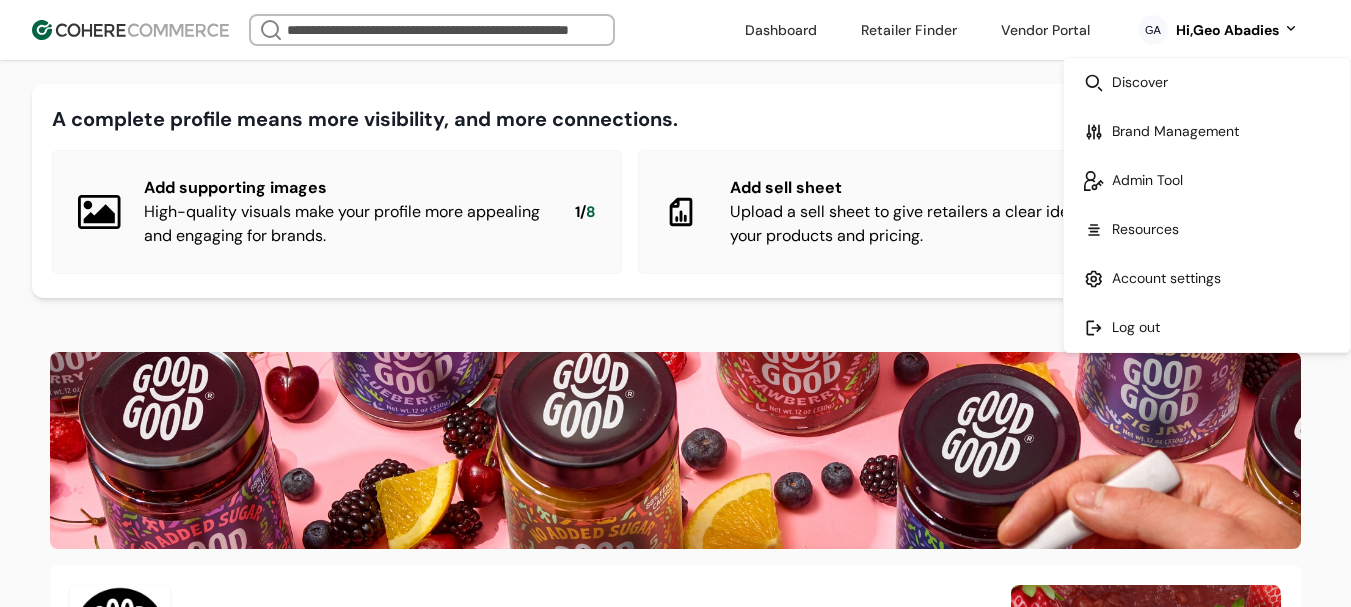 click at bounding box center [1207, 180] 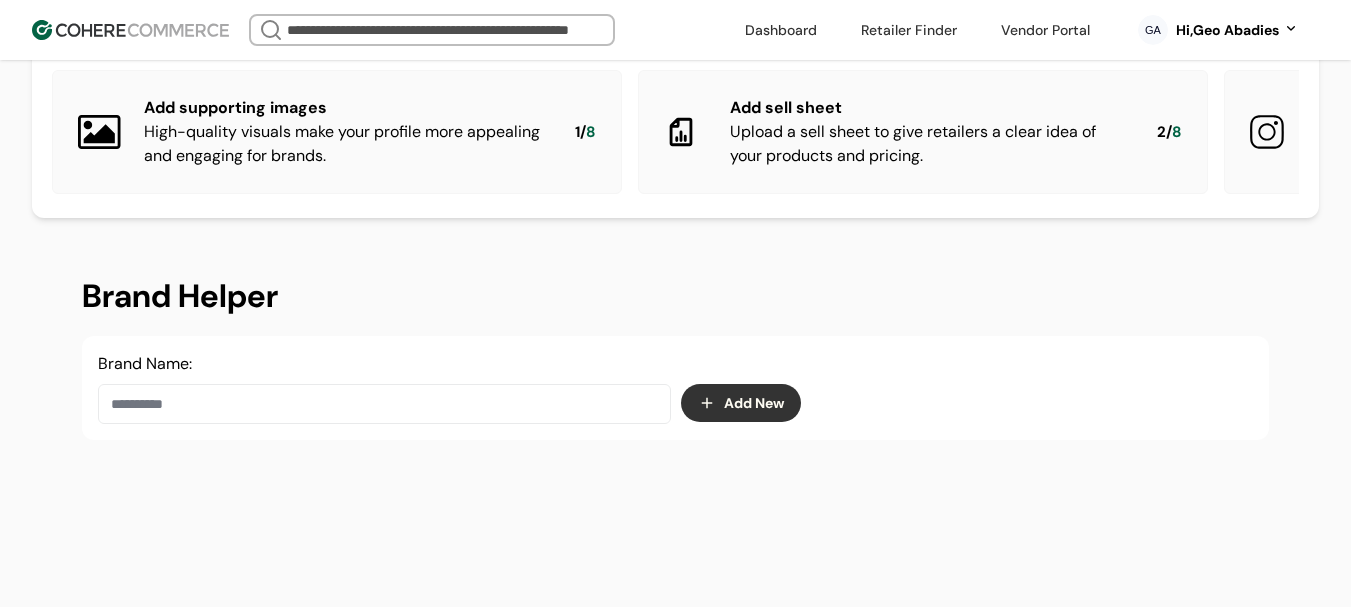 scroll, scrollTop: 200, scrollLeft: 0, axis: vertical 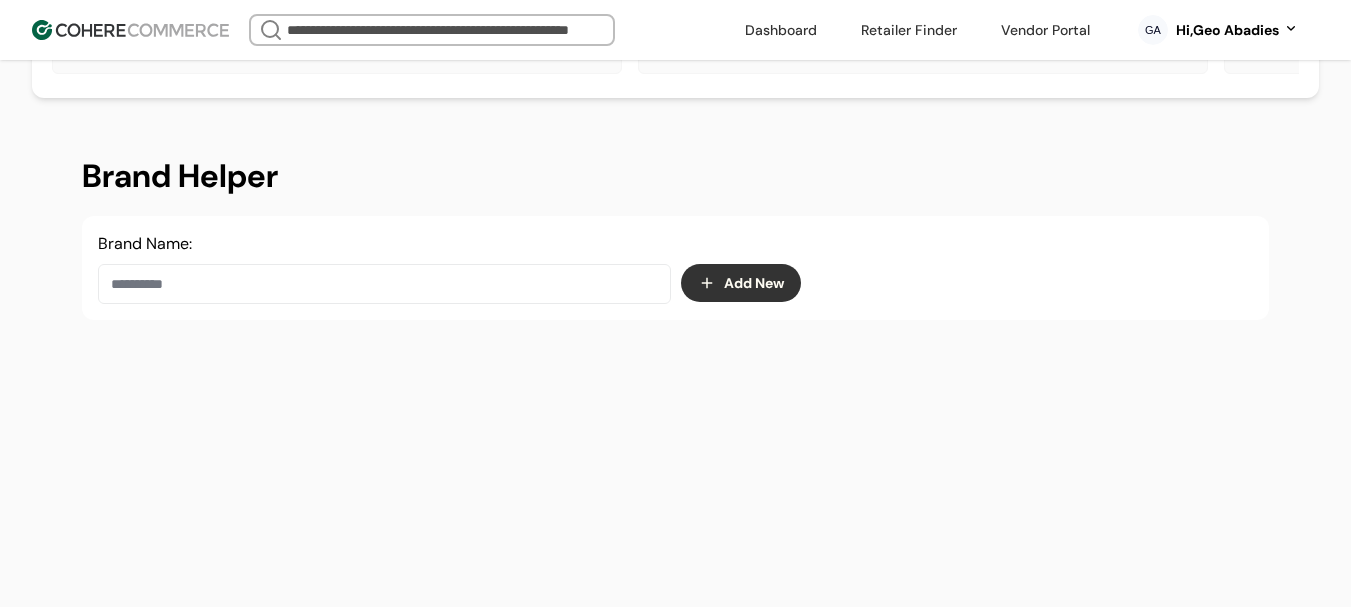click at bounding box center [384, 284] 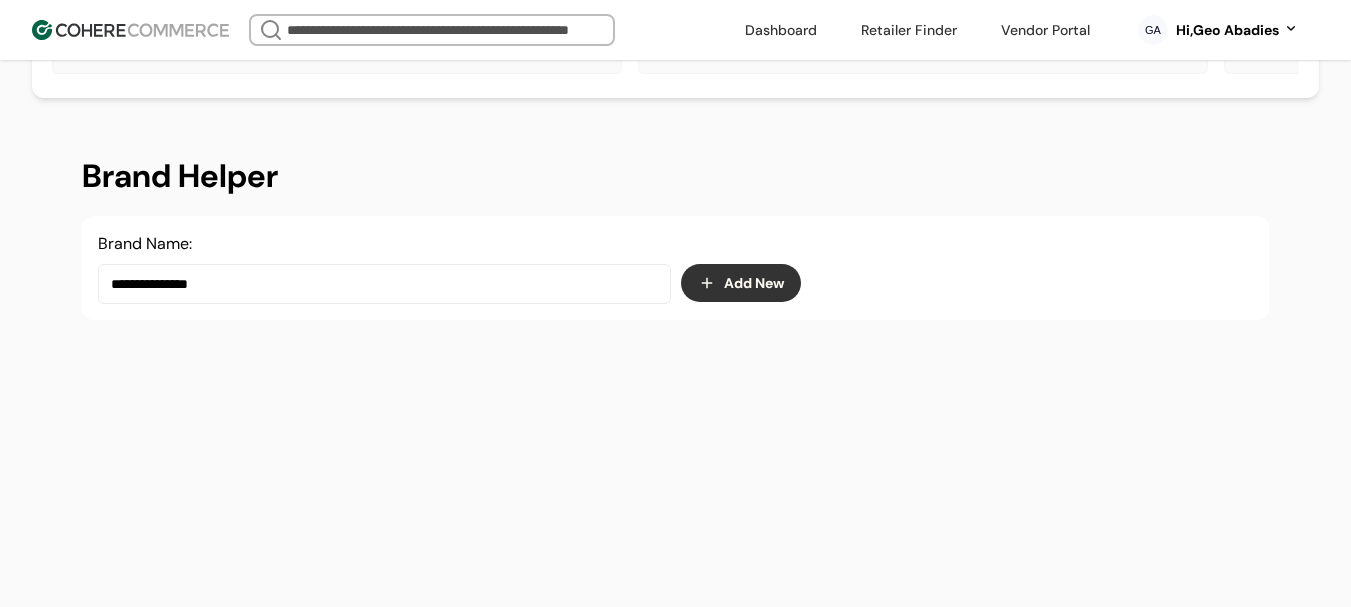 type on "**********" 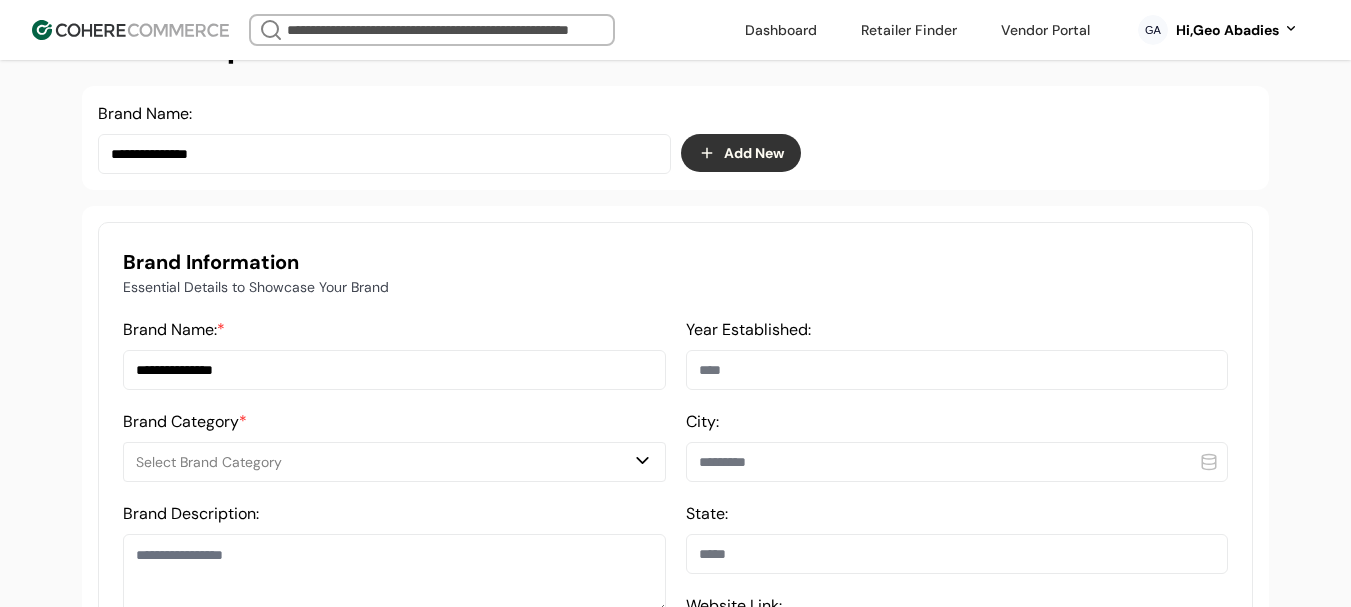 scroll, scrollTop: 500, scrollLeft: 0, axis: vertical 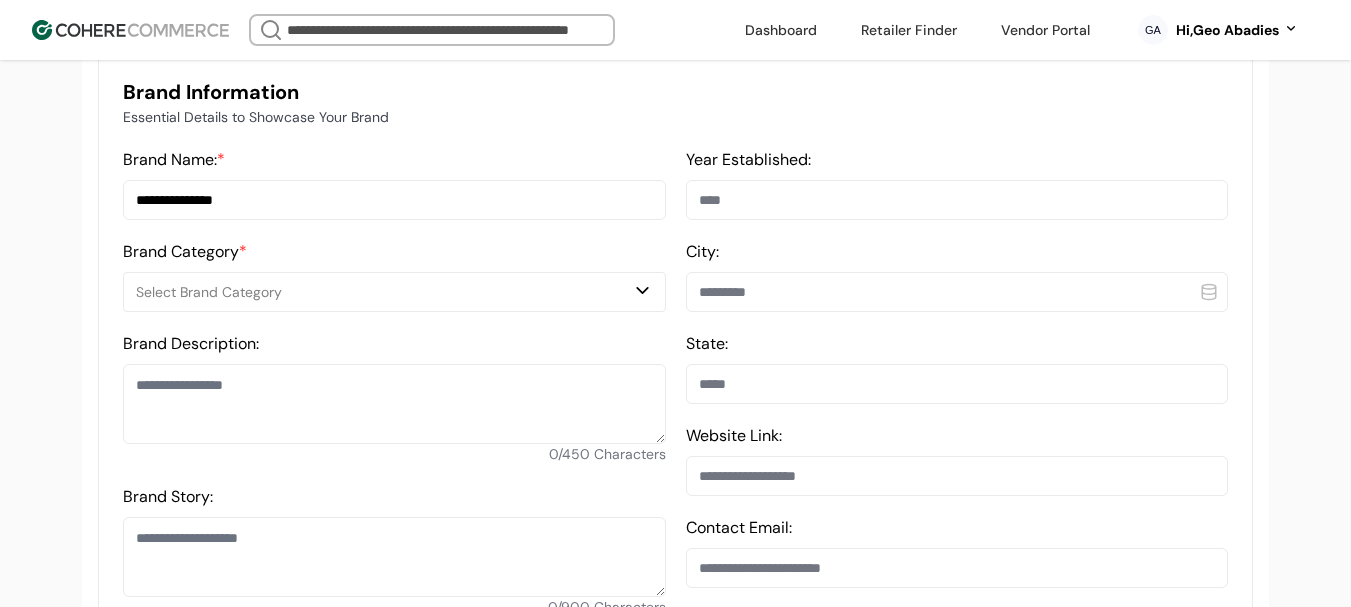 click on "Select Brand Category" at bounding box center [384, 292] 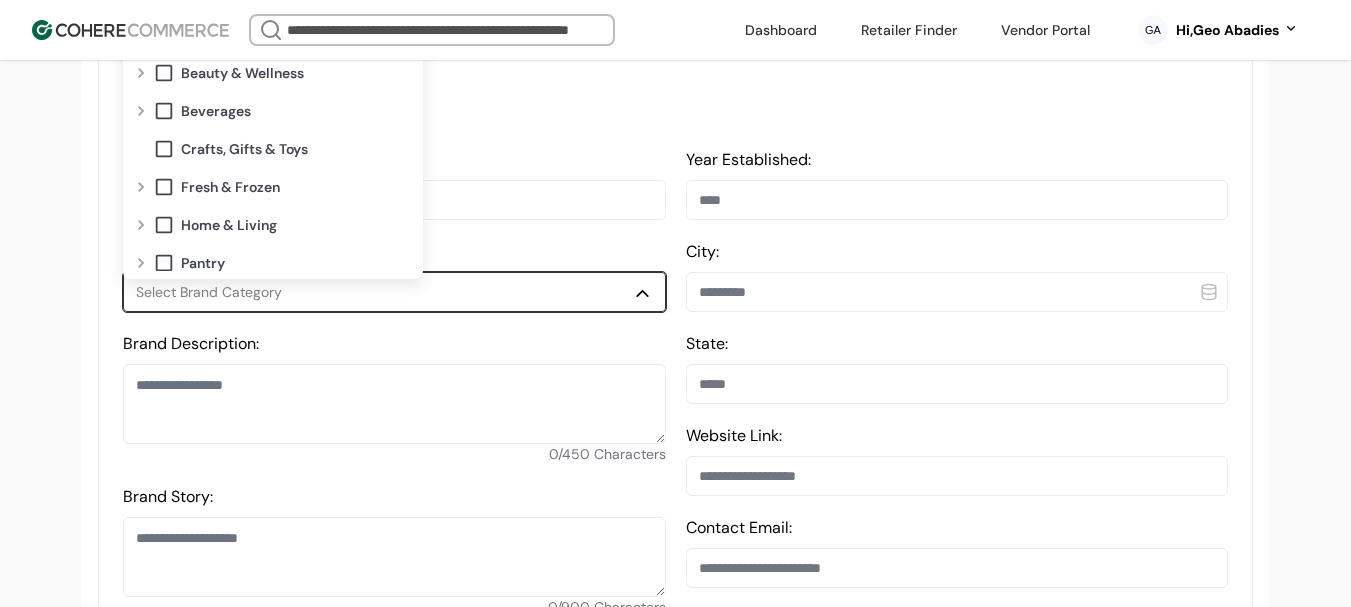 click at bounding box center [141, 111] 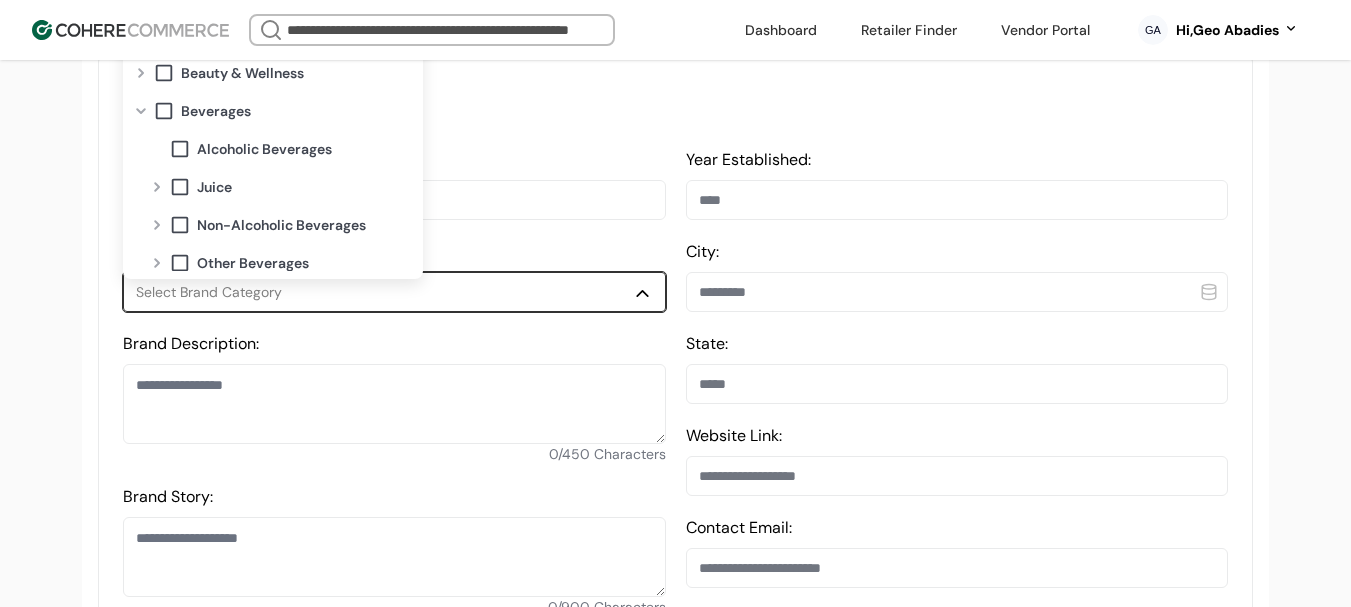 scroll, scrollTop: 100, scrollLeft: 0, axis: vertical 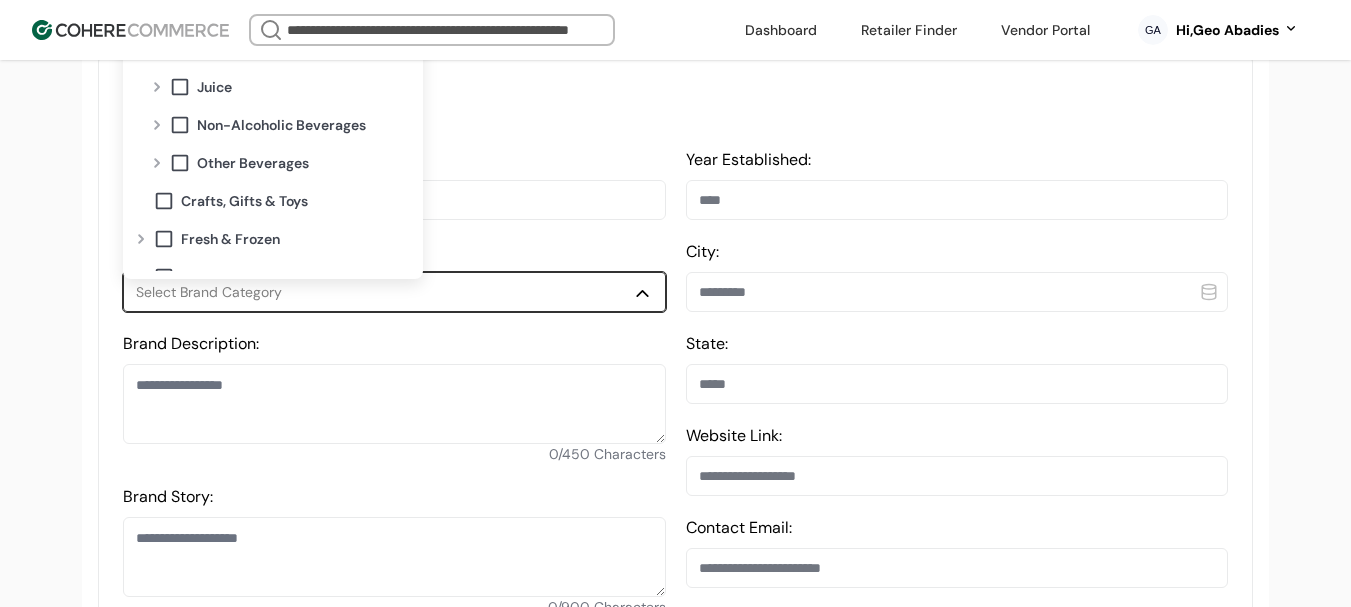 click at bounding box center [157, 163] 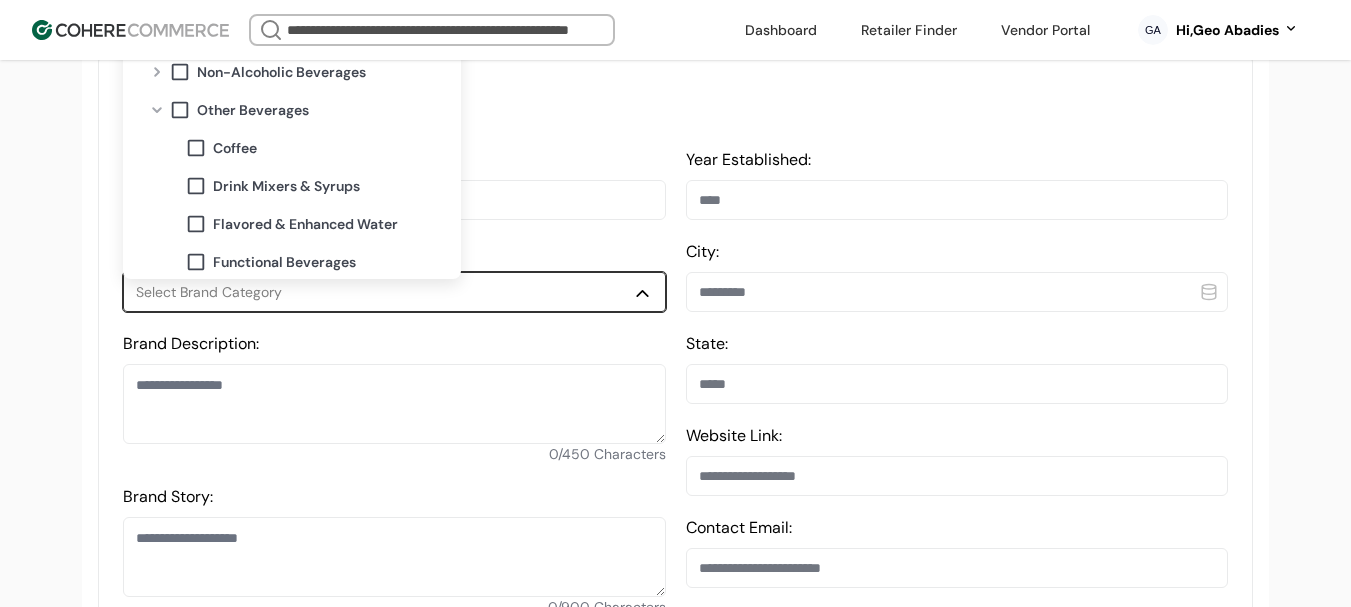 scroll, scrollTop: 200, scrollLeft: 0, axis: vertical 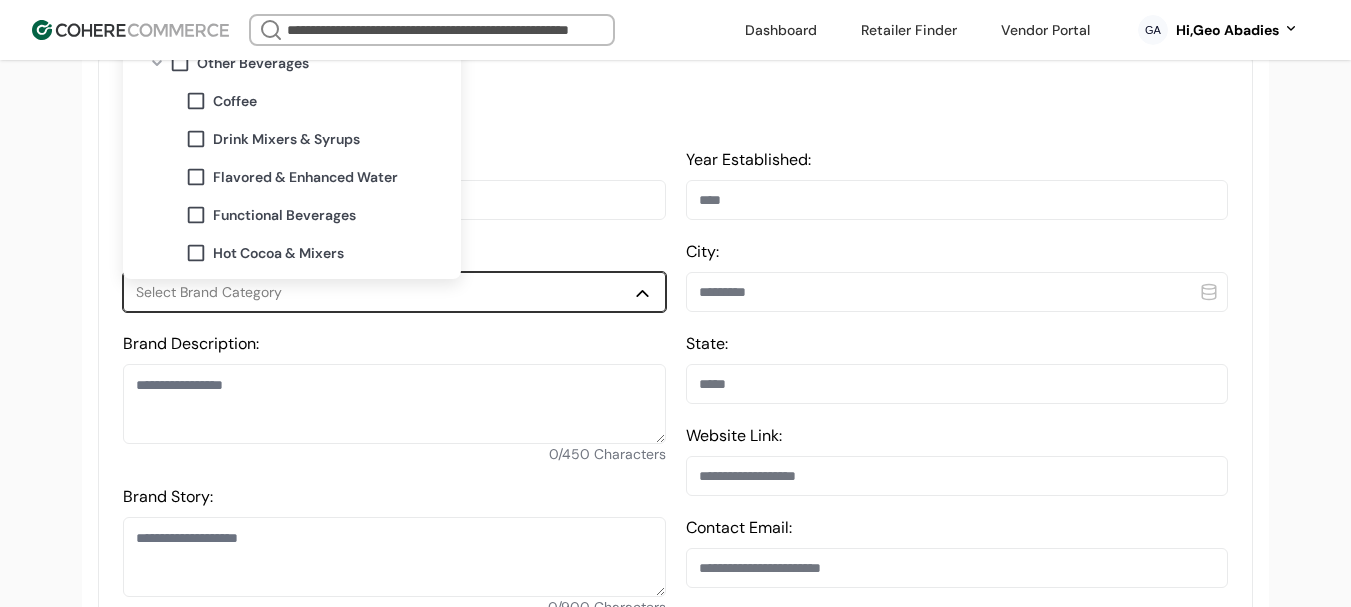 drag, startPoint x: 236, startPoint y: 216, endPoint x: 207, endPoint y: 216, distance: 29 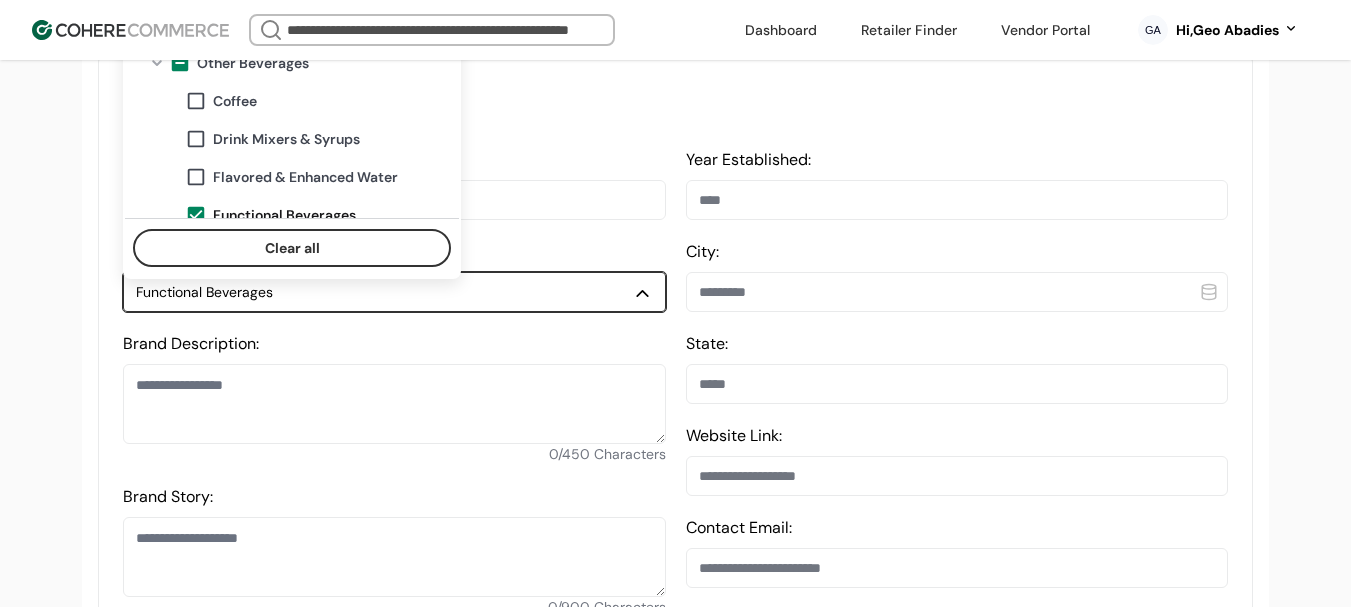 click on "**********" at bounding box center (675, 961) 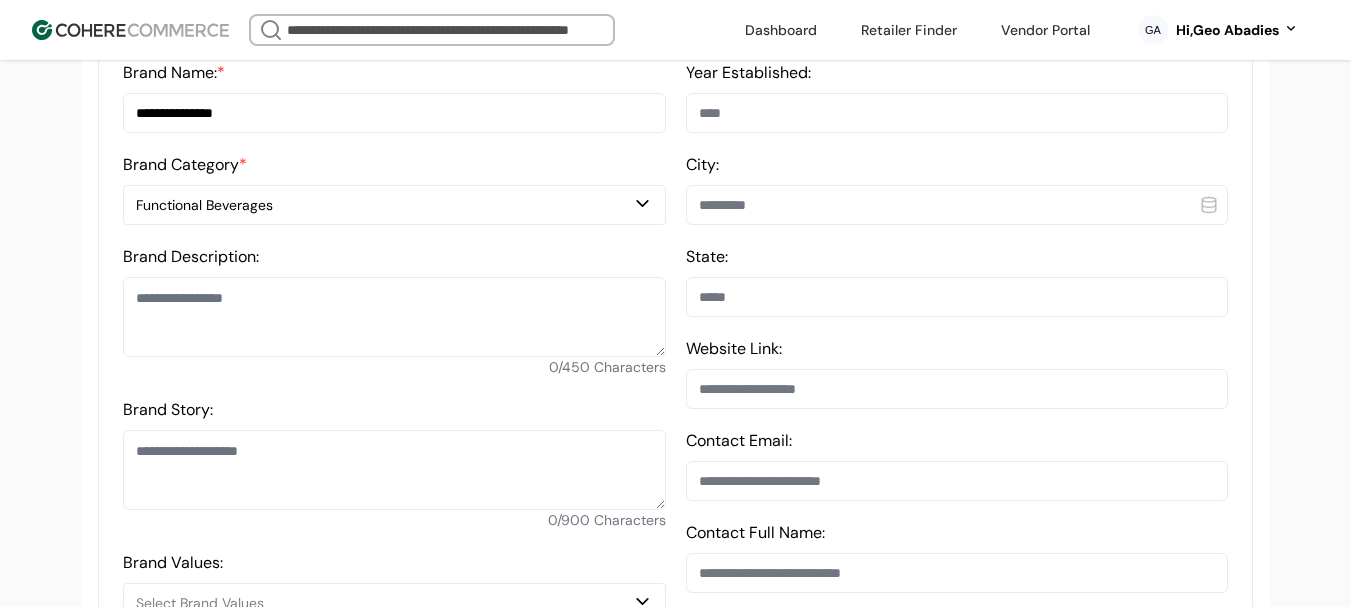 scroll, scrollTop: 700, scrollLeft: 0, axis: vertical 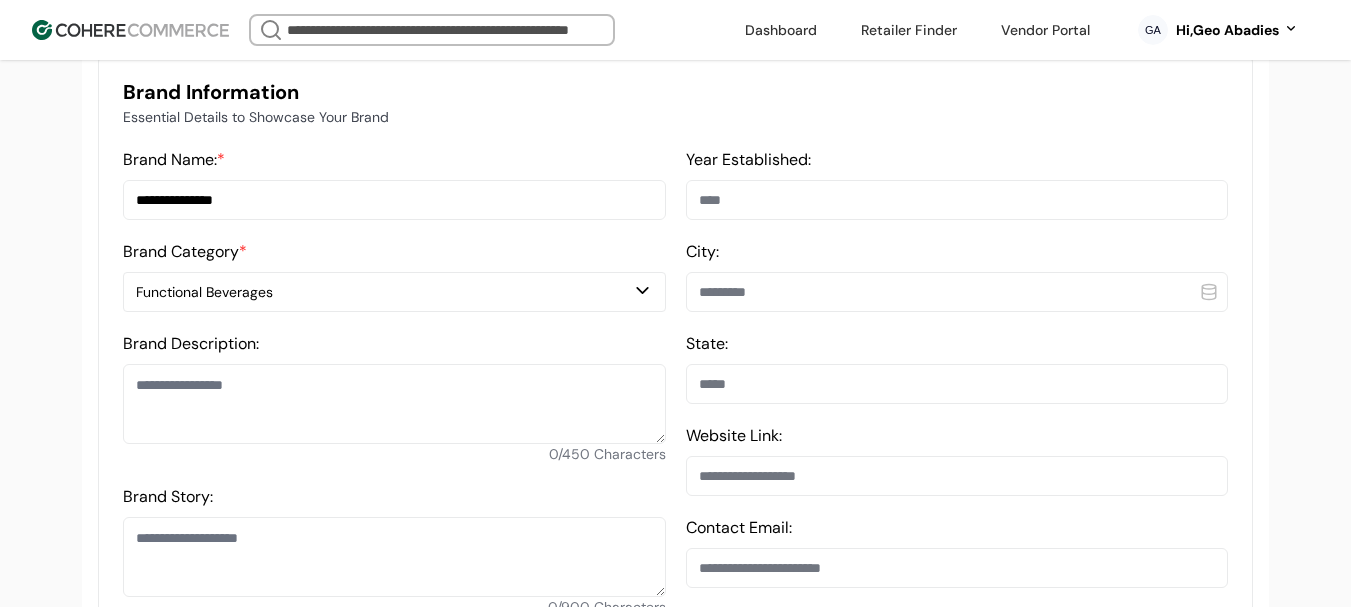 click at bounding box center [394, 404] 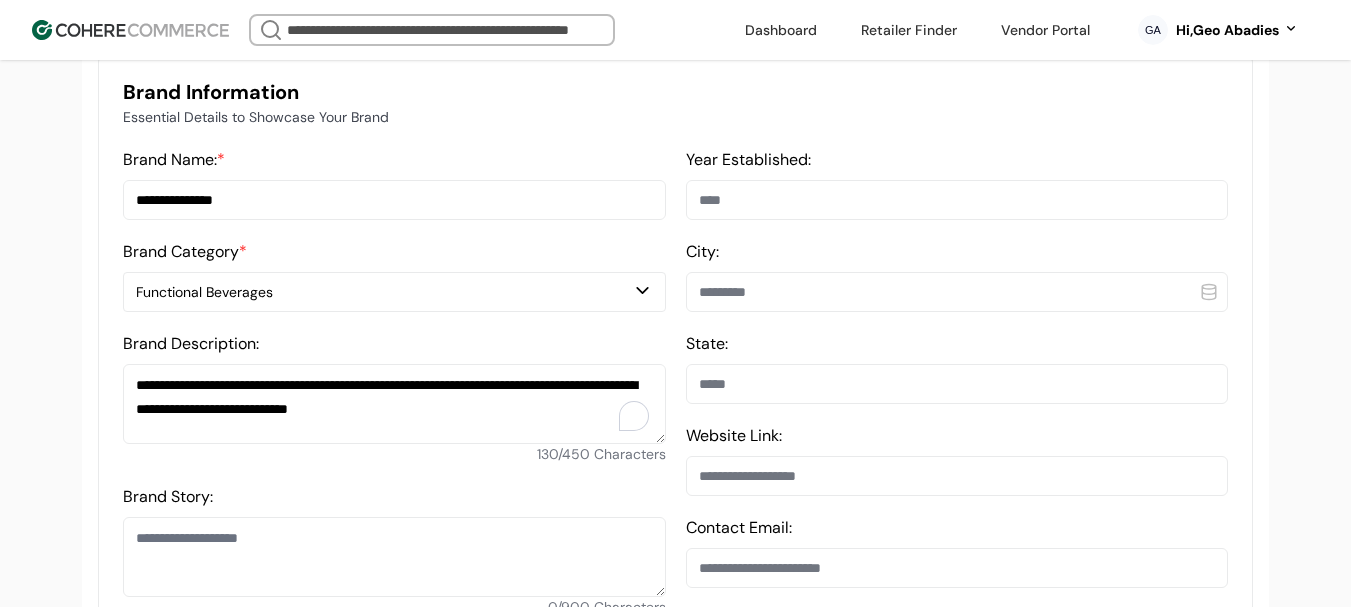 scroll, scrollTop: 600, scrollLeft: 0, axis: vertical 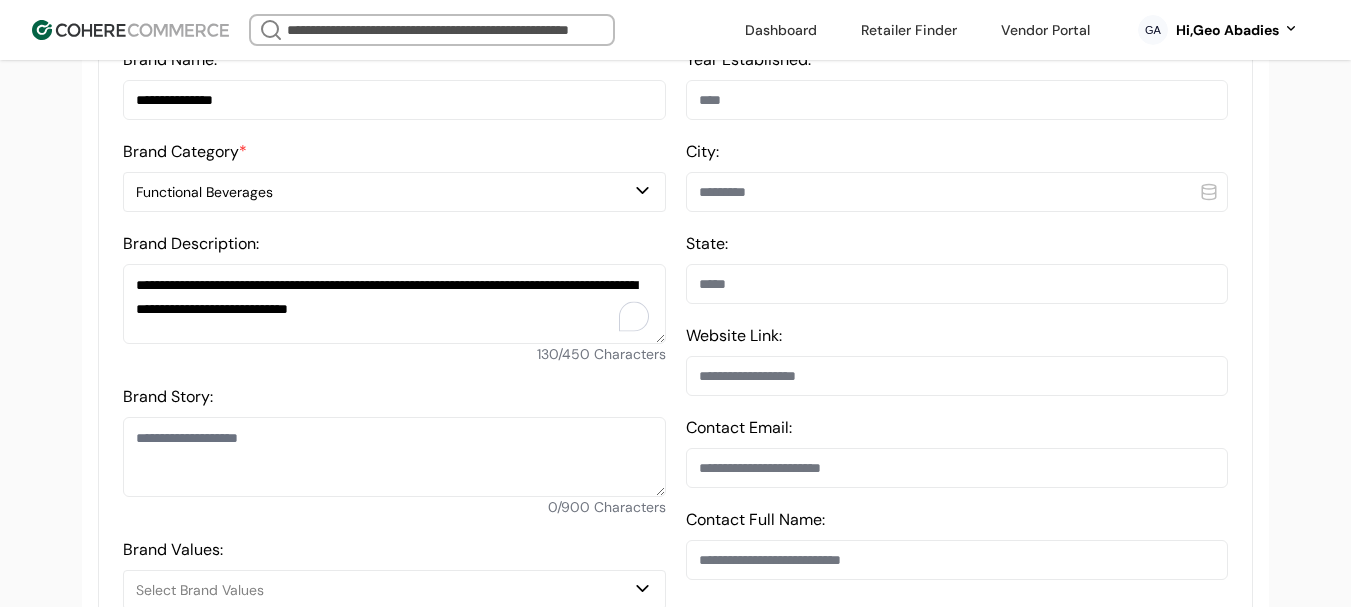 type on "**********" 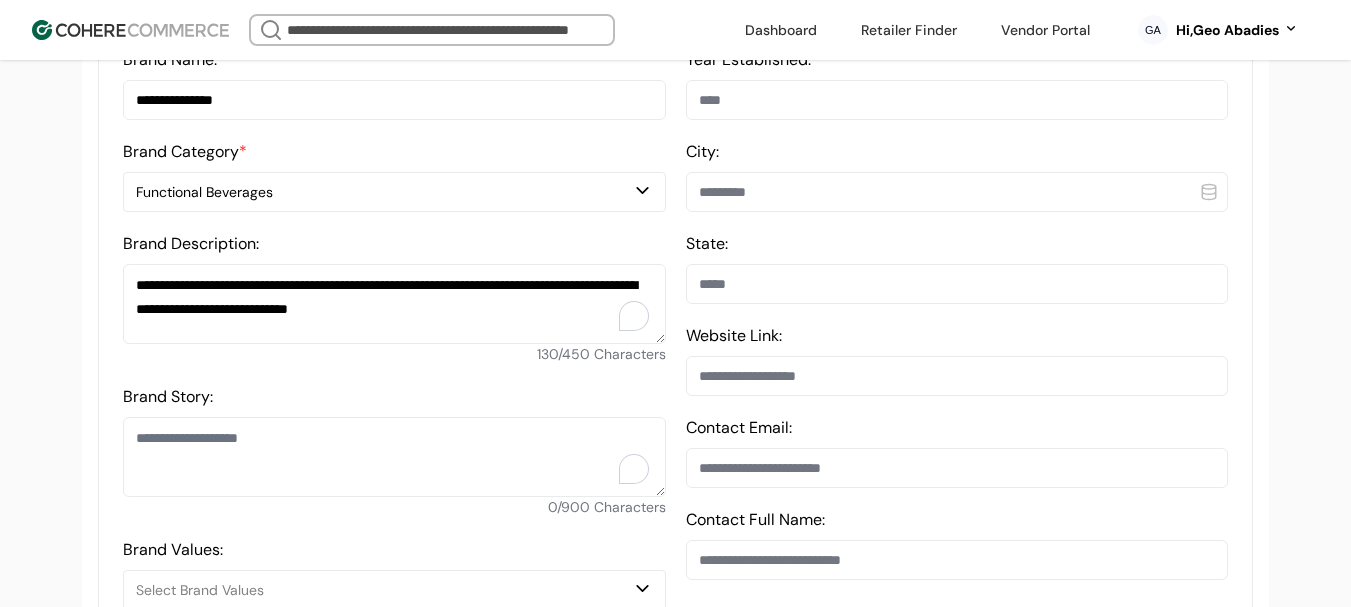 click on "Brand Story:" at bounding box center (394, 457) 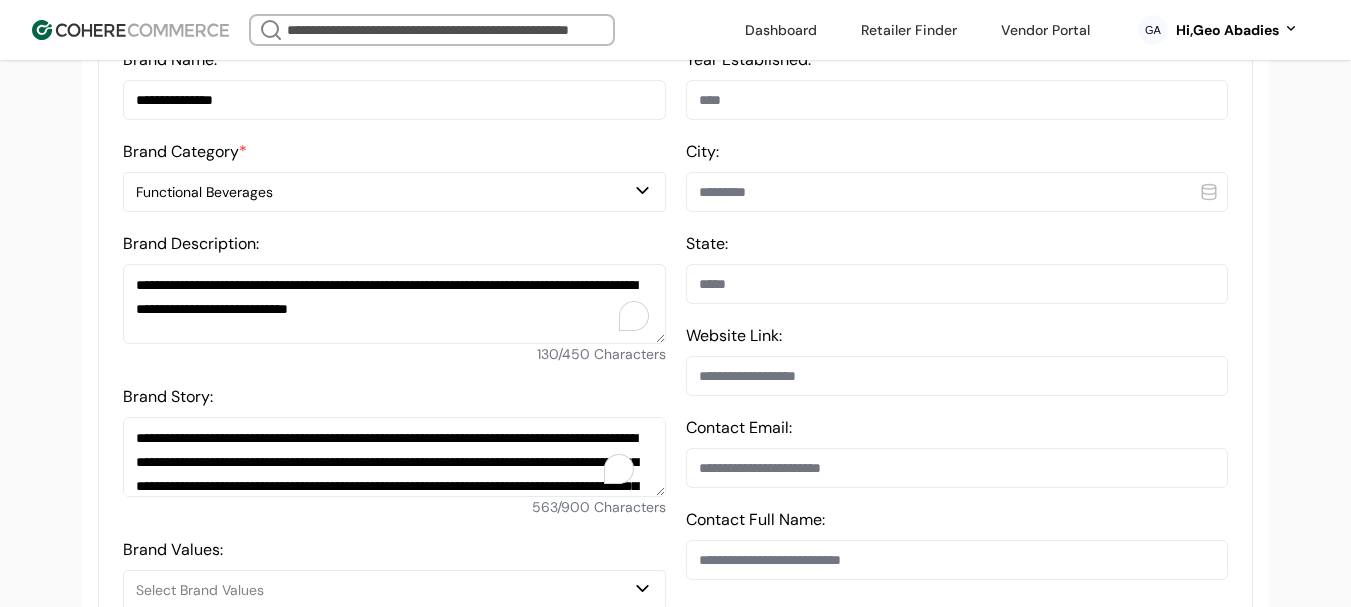 scroll, scrollTop: 143, scrollLeft: 0, axis: vertical 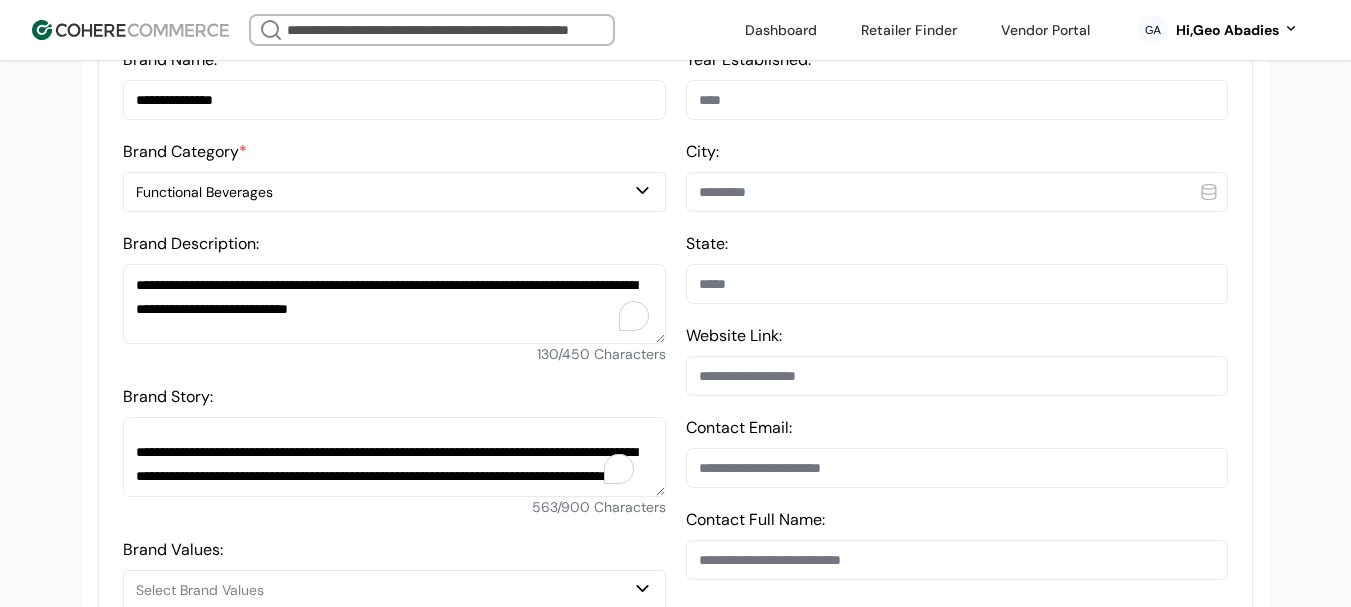 type on "**********" 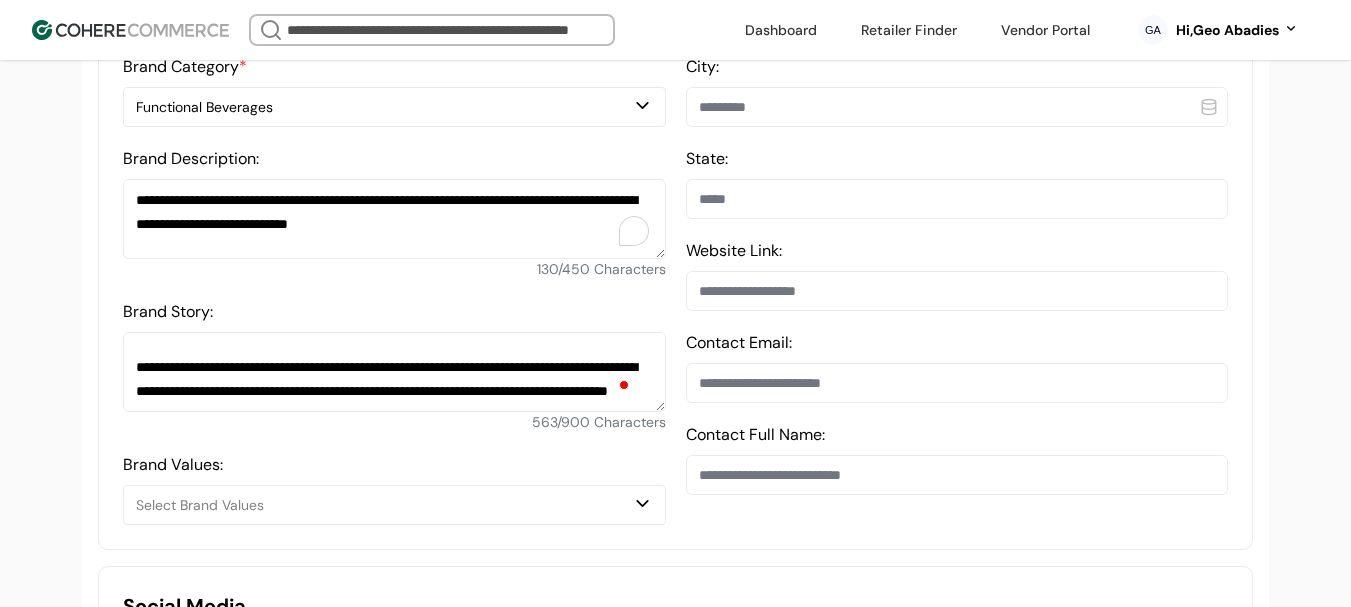 scroll, scrollTop: 800, scrollLeft: 0, axis: vertical 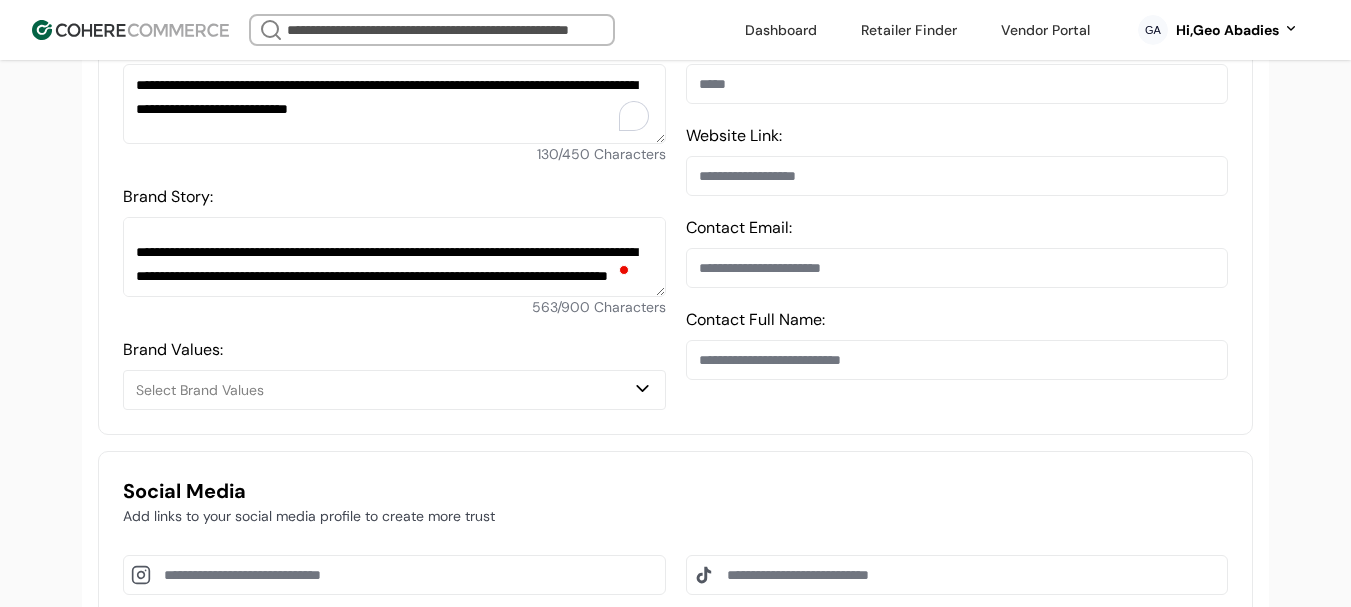 click on "Select Brand Values" at bounding box center [384, 390] 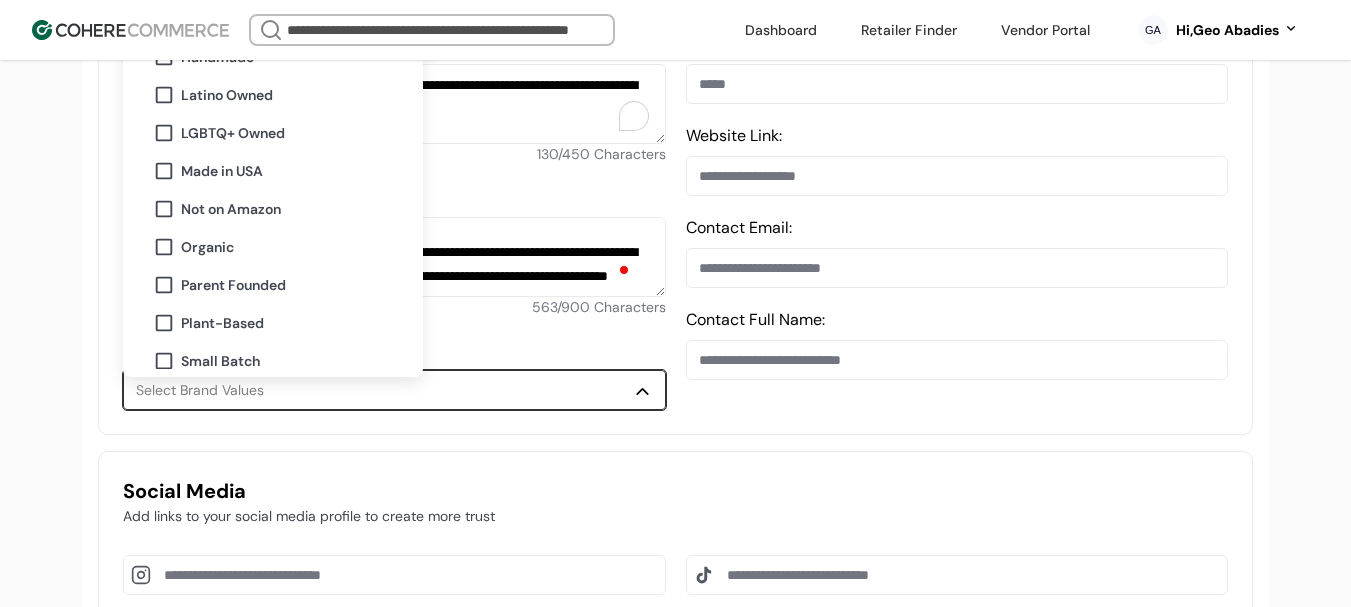 scroll, scrollTop: 300, scrollLeft: 0, axis: vertical 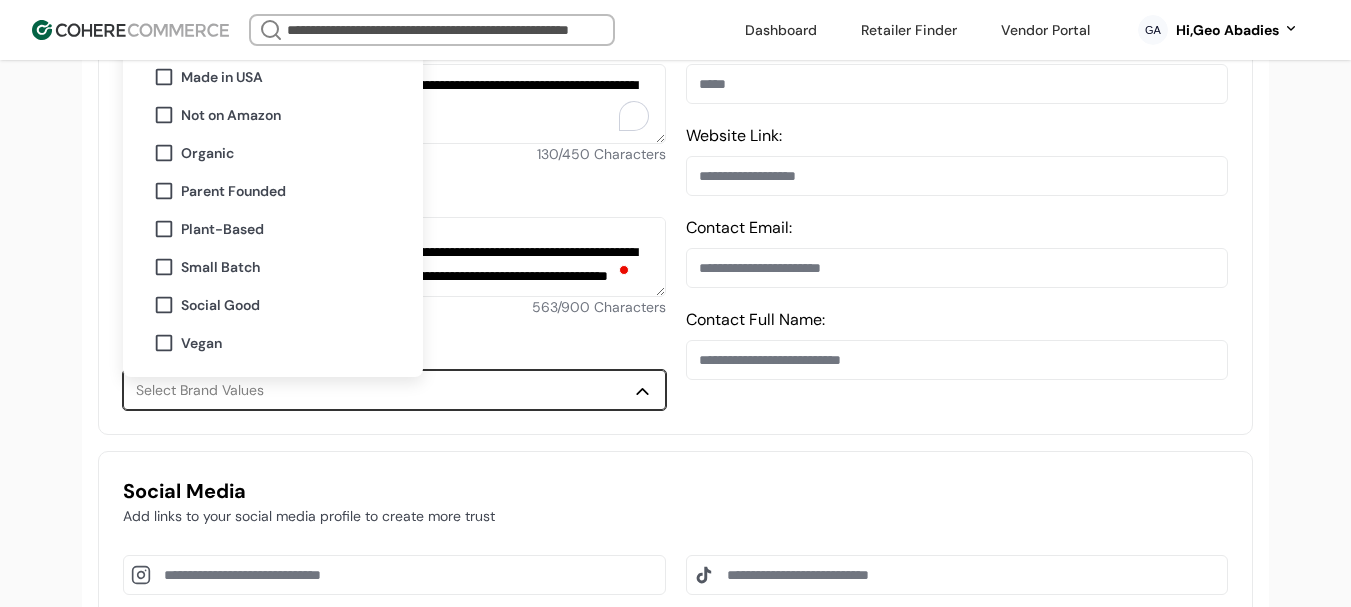 drag, startPoint x: 240, startPoint y: 229, endPoint x: 233, endPoint y: 173, distance: 56.435802 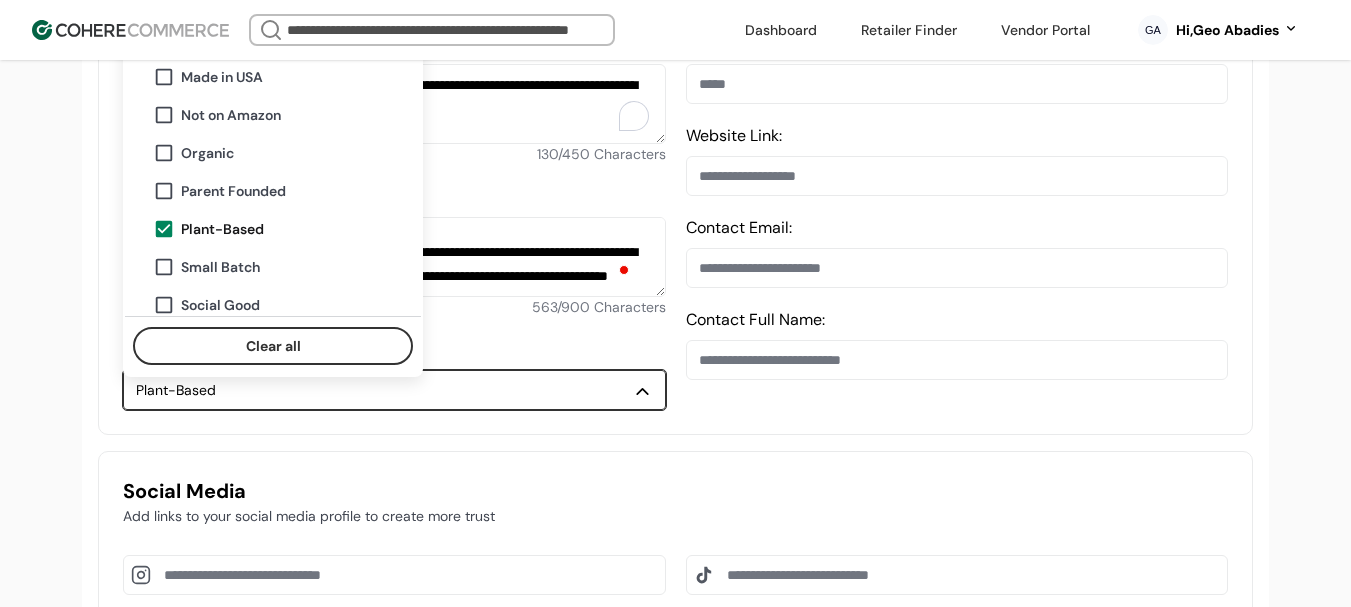 click on "Organic" at bounding box center [207, 153] 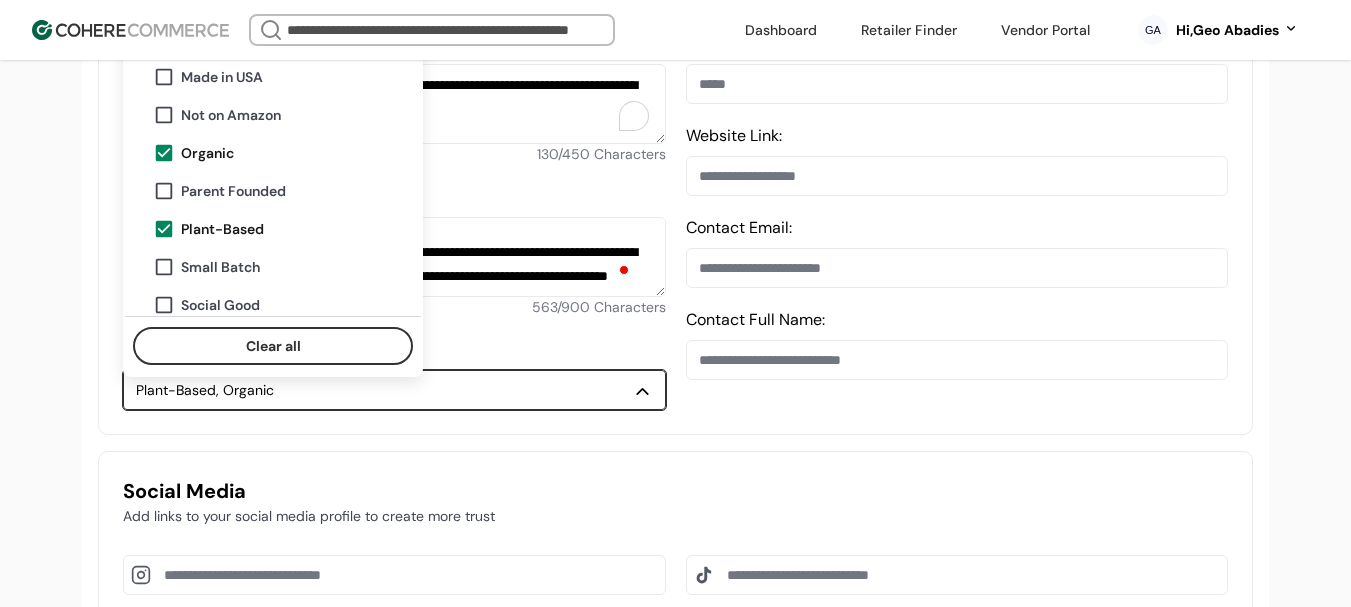 click on "**********" at bounding box center [675, 661] 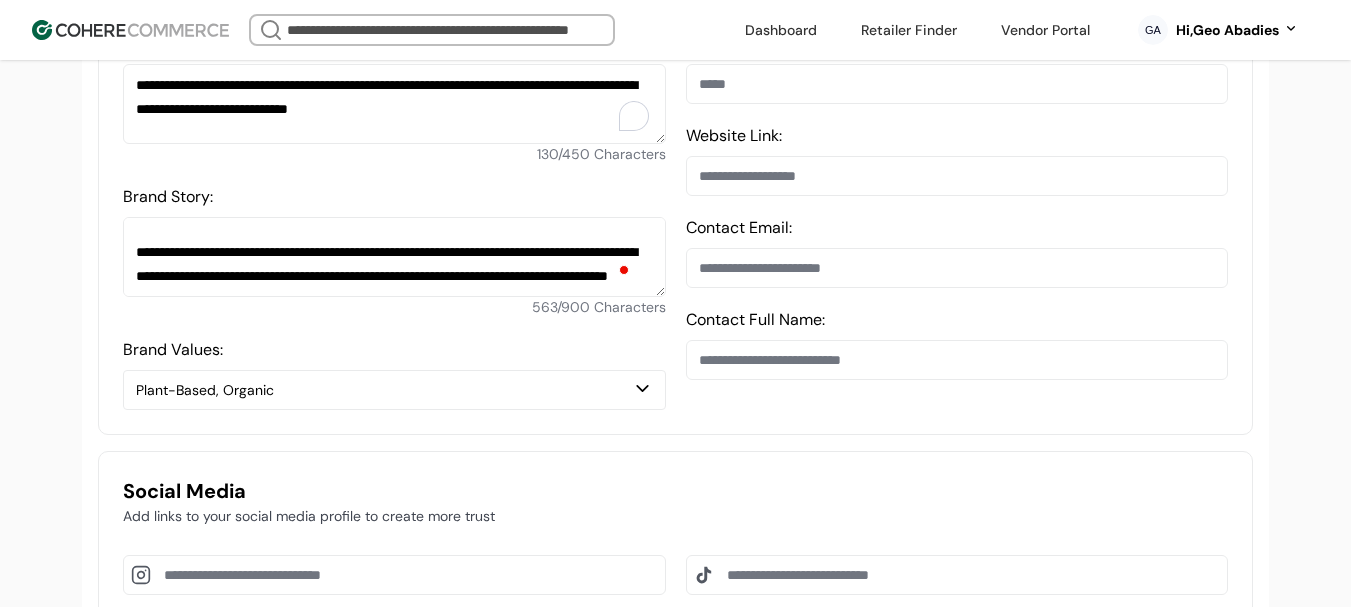 scroll, scrollTop: 0, scrollLeft: 0, axis: both 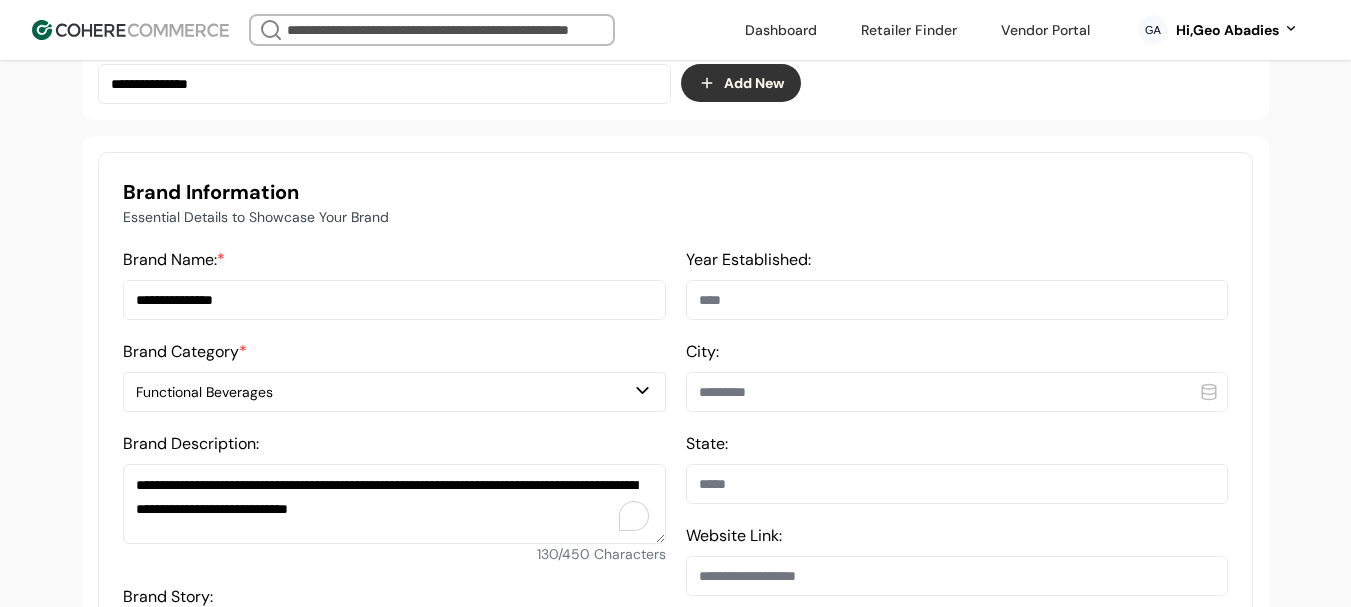 click at bounding box center [957, 300] 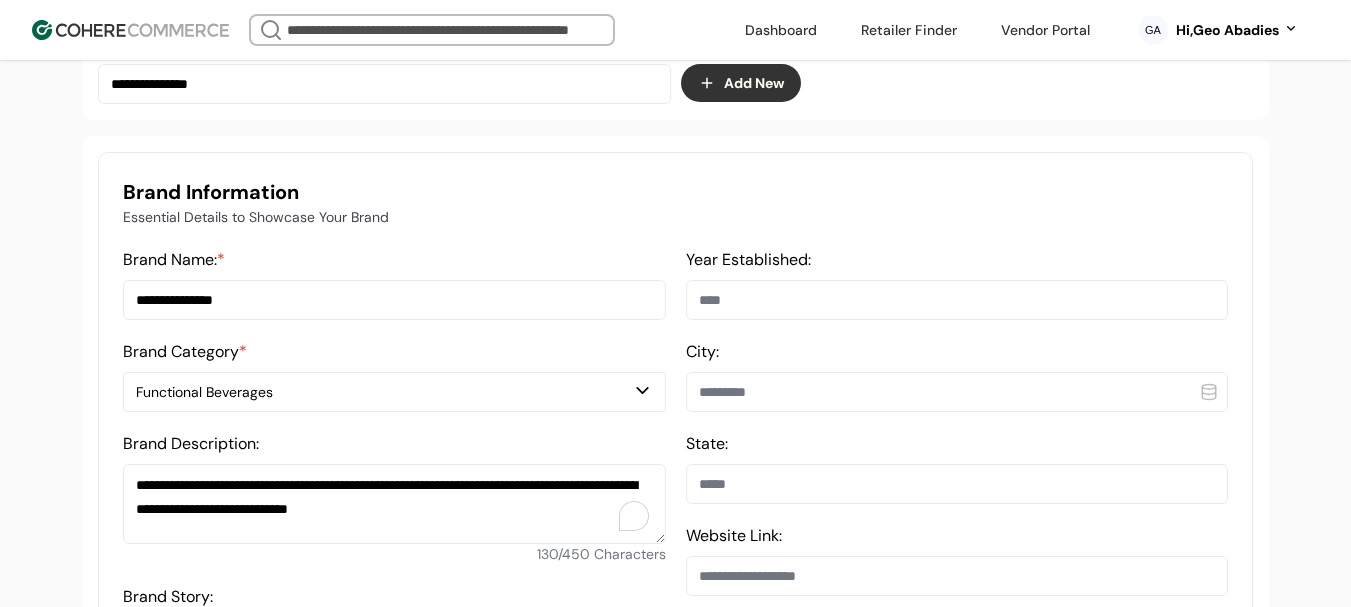 paste on "*******" 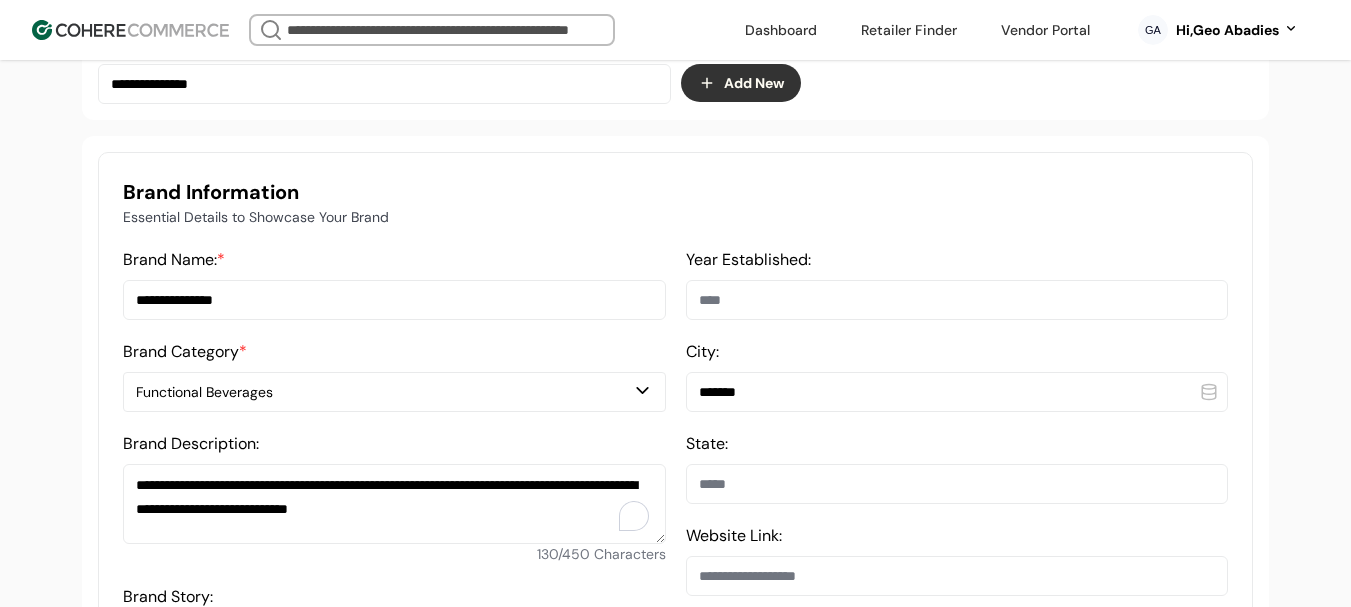 type on "*******" 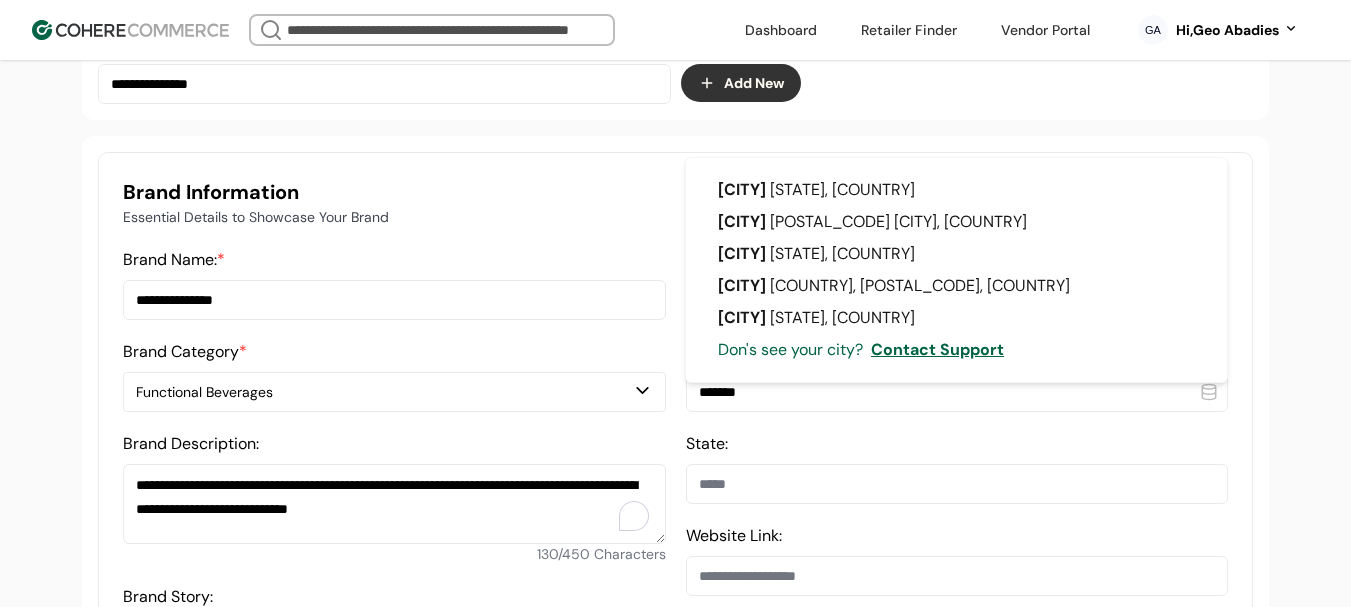 type on "****" 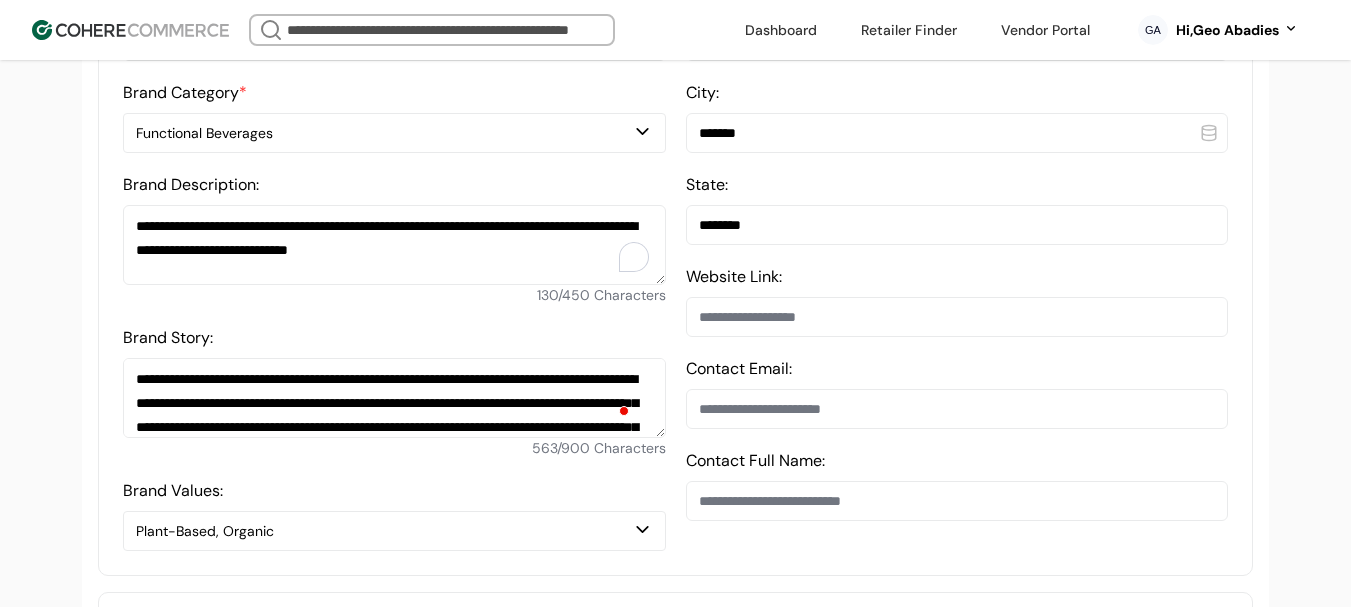 scroll, scrollTop: 700, scrollLeft: 0, axis: vertical 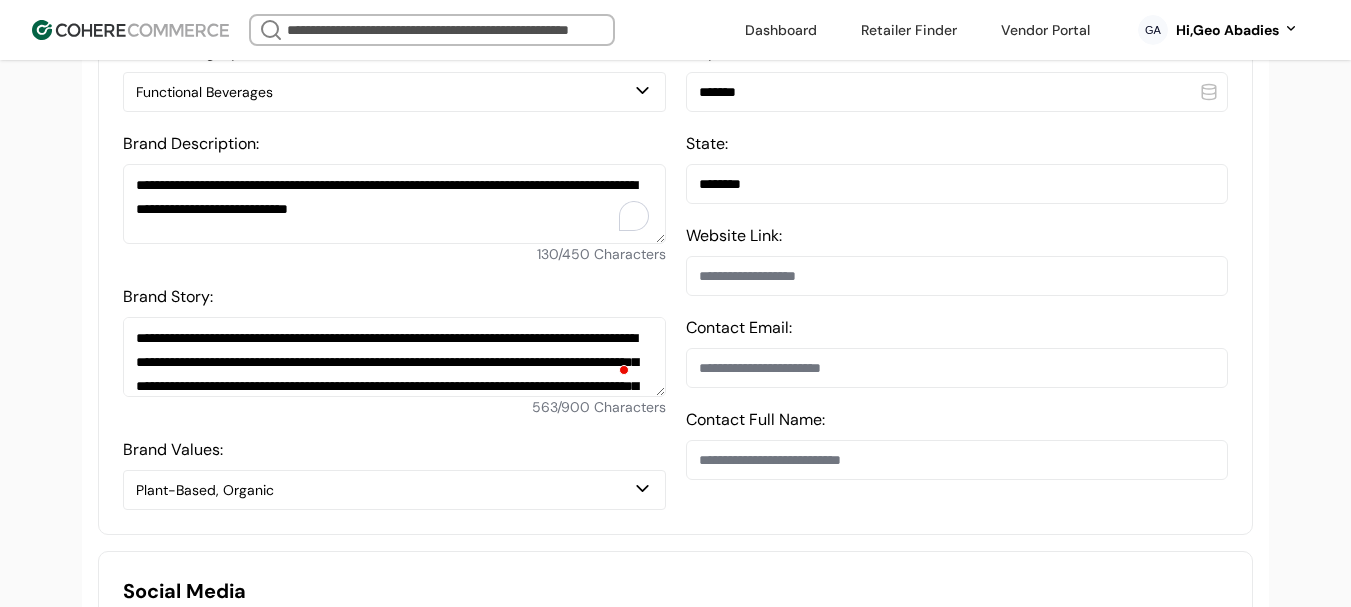 click at bounding box center [957, 276] 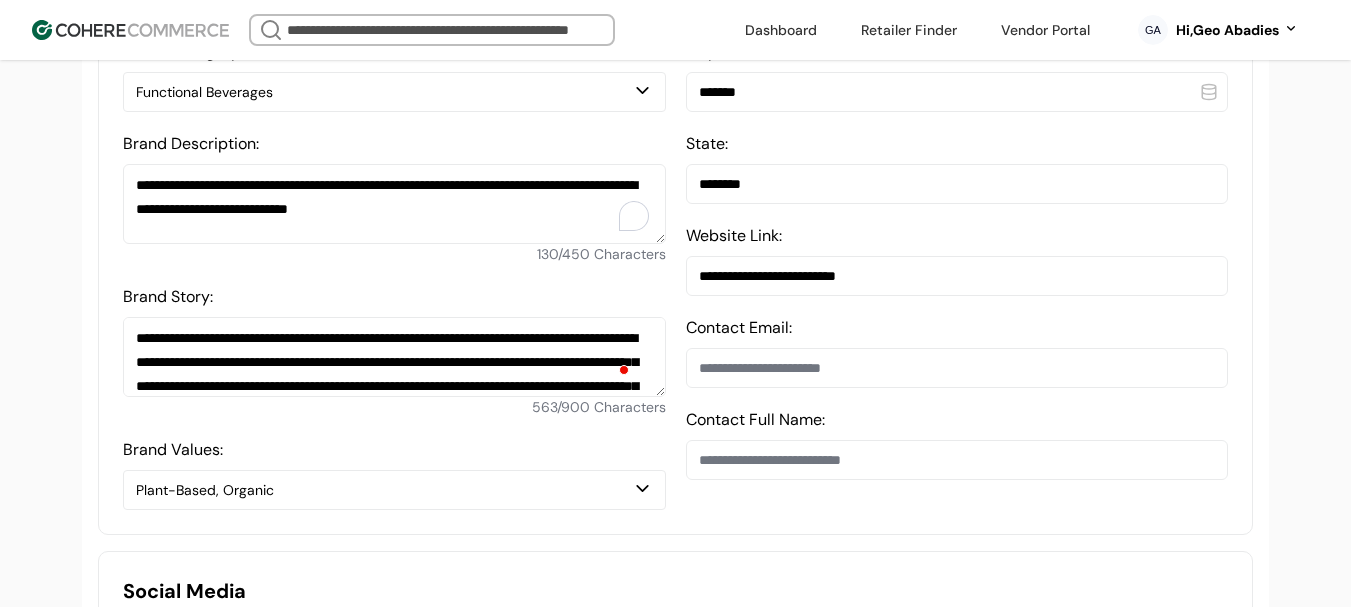 type on "**********" 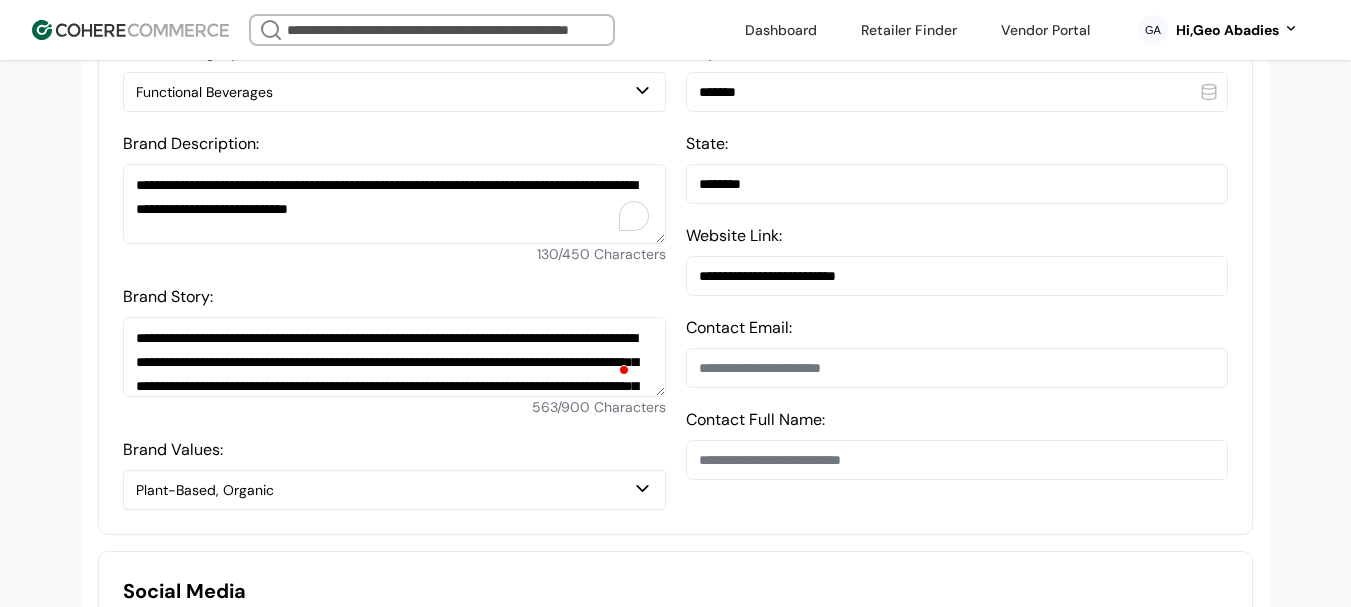 drag, startPoint x: 765, startPoint y: 475, endPoint x: 638, endPoint y: 276, distance: 236.07202 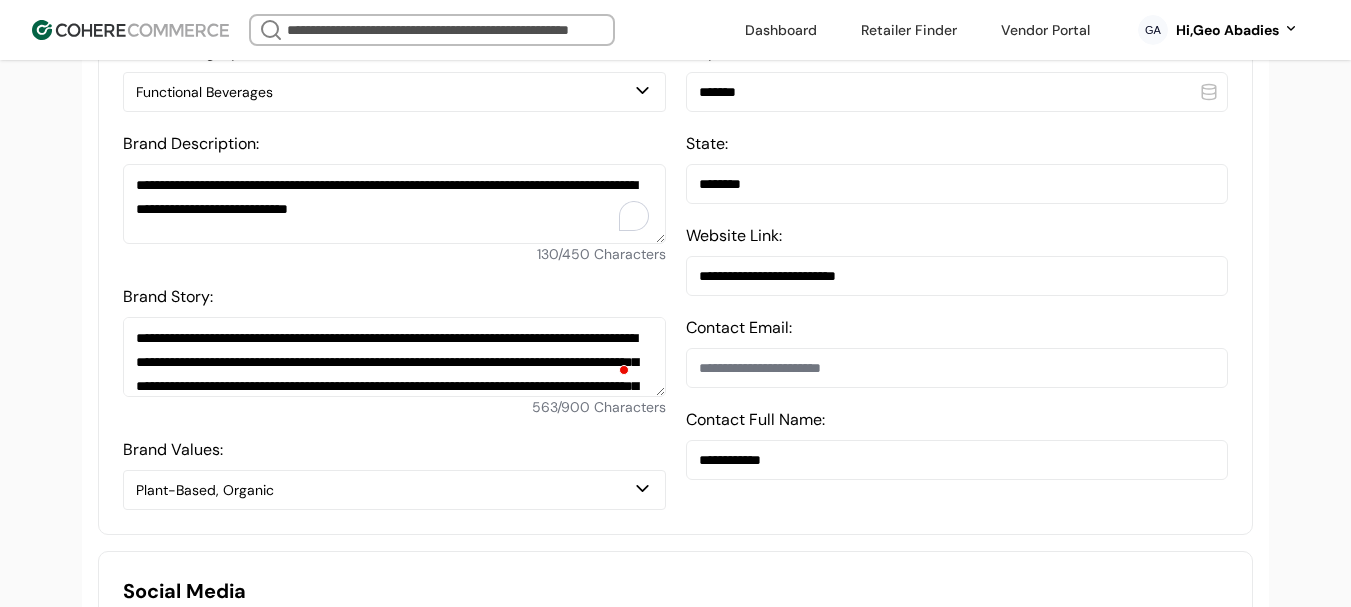 type on "**********" 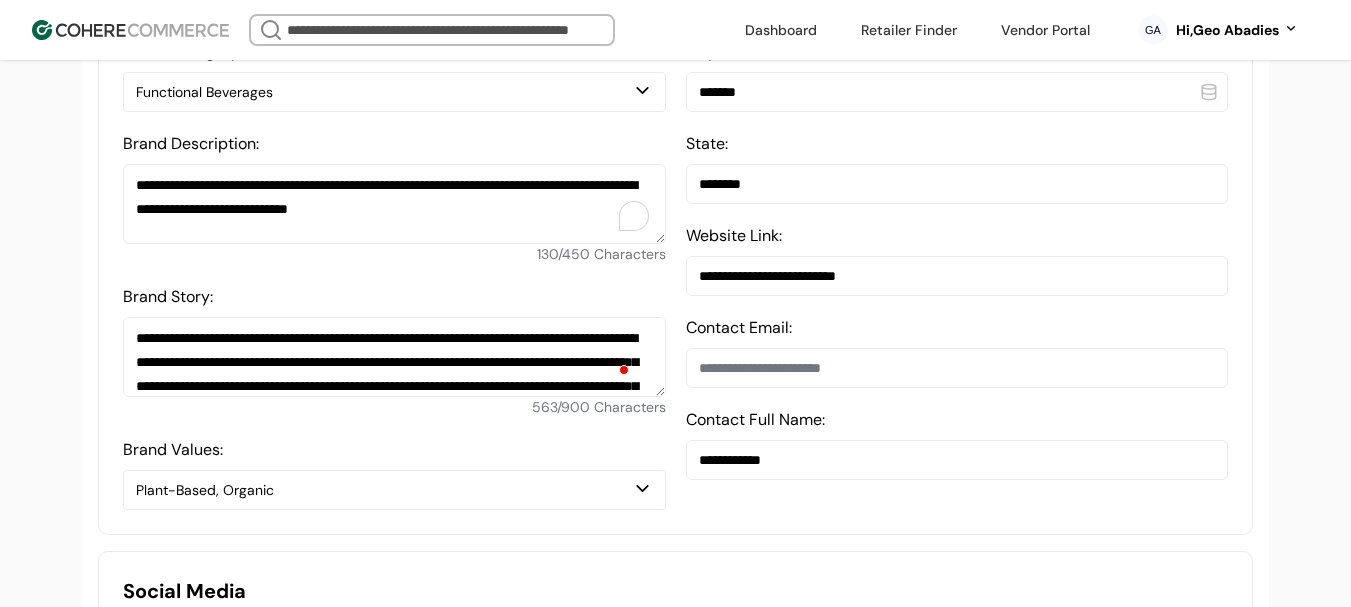 drag, startPoint x: 782, startPoint y: 380, endPoint x: 770, endPoint y: 367, distance: 17.691807 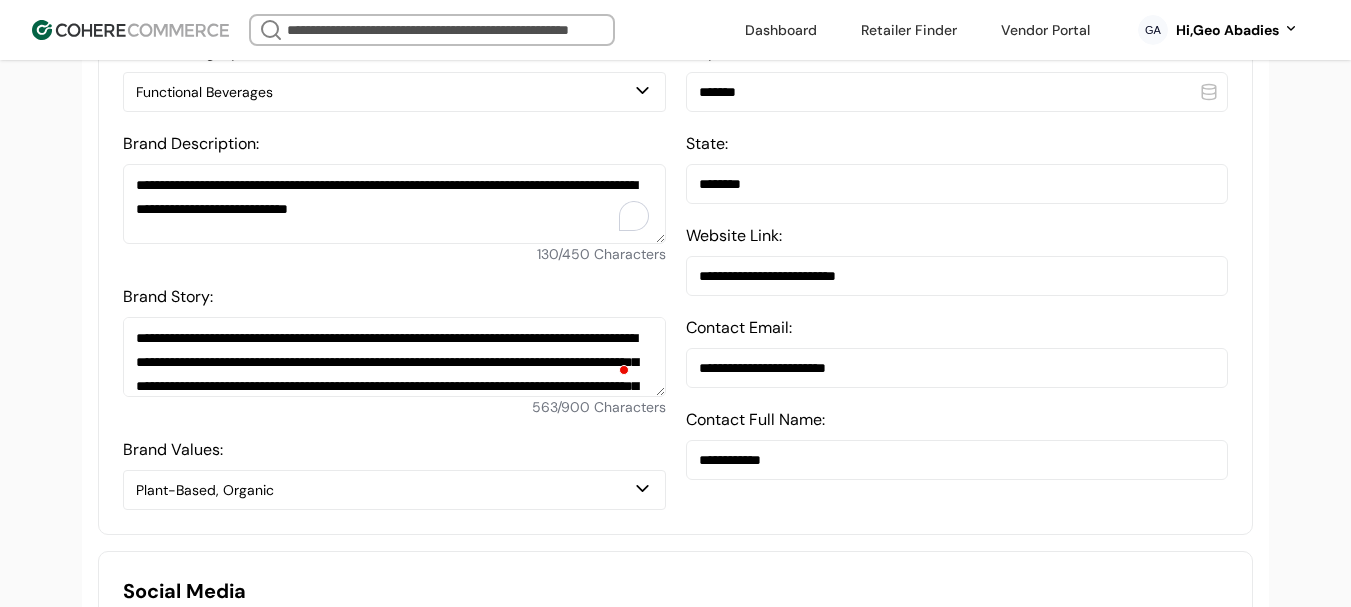 type on "**********" 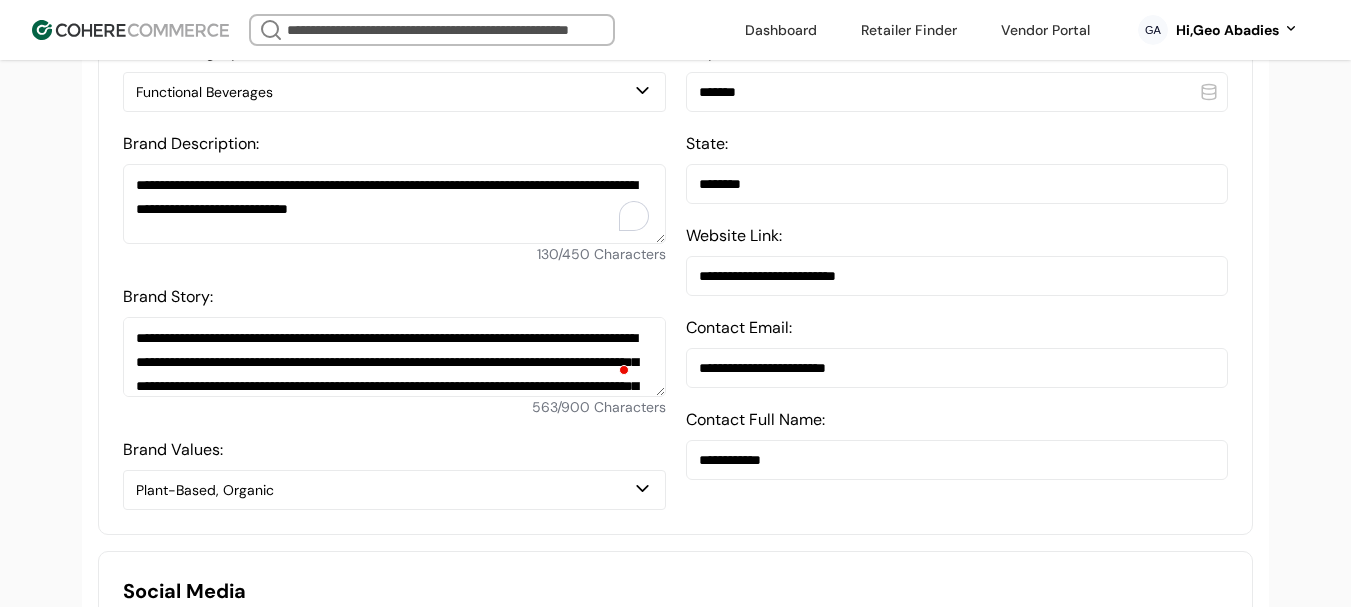 click on "**********" at bounding box center [675, 761] 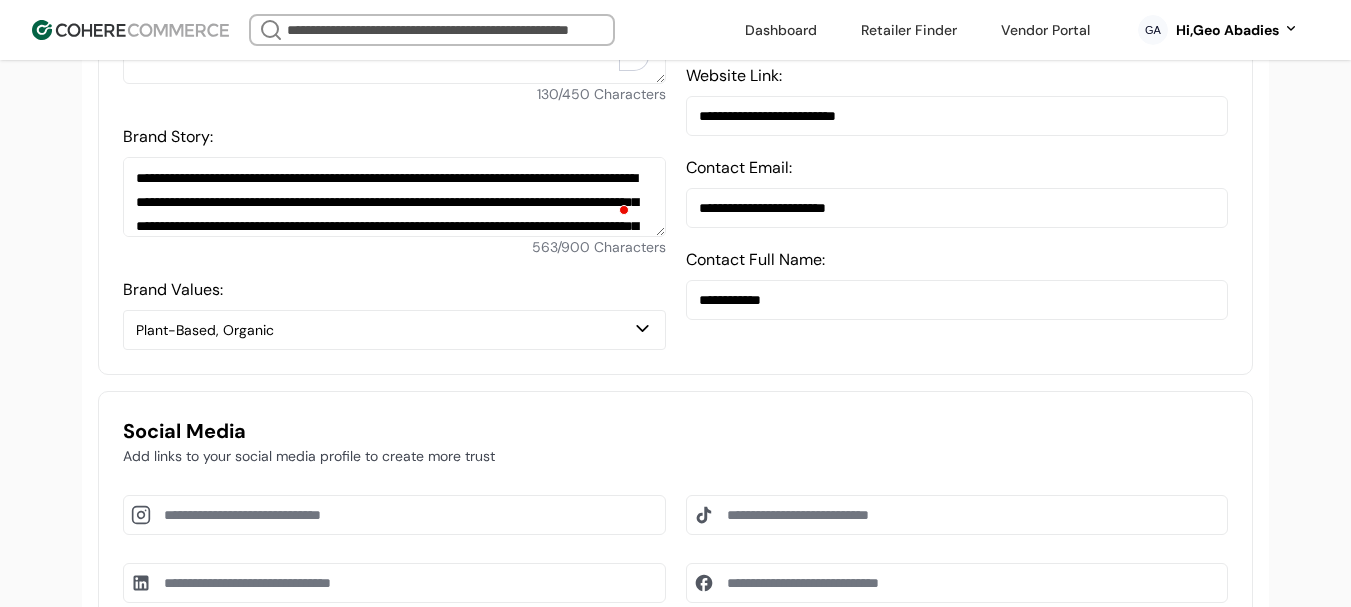 scroll, scrollTop: 1000, scrollLeft: 0, axis: vertical 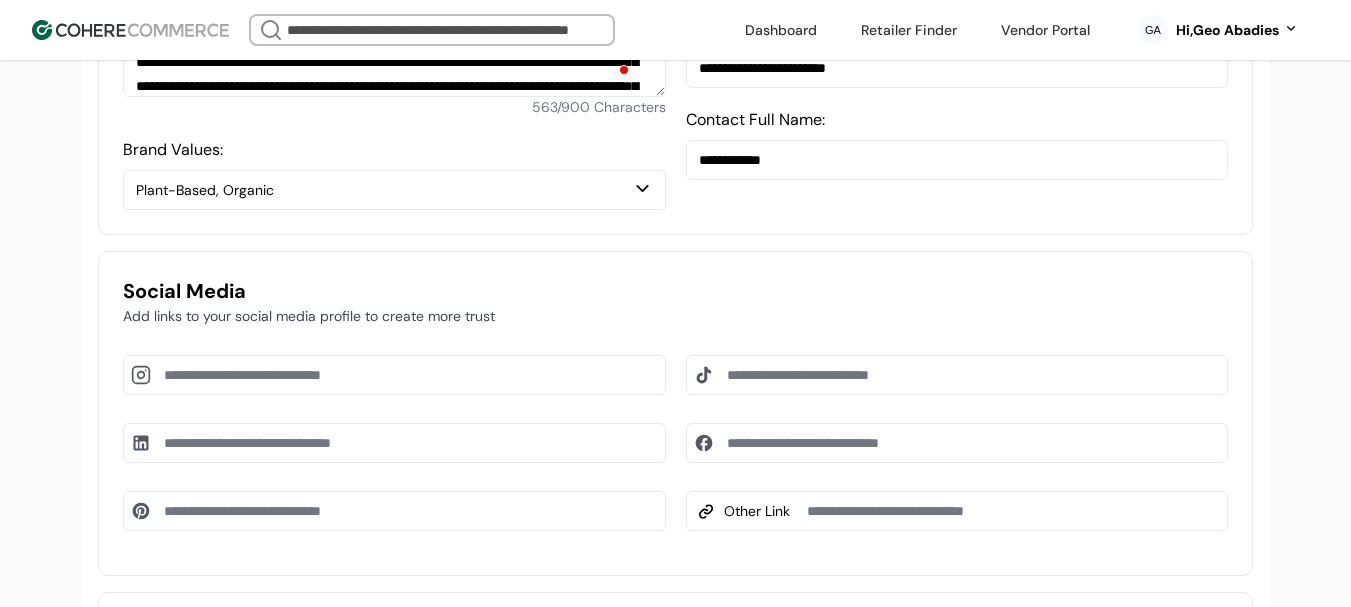 drag, startPoint x: 778, startPoint y: 464, endPoint x: 782, endPoint y: 447, distance: 17.464249 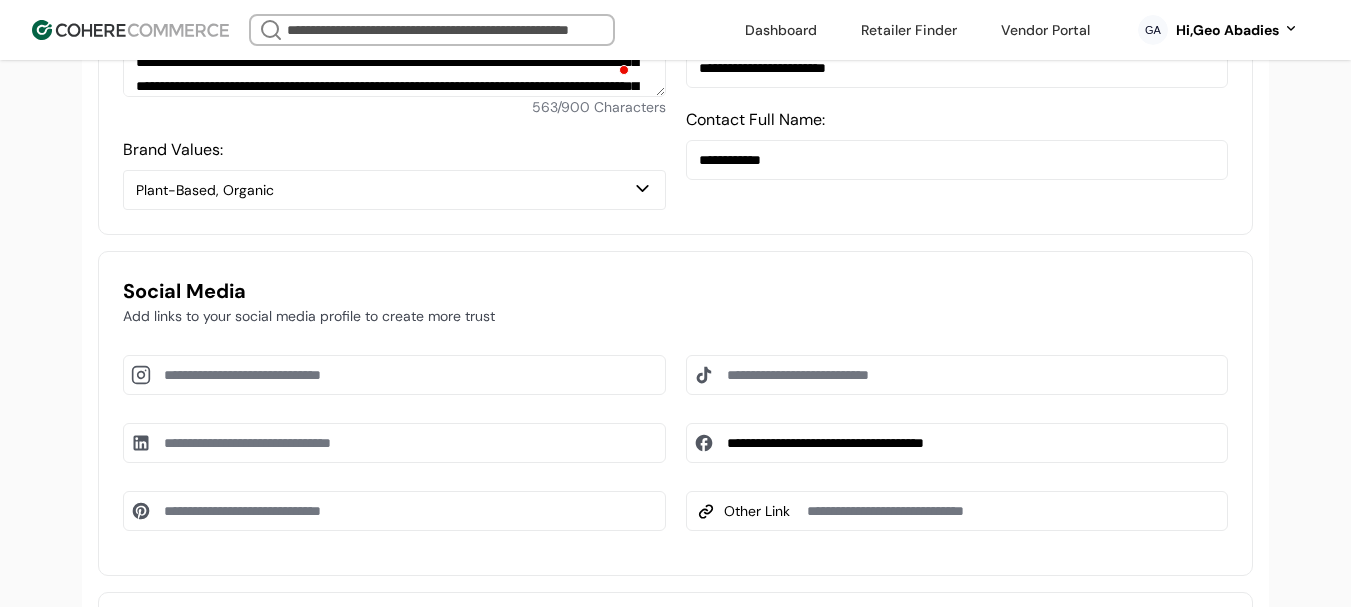 type on "**********" 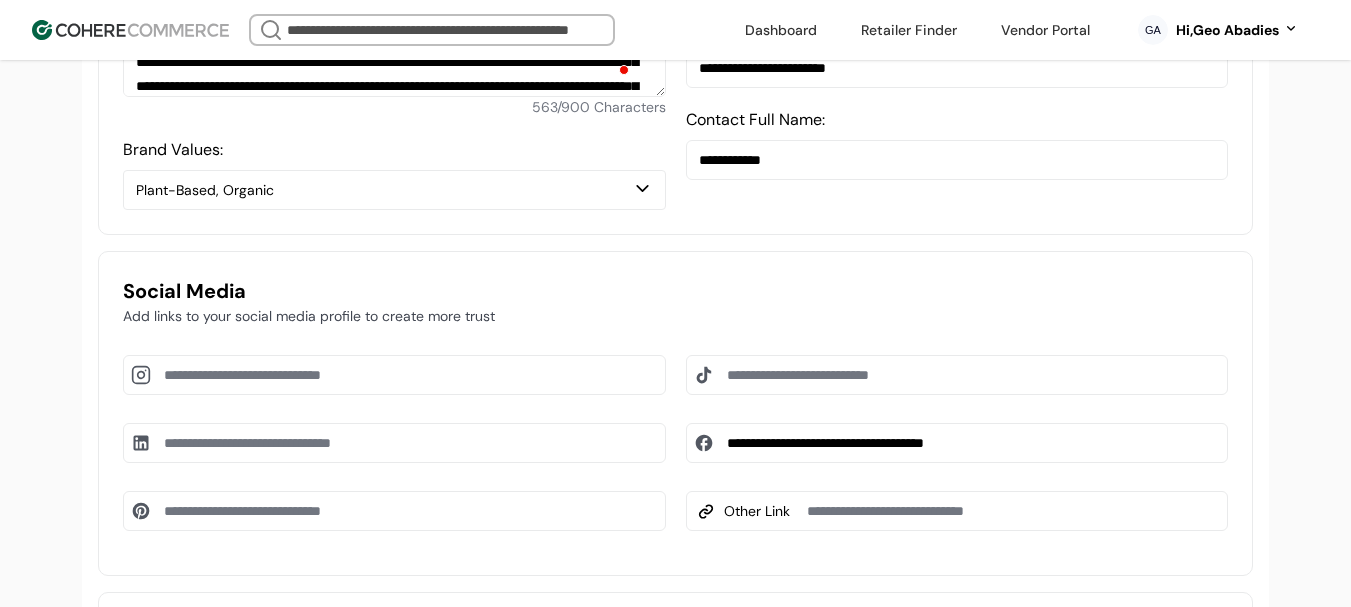 drag, startPoint x: 353, startPoint y: 408, endPoint x: 380, endPoint y: 381, distance: 38.183765 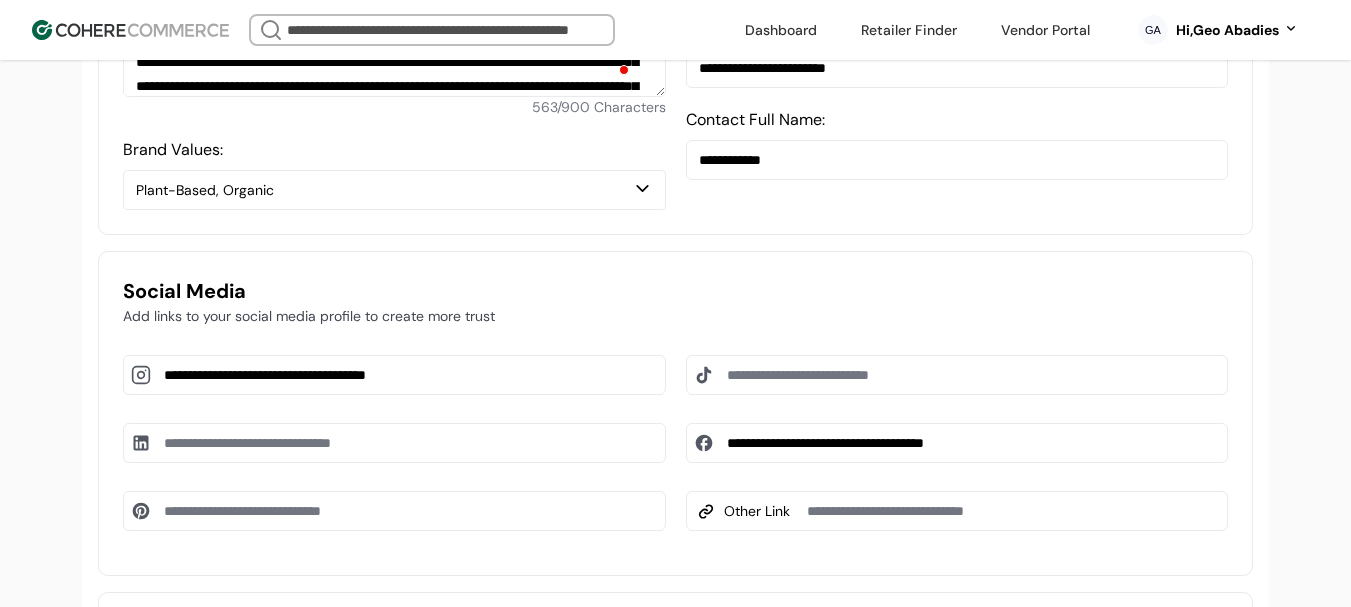 type on "**********" 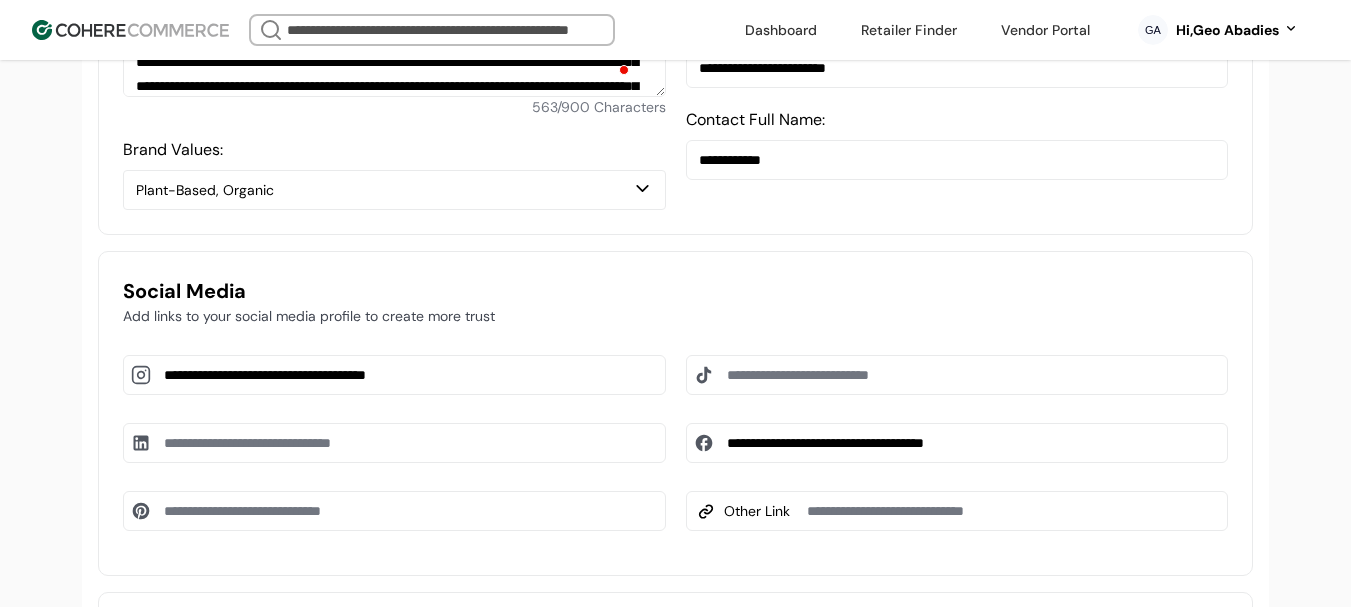 click at bounding box center [957, 375] 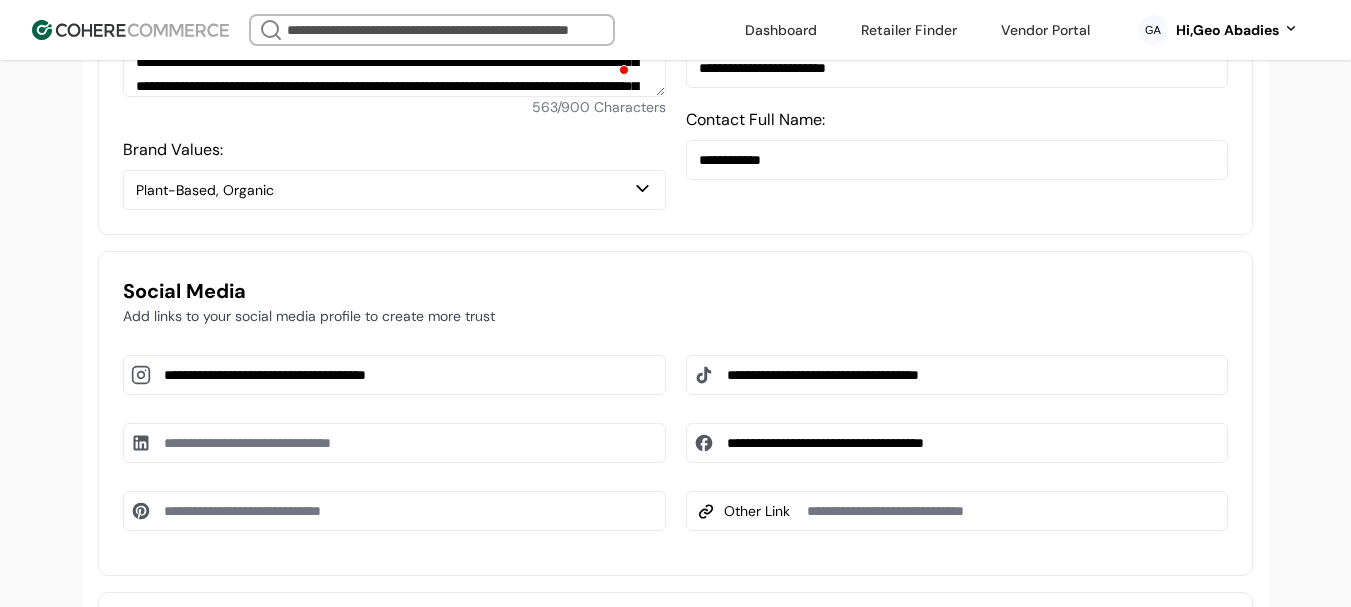 type on "**********" 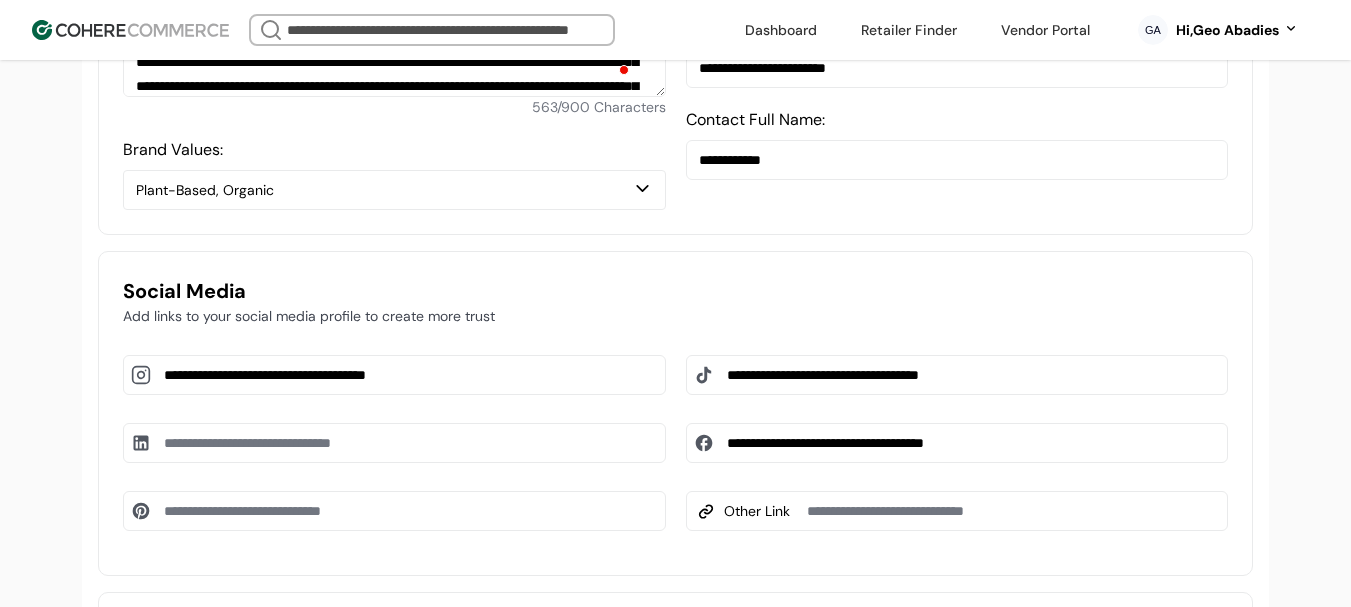 click at bounding box center [394, 443] 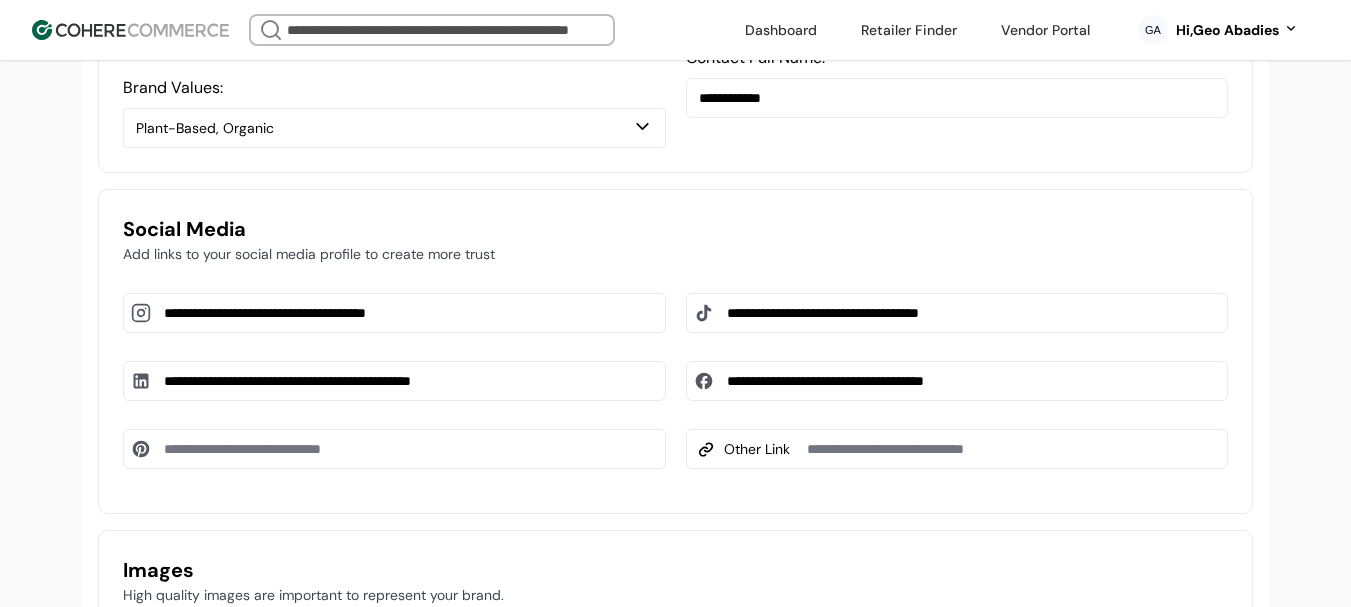 scroll, scrollTop: 1300, scrollLeft: 0, axis: vertical 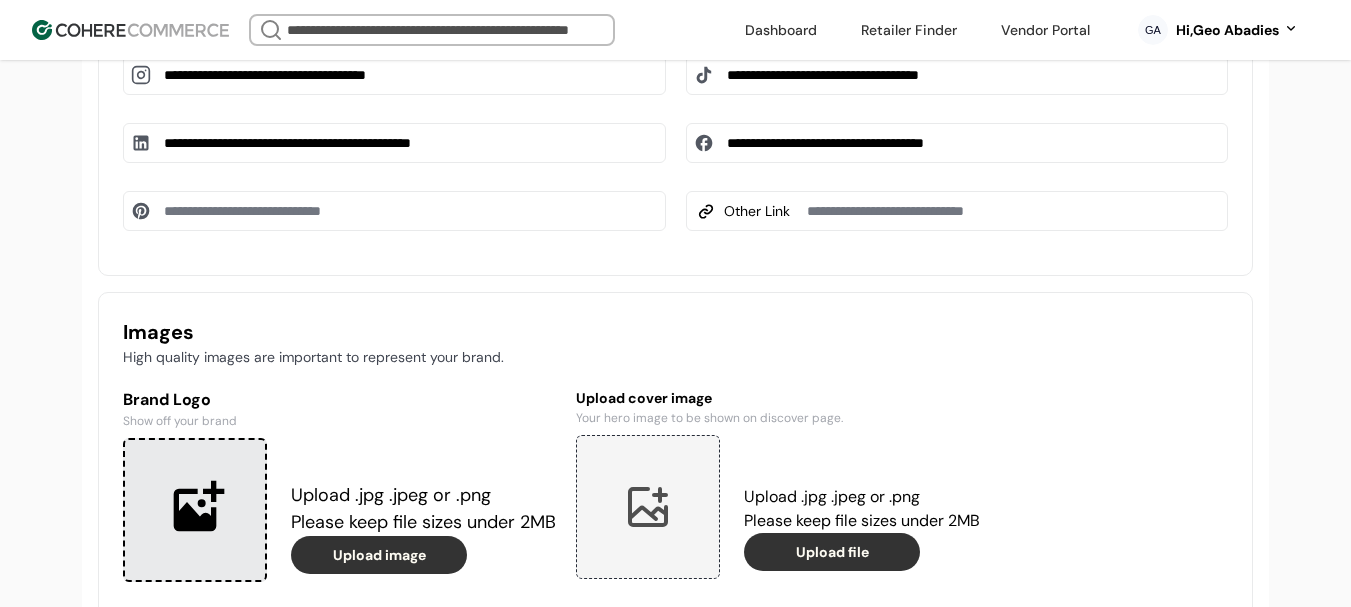 type on "**********" 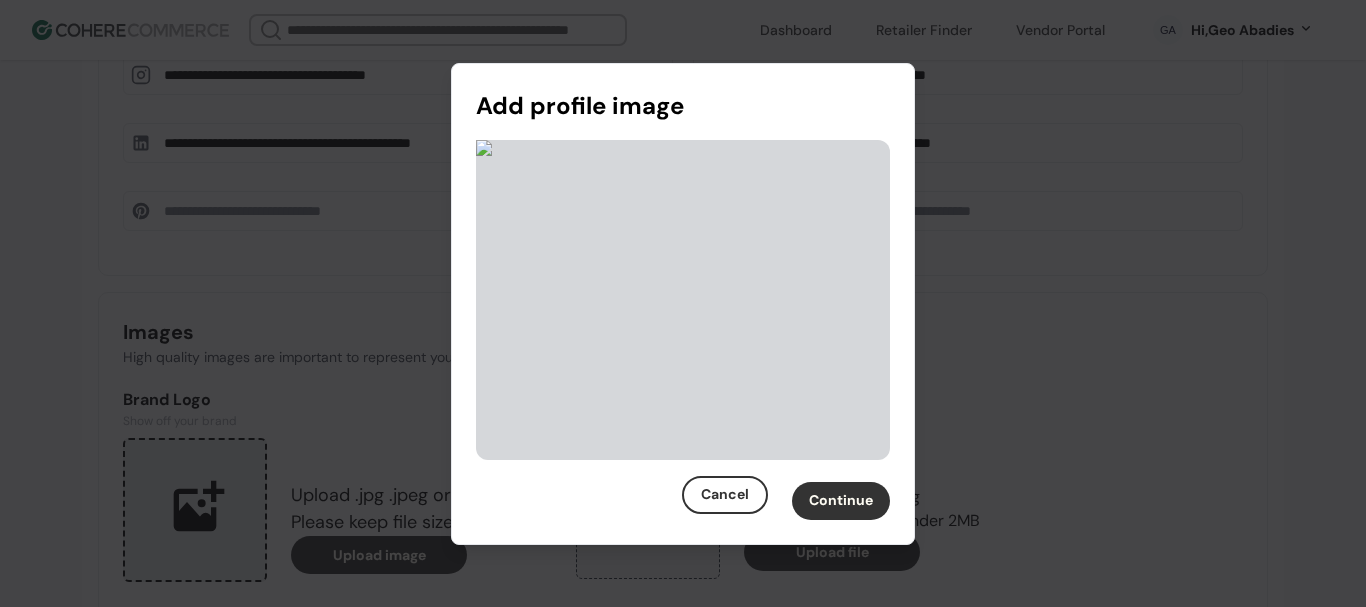 click on "Continue" at bounding box center [841, 501] 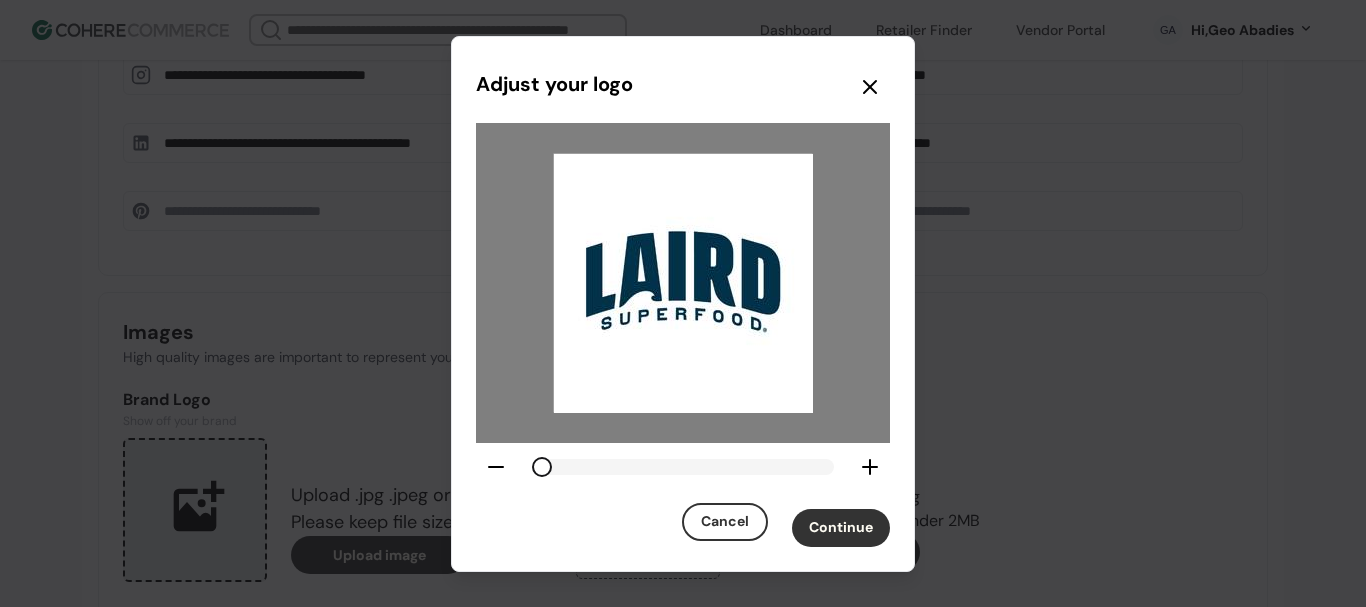 click on "Continue" at bounding box center (841, 528) 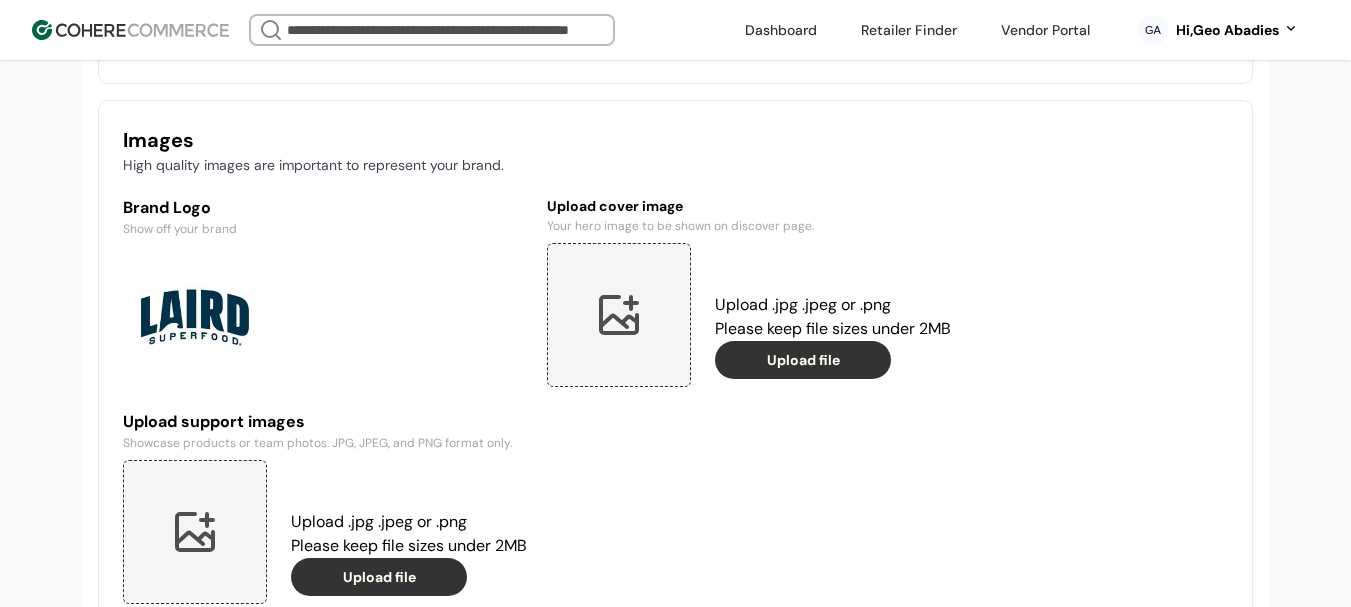 scroll, scrollTop: 1500, scrollLeft: 0, axis: vertical 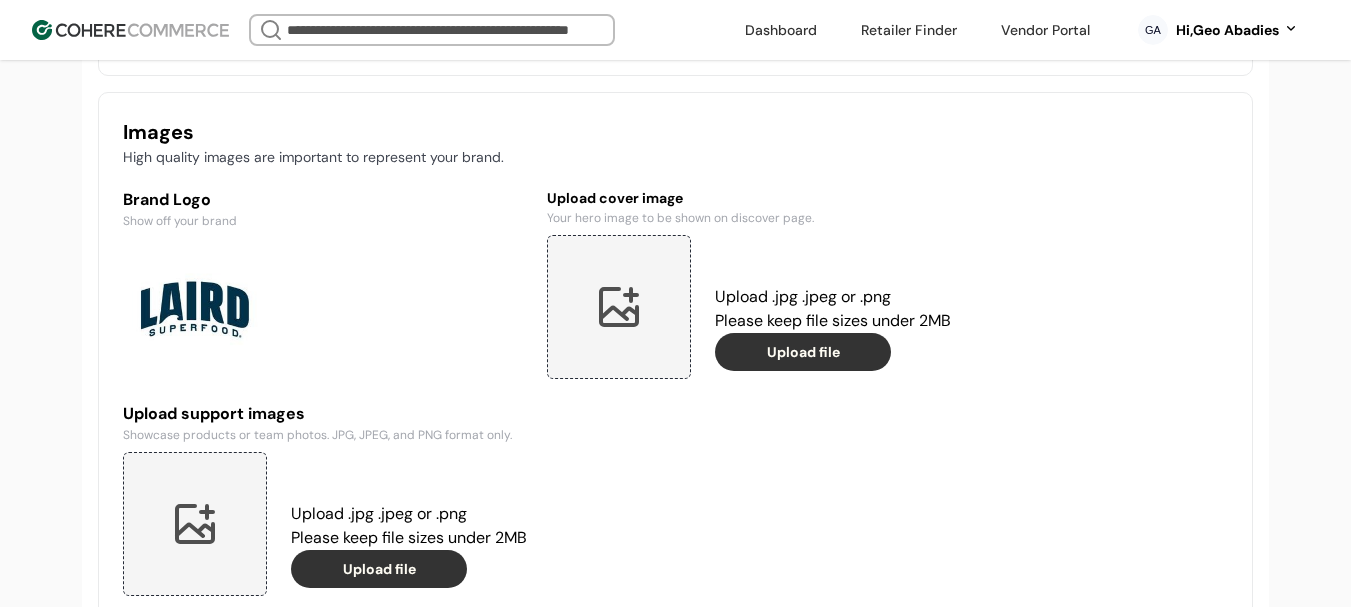 click at bounding box center (619, 307) 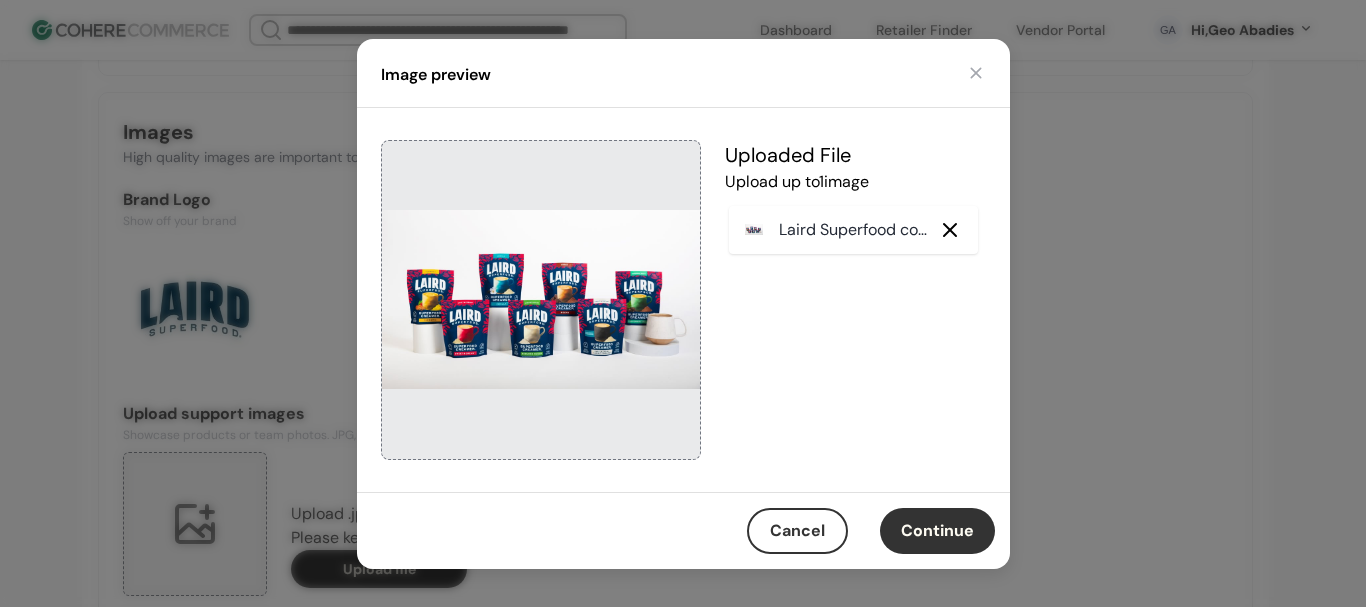 click on "Continue" at bounding box center [937, 531] 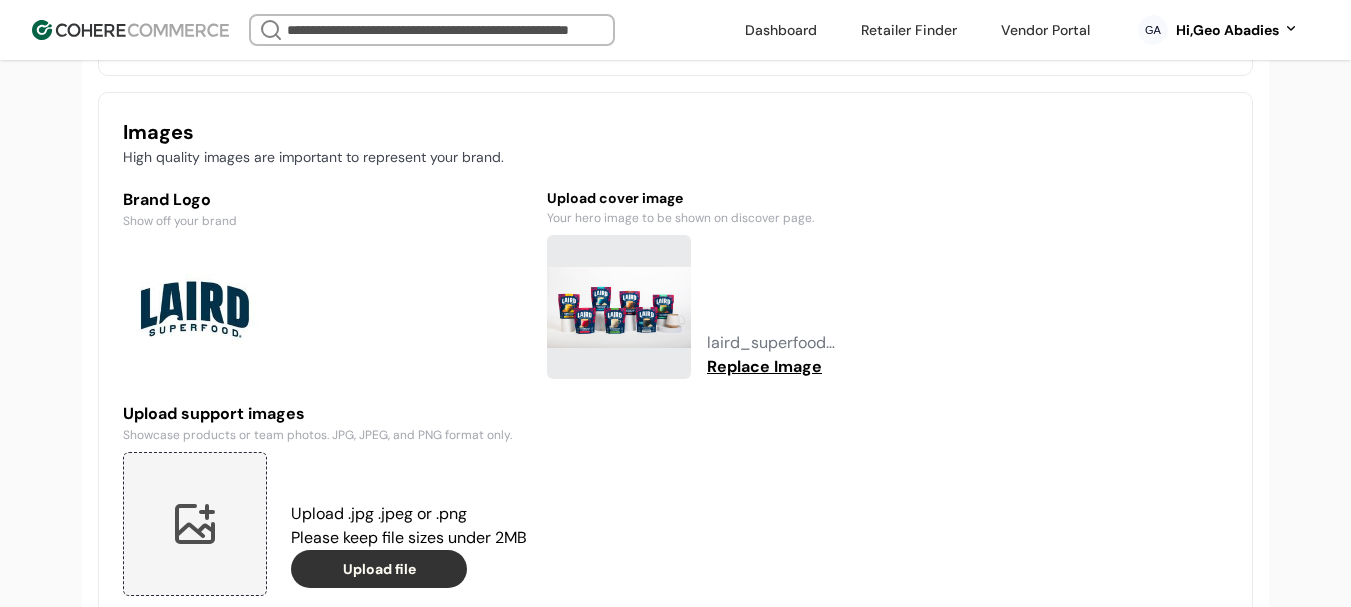 click at bounding box center [195, 524] 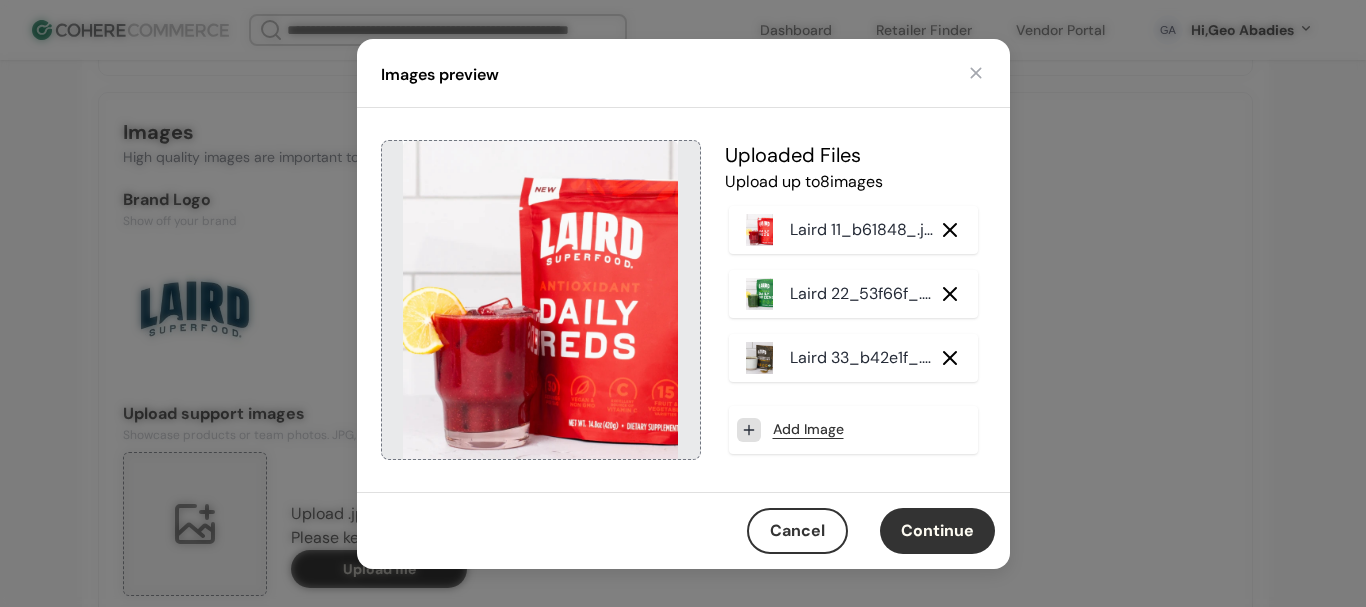 click on "Continue" at bounding box center (937, 531) 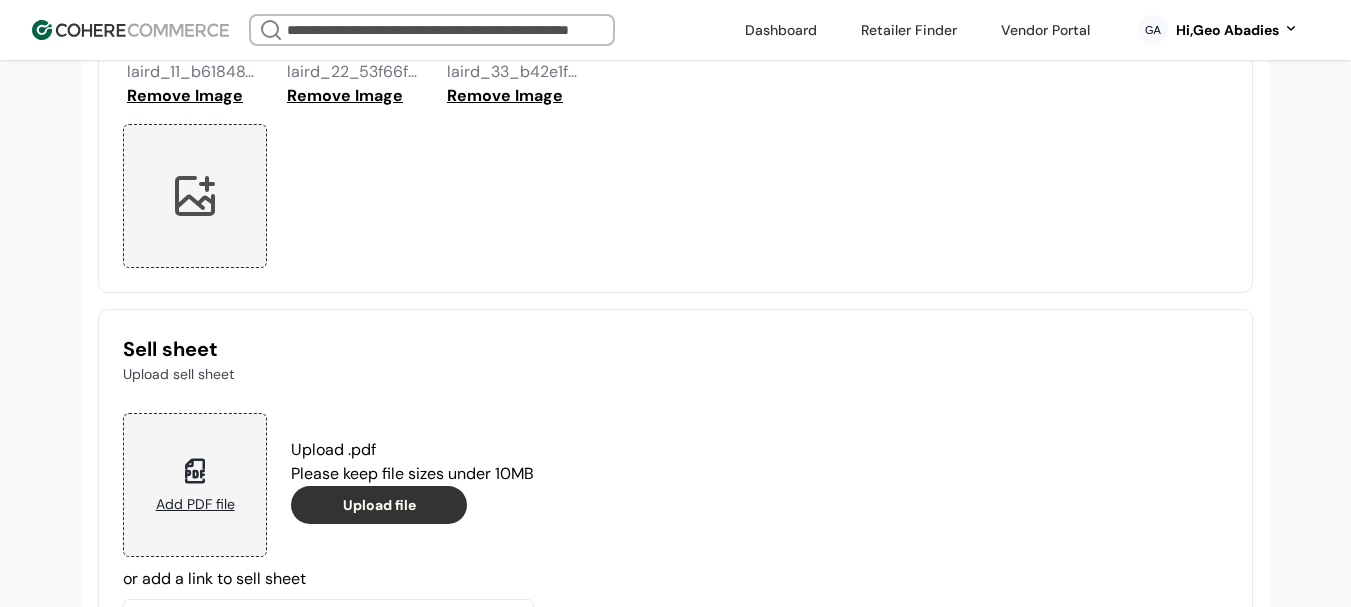 scroll, scrollTop: 2224, scrollLeft: 0, axis: vertical 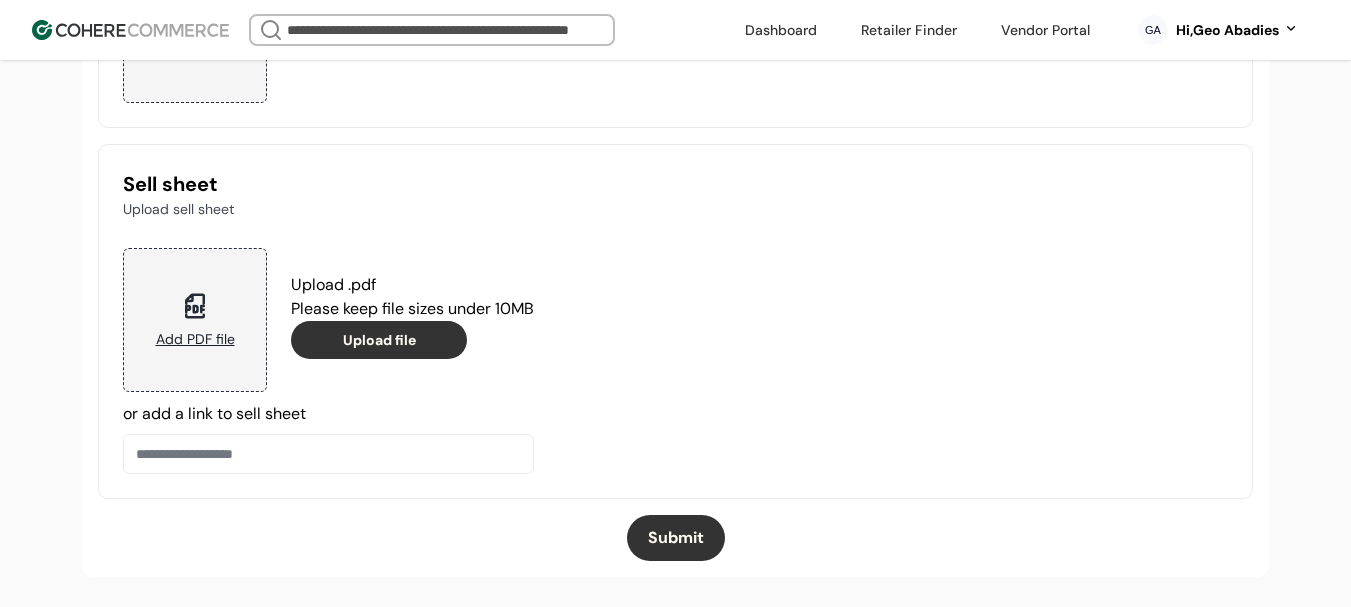 click on "Submit" at bounding box center [676, 538] 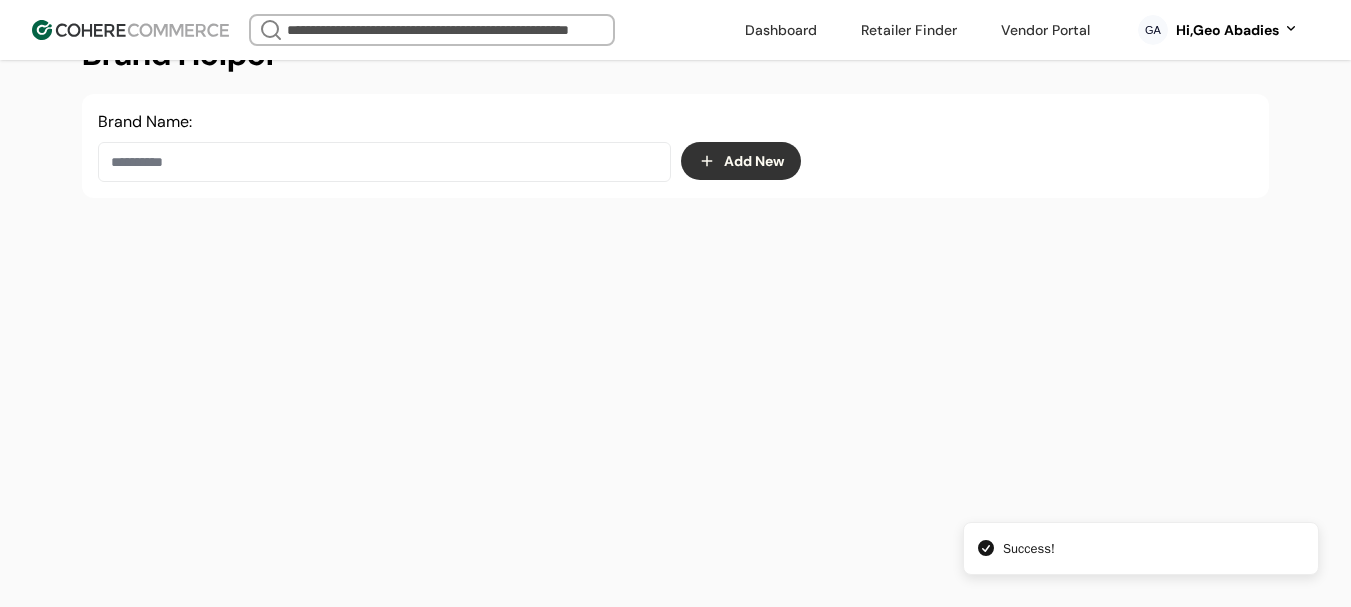 scroll, scrollTop: 337, scrollLeft: 0, axis: vertical 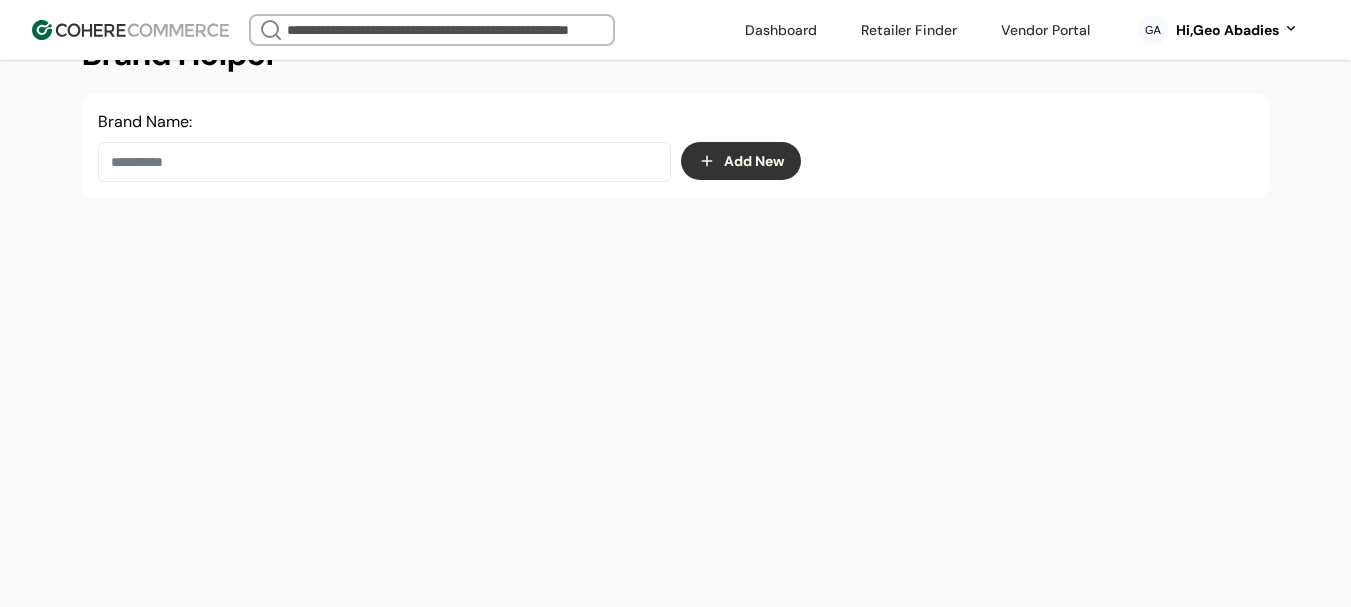 click at bounding box center (384, 162) 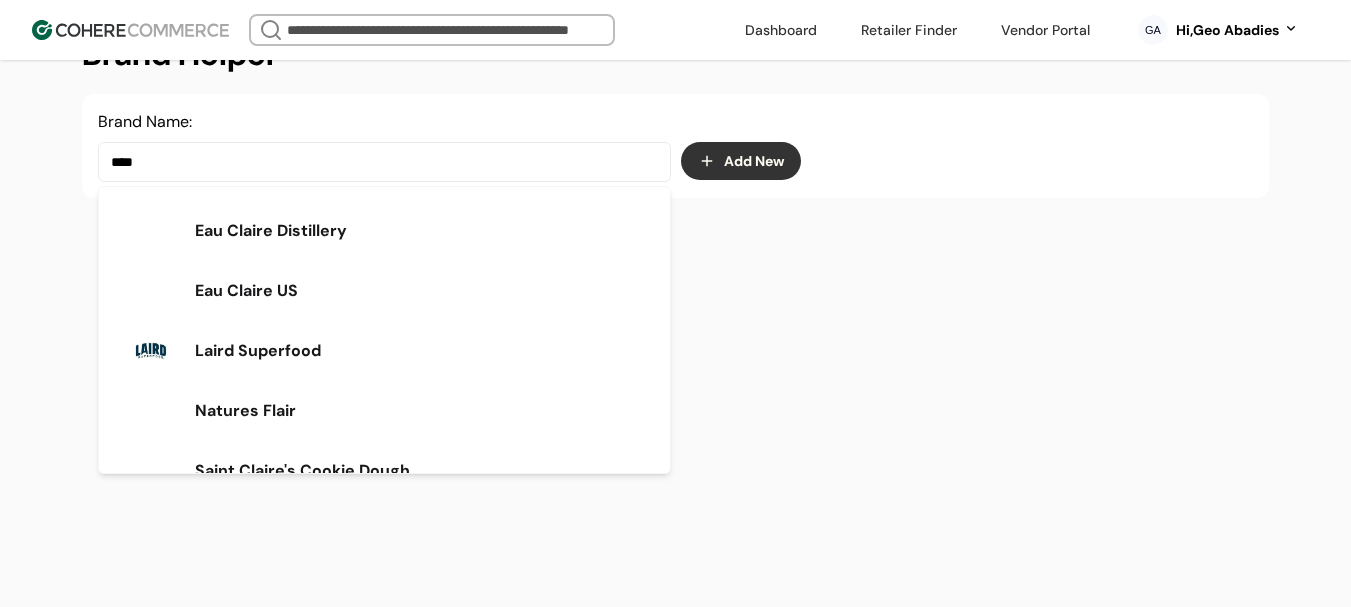 type on "**********" 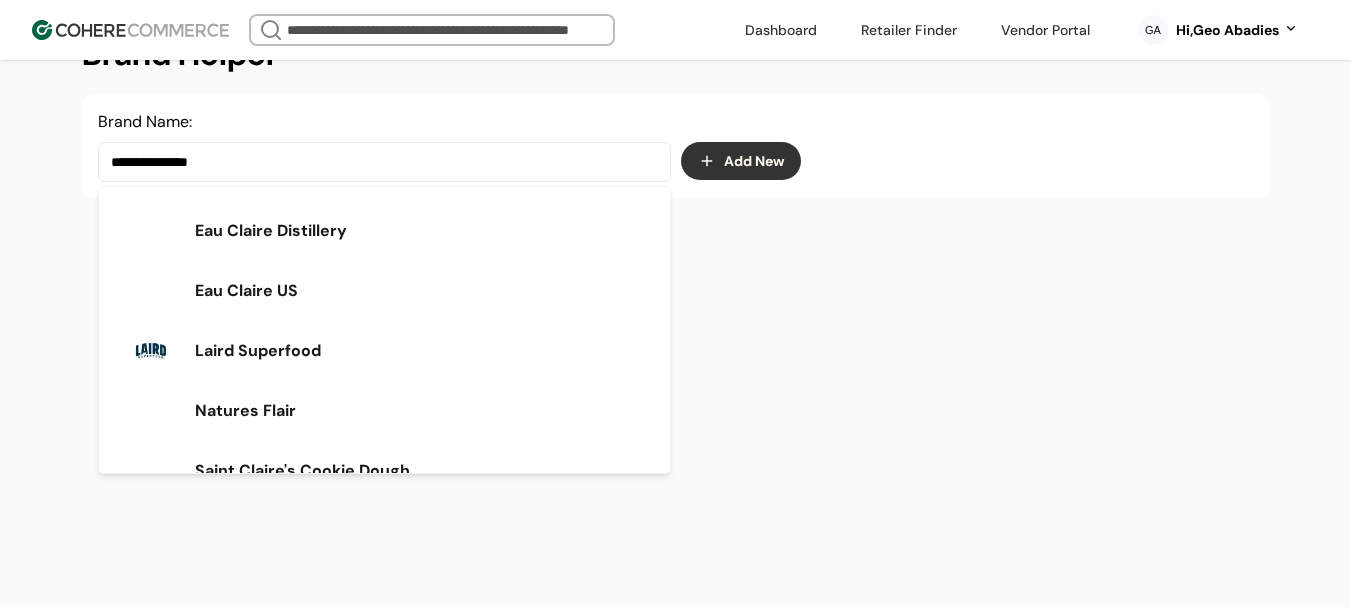 click on "**********" at bounding box center [384, 162] 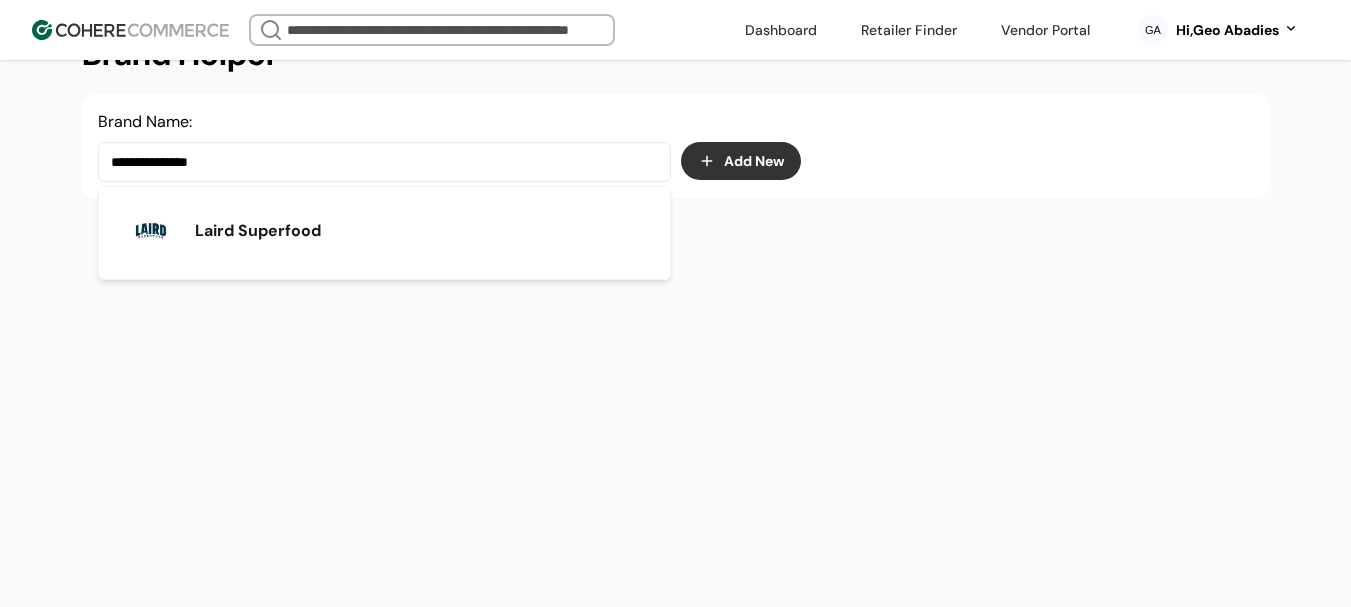 drag, startPoint x: 218, startPoint y: 162, endPoint x: 57, endPoint y: 168, distance: 161.11176 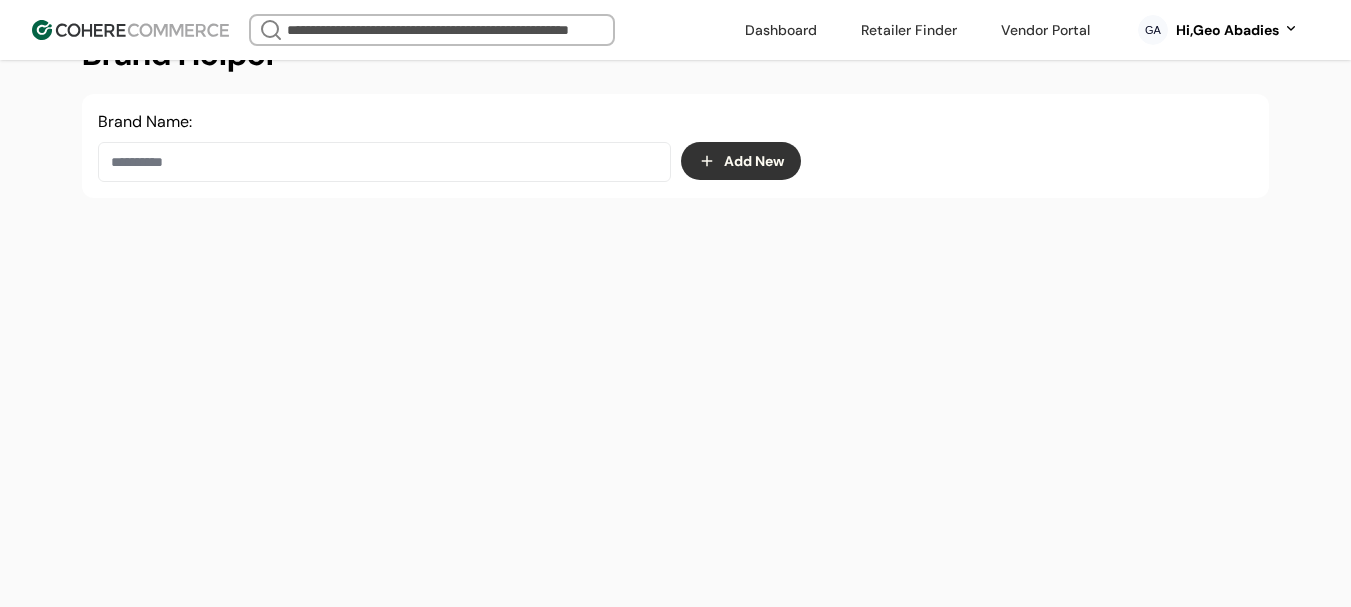 paste on "*******" 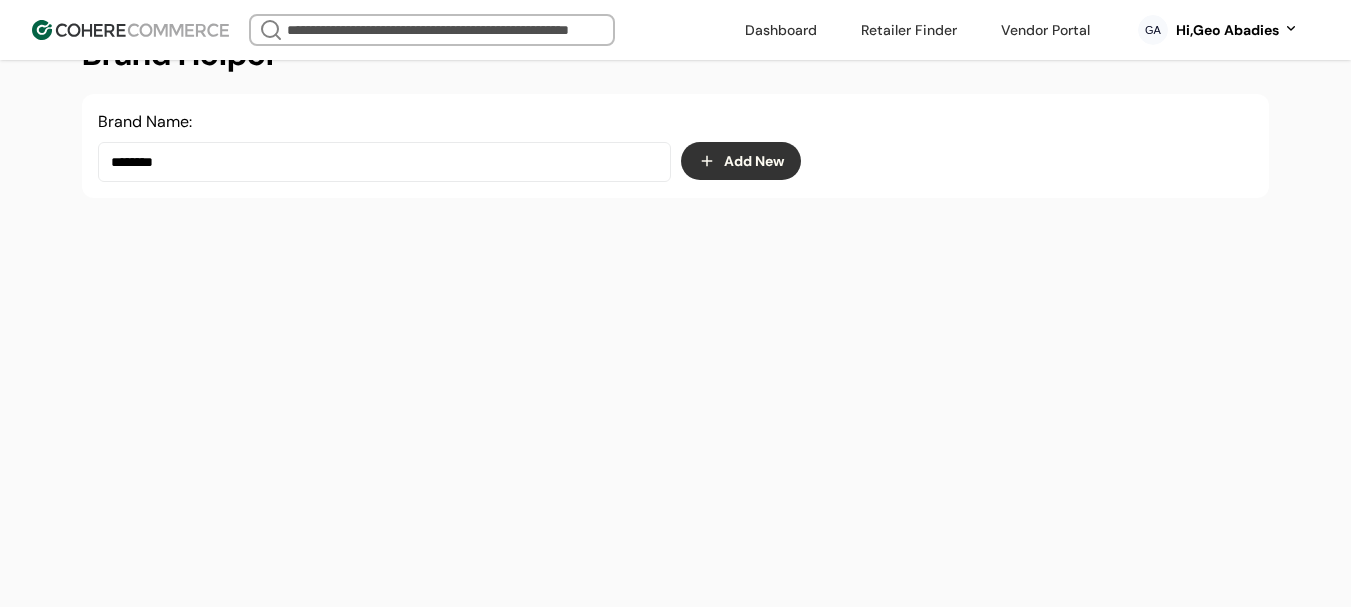 type on "*******" 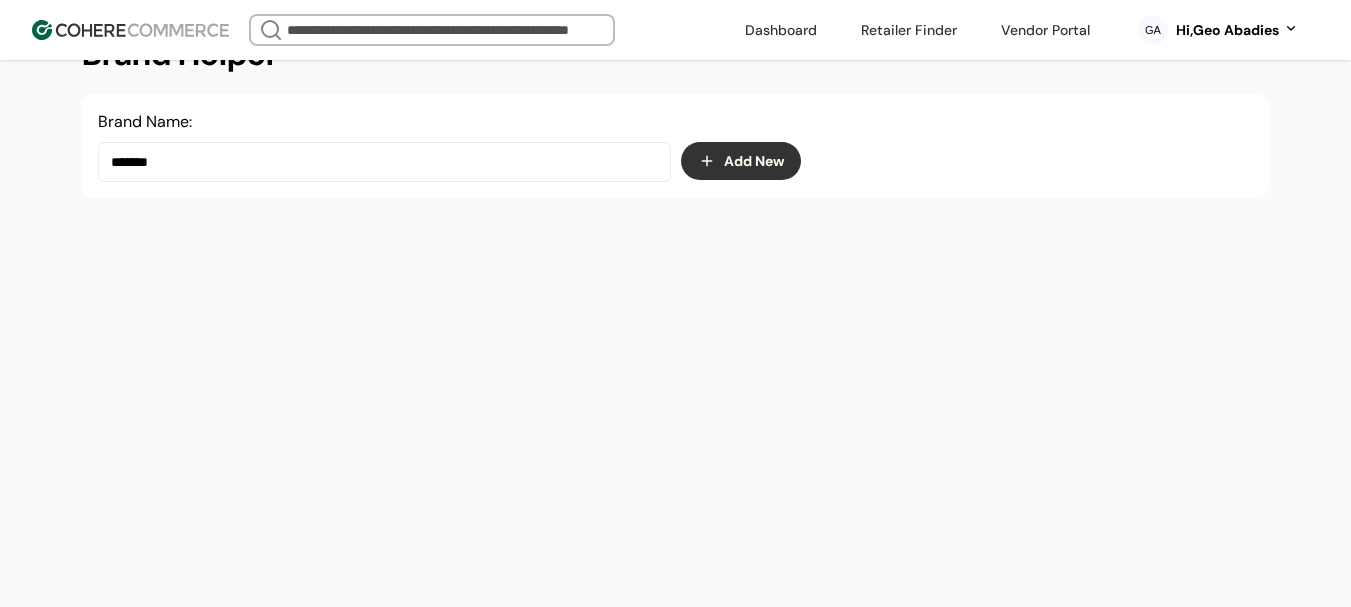 click on "*******" at bounding box center [384, 162] 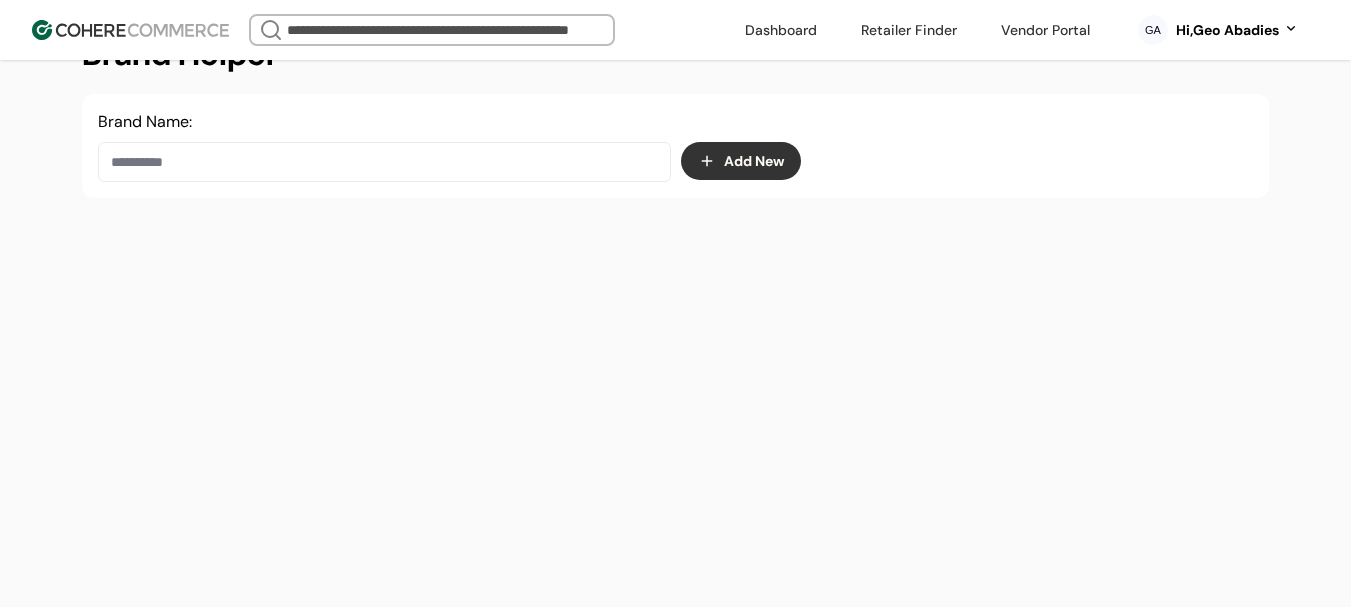 click on "Add New" at bounding box center [741, 161] 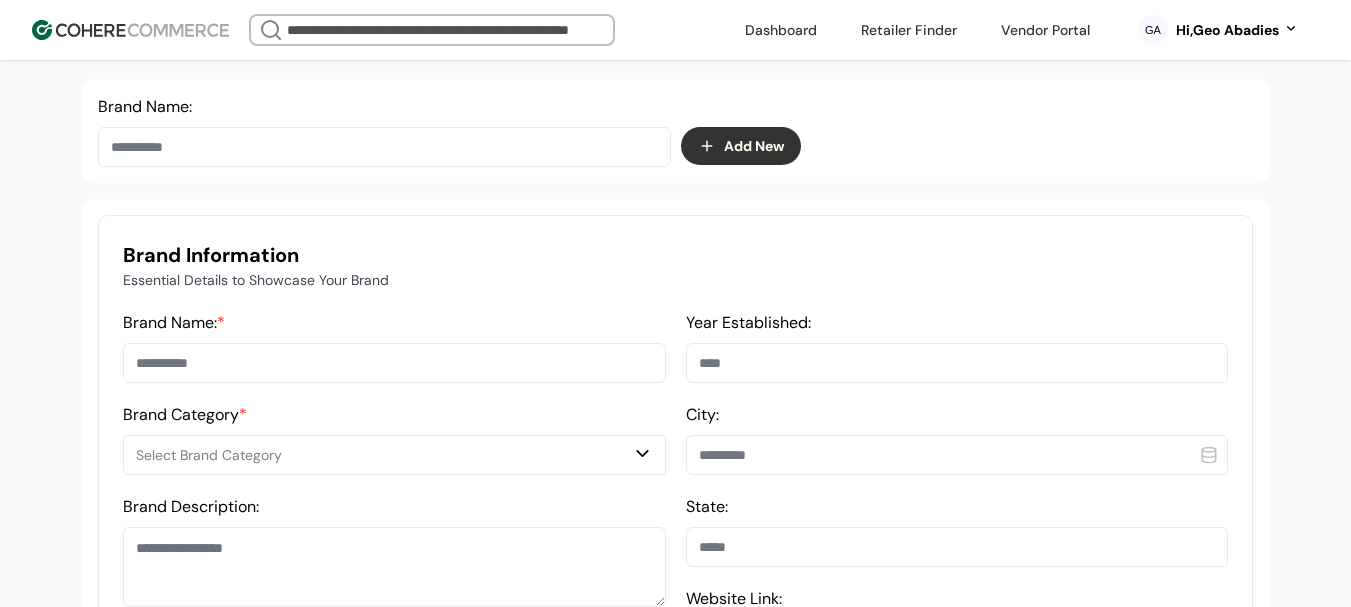 click at bounding box center (394, 363) 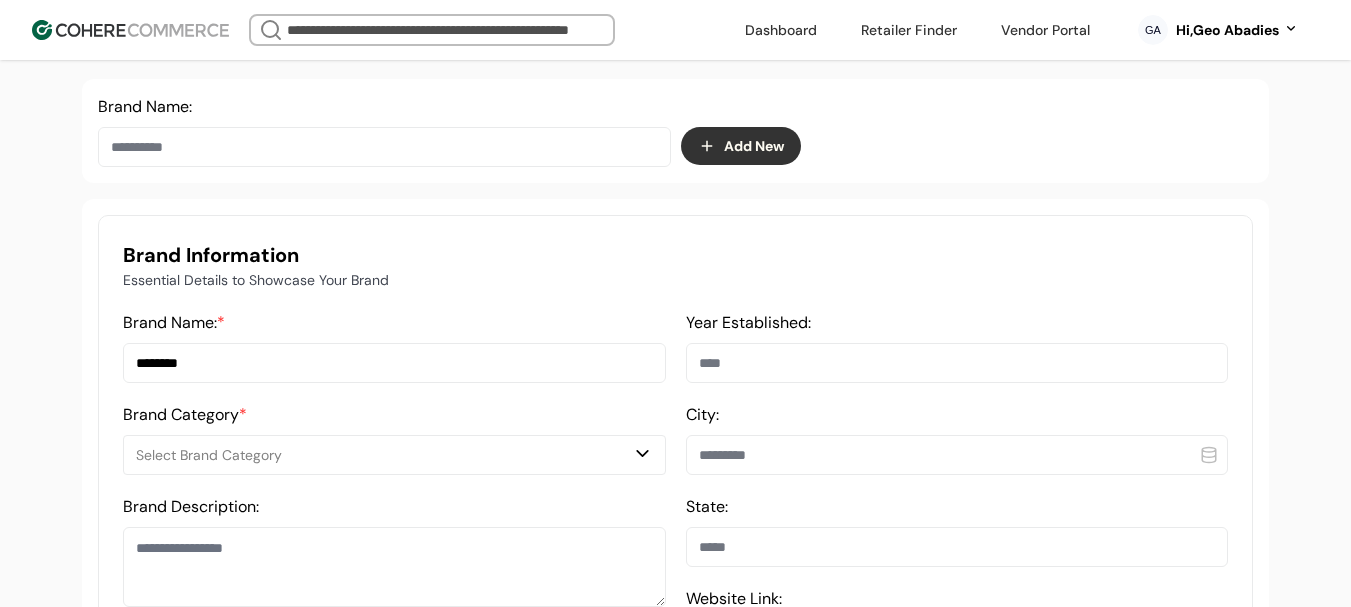 type on "*******" 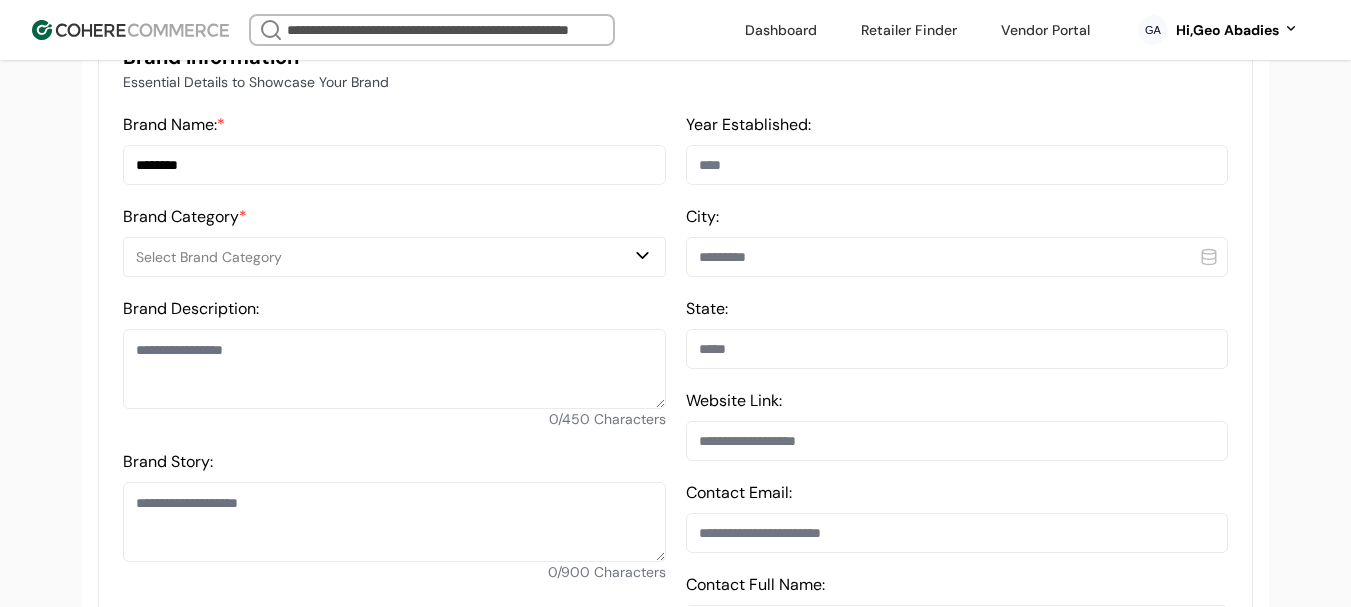 scroll, scrollTop: 537, scrollLeft: 0, axis: vertical 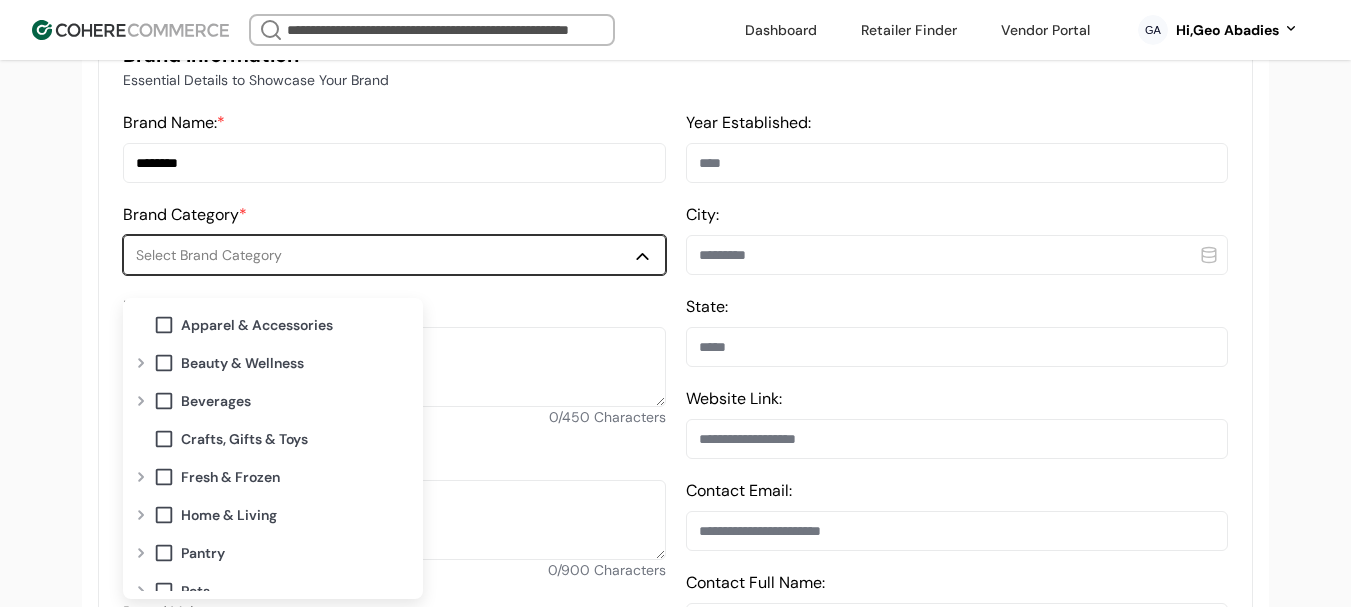 click on "Select Brand Category" at bounding box center [384, 255] 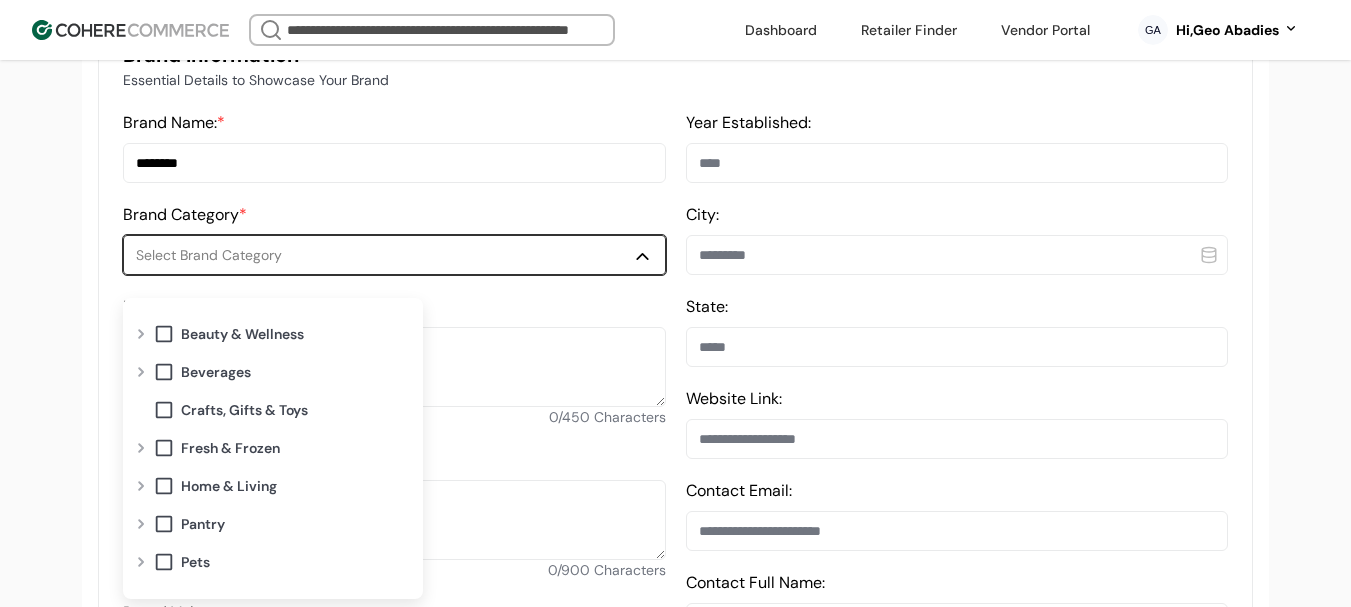 scroll, scrollTop: 57, scrollLeft: 0, axis: vertical 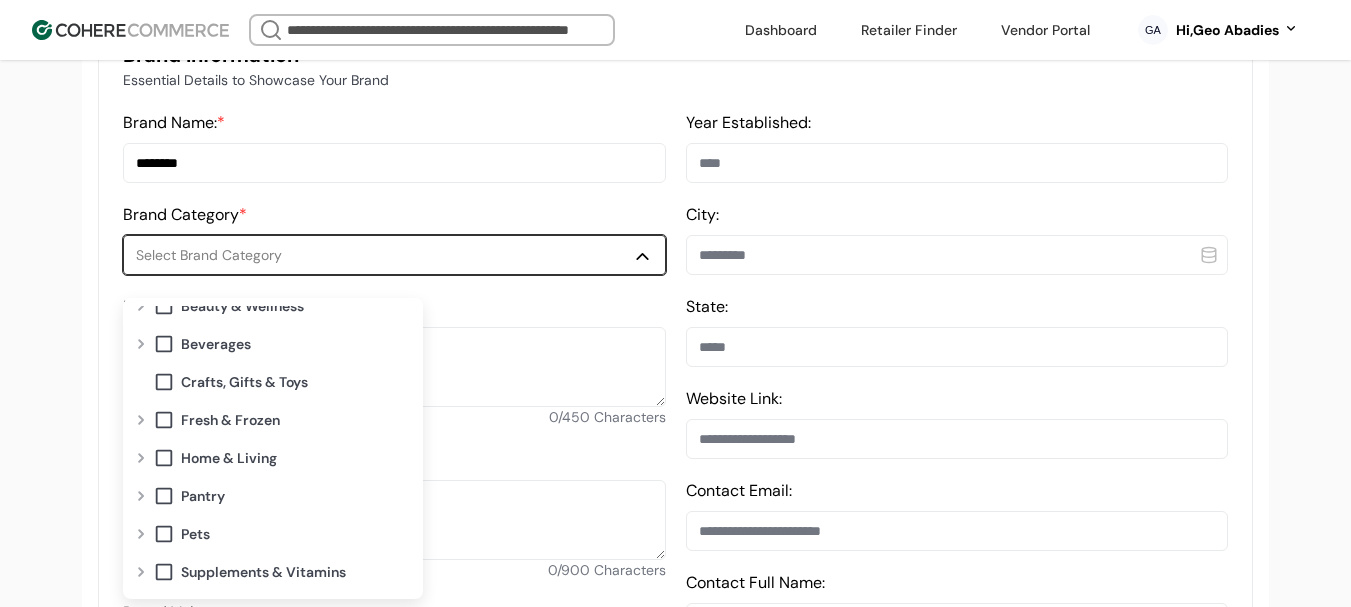 click at bounding box center [141, 344] 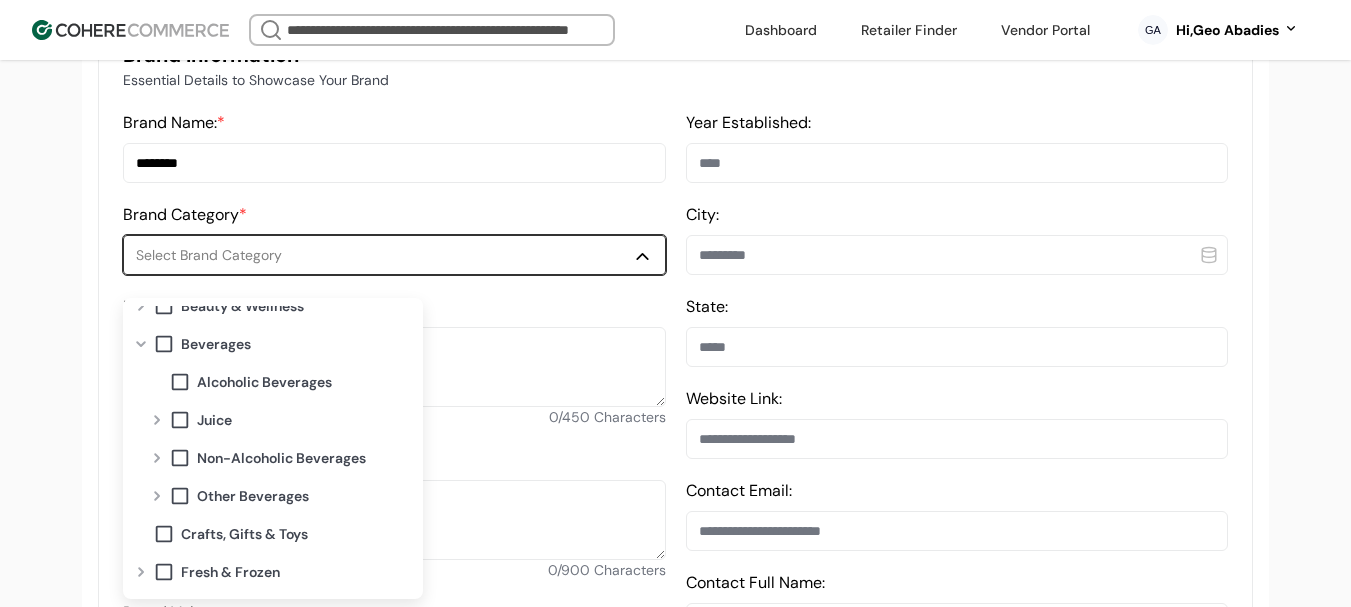 click at bounding box center (157, 458) 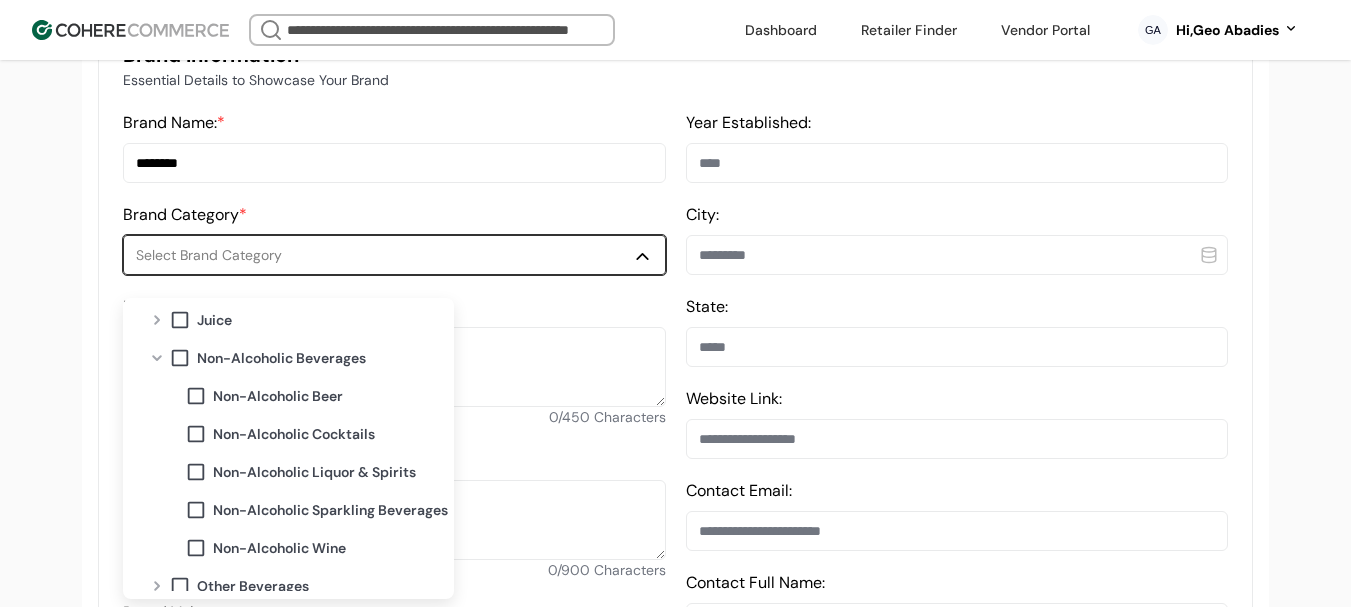 scroll, scrollTop: 257, scrollLeft: 0, axis: vertical 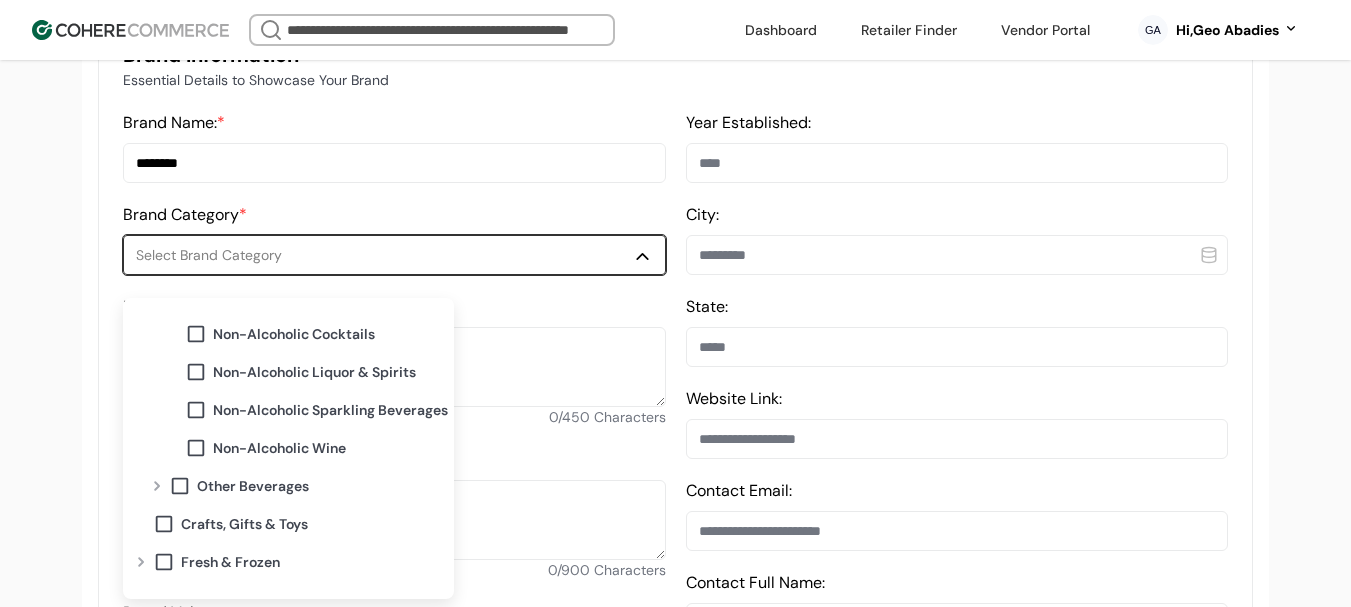 click at bounding box center (157, 486) 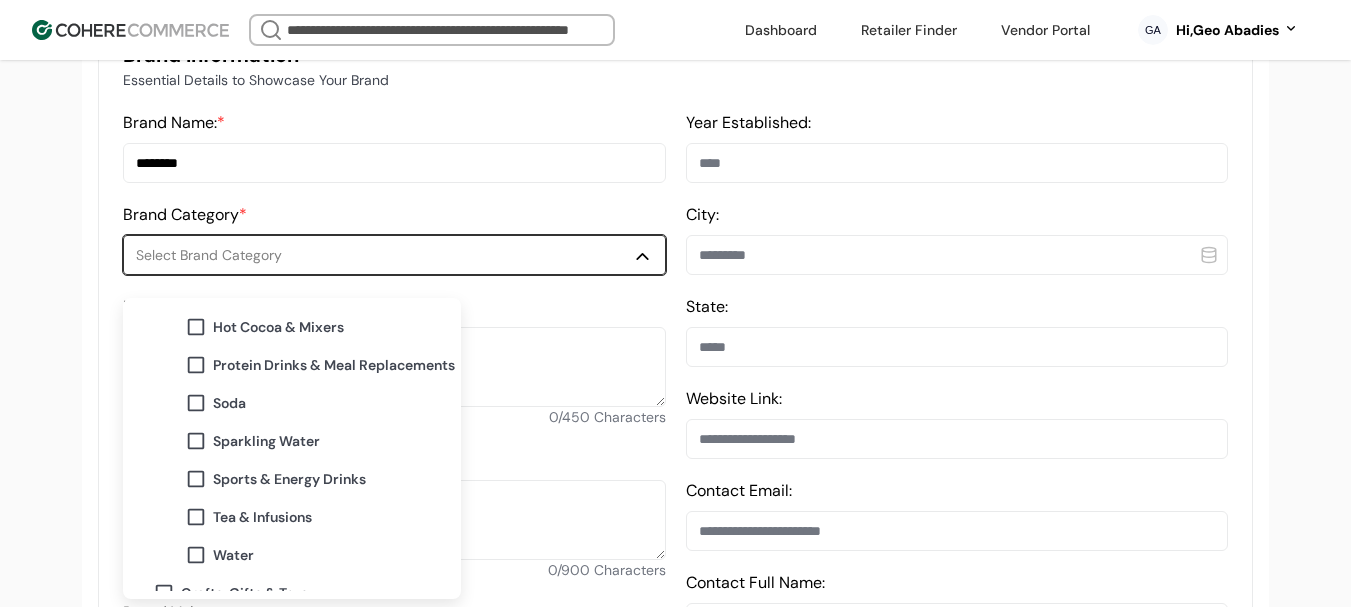 scroll, scrollTop: 557, scrollLeft: 0, axis: vertical 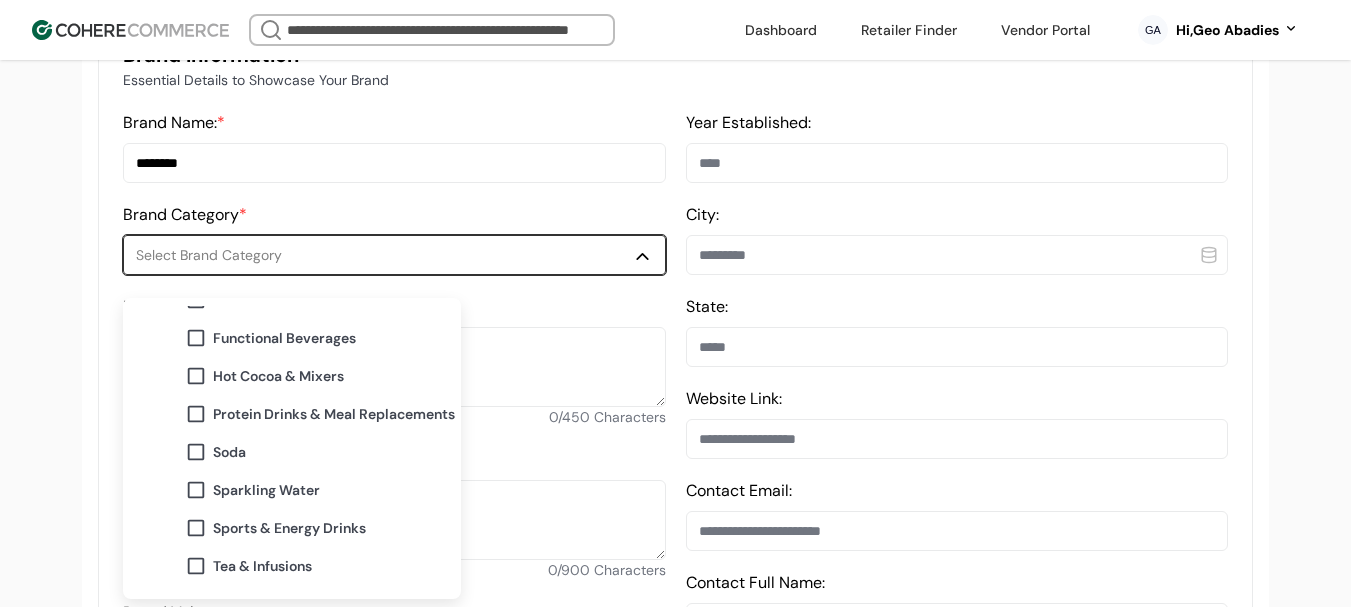click on "Functional Beverages" at bounding box center (284, 338) 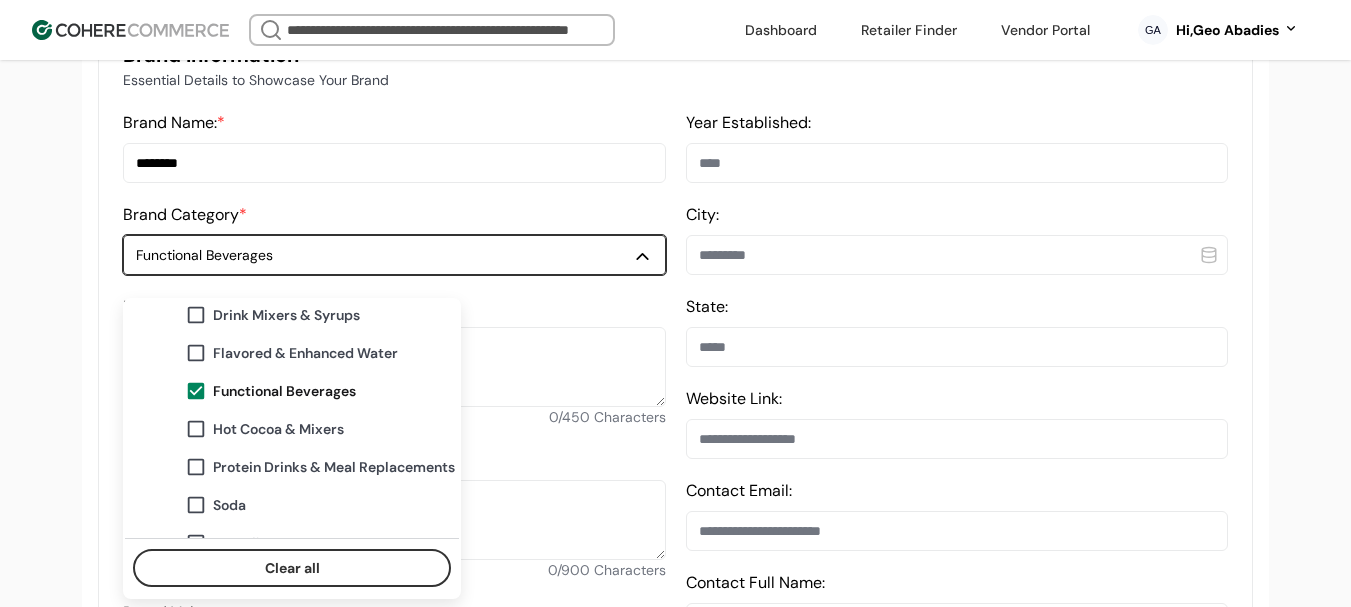 scroll, scrollTop: 457, scrollLeft: 0, axis: vertical 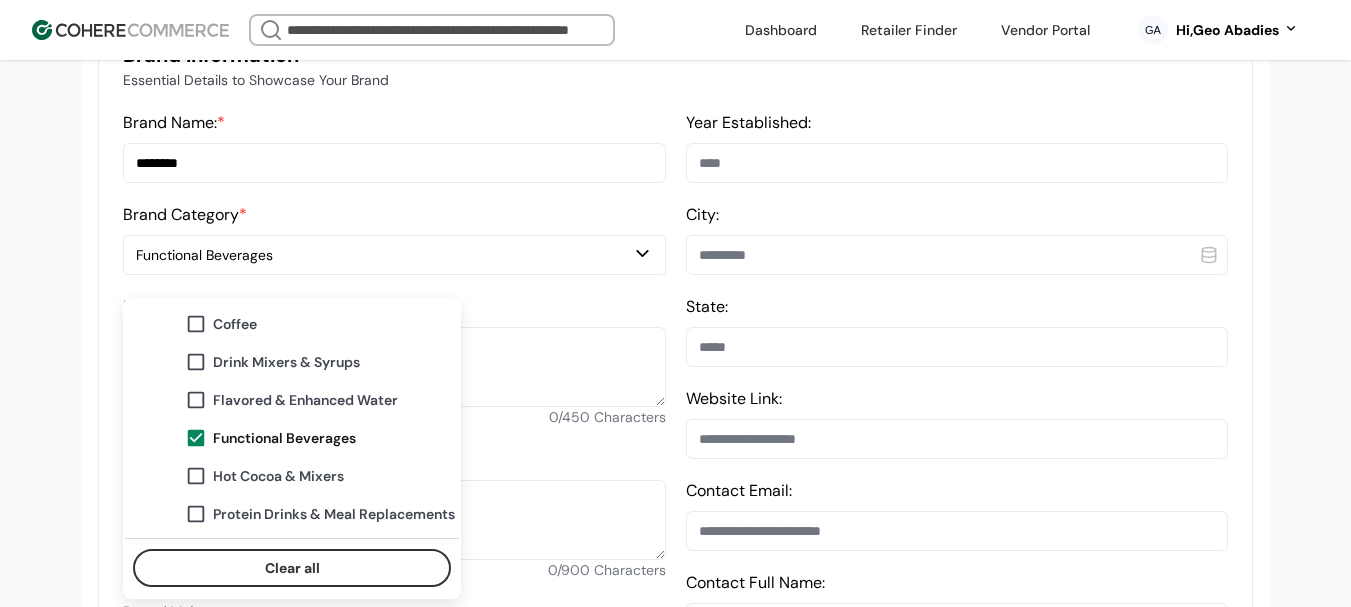 click on "Brand Helper Brand Name: Add New Brand Information Essential Details to Showcase Your Brand Brand Name:  * ******* Brand Category  * Functional Beverages Brand Description: 0 / 450   Characters Brand Story: 0 / 900   Characters Brand Values: Select Brand Values Year Established: City: State: Website Link: Contact Email: Contact Full Name: Social Media Add links to your social media profile to create more trust  Other Link Images High quality images are important to represent your brand. Brand Logo Show off your brand Upload .jpg .jpeg or .png Please keep file sizes under 2MB Upload image Upload cover image Your hero image to be shown on discover page. Upload .jpg .jpeg or .png Please keep file sizes under 2MB Upload file Upload support images Showcase products or team photos. JPG, JPEG, and PNG format only. Upload .jpg .jpeg or .png Please keep file sizes under 2MB Upload file Sell sheet Upload sell sheet Add PDF file Upload .pdf Please keep file sizes under 10MB Upload file Remove File Submit" at bounding box center (675, 924) 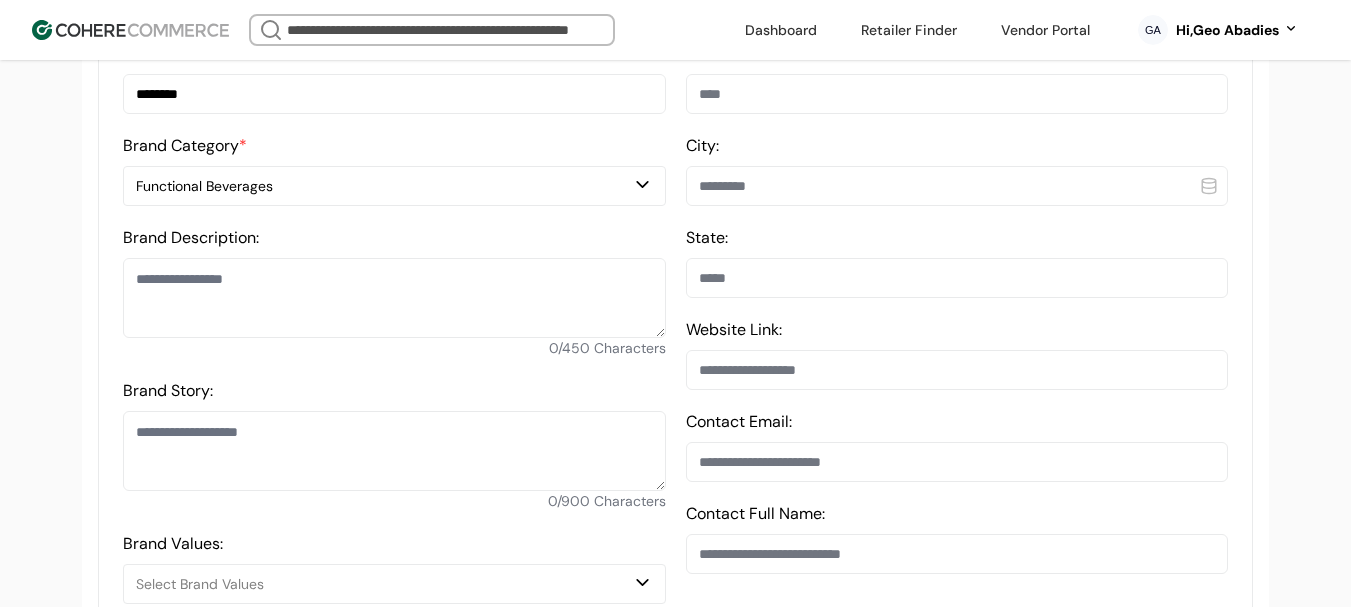 scroll, scrollTop: 637, scrollLeft: 0, axis: vertical 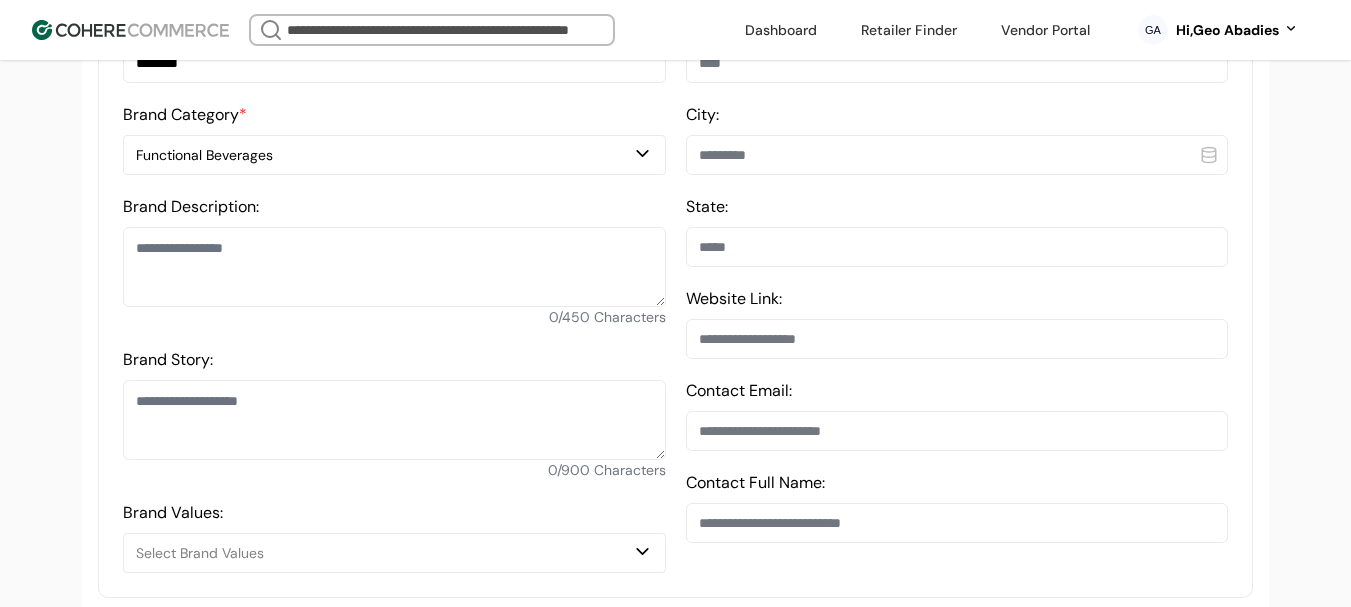 click at bounding box center (394, 267) 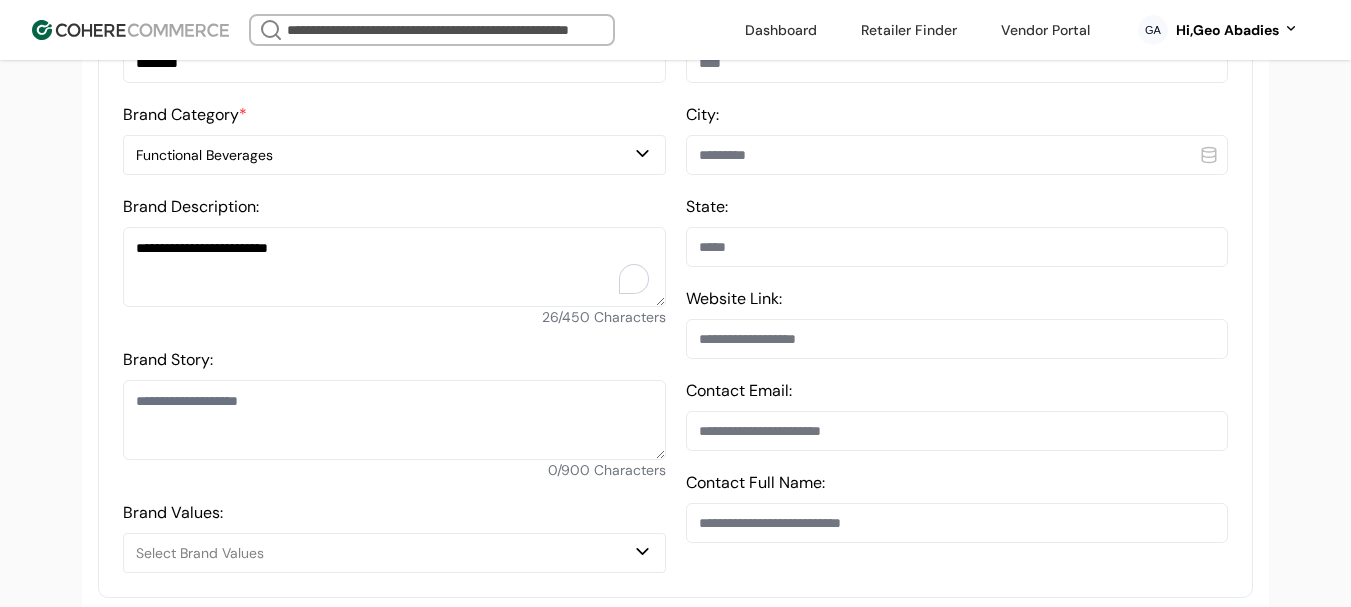 type on "**********" 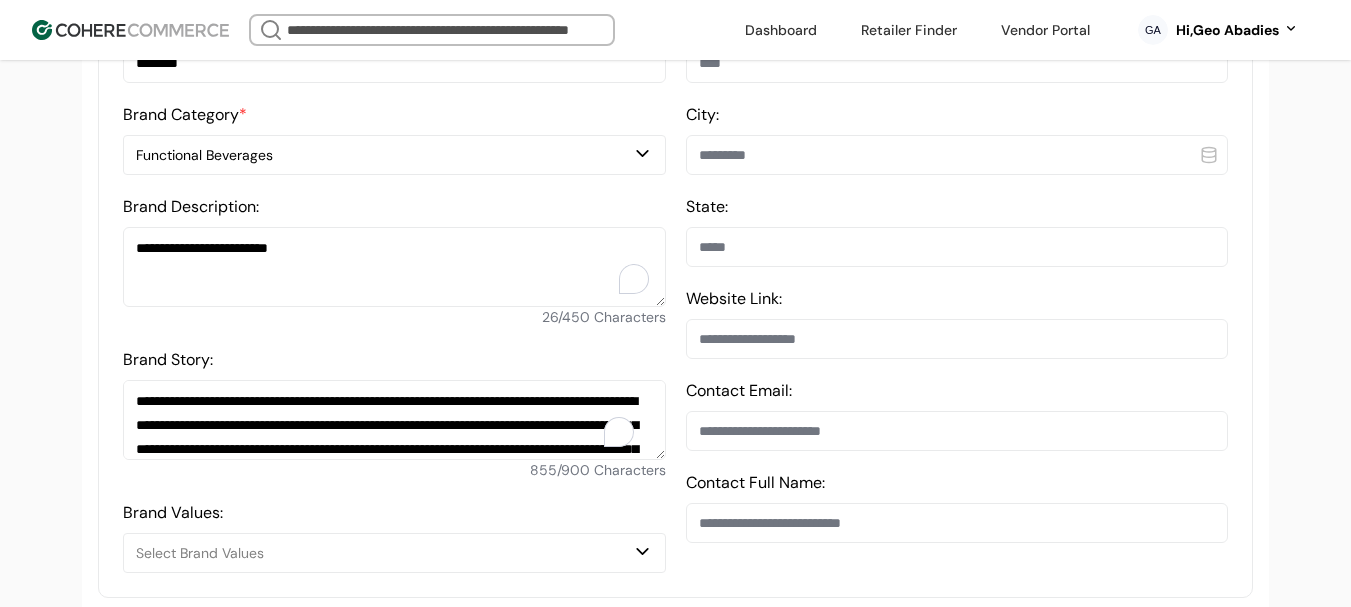 scroll, scrollTop: 727, scrollLeft: 0, axis: vertical 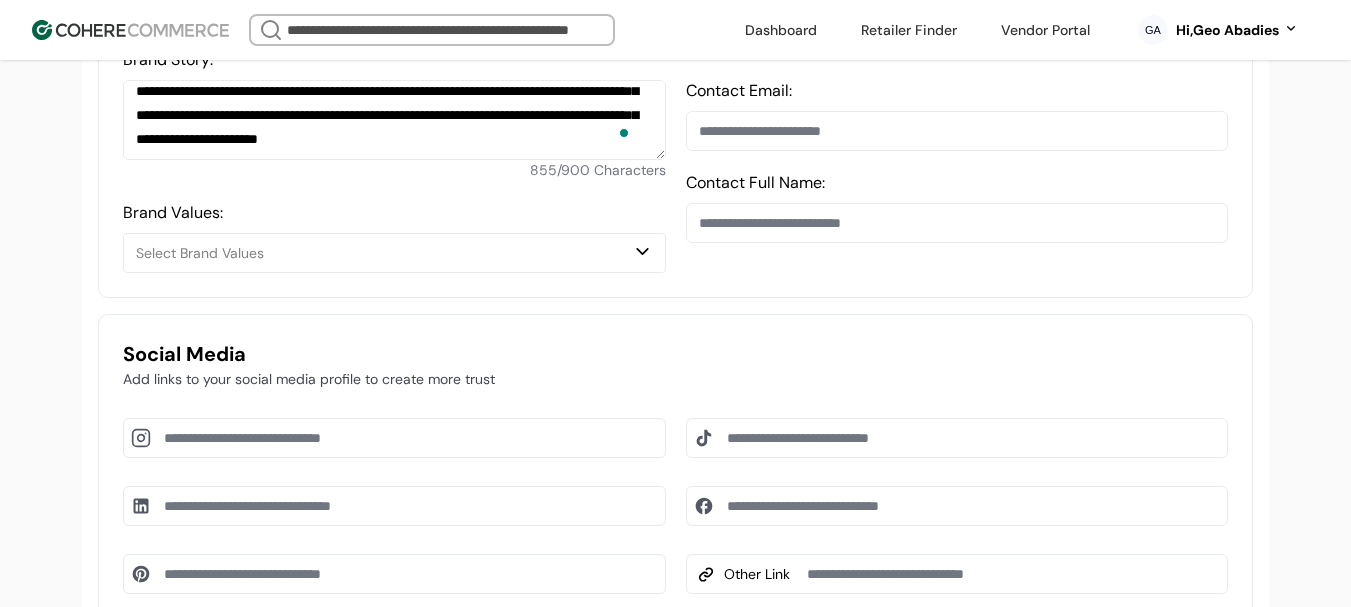 type on "**********" 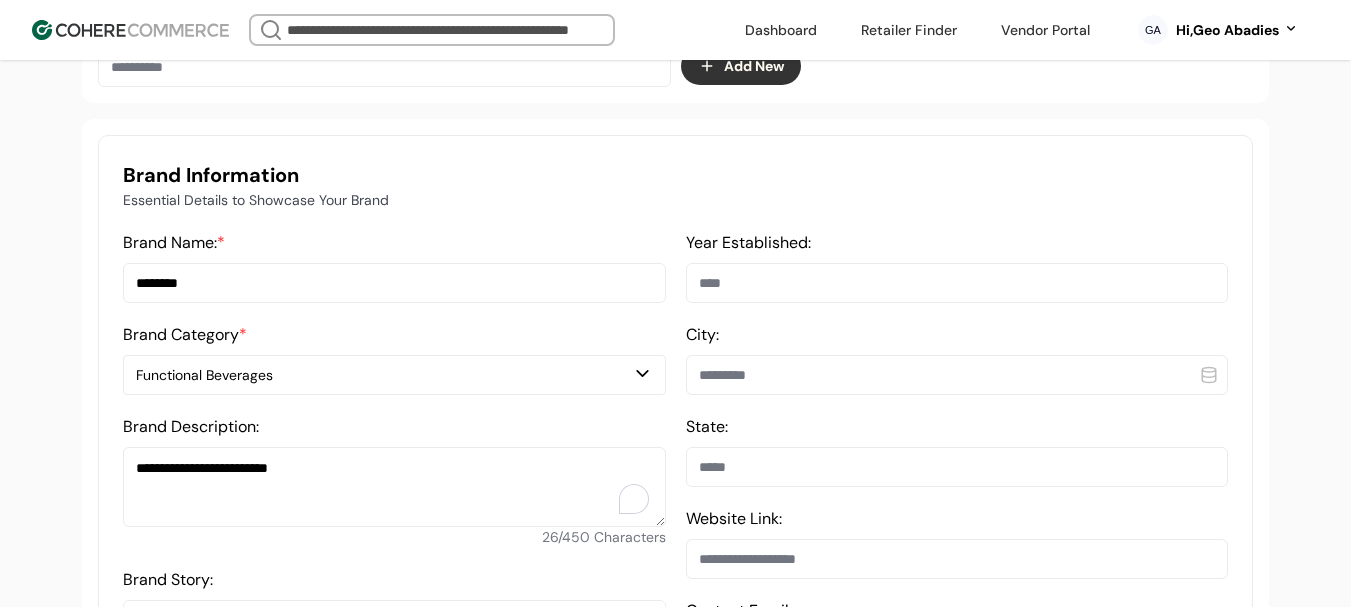 scroll, scrollTop: 237, scrollLeft: 0, axis: vertical 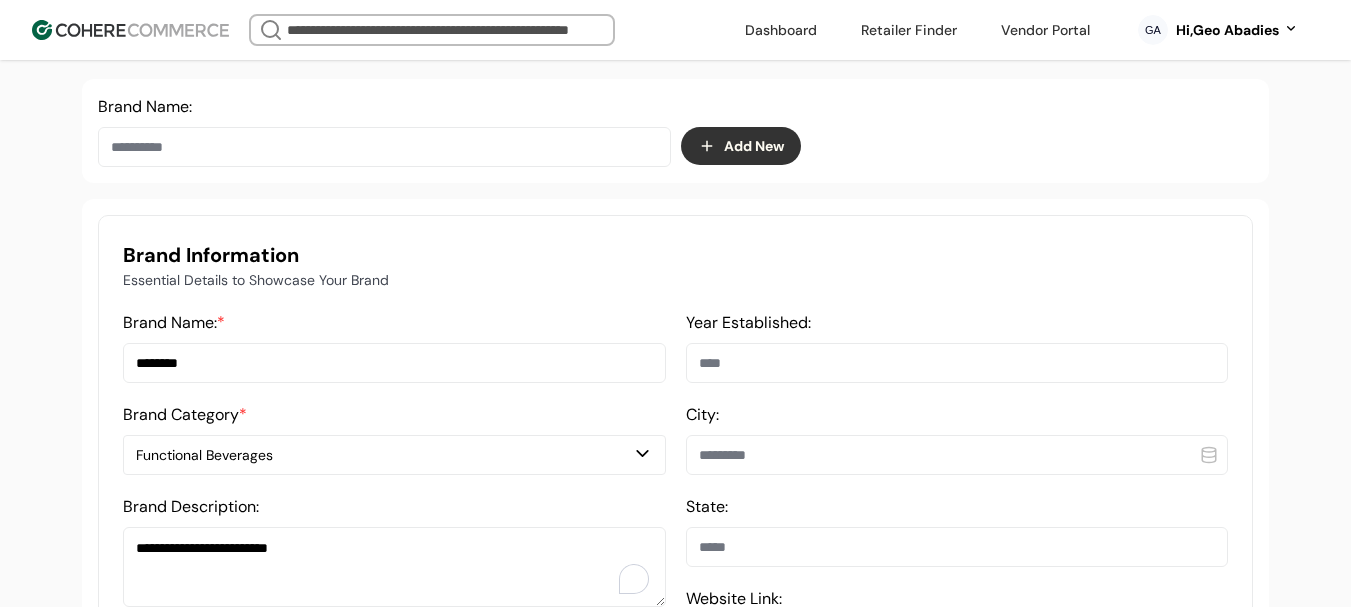 click at bounding box center [957, 363] 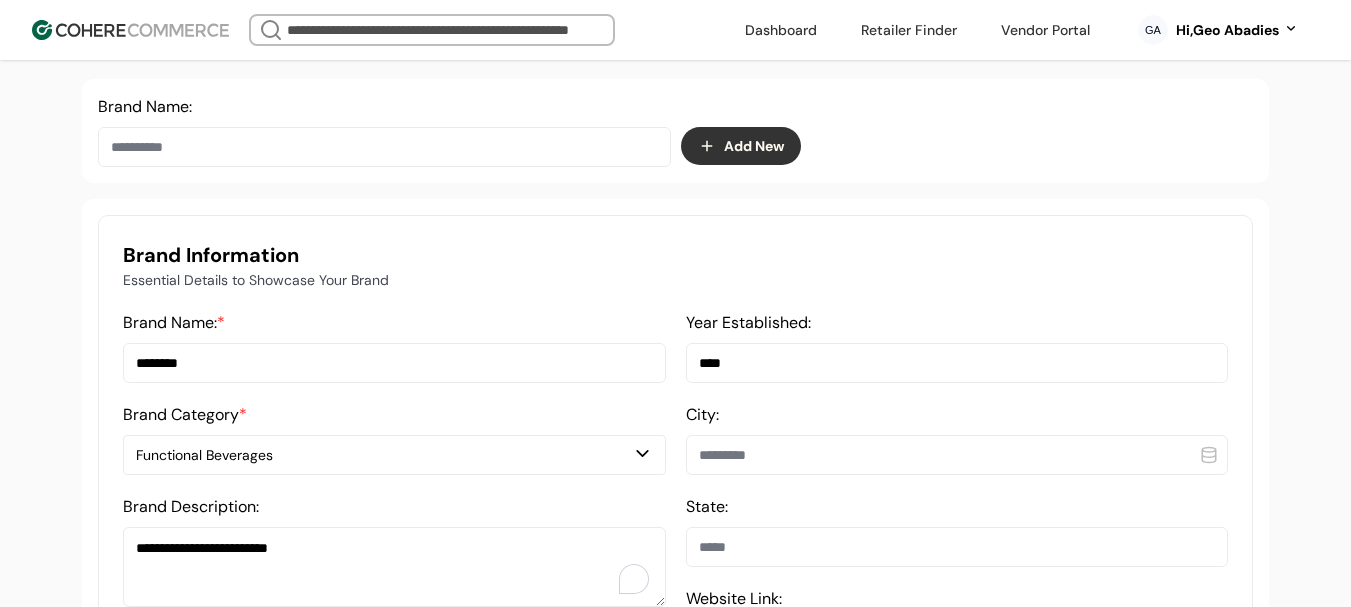 type on "****" 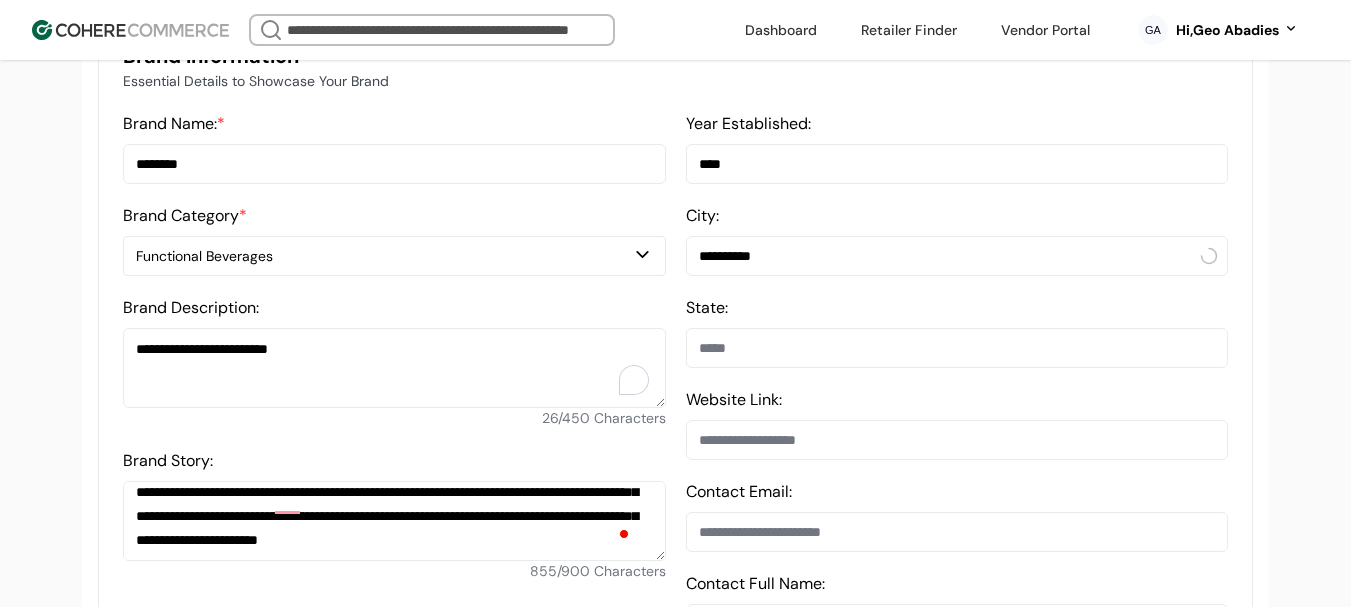 scroll, scrollTop: 537, scrollLeft: 0, axis: vertical 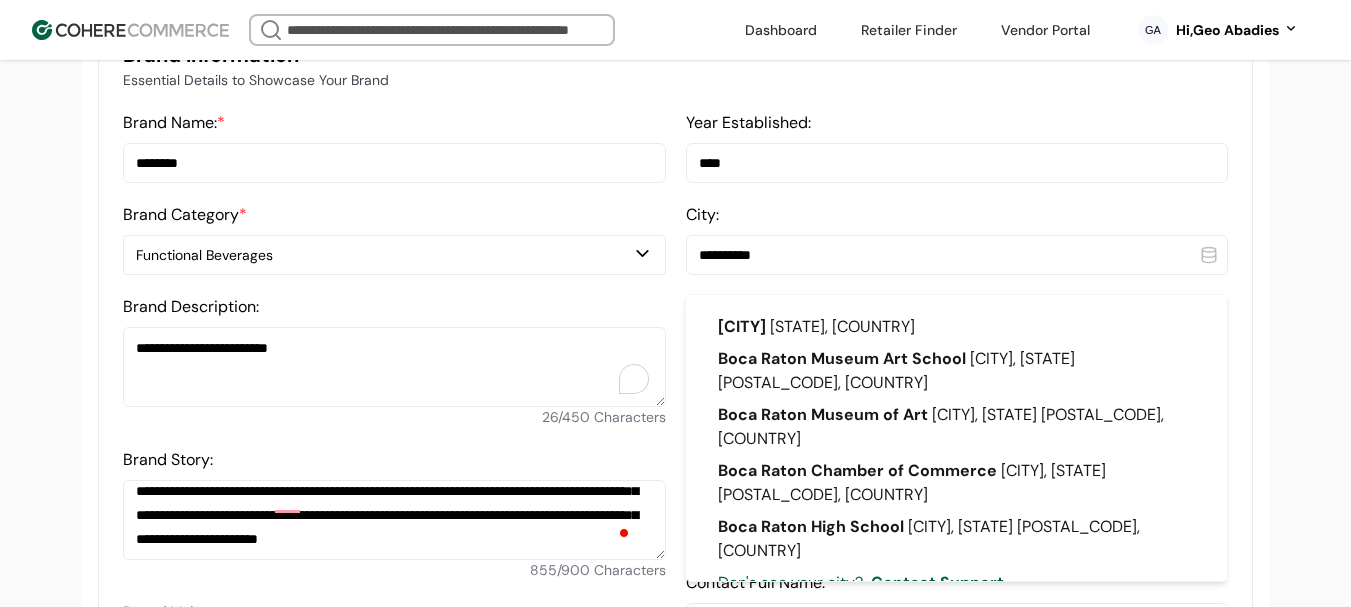 type on "**********" 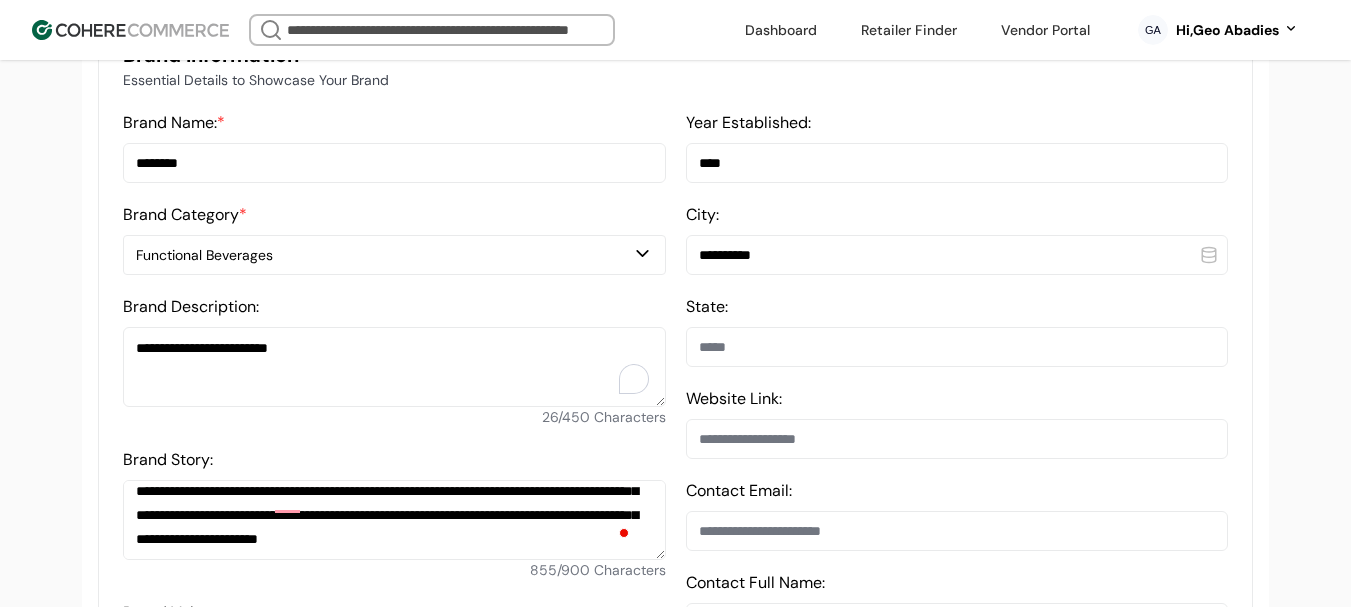 click on "**********" at bounding box center [957, 255] 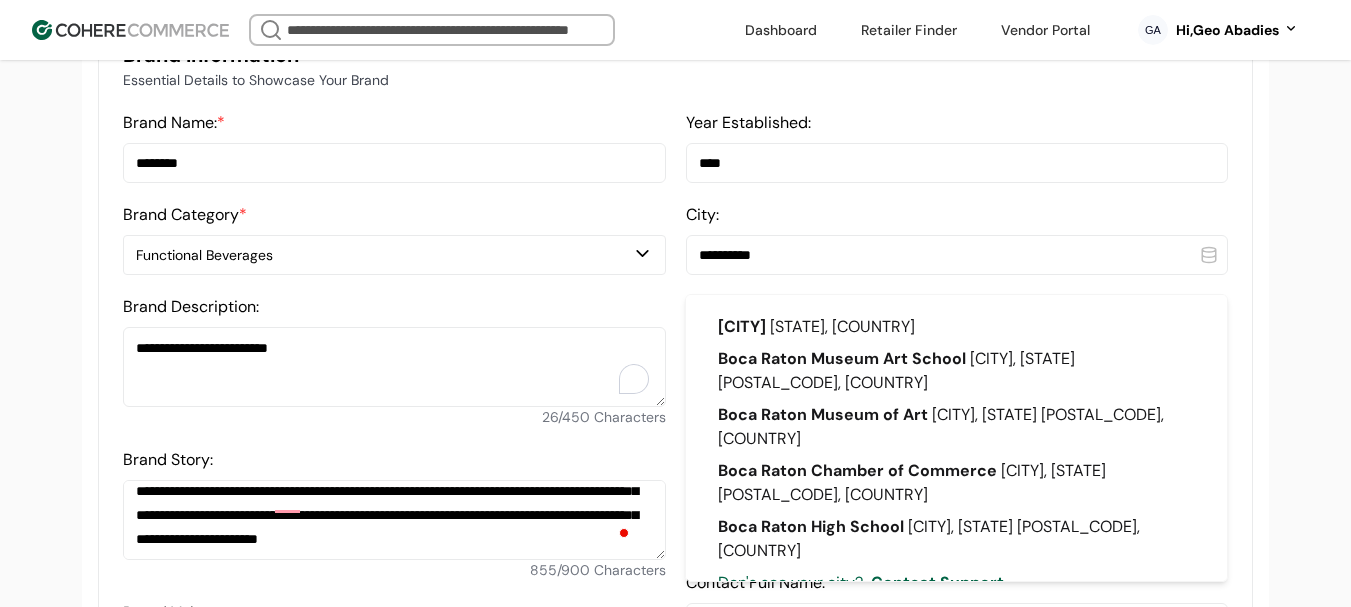 drag, startPoint x: 844, startPoint y: 332, endPoint x: 844, endPoint y: 318, distance: 14 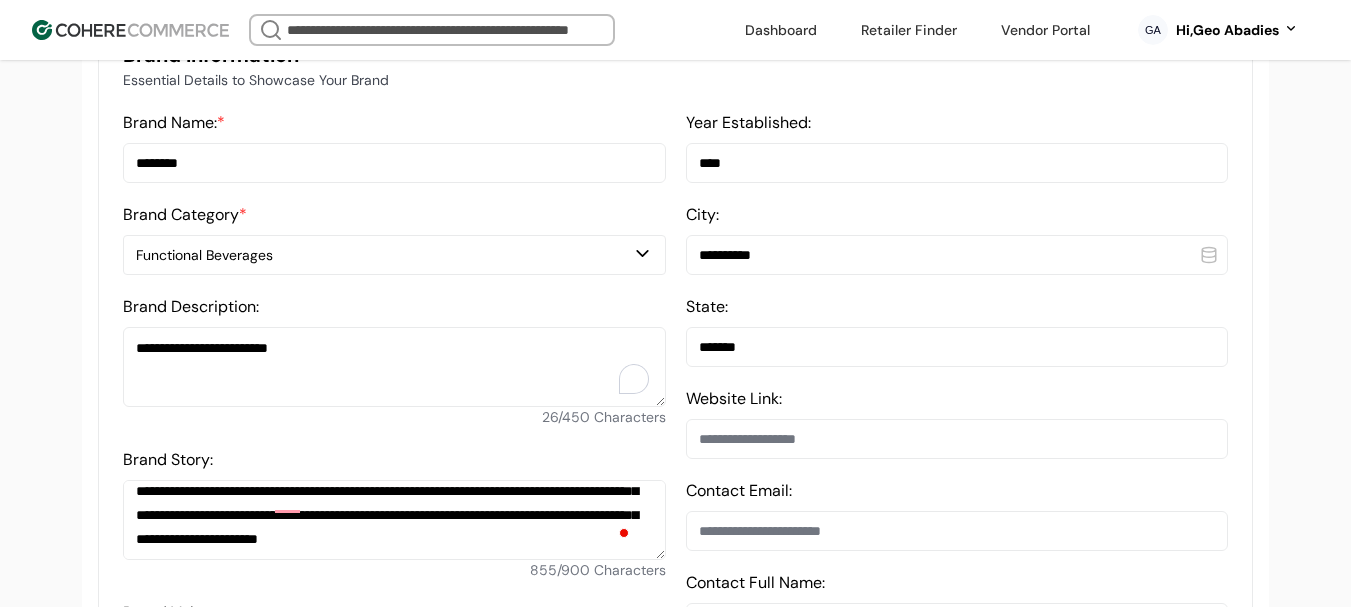 drag, startPoint x: 757, startPoint y: 458, endPoint x: 779, endPoint y: 348, distance: 112.17843 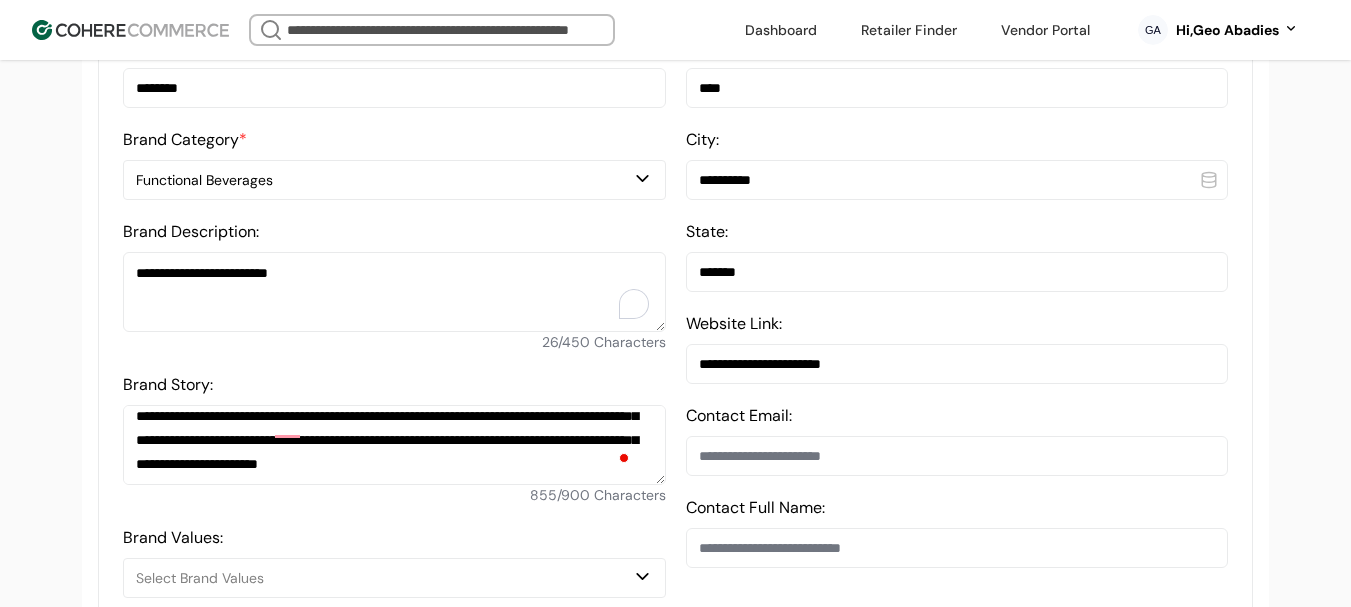 scroll, scrollTop: 737, scrollLeft: 0, axis: vertical 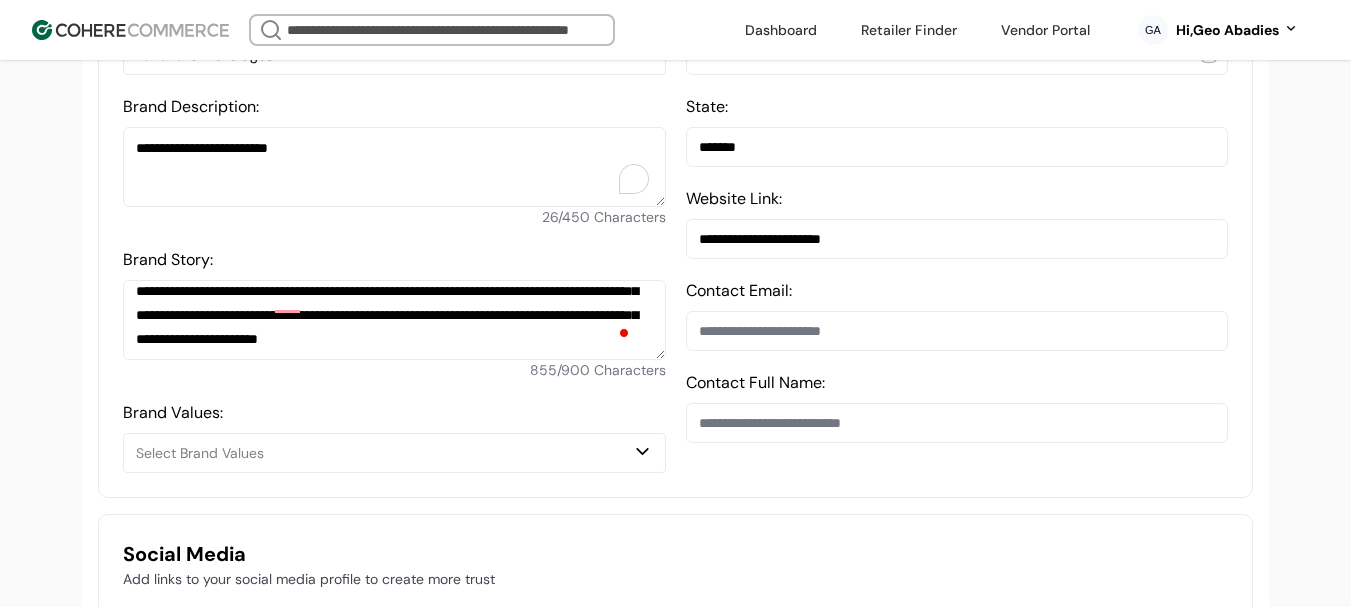 type on "**********" 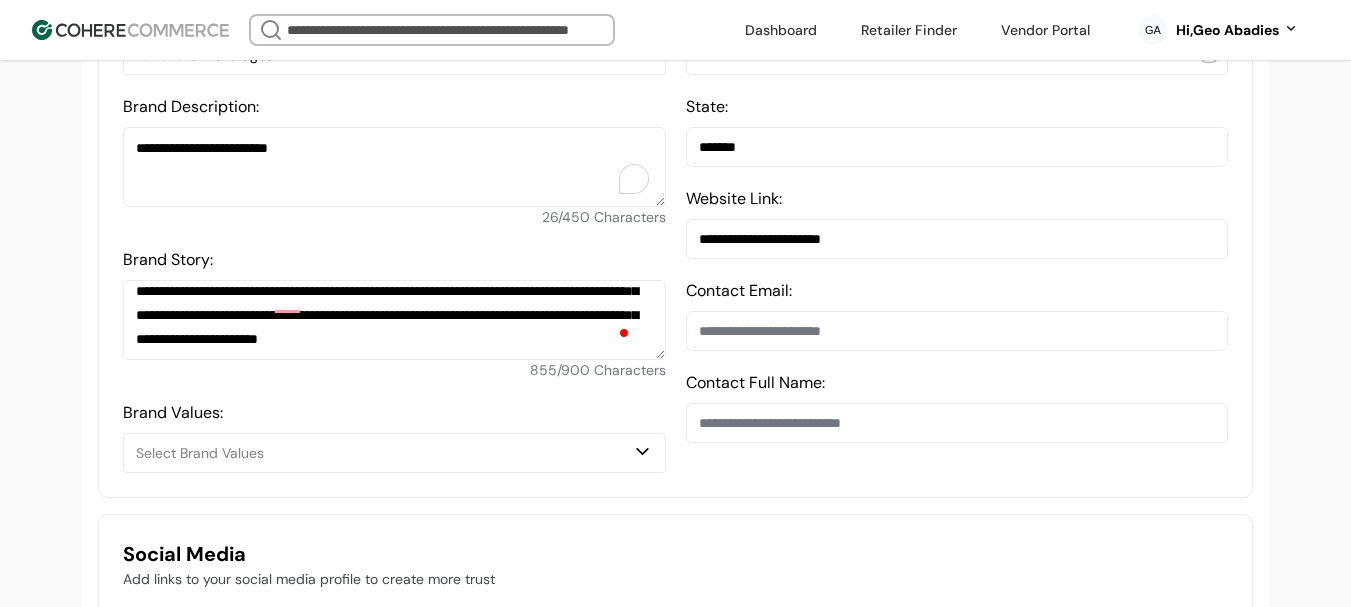 drag, startPoint x: 765, startPoint y: 433, endPoint x: 715, endPoint y: 347, distance: 99.47864 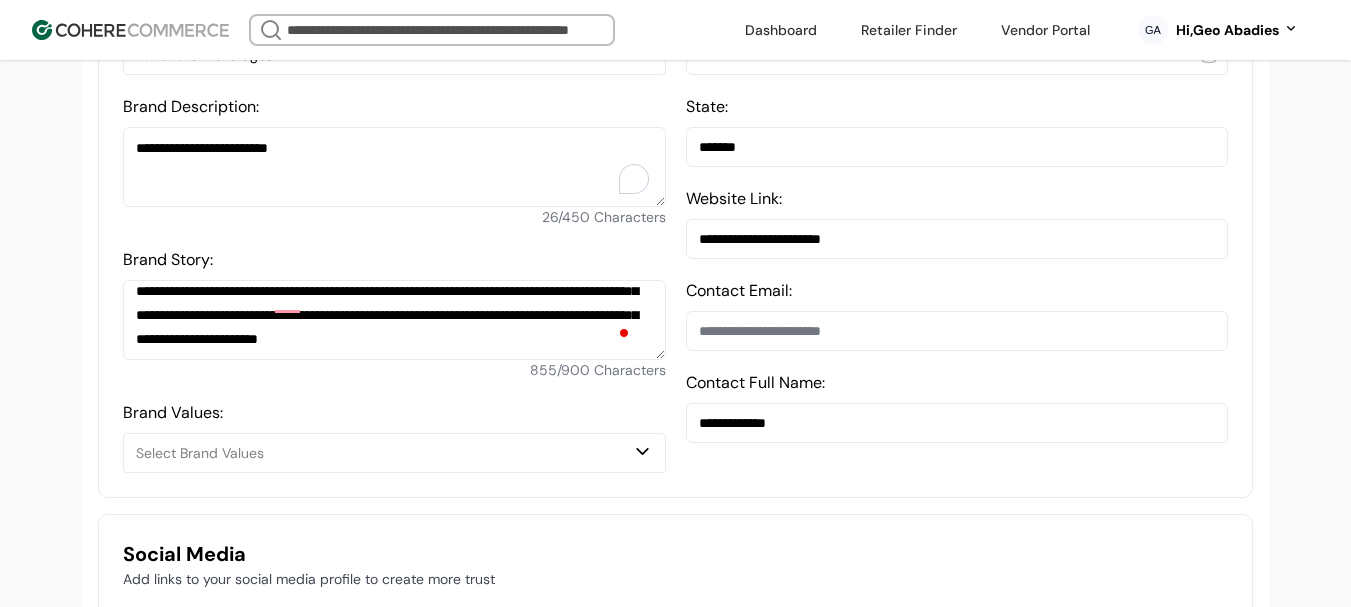 type on "**********" 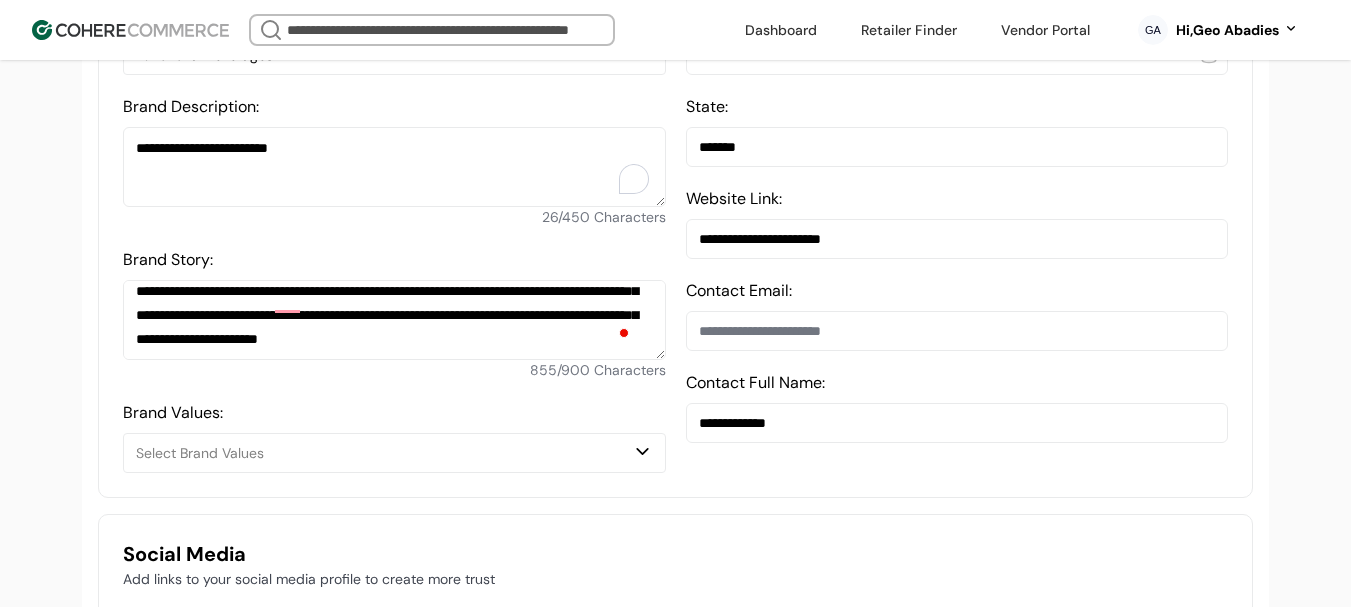 drag, startPoint x: 763, startPoint y: 349, endPoint x: 726, endPoint y: 290, distance: 69.641945 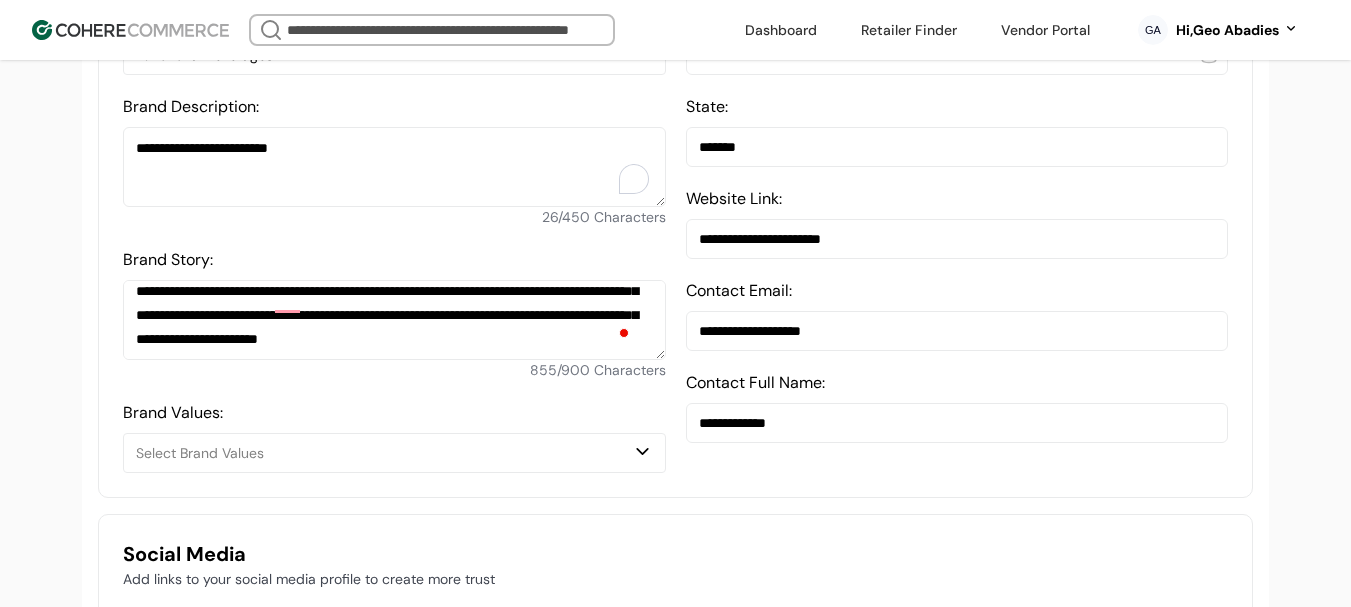 paste on "**********" 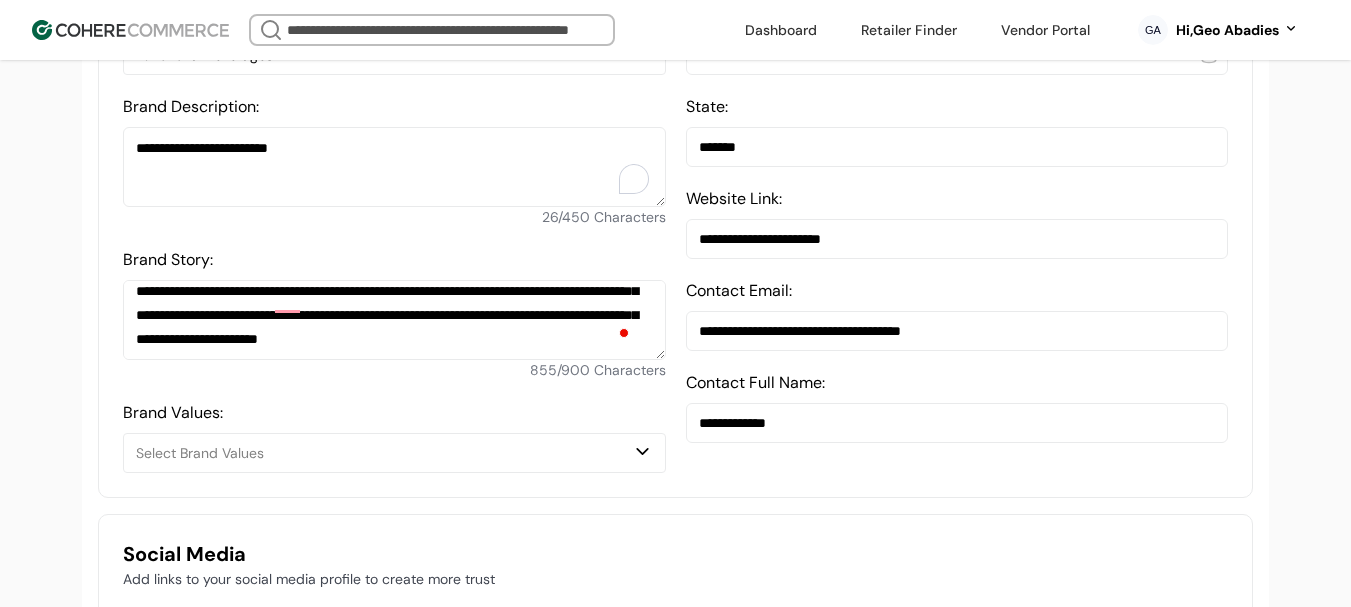 type on "**********" 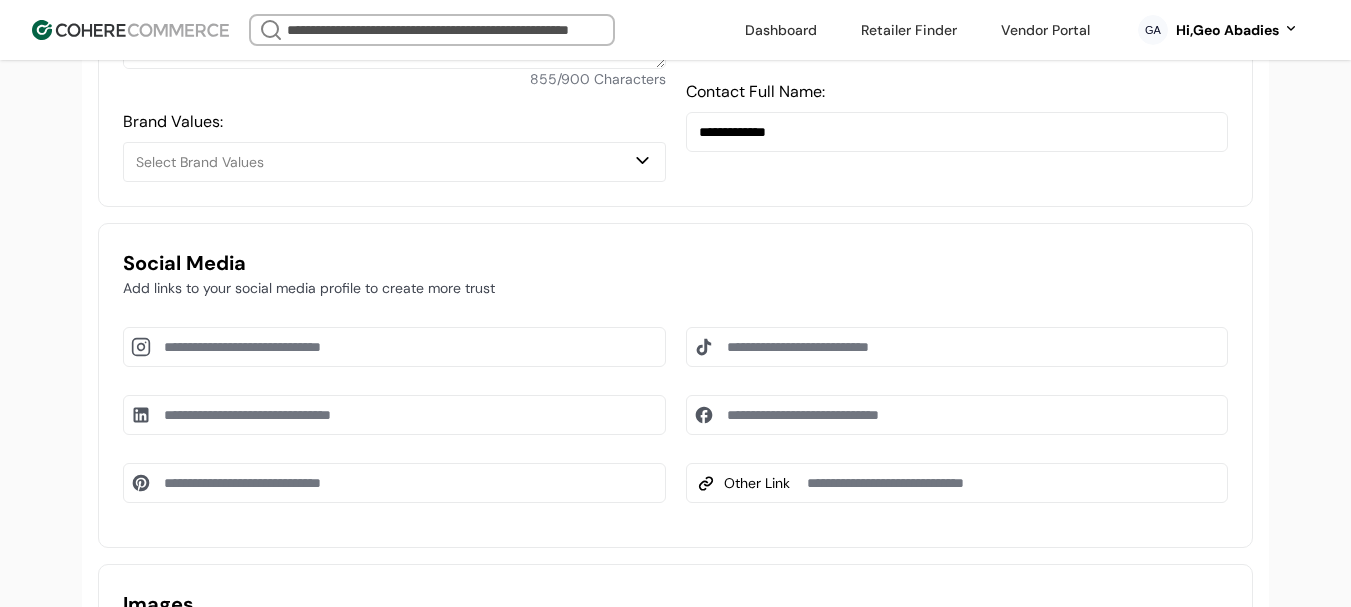 scroll, scrollTop: 1037, scrollLeft: 0, axis: vertical 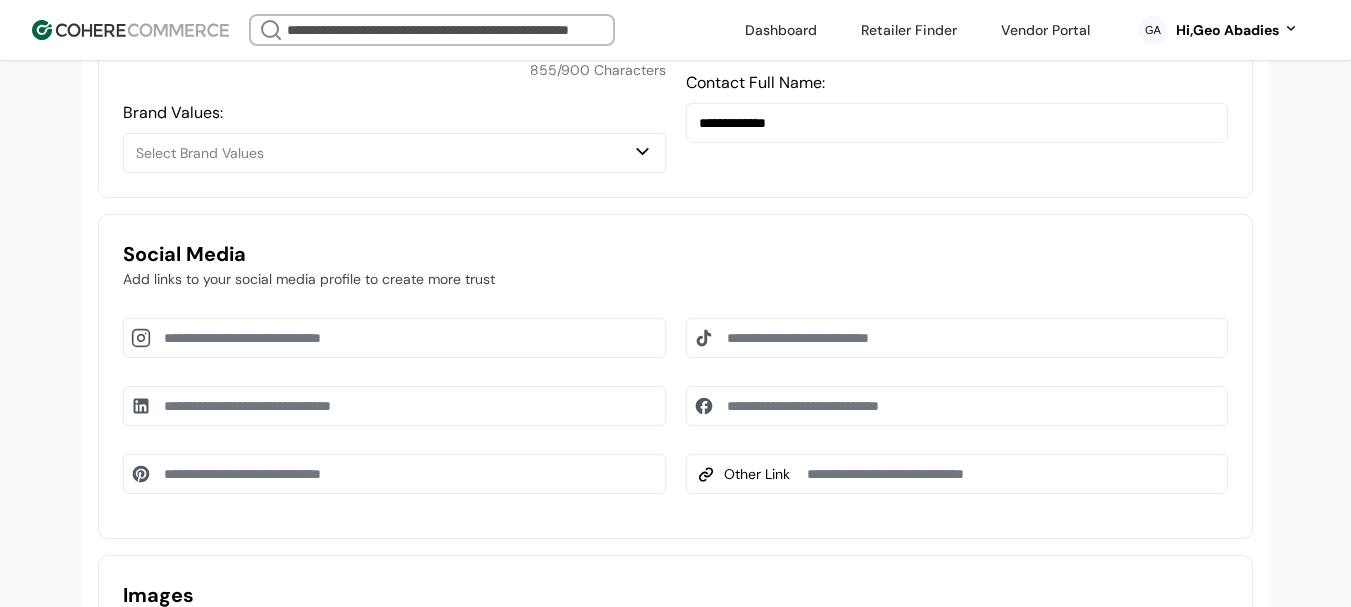 drag, startPoint x: 323, startPoint y: 364, endPoint x: 356, endPoint y: 373, distance: 34.20526 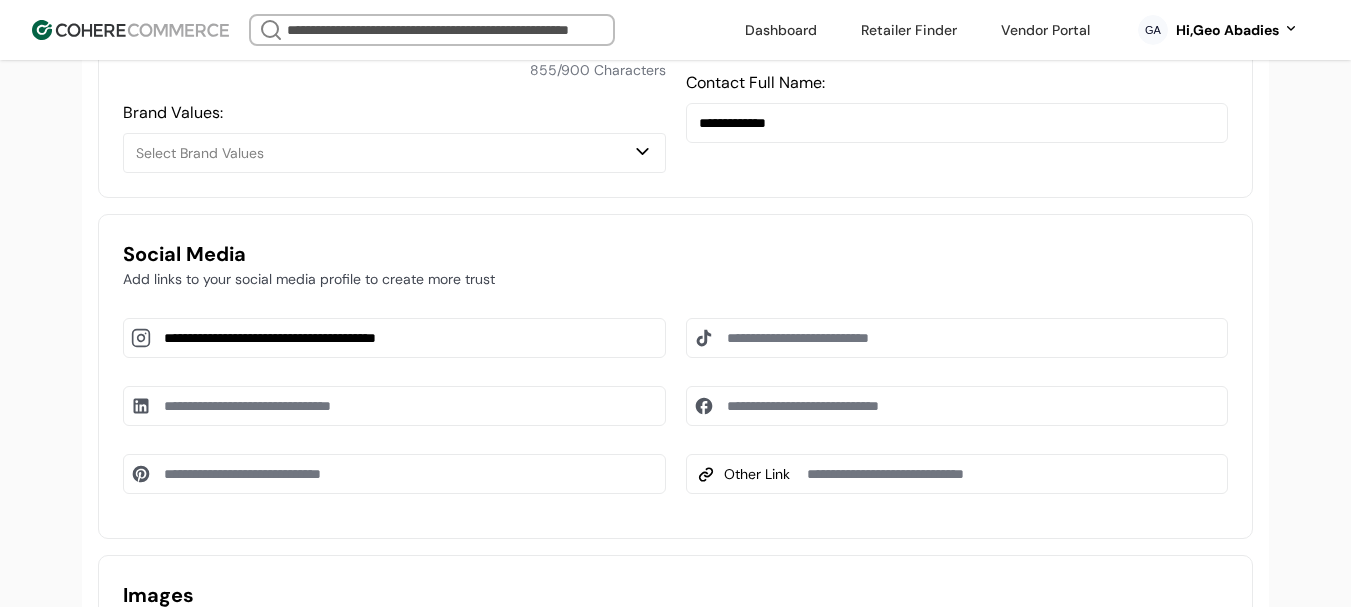 type on "**********" 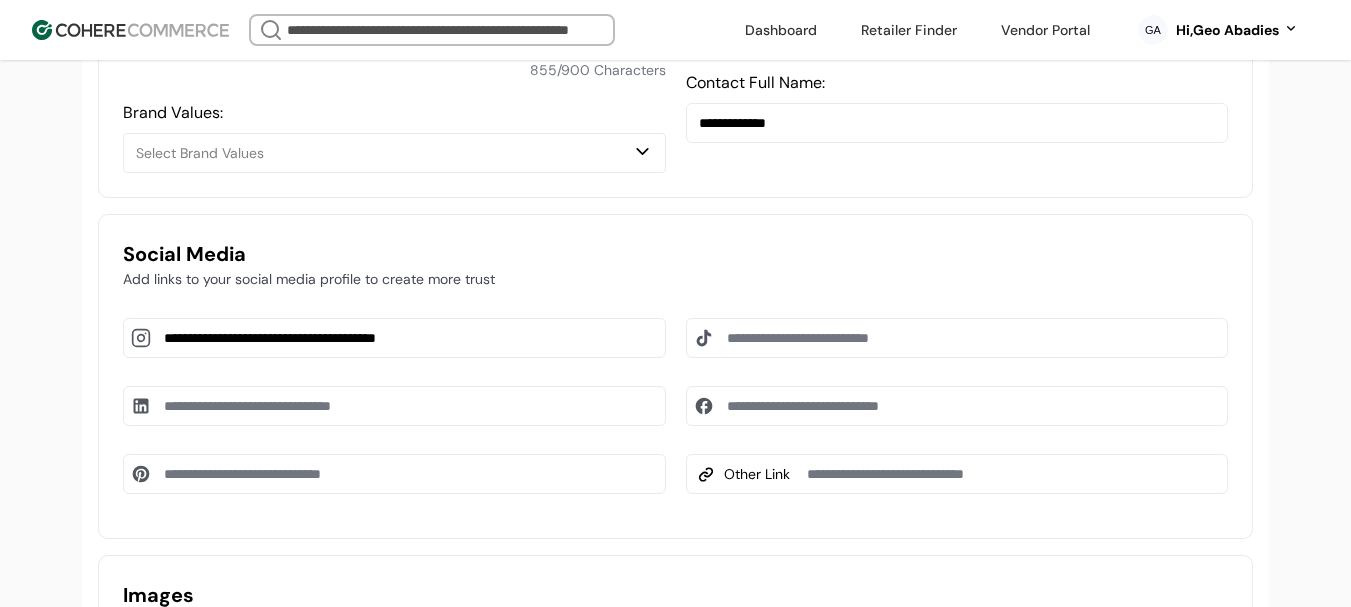 click at bounding box center (957, 338) 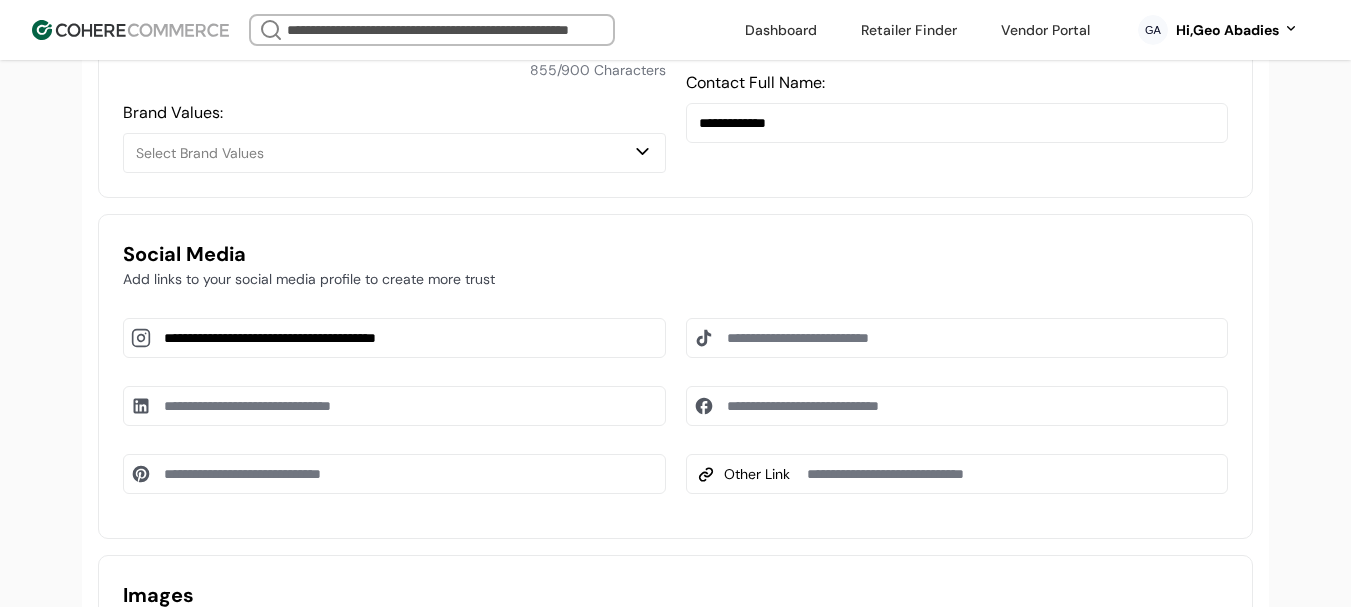 click at bounding box center [957, 406] 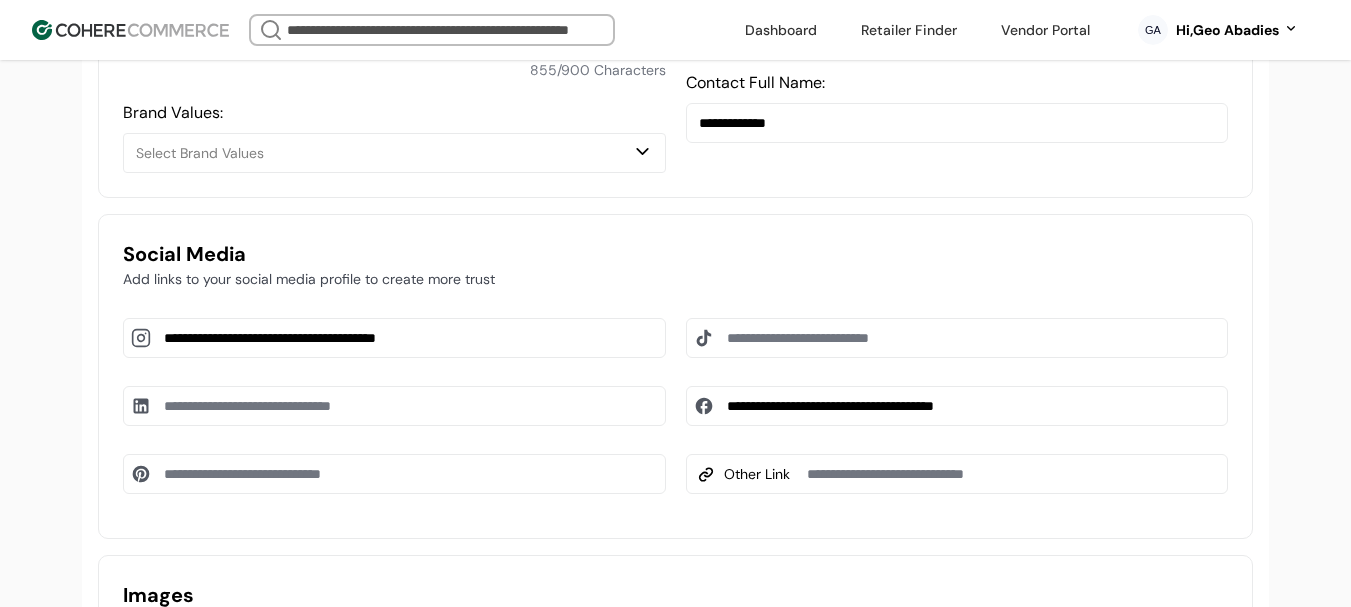 type on "**********" 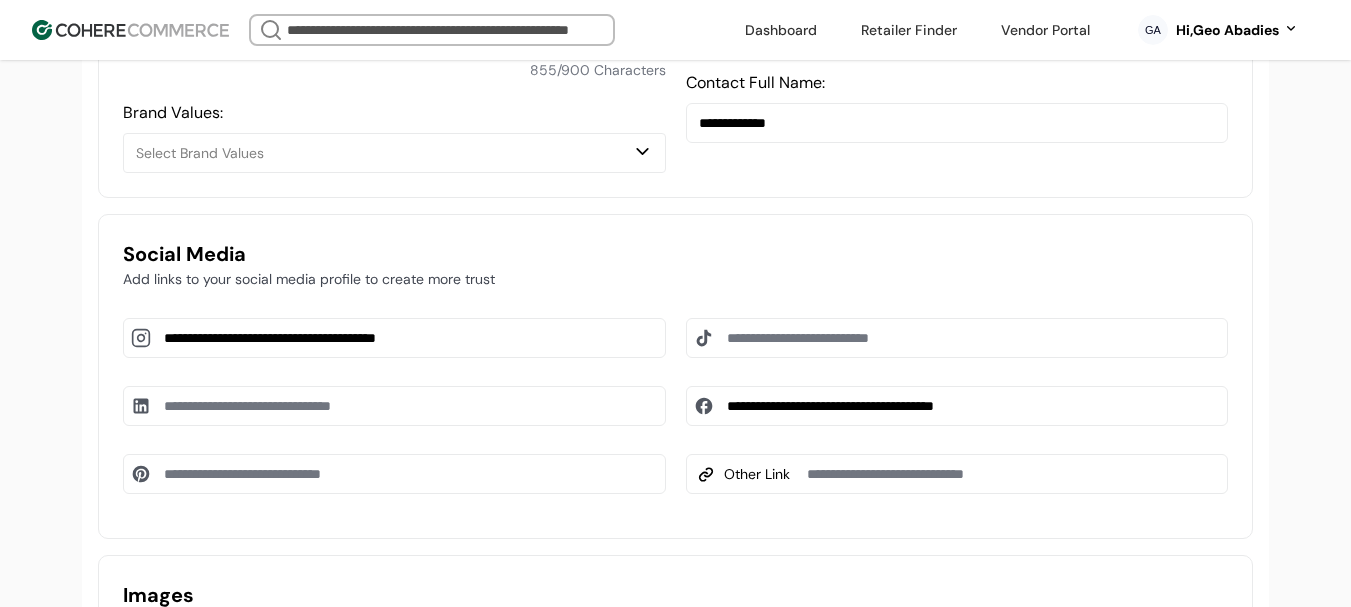 click at bounding box center (394, 406) 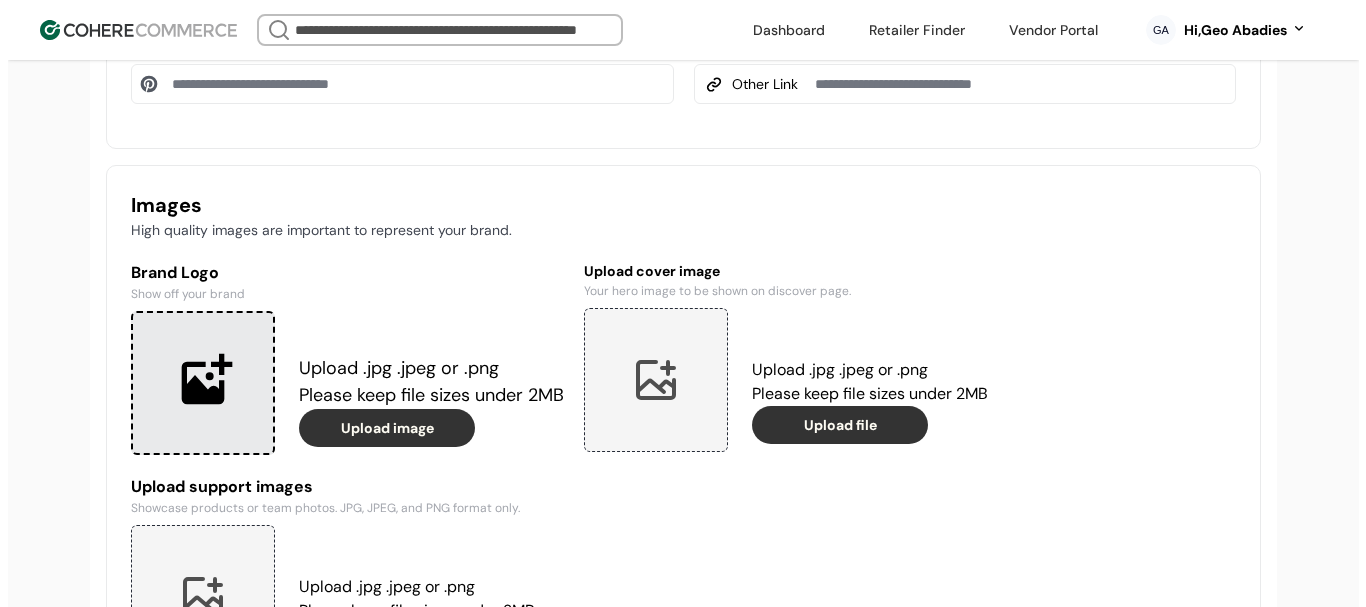scroll, scrollTop: 1437, scrollLeft: 0, axis: vertical 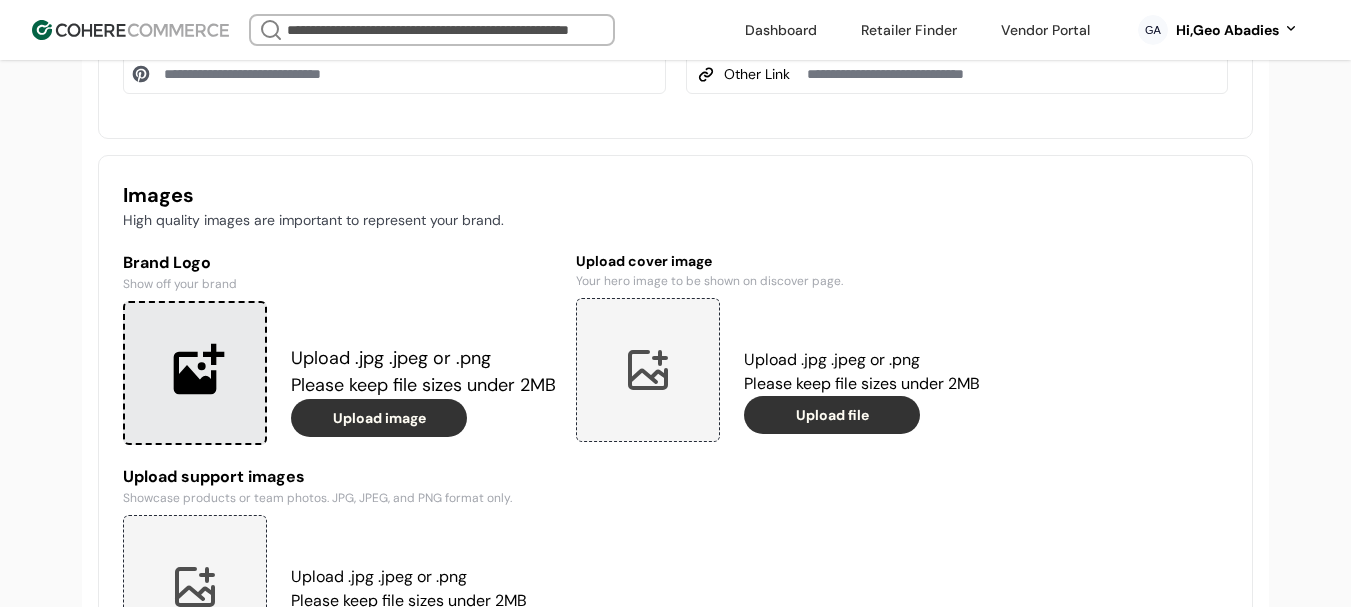 type on "**********" 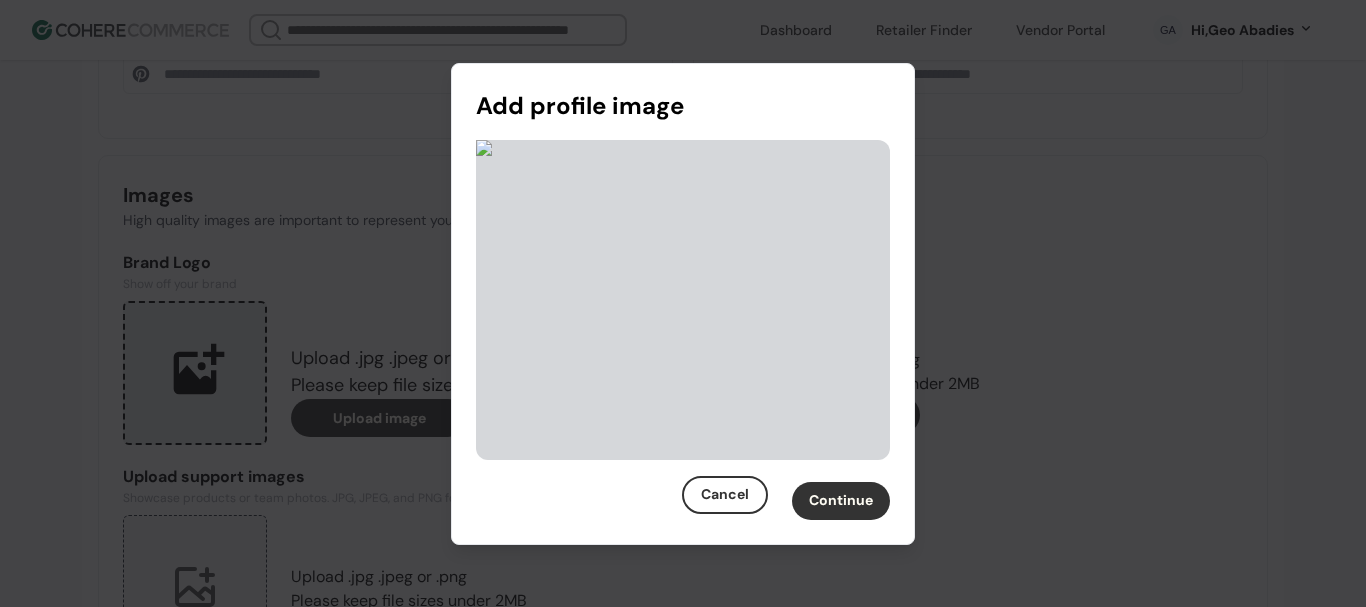 click on "Continue" at bounding box center [841, 501] 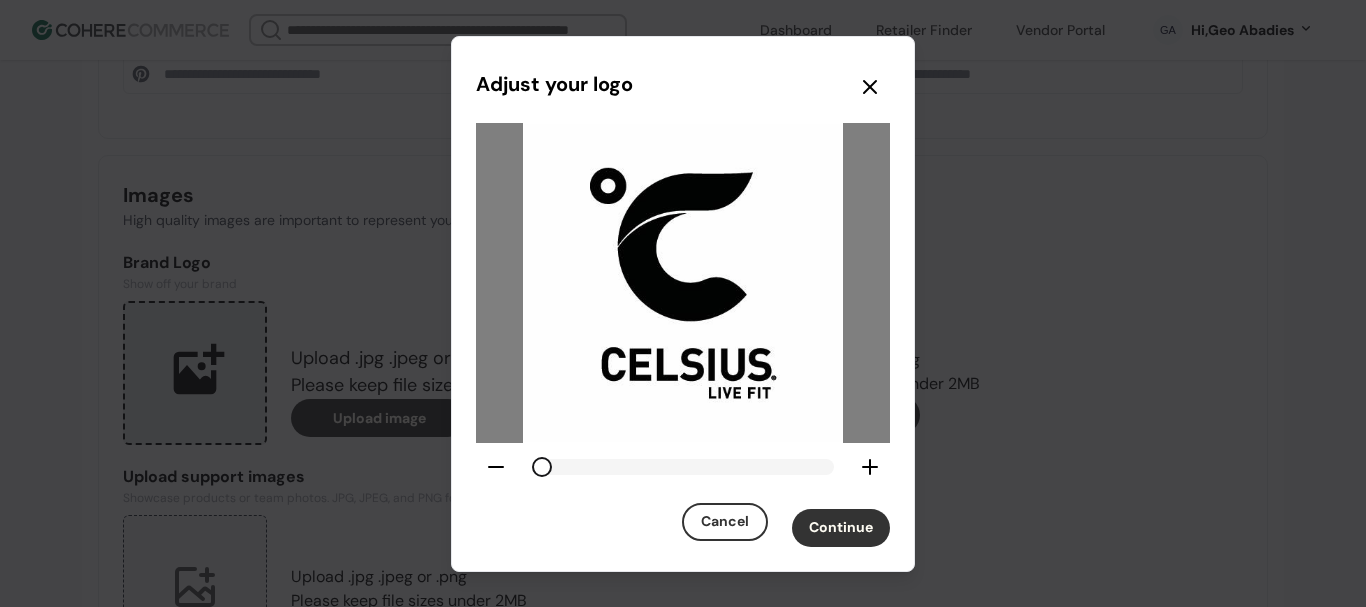 click on "Continue" at bounding box center [841, 528] 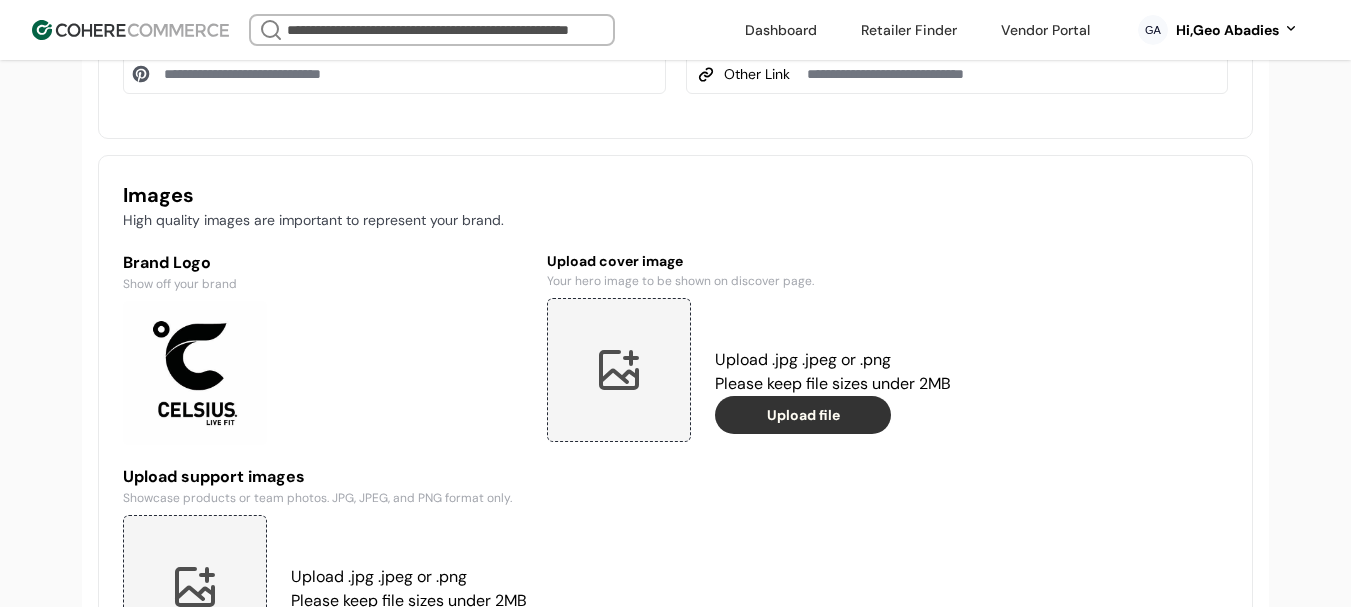 click at bounding box center [619, 370] 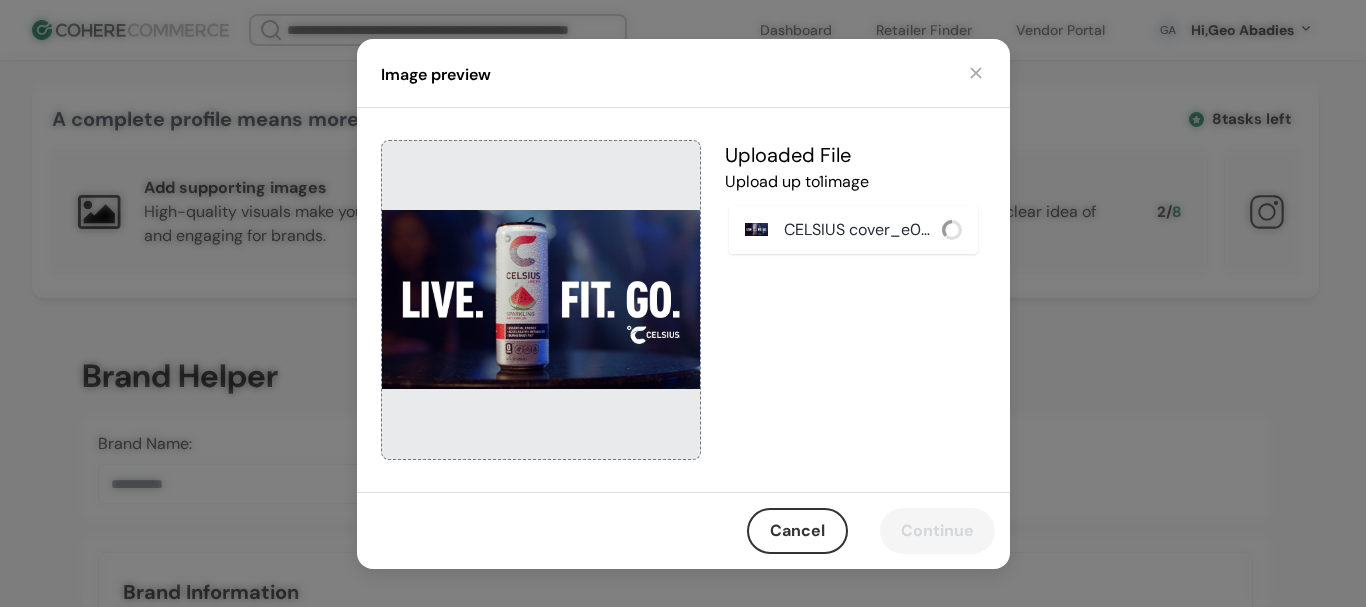 scroll, scrollTop: 1437, scrollLeft: 0, axis: vertical 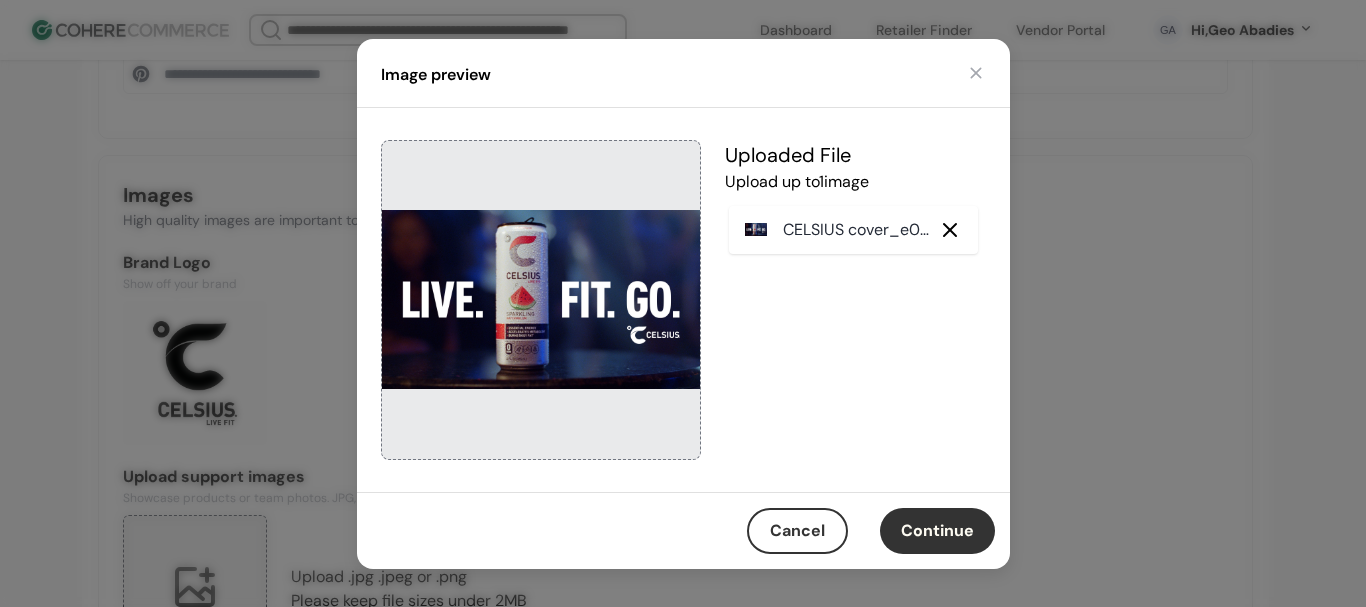 click on "Continue" at bounding box center (937, 531) 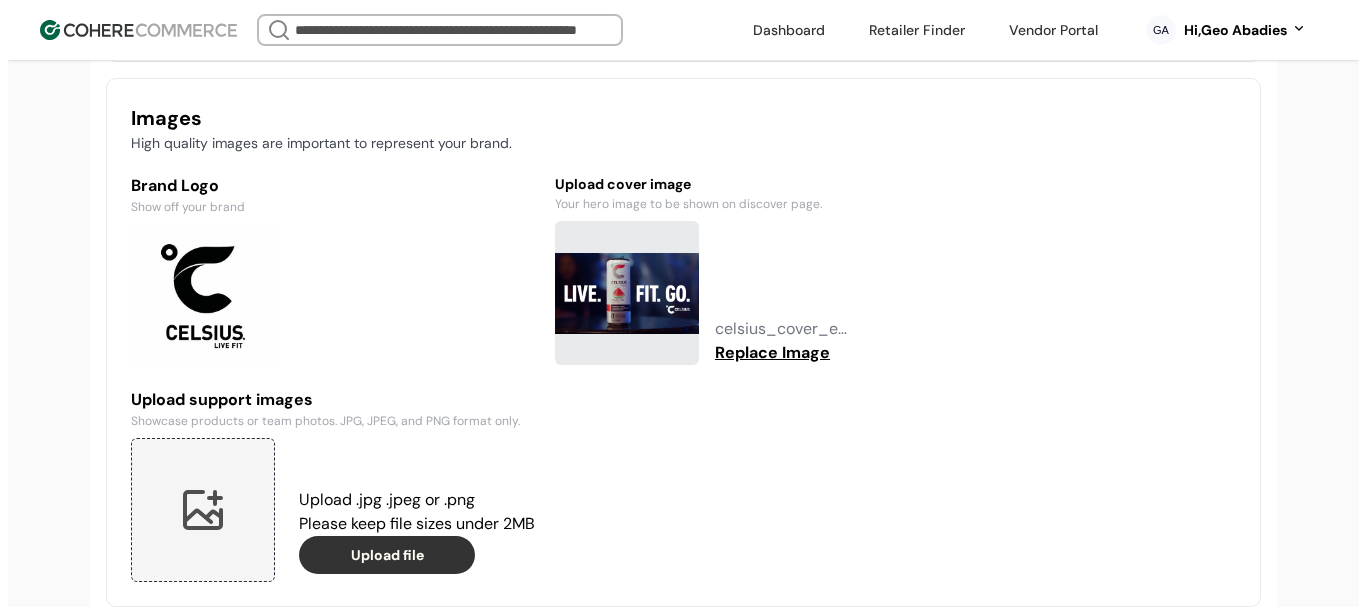 scroll, scrollTop: 1637, scrollLeft: 0, axis: vertical 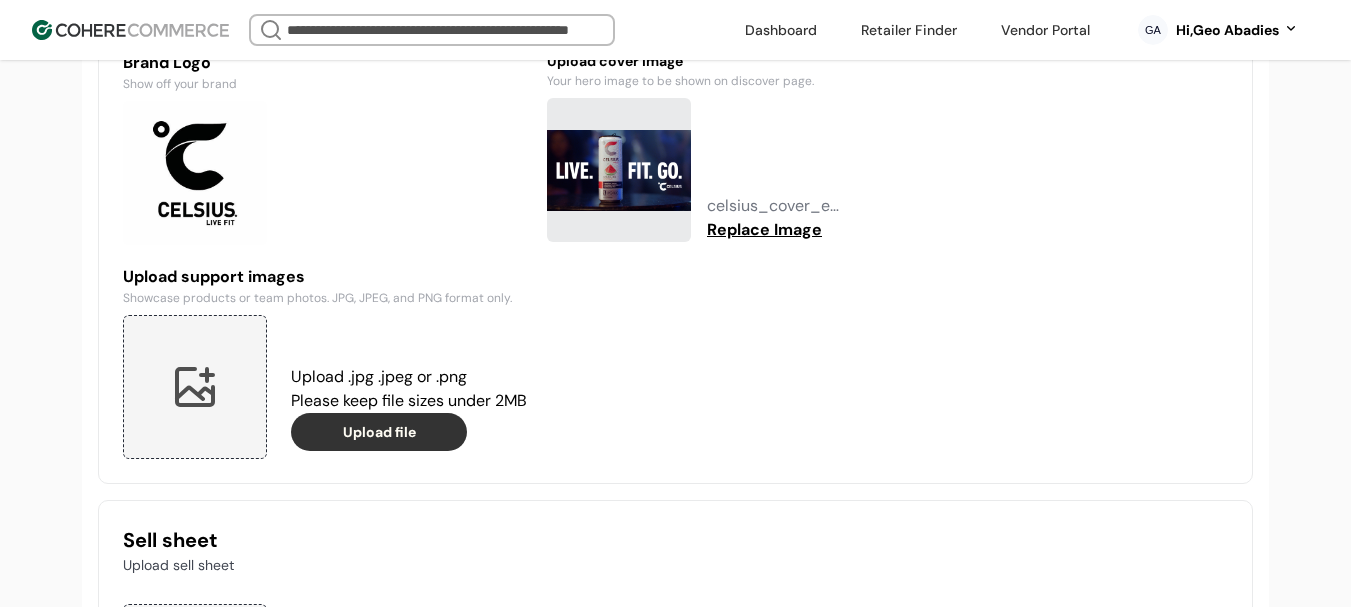 click at bounding box center (195, 387) 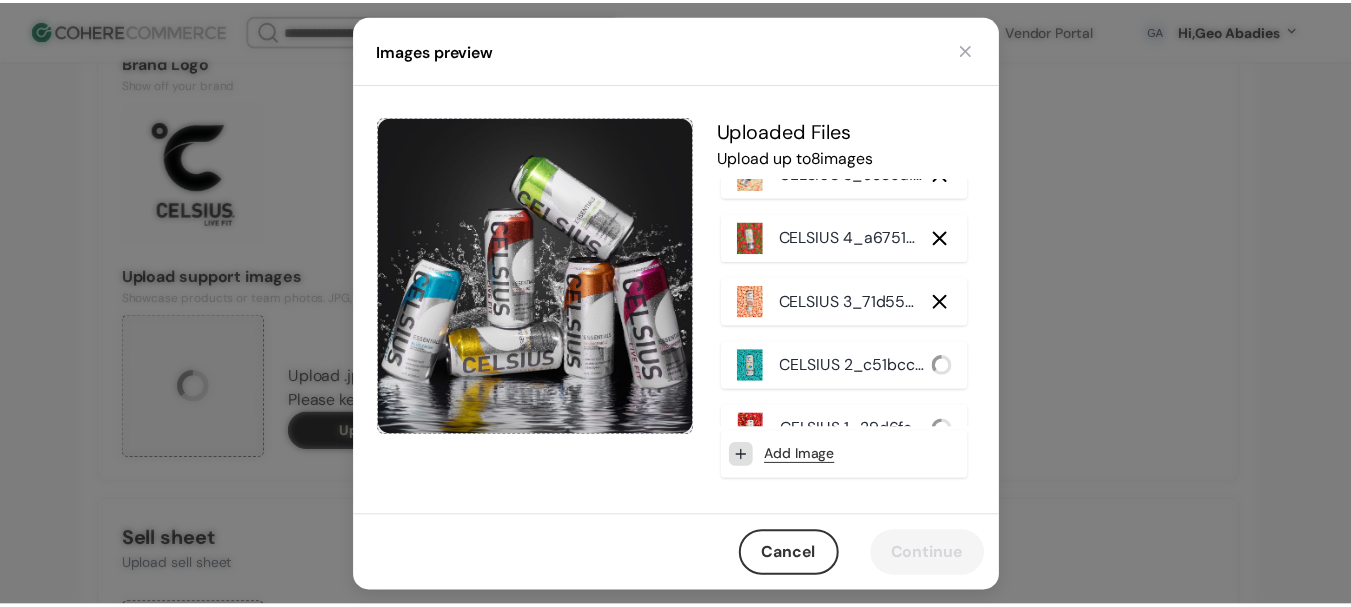 scroll, scrollTop: 142, scrollLeft: 0, axis: vertical 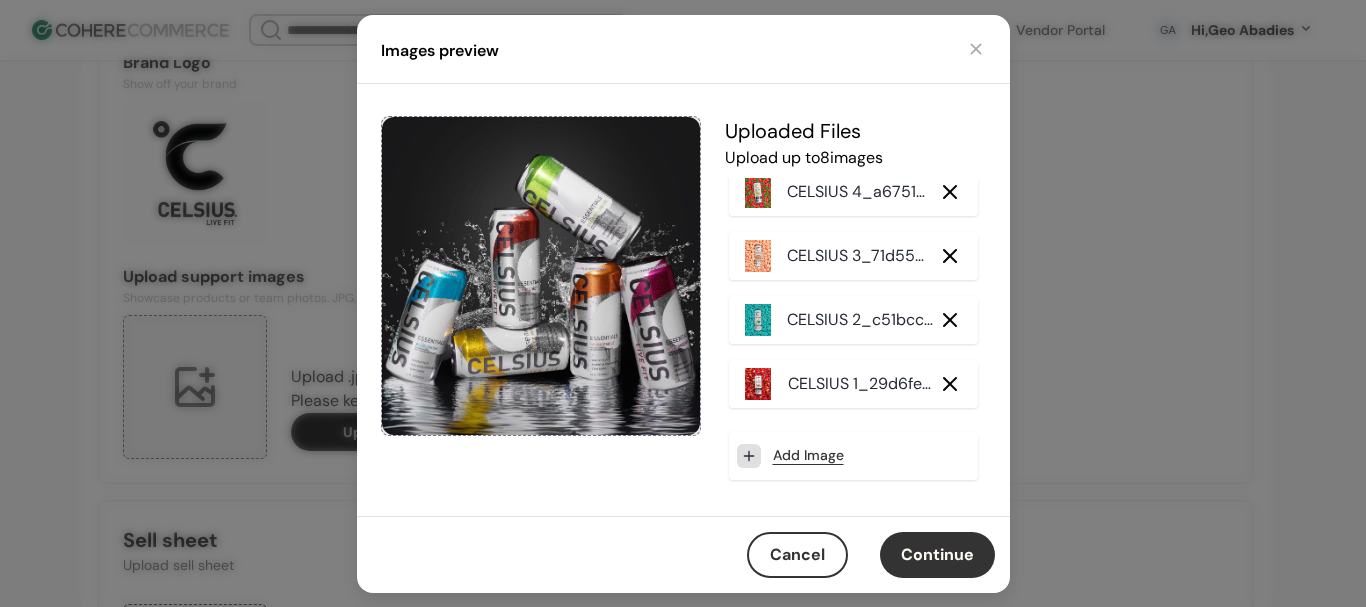 click on "Continue" at bounding box center [937, 555] 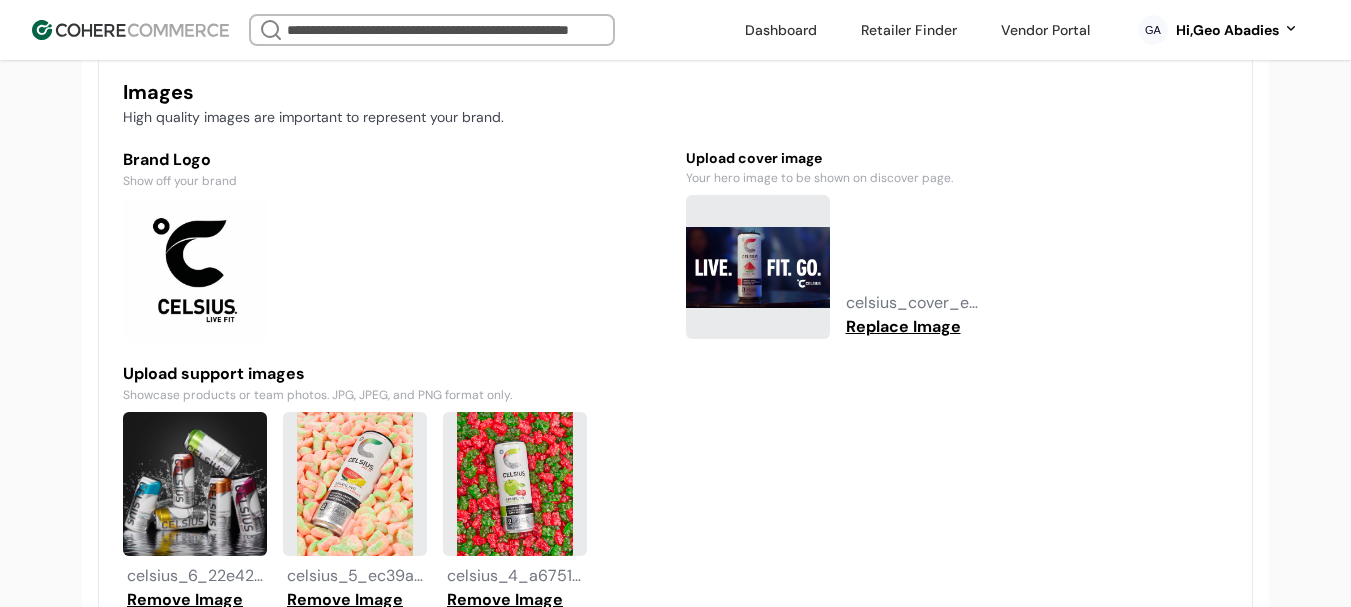 scroll, scrollTop: 2440, scrollLeft: 0, axis: vertical 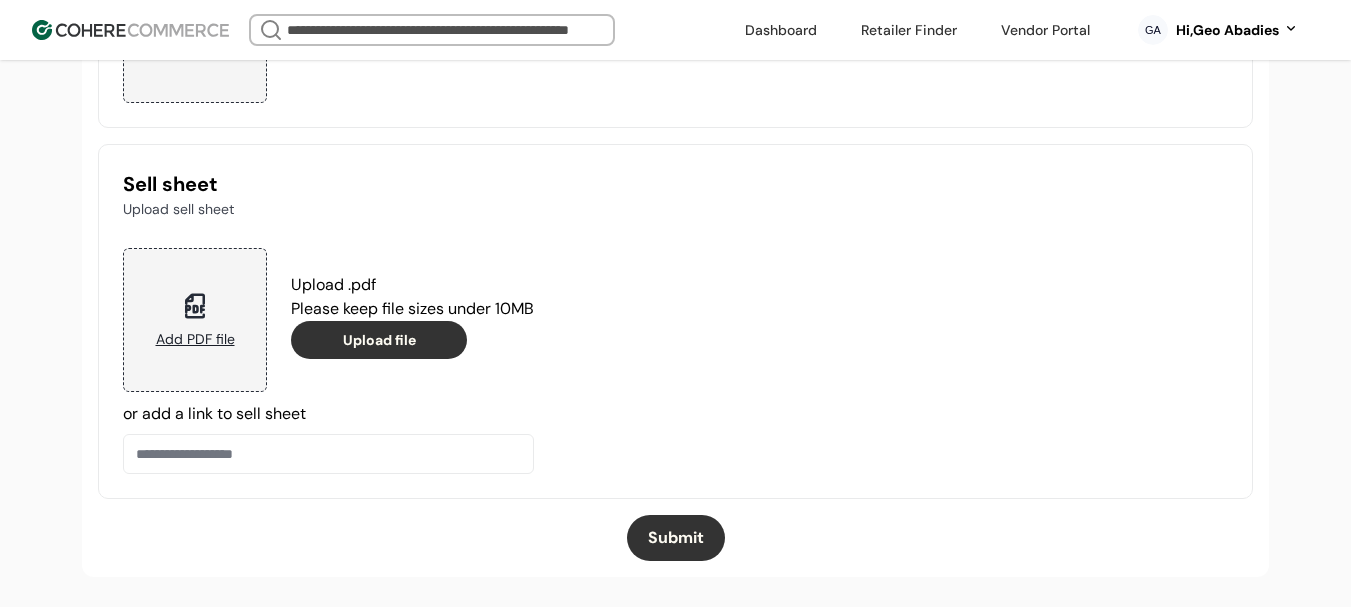click on "Submit" at bounding box center (676, 538) 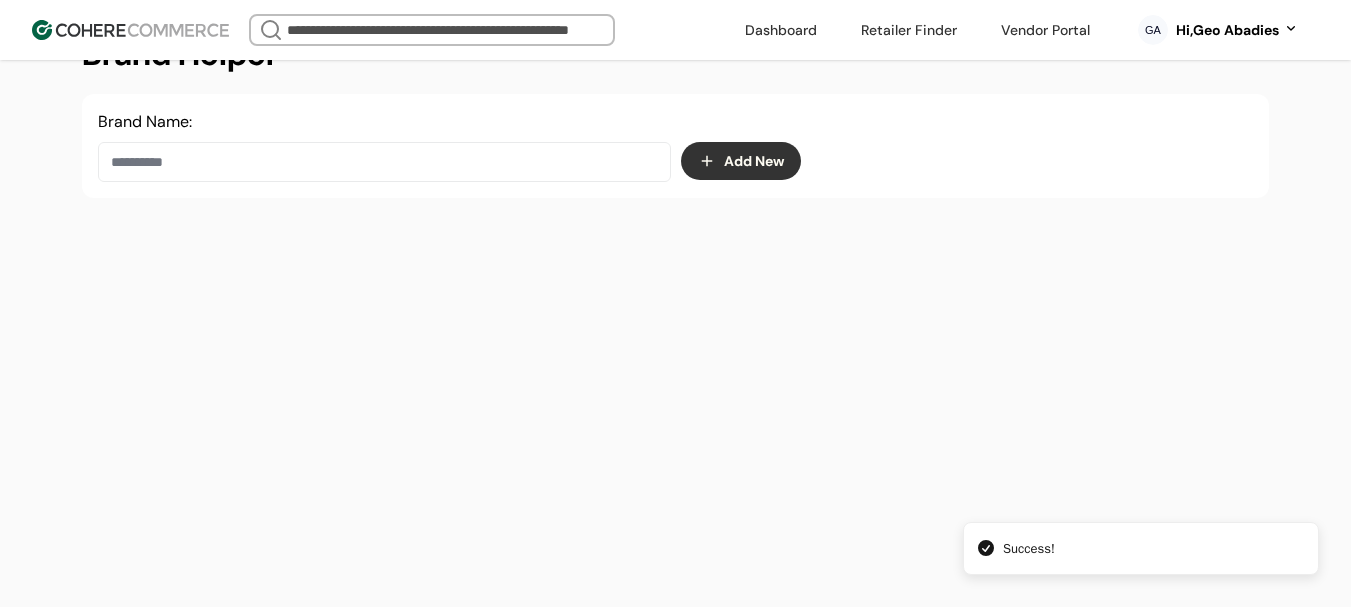 scroll, scrollTop: 337, scrollLeft: 0, axis: vertical 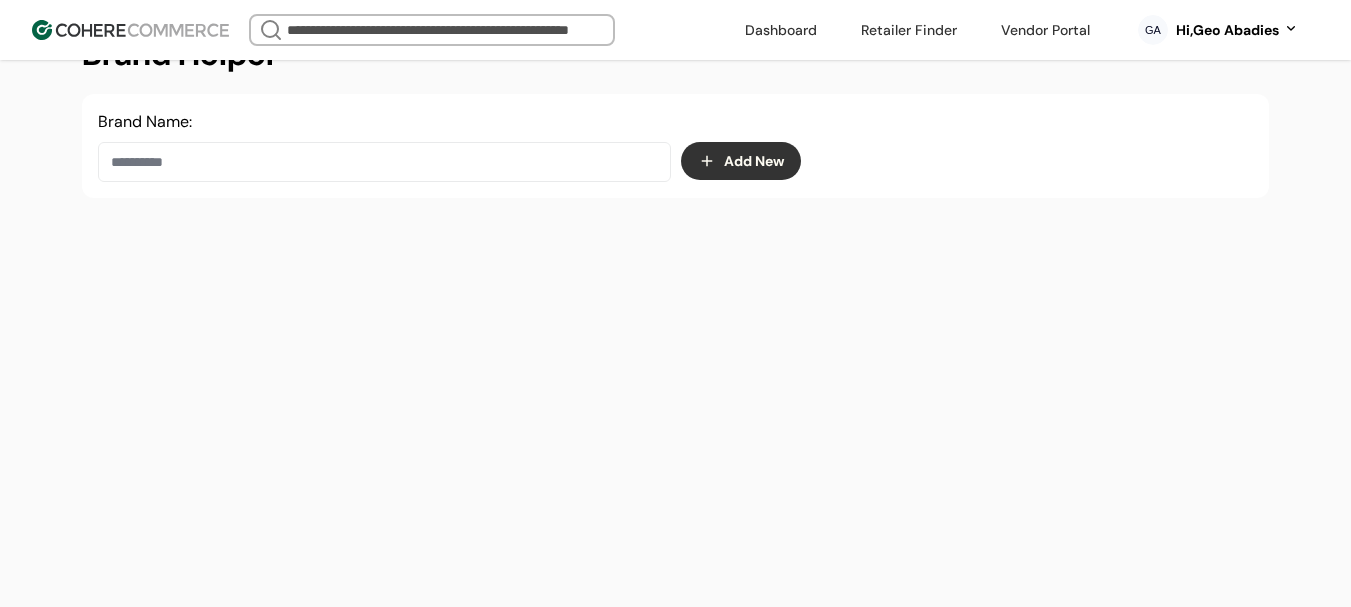 click at bounding box center (384, 162) 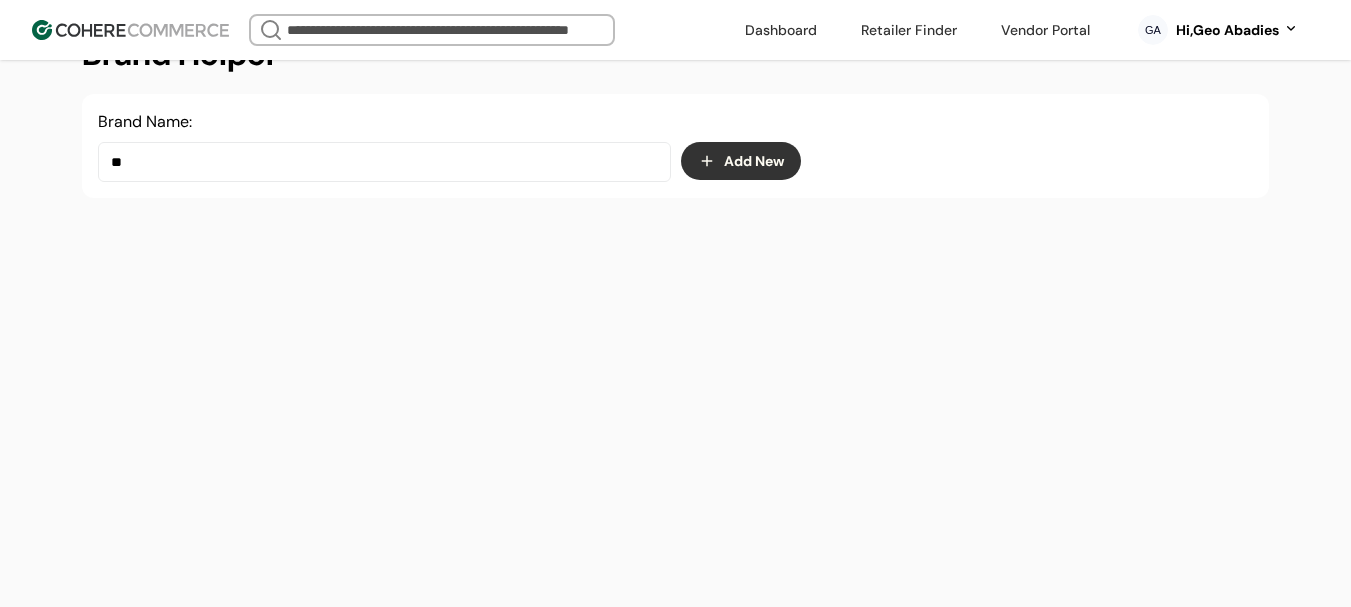type on "*" 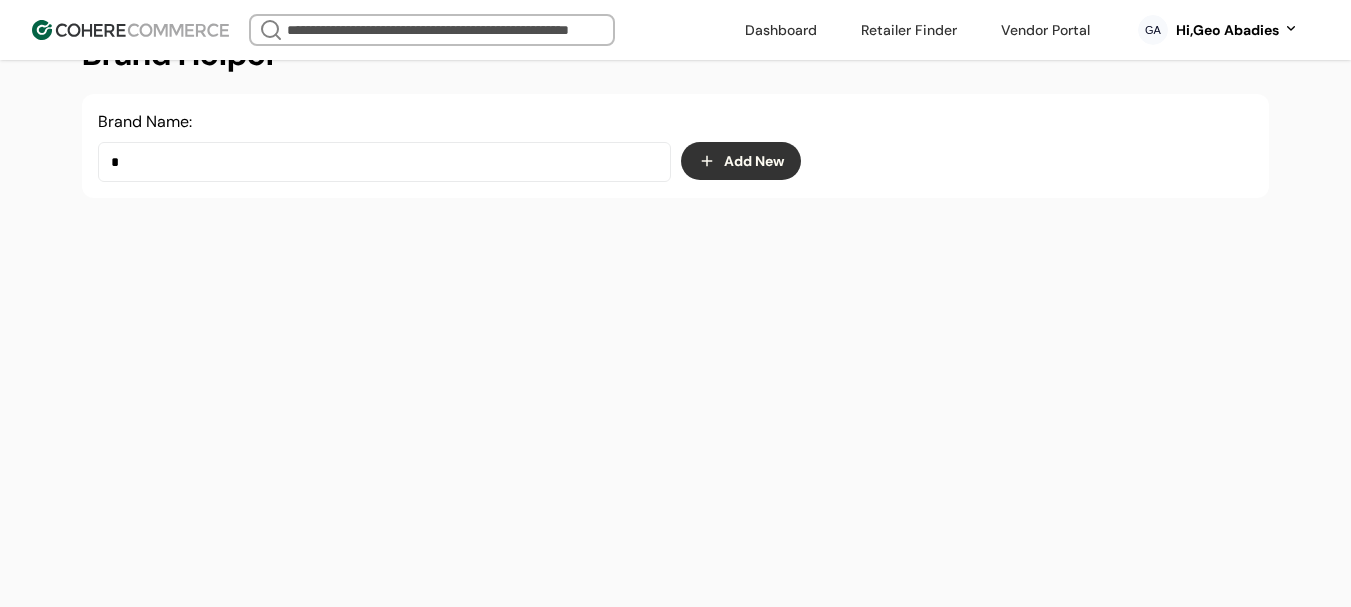 type 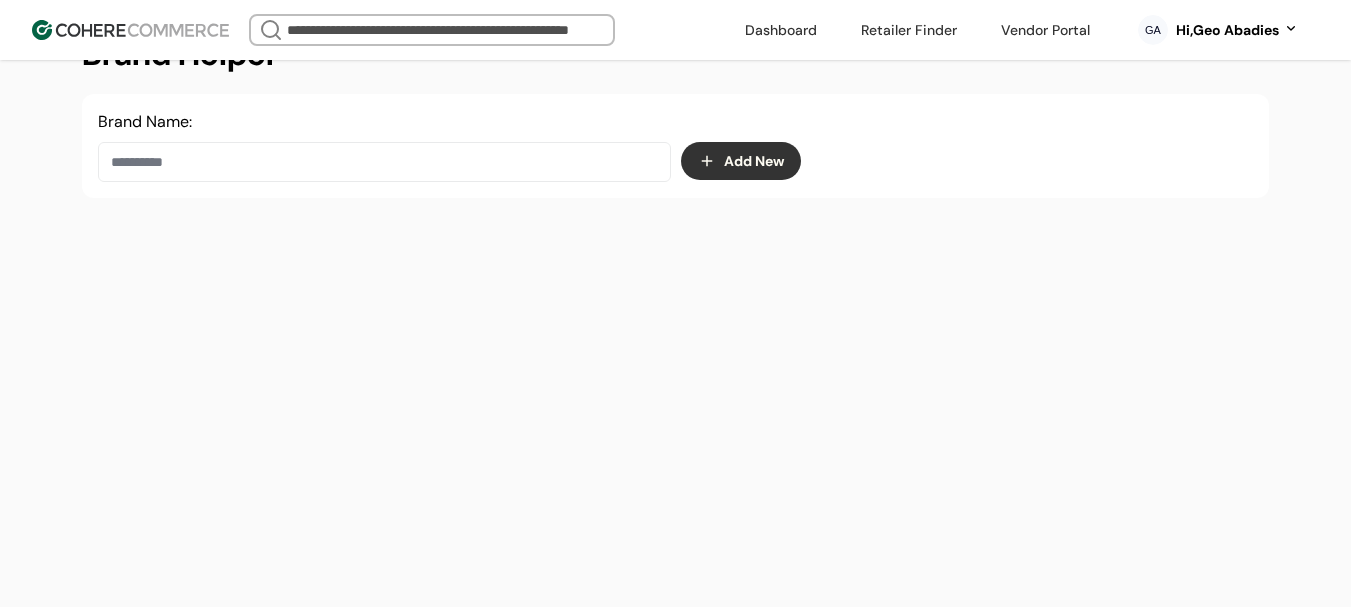 click on "Add New" at bounding box center [741, 161] 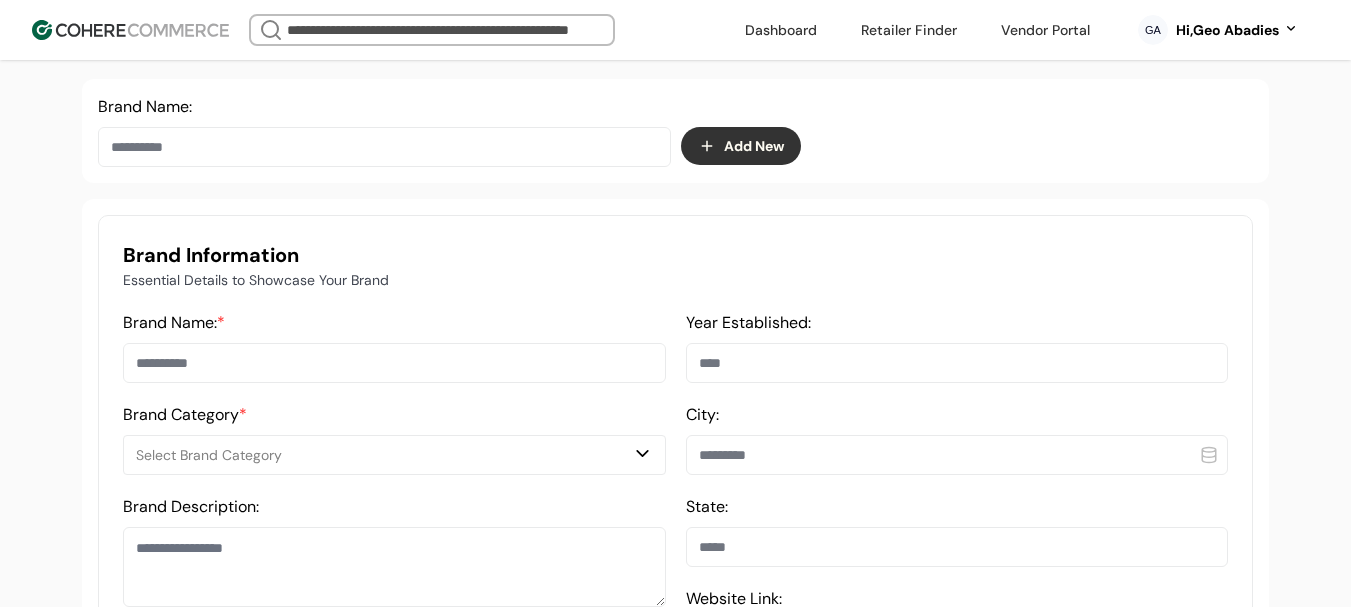 click at bounding box center (394, 363) 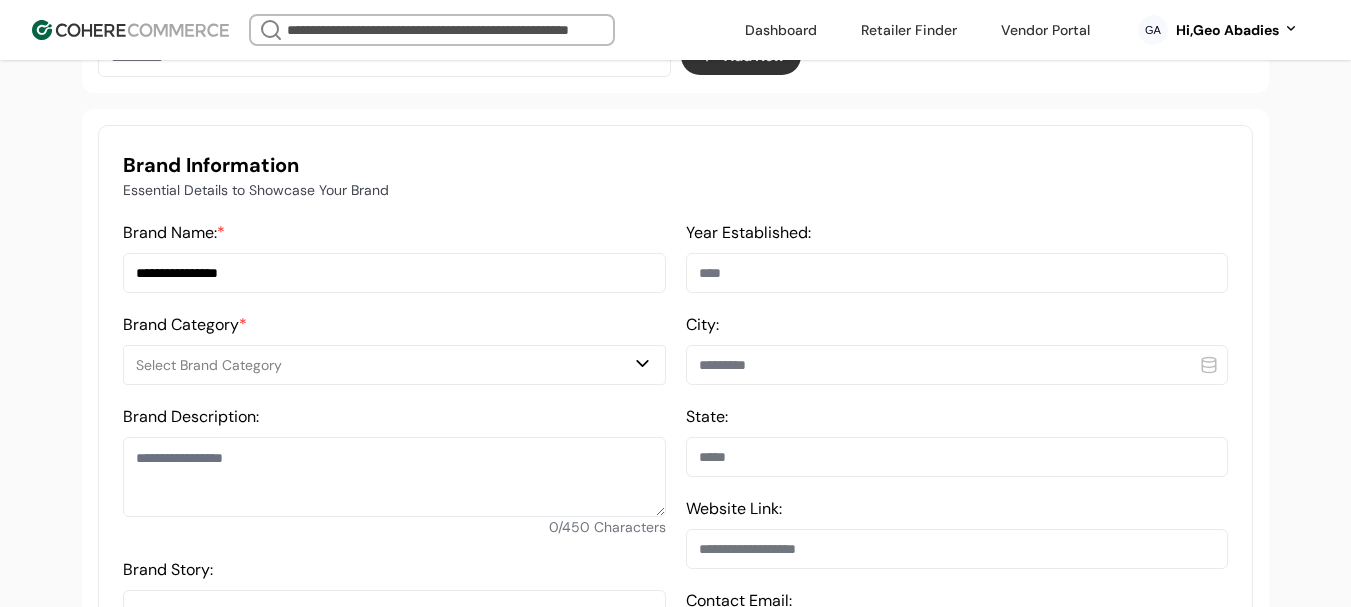 scroll, scrollTop: 537, scrollLeft: 0, axis: vertical 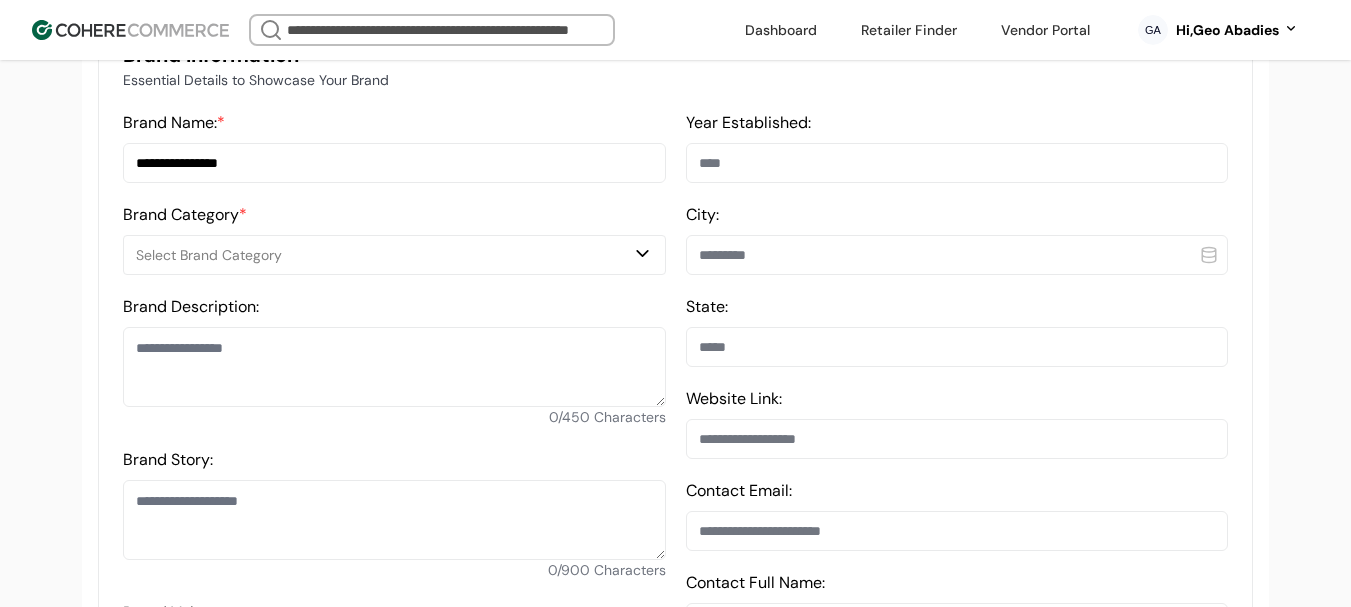 type on "**********" 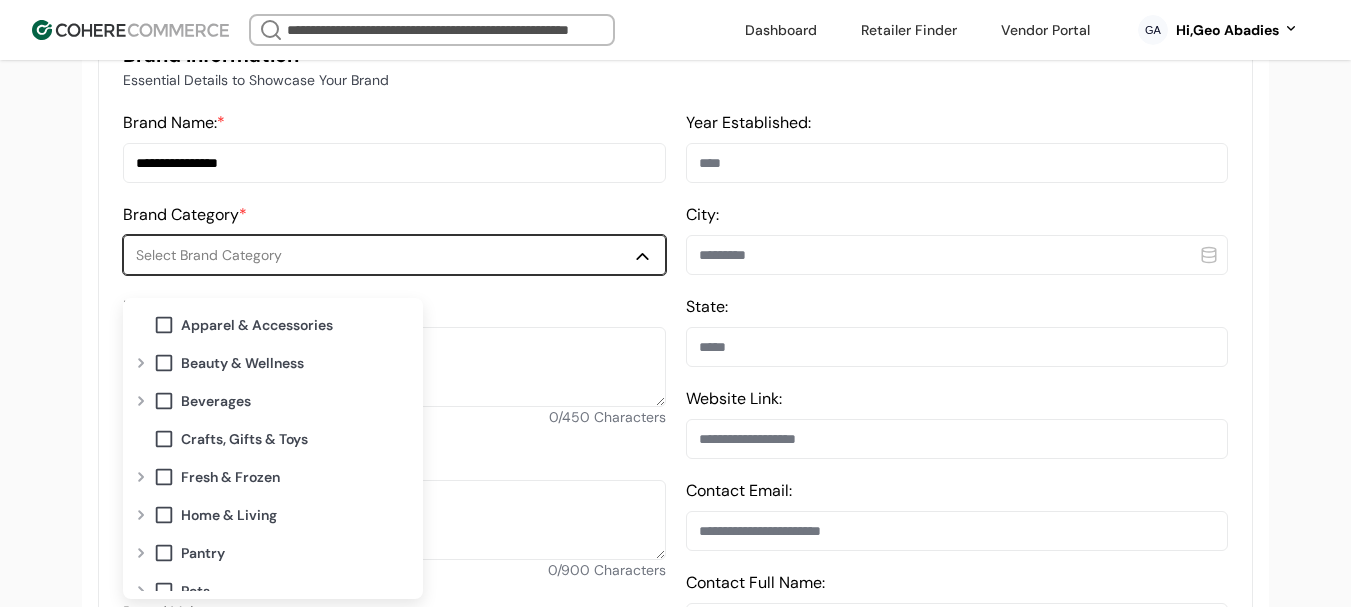 click at bounding box center (141, 401) 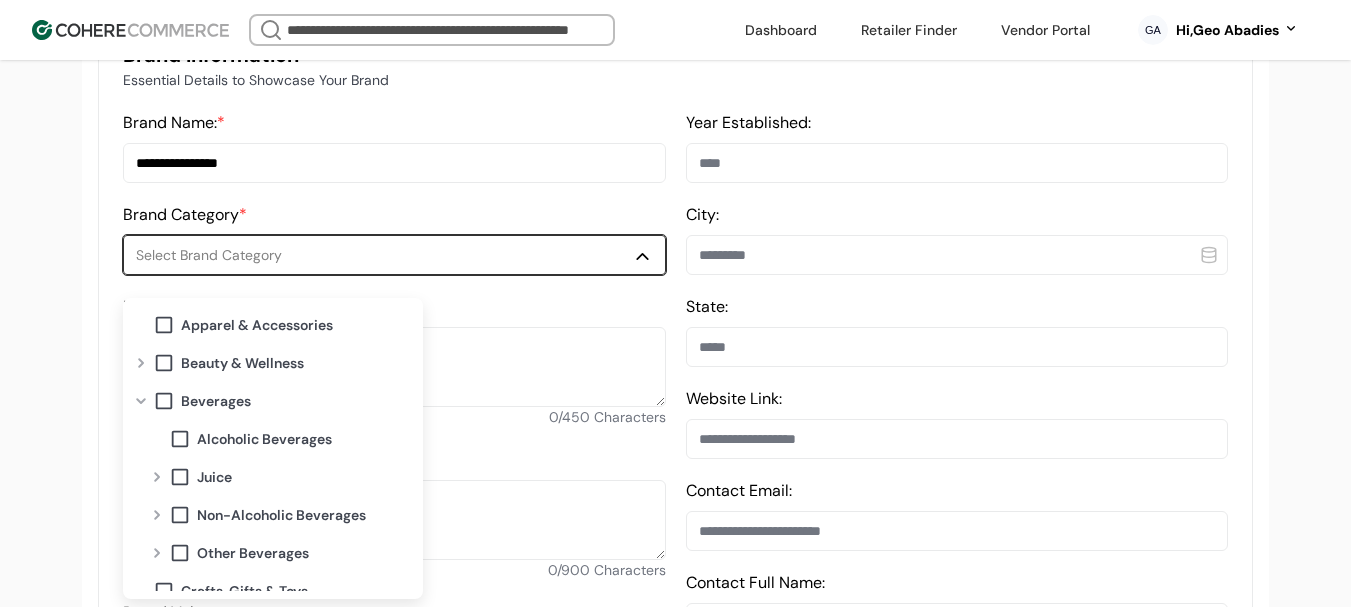 click at bounding box center (157, 515) 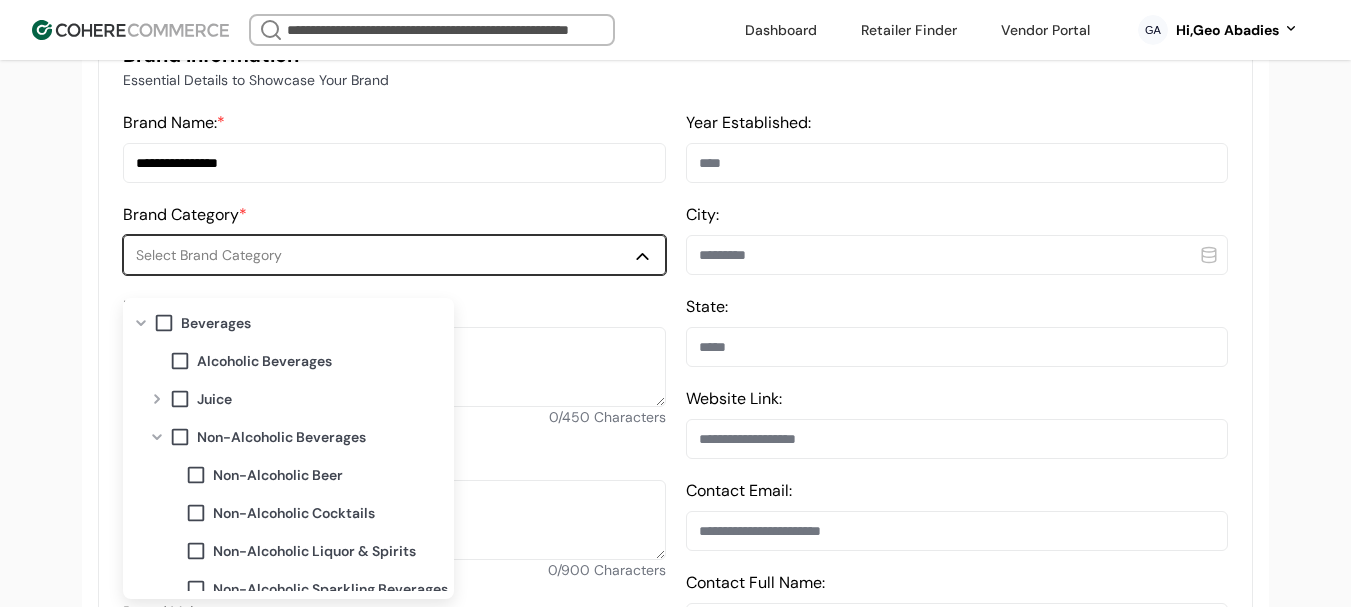 scroll, scrollTop: 200, scrollLeft: 0, axis: vertical 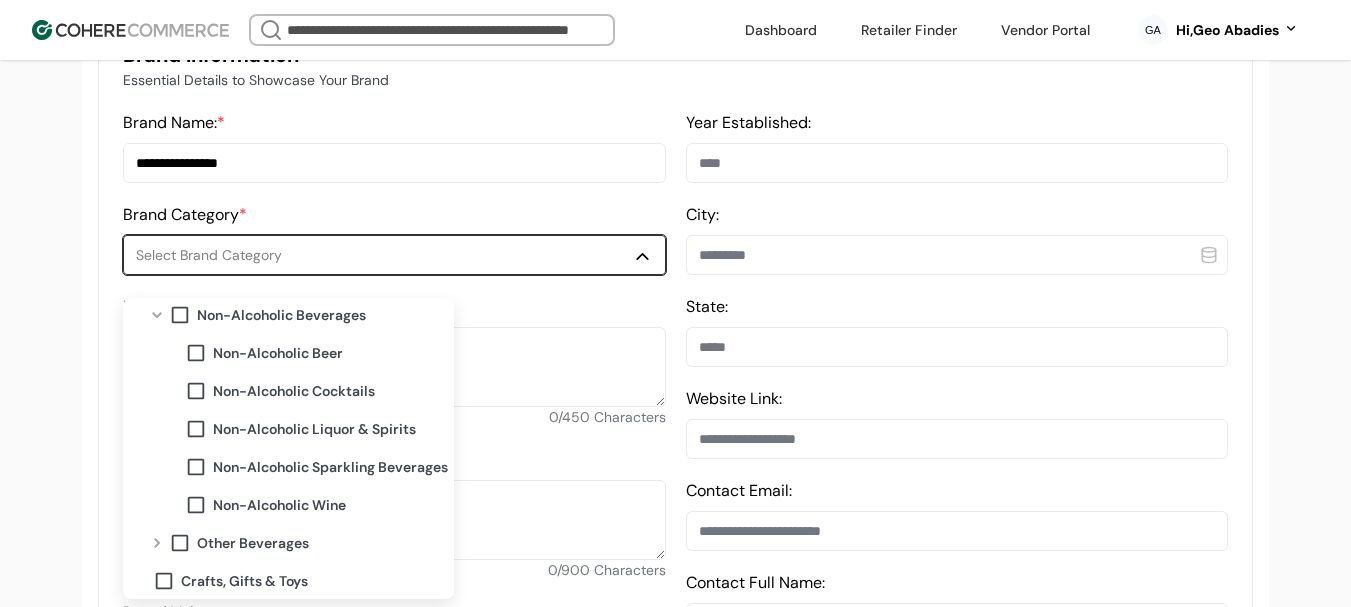 click at bounding box center [157, 315] 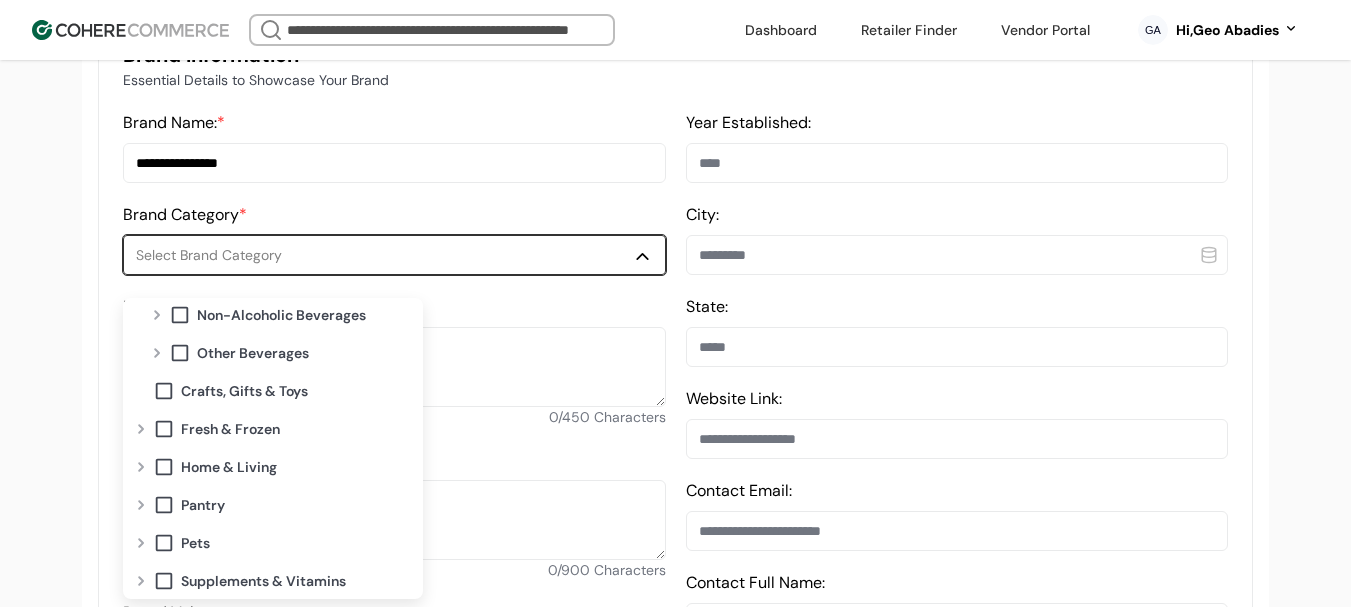 click at bounding box center [157, 353] 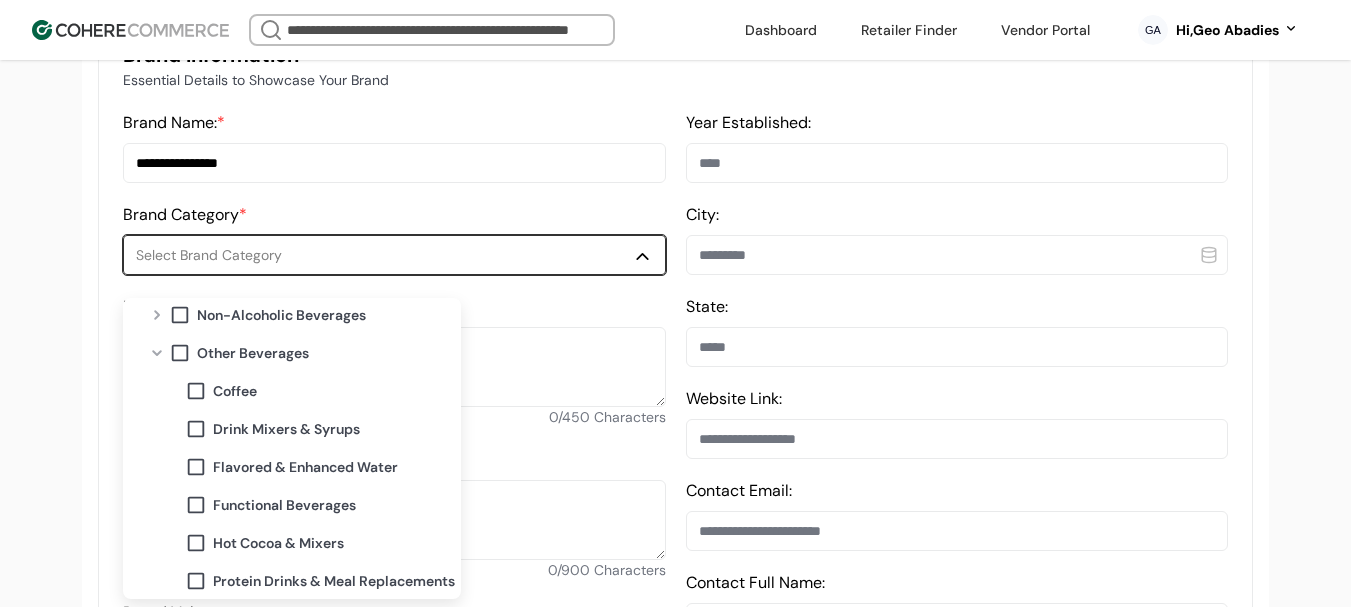 click on "Functional Beverages" at bounding box center (284, 505) 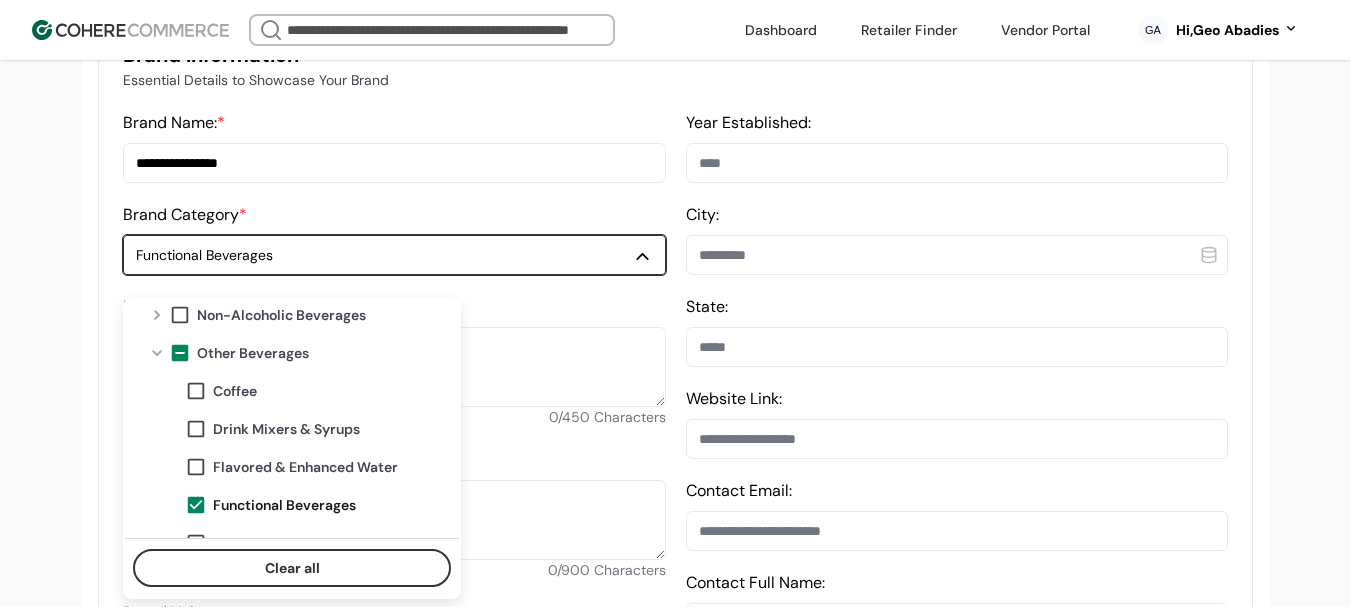 click on "**********" at bounding box center (675, 924) 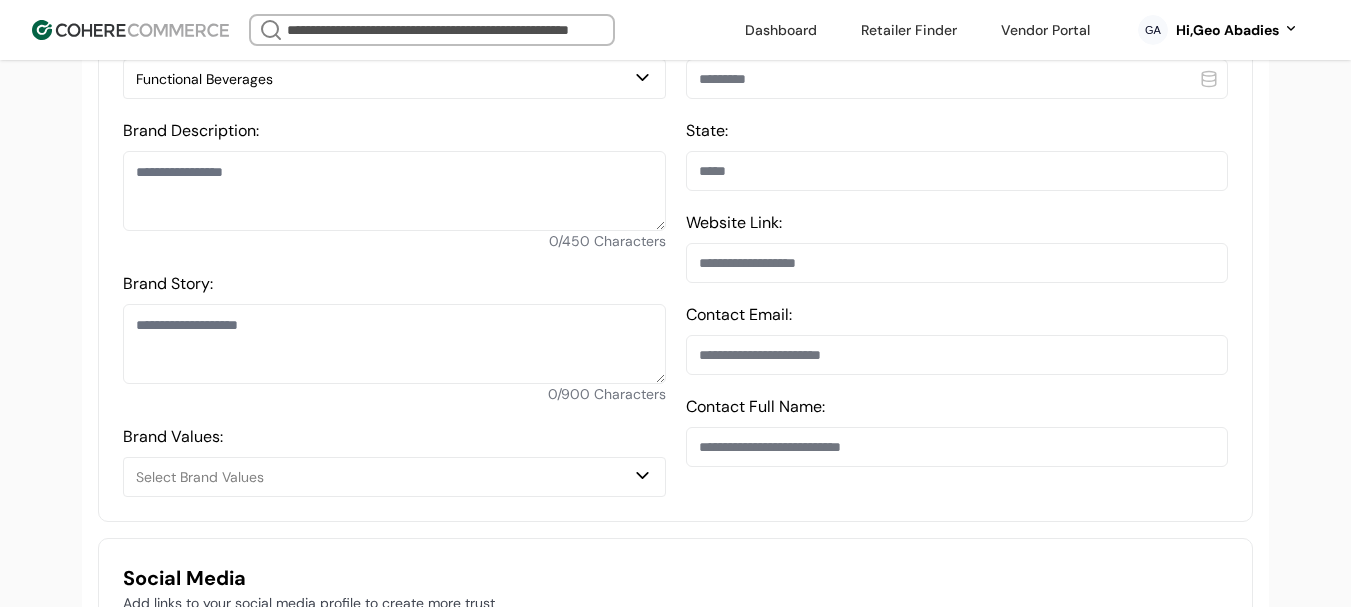 scroll, scrollTop: 637, scrollLeft: 0, axis: vertical 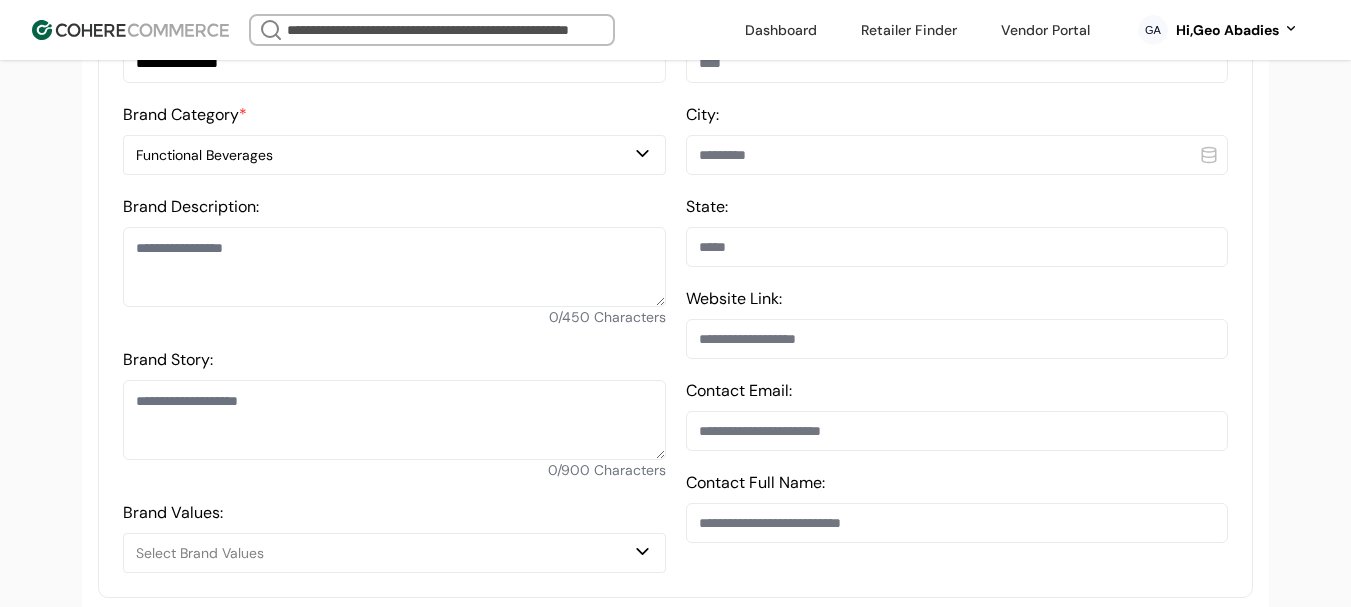 click at bounding box center (394, 267) 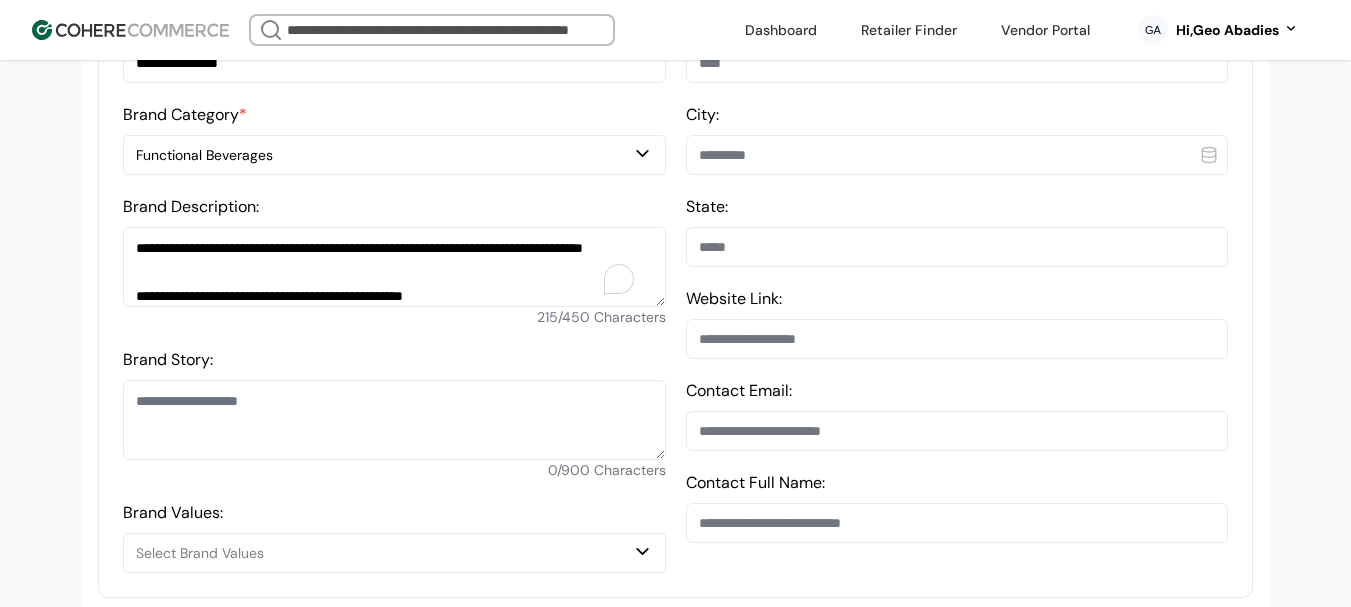 scroll, scrollTop: 47, scrollLeft: 0, axis: vertical 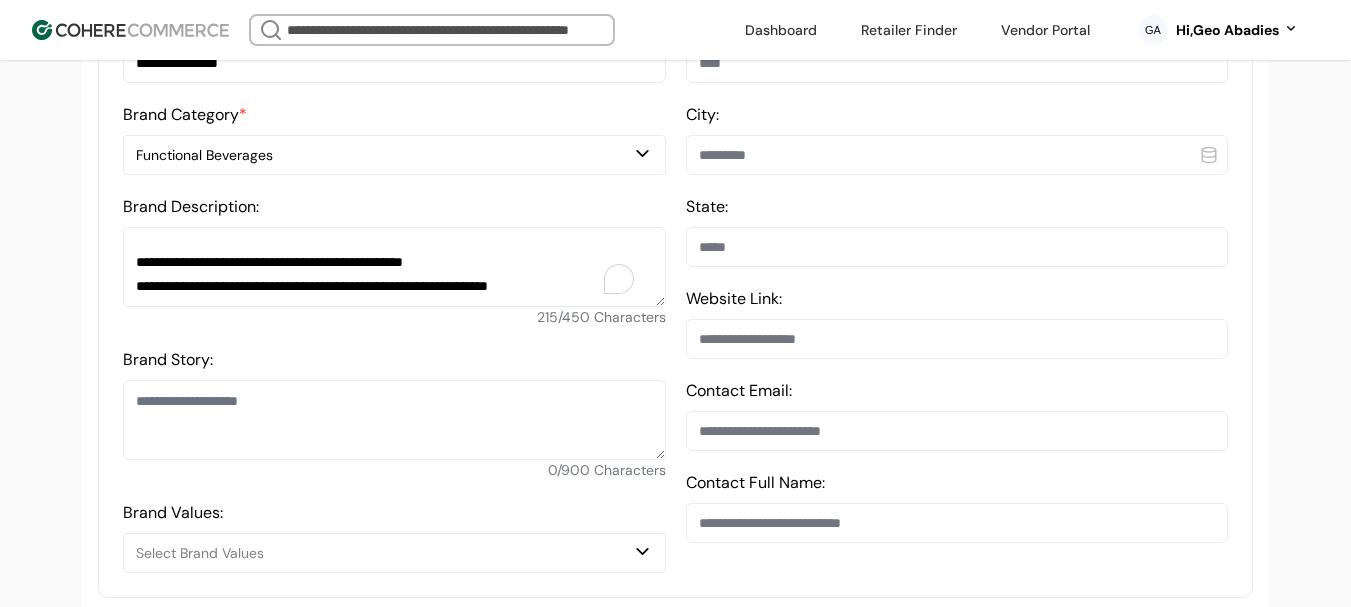 type on "**********" 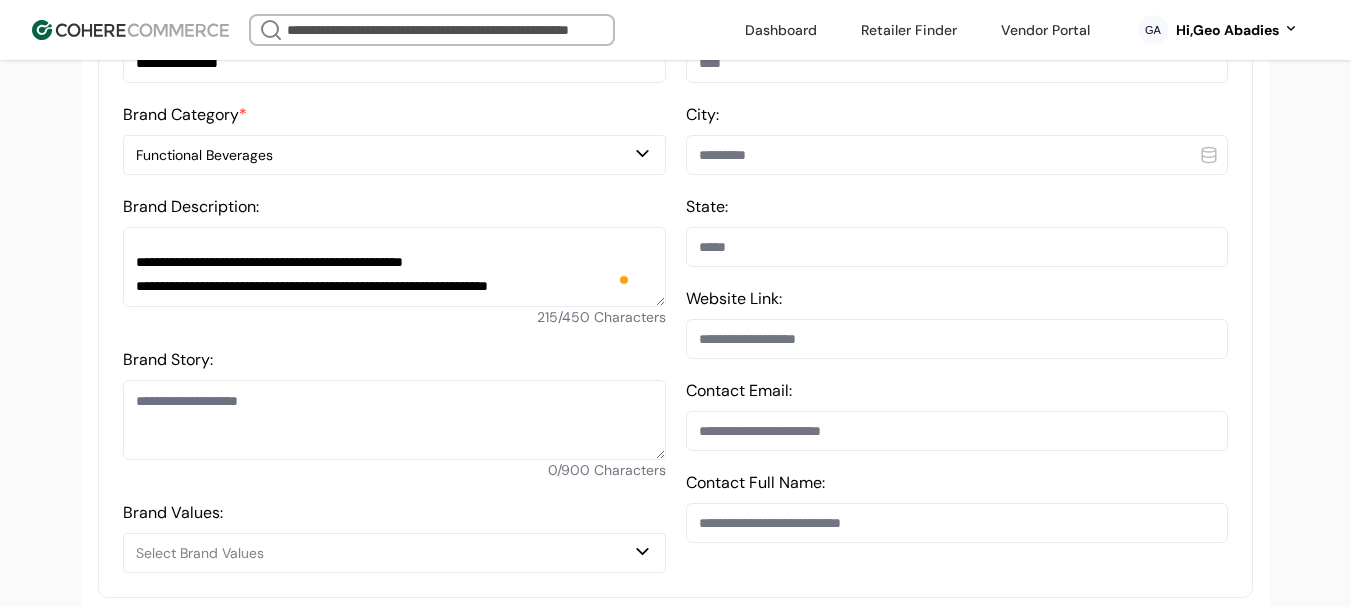 click on "Brand Story:" at bounding box center [394, 420] 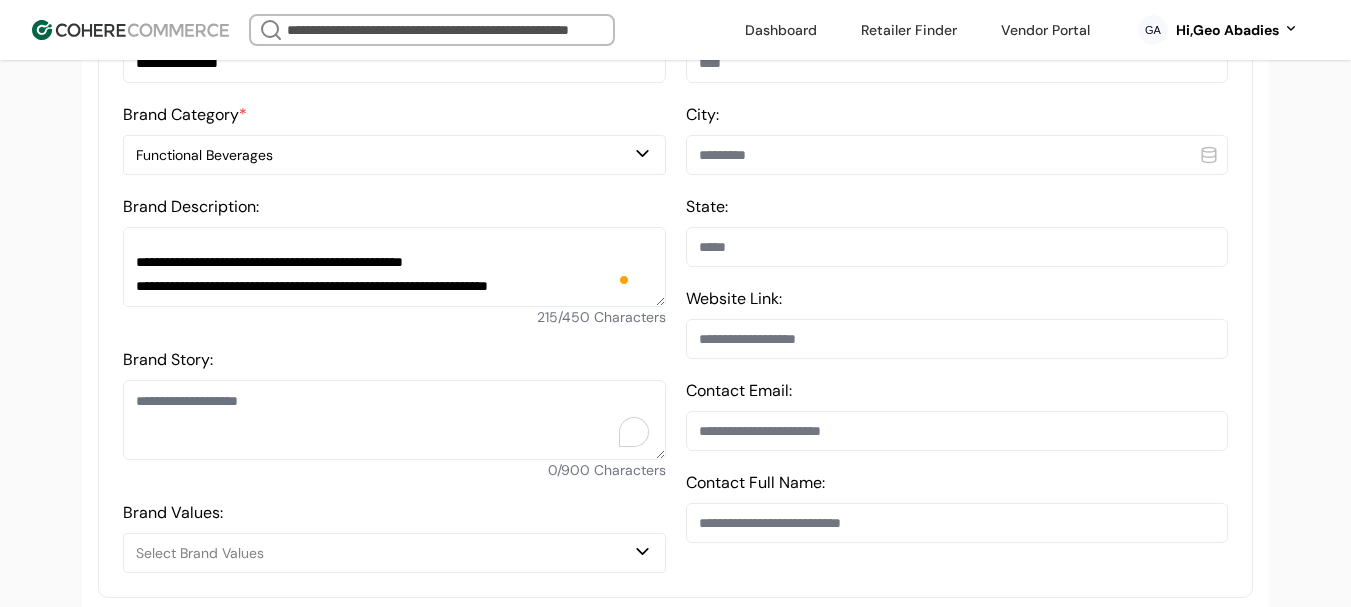 paste on "**********" 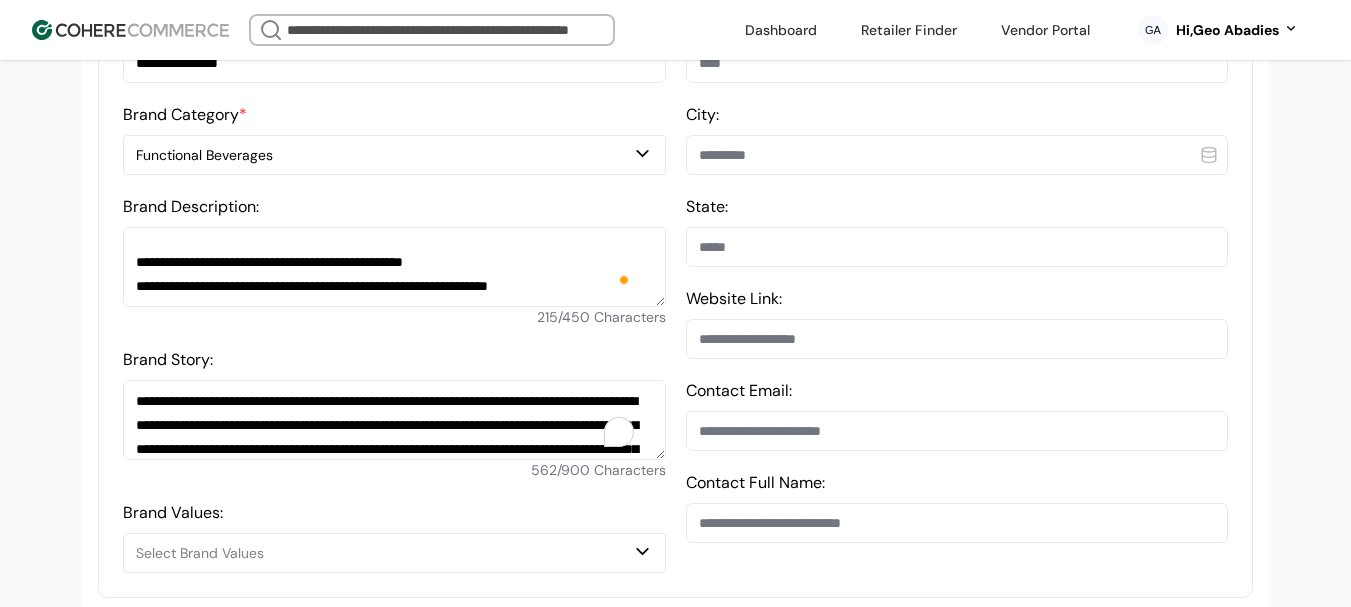 scroll, scrollTop: 119, scrollLeft: 0, axis: vertical 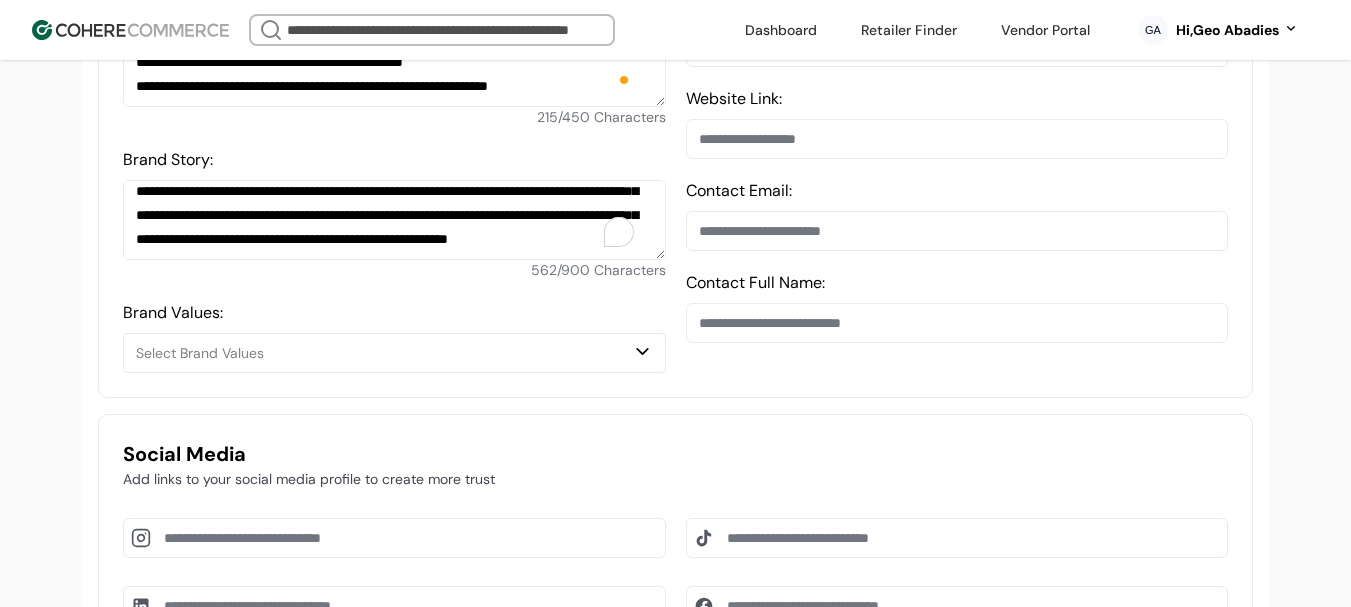 type on "**********" 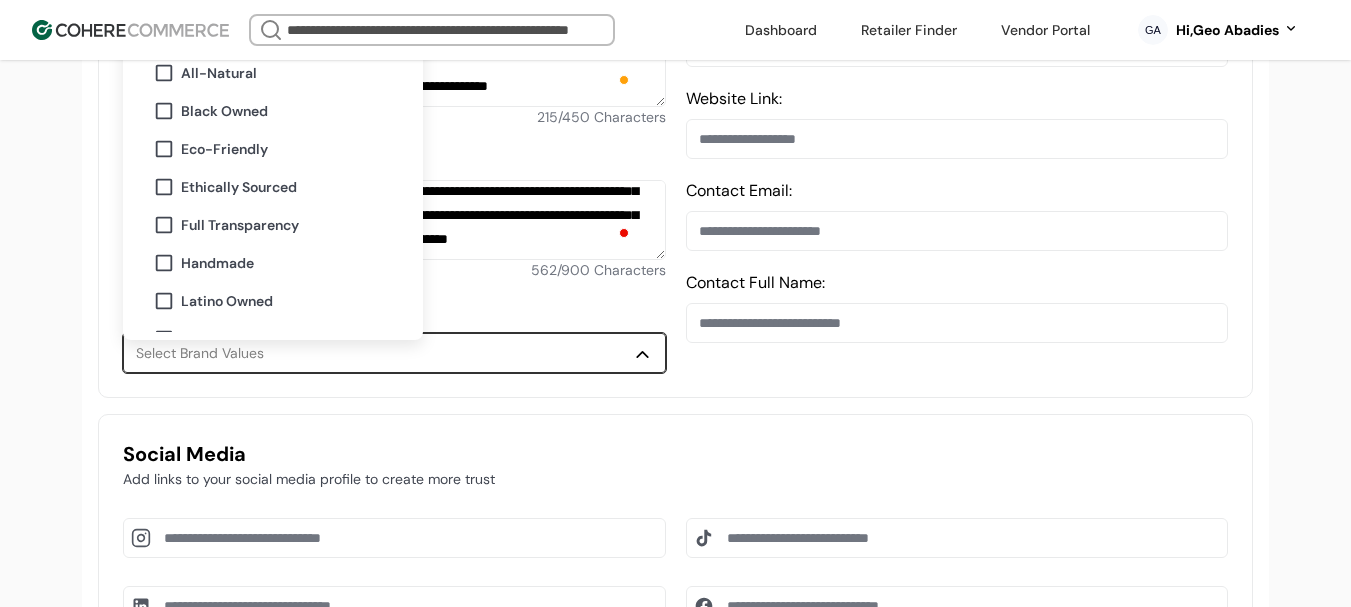 click on "Select Brand Values" at bounding box center (384, 353) 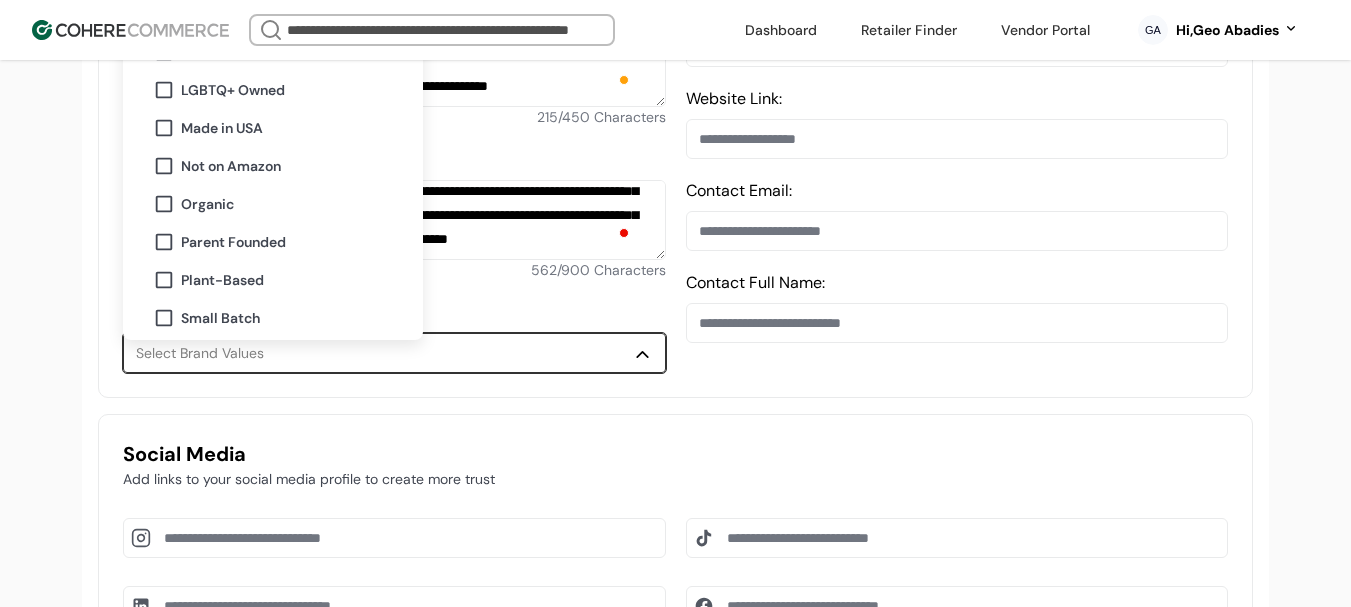scroll, scrollTop: 368, scrollLeft: 0, axis: vertical 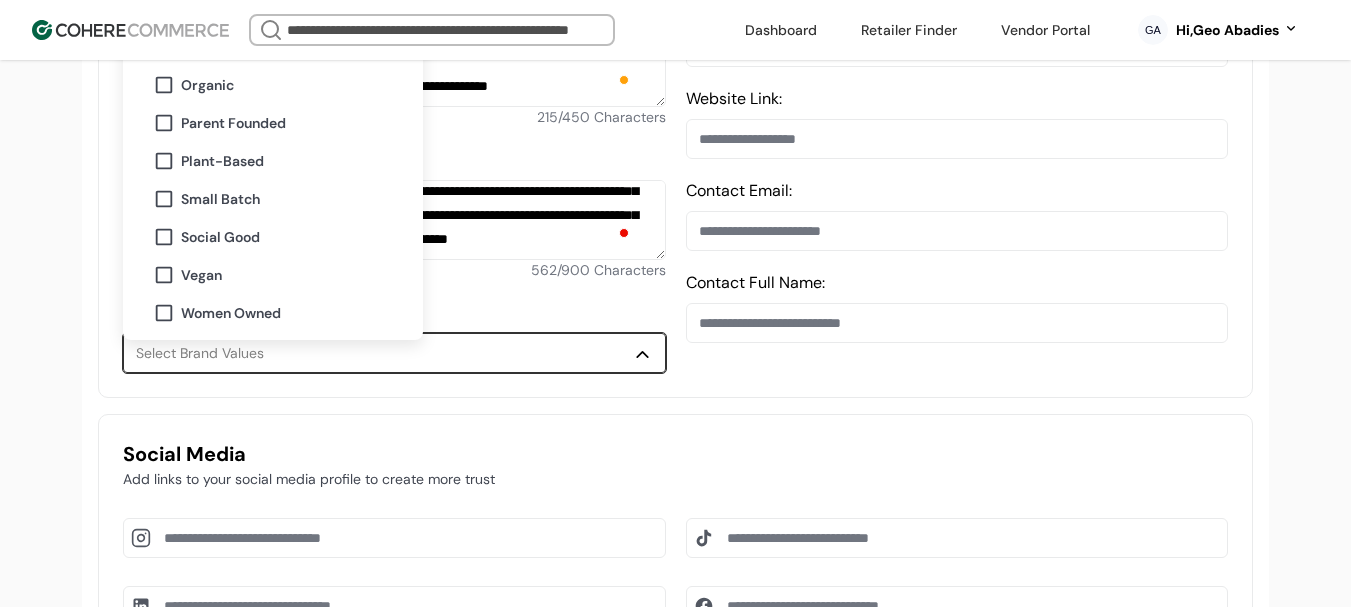 drag, startPoint x: 227, startPoint y: 263, endPoint x: 217, endPoint y: 125, distance: 138.36185 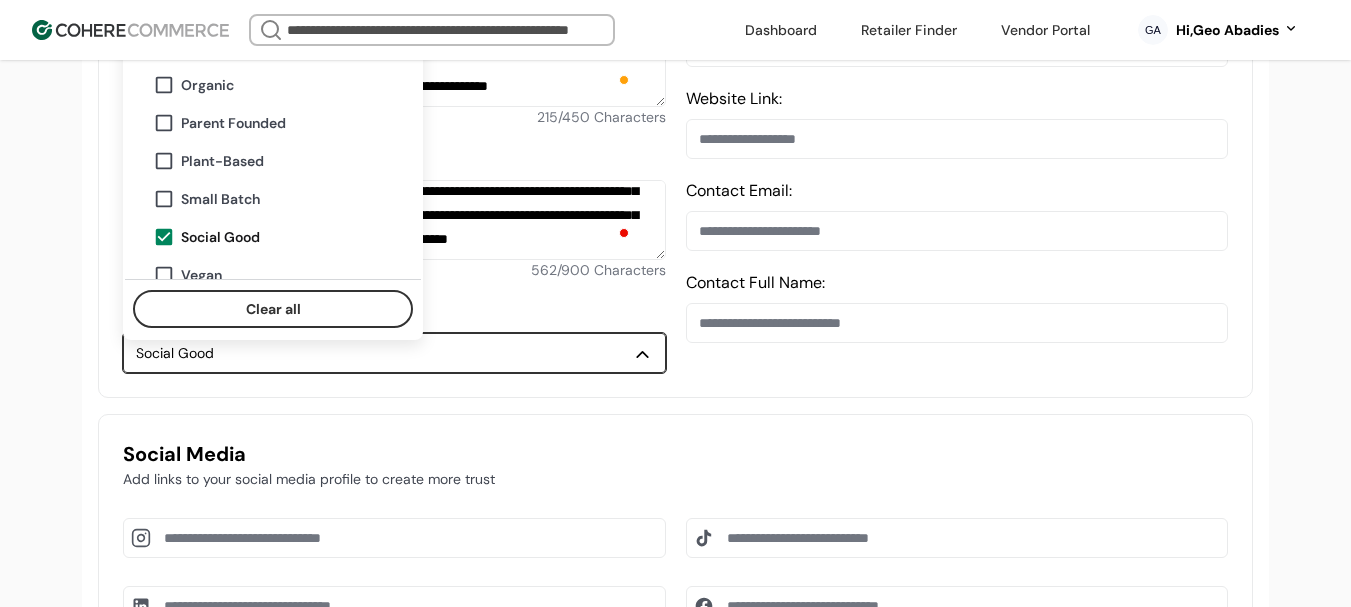 drag, startPoint x: 221, startPoint y: 89, endPoint x: 210, endPoint y: 95, distance: 12.529964 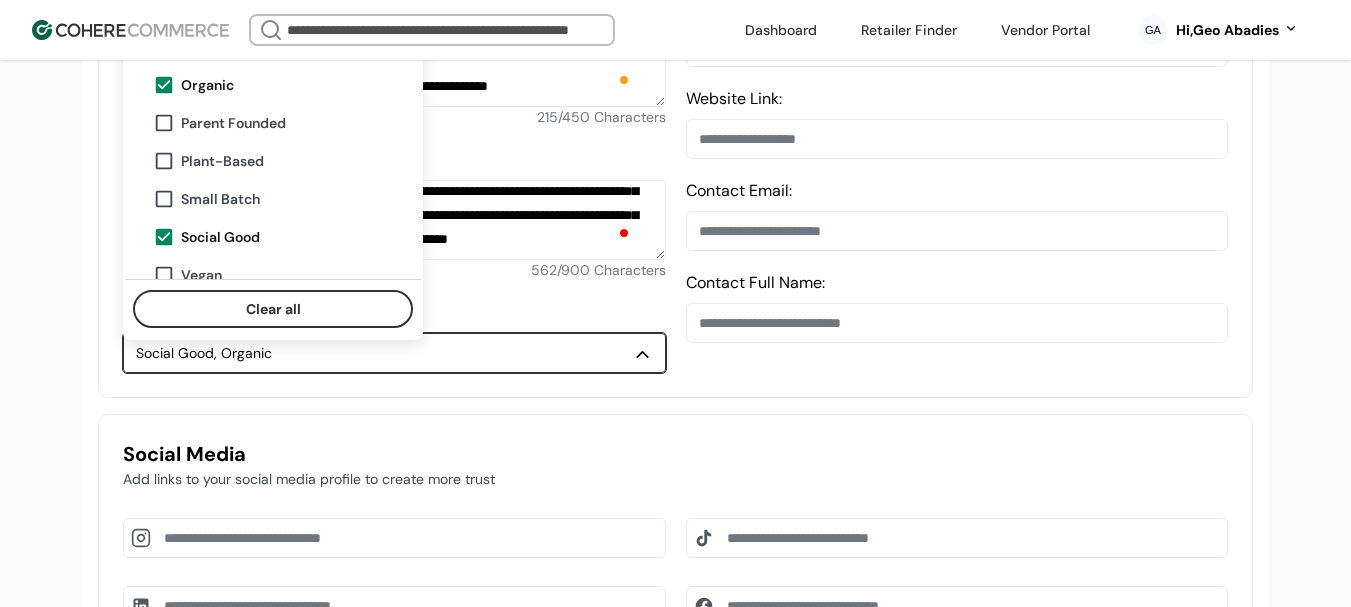 click on "**********" at bounding box center [675, 716] 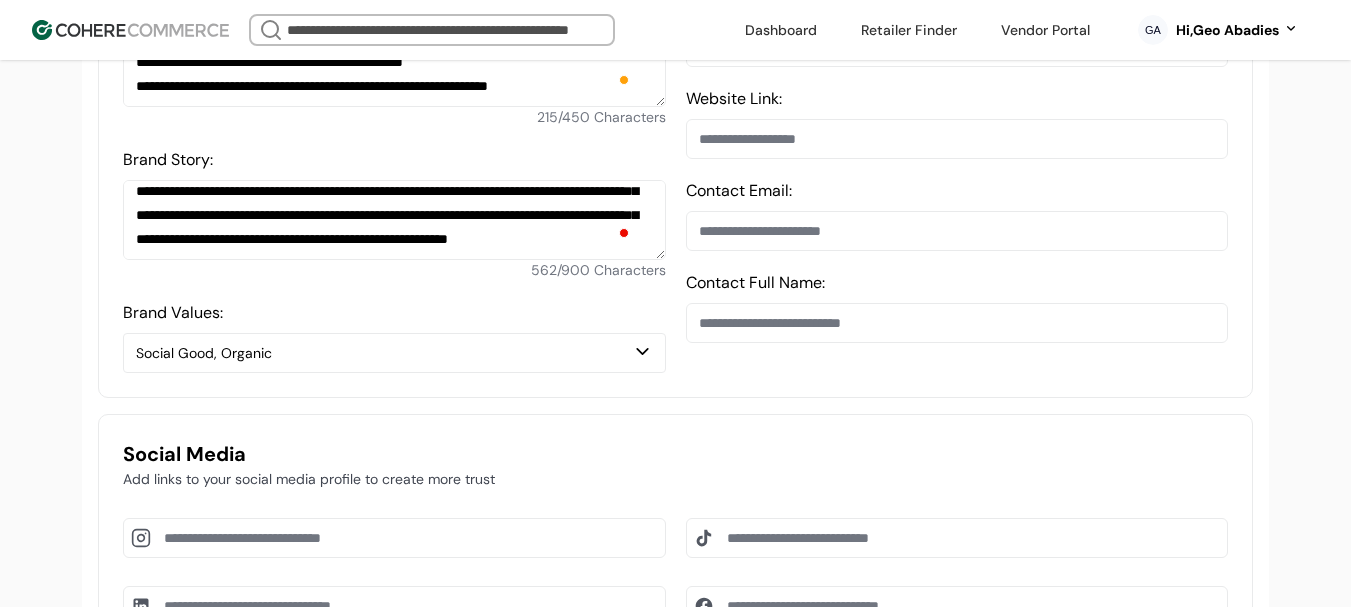 click on "Social Good, Organic" at bounding box center (384, 353) 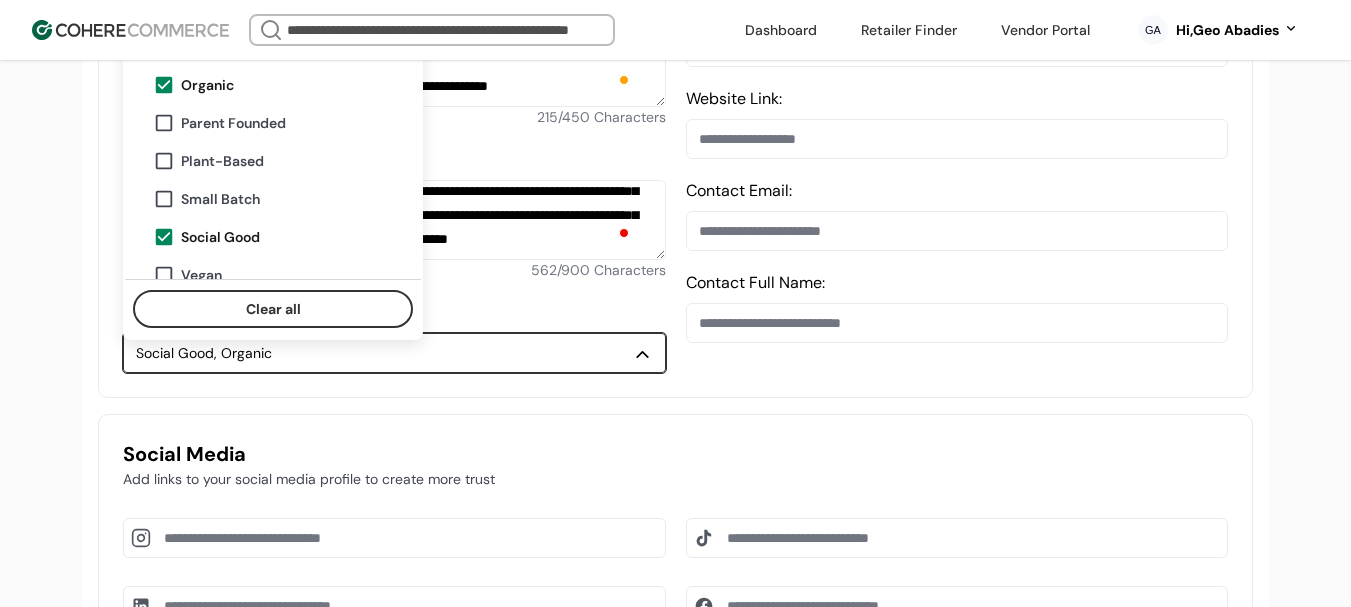 click on "Social Good" at bounding box center [220, 237] 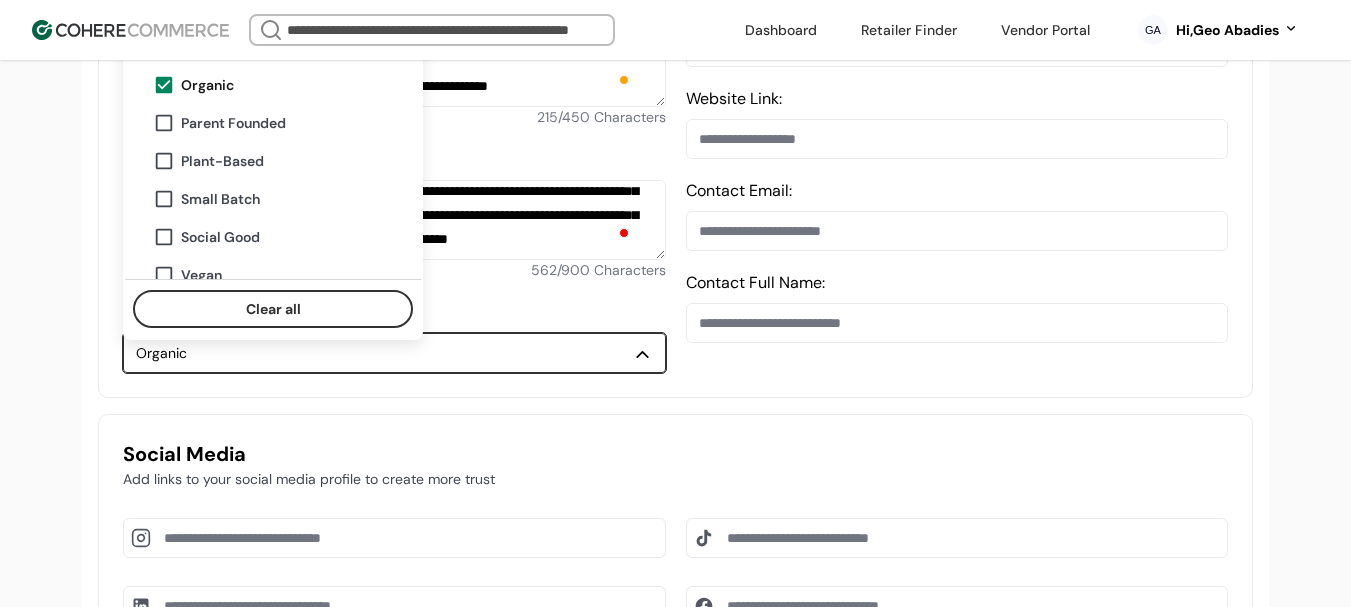 click on "Clear all" at bounding box center [273, 305] 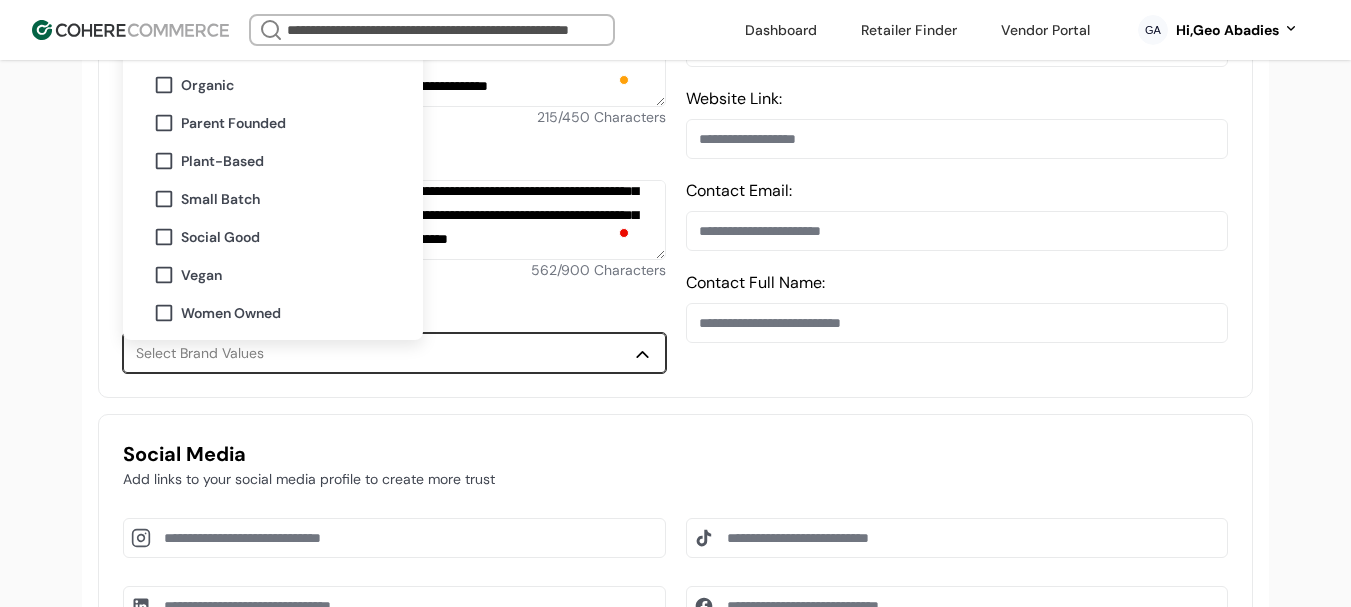click on "Vegan" at bounding box center (201, 275) 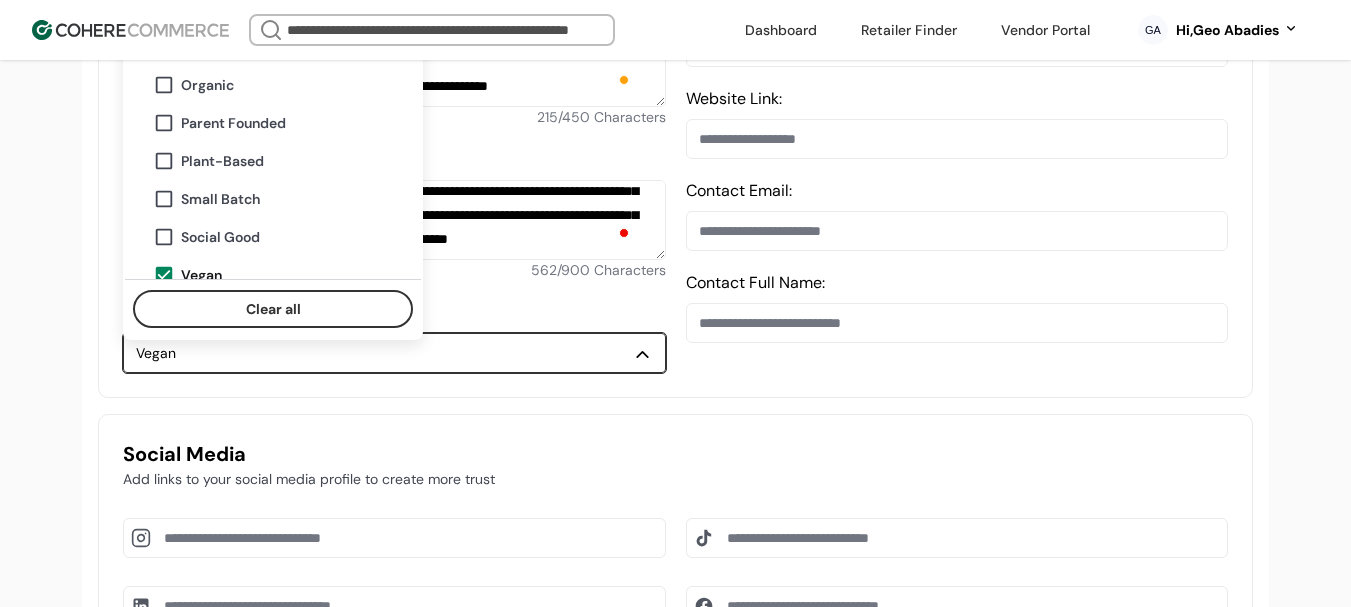 click on "Organic" at bounding box center [207, 85] 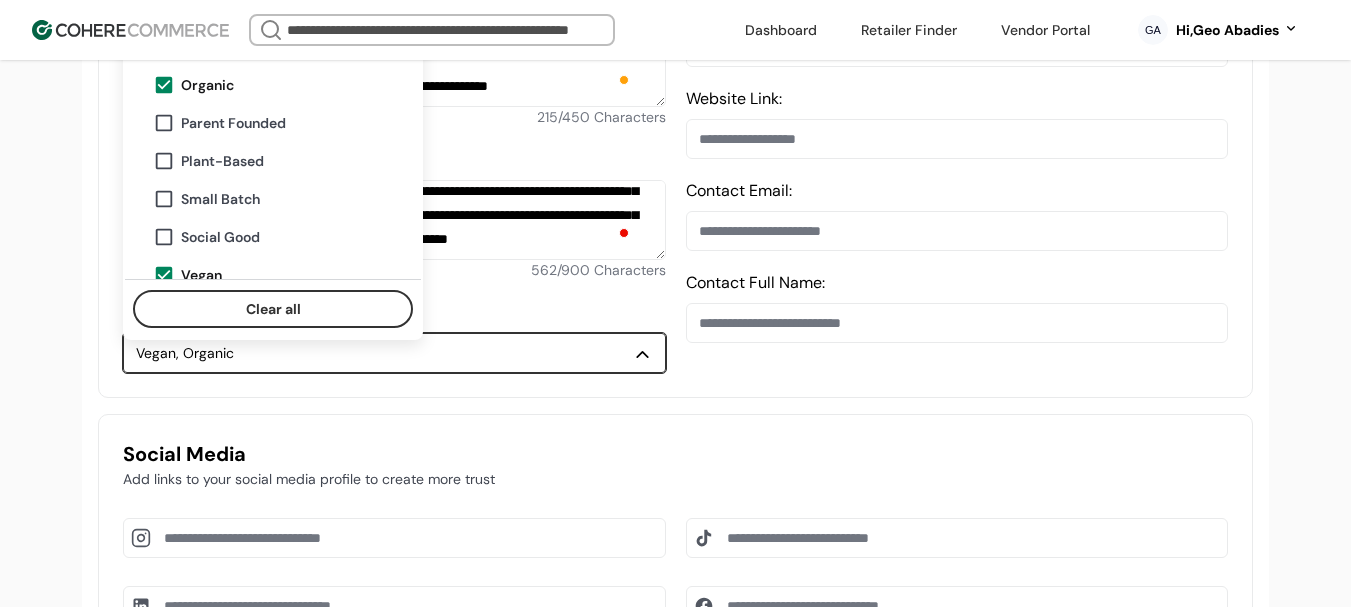click on "**********" at bounding box center (675, 624) 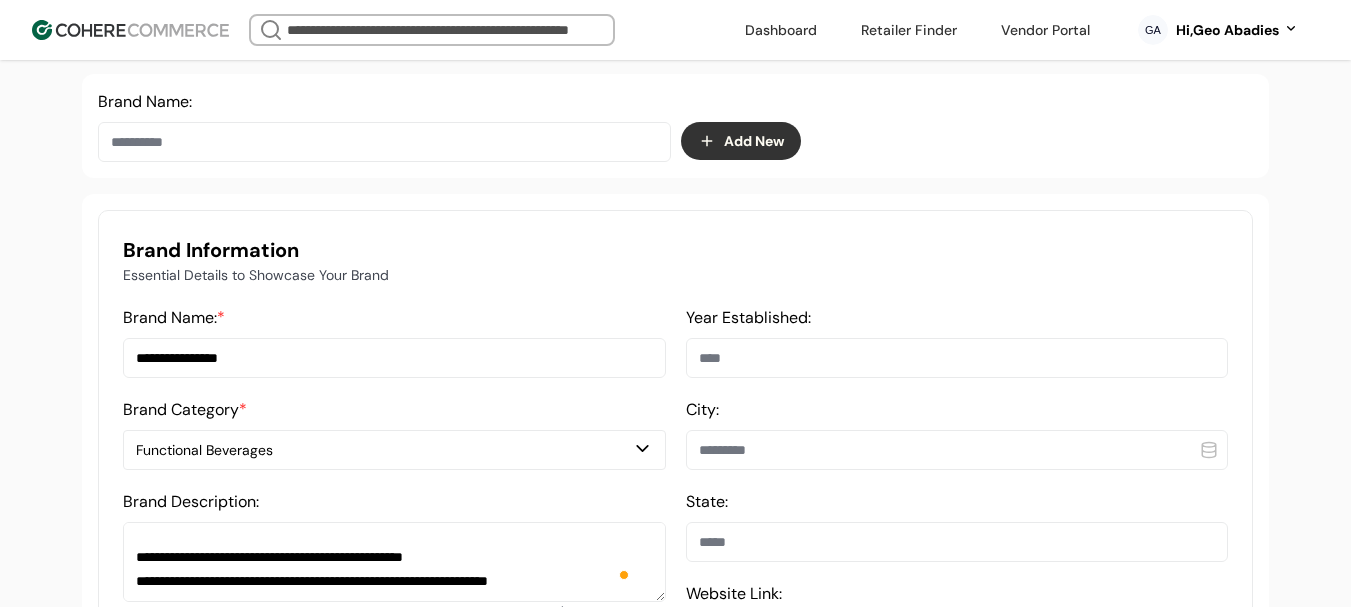 scroll, scrollTop: 337, scrollLeft: 0, axis: vertical 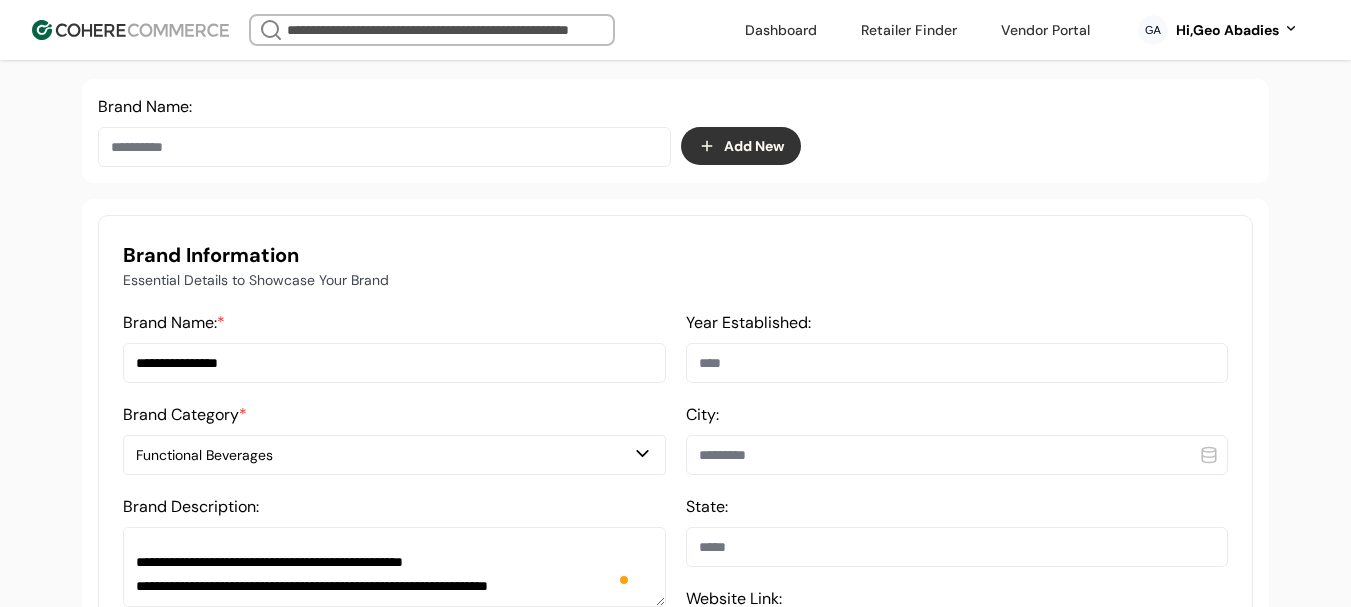 click at bounding box center [957, 363] 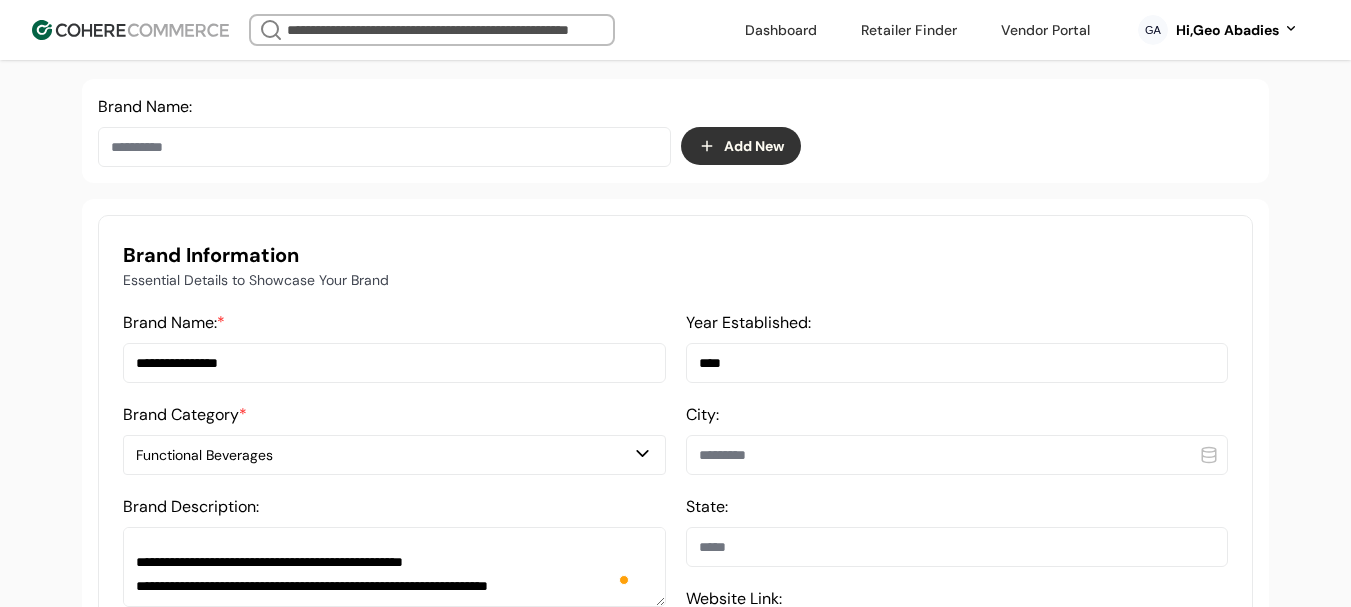 type on "****" 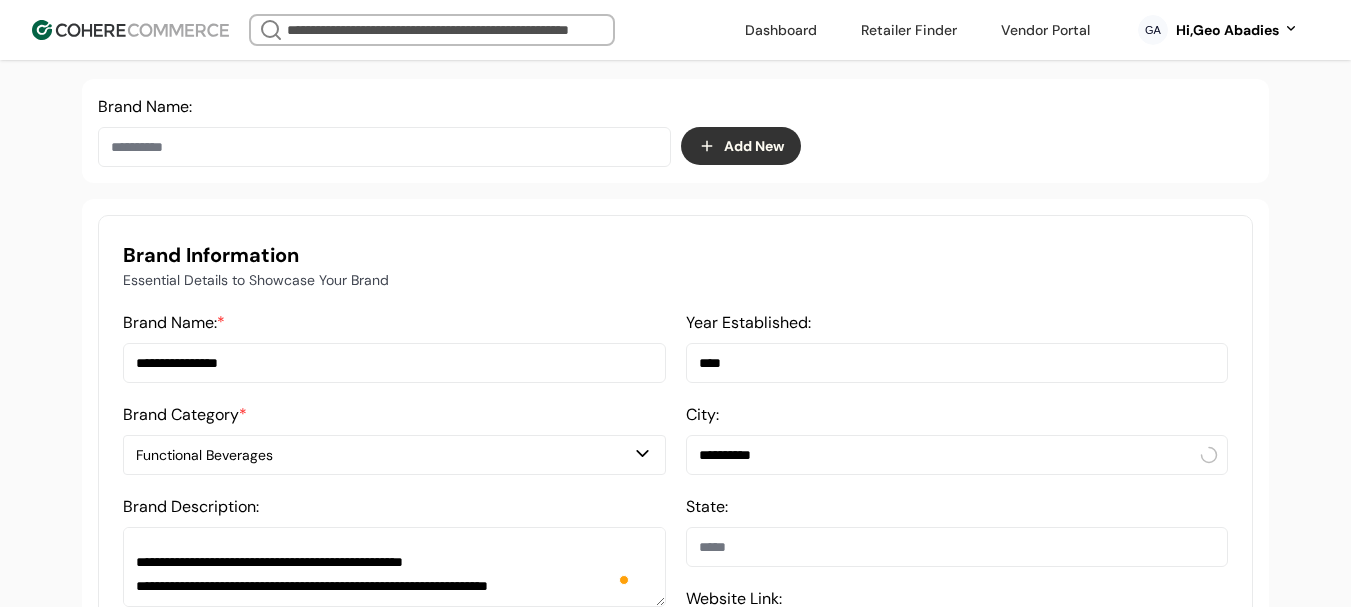 click on "**********" at bounding box center (957, 455) 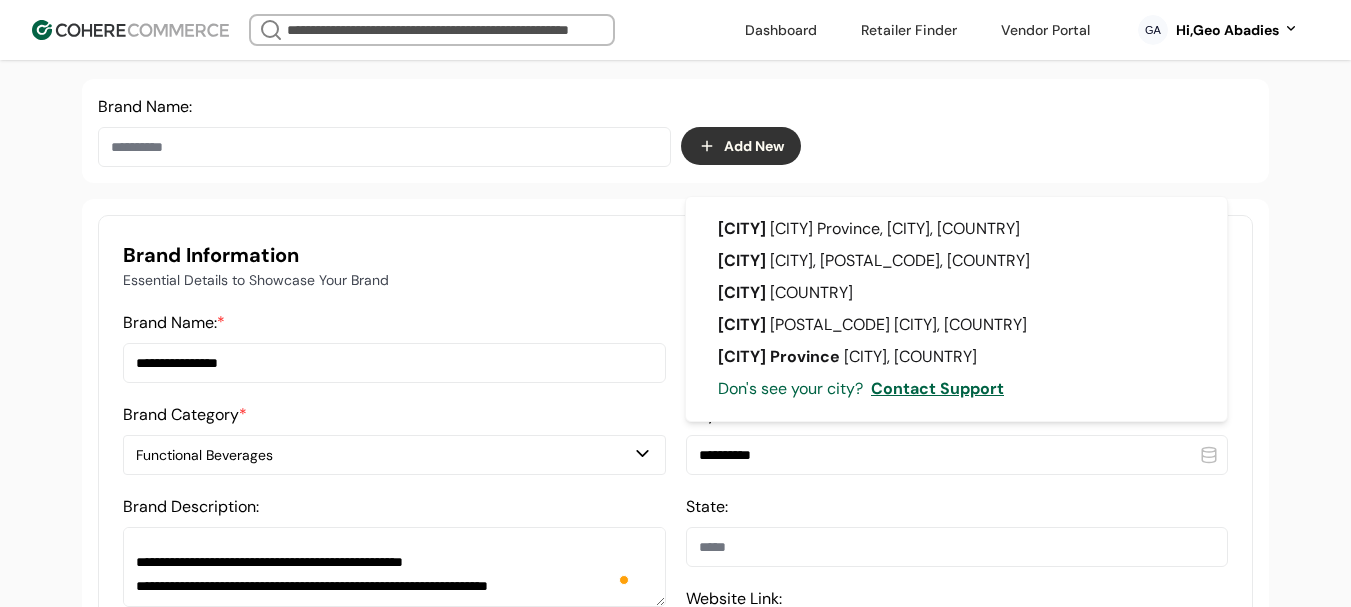 type on "**********" 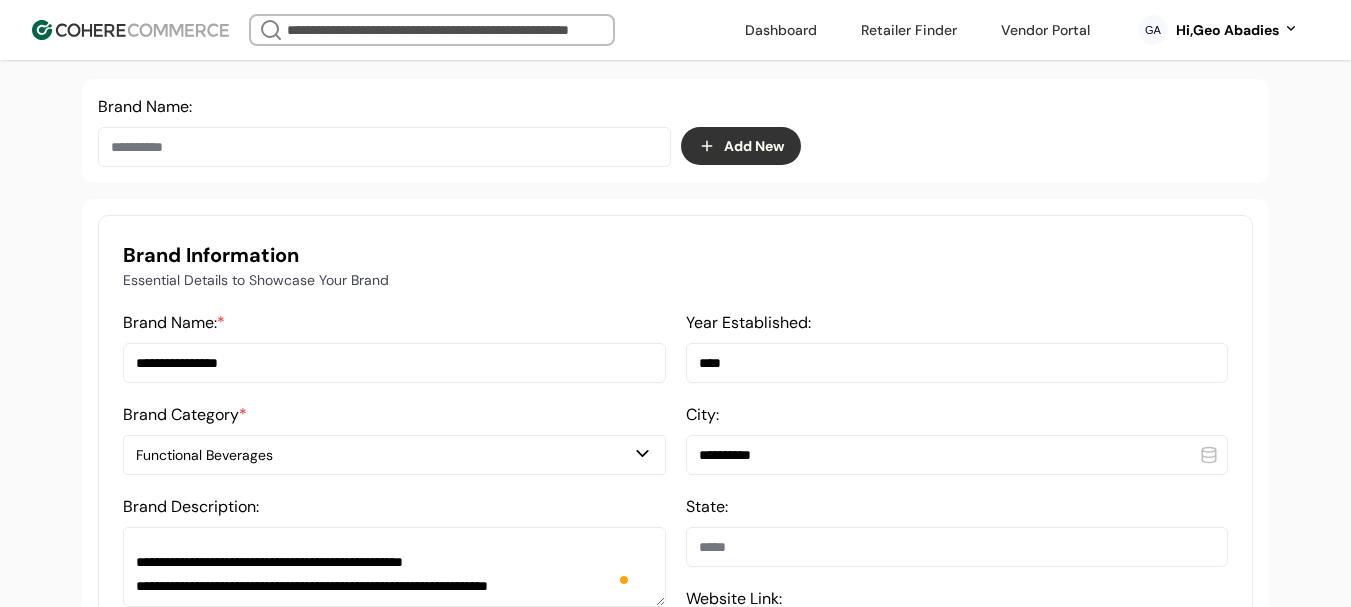 click on "**********" at bounding box center [957, 455] 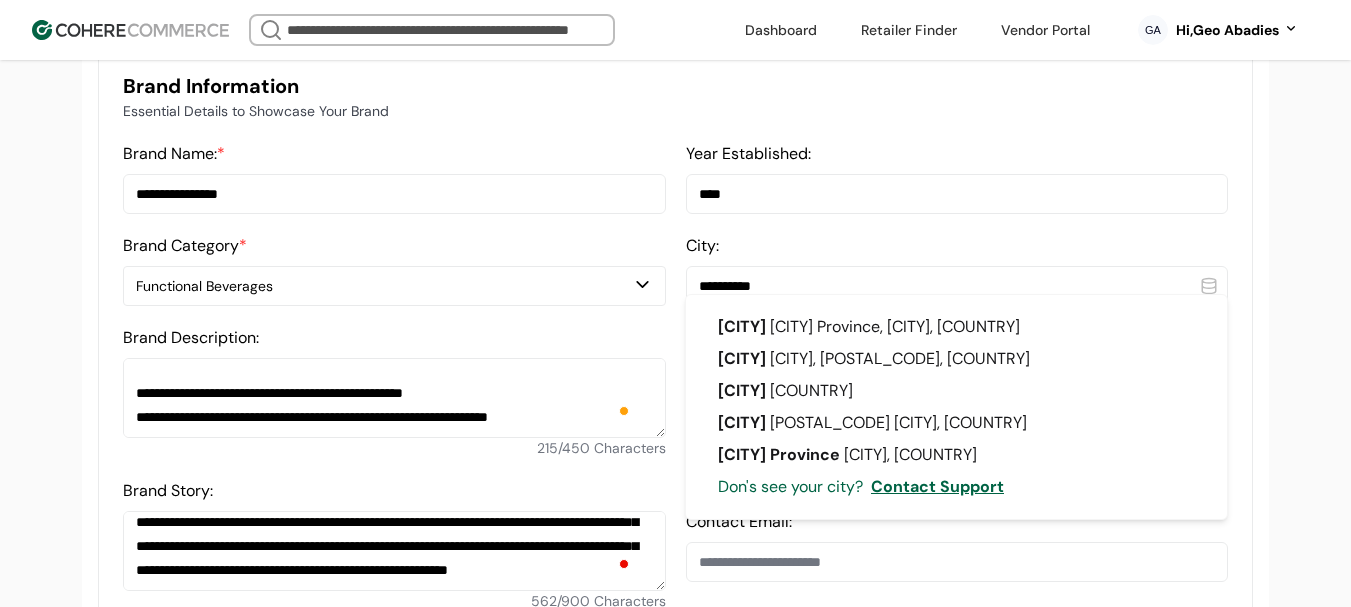 scroll, scrollTop: 337, scrollLeft: 0, axis: vertical 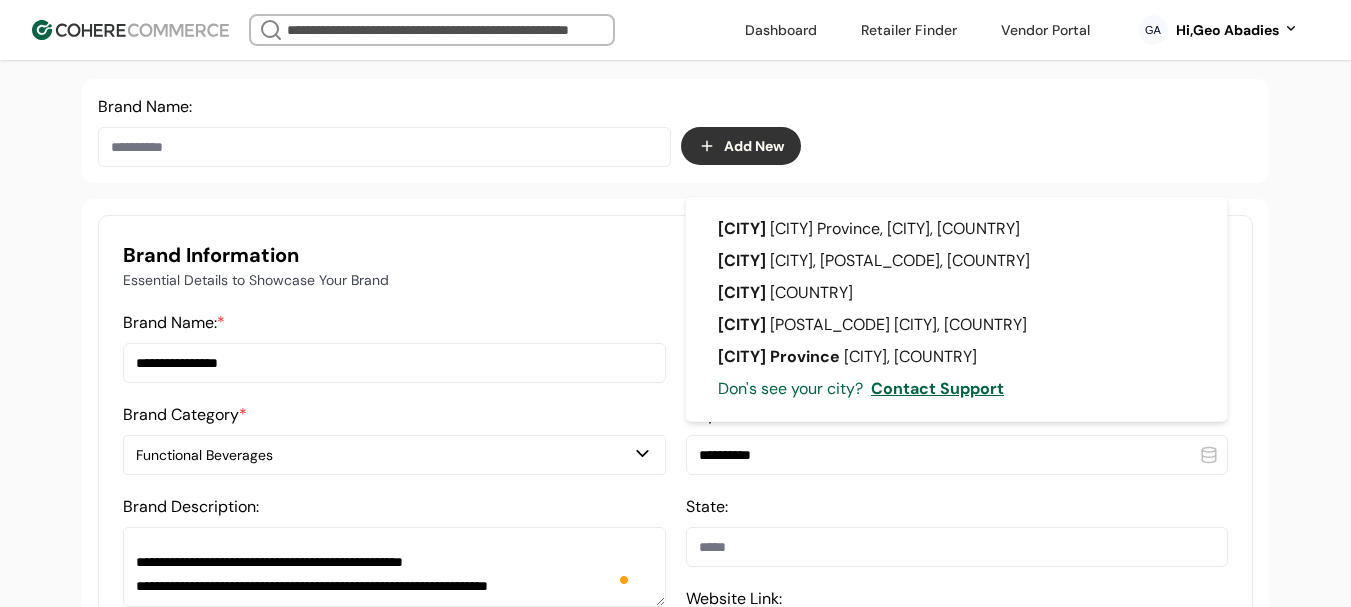 drag, startPoint x: 768, startPoint y: 550, endPoint x: 768, endPoint y: 539, distance: 11 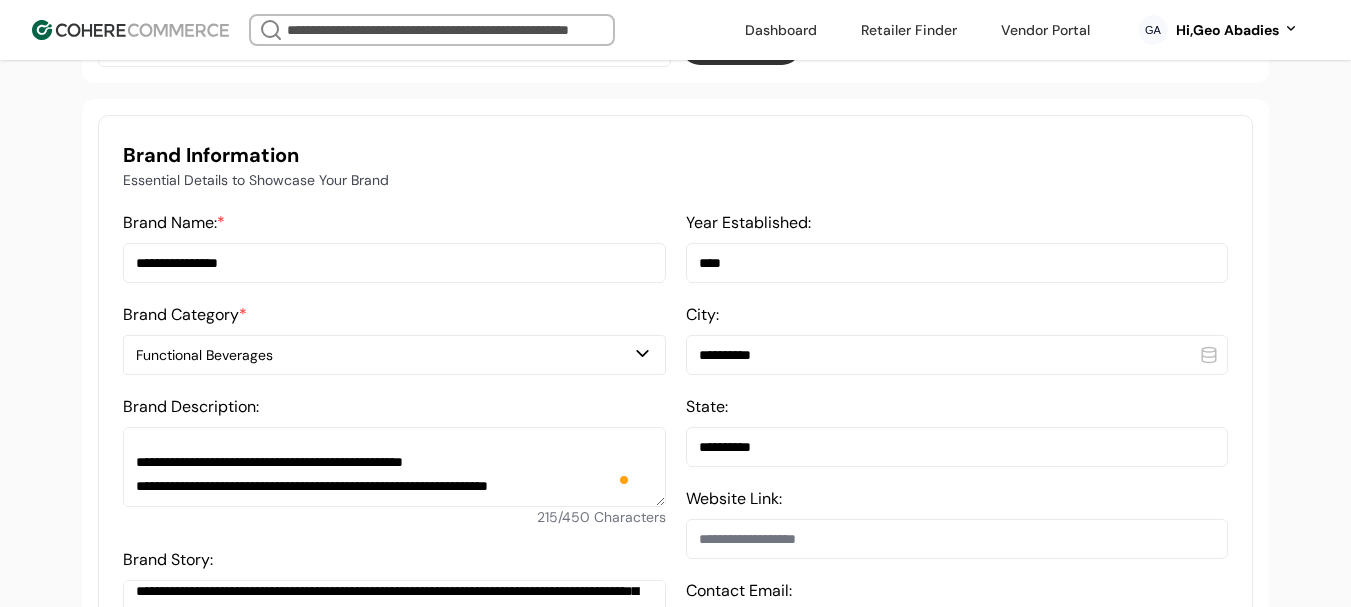 scroll, scrollTop: 737, scrollLeft: 0, axis: vertical 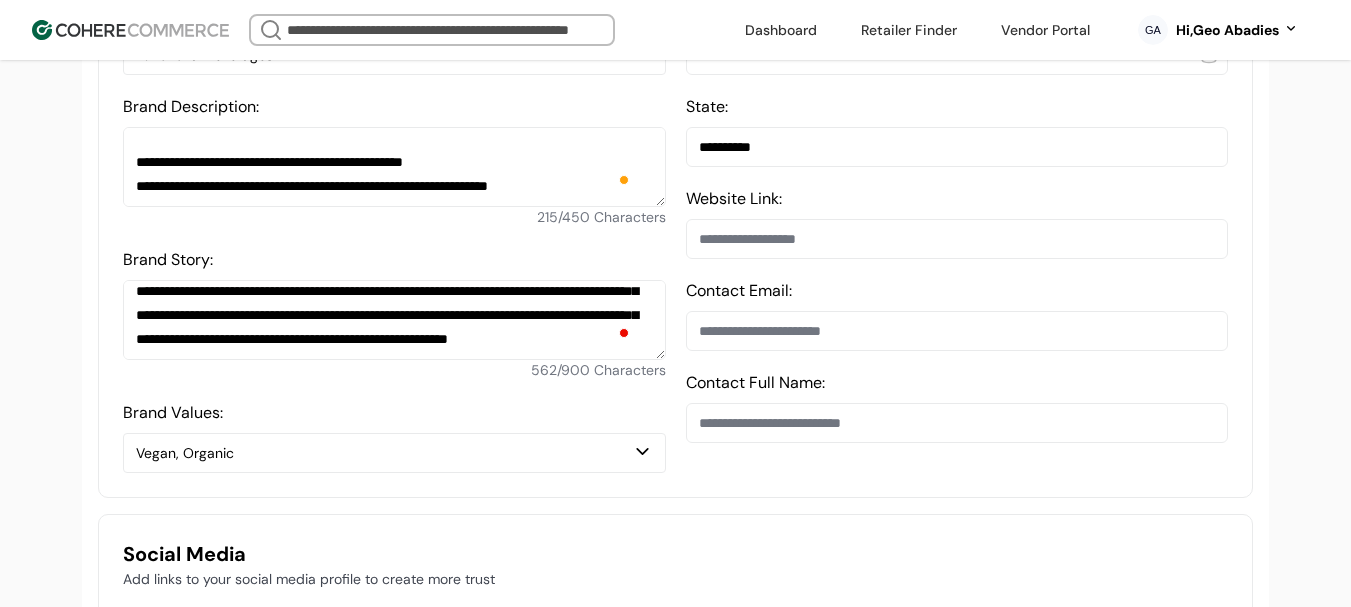 type on "**********" 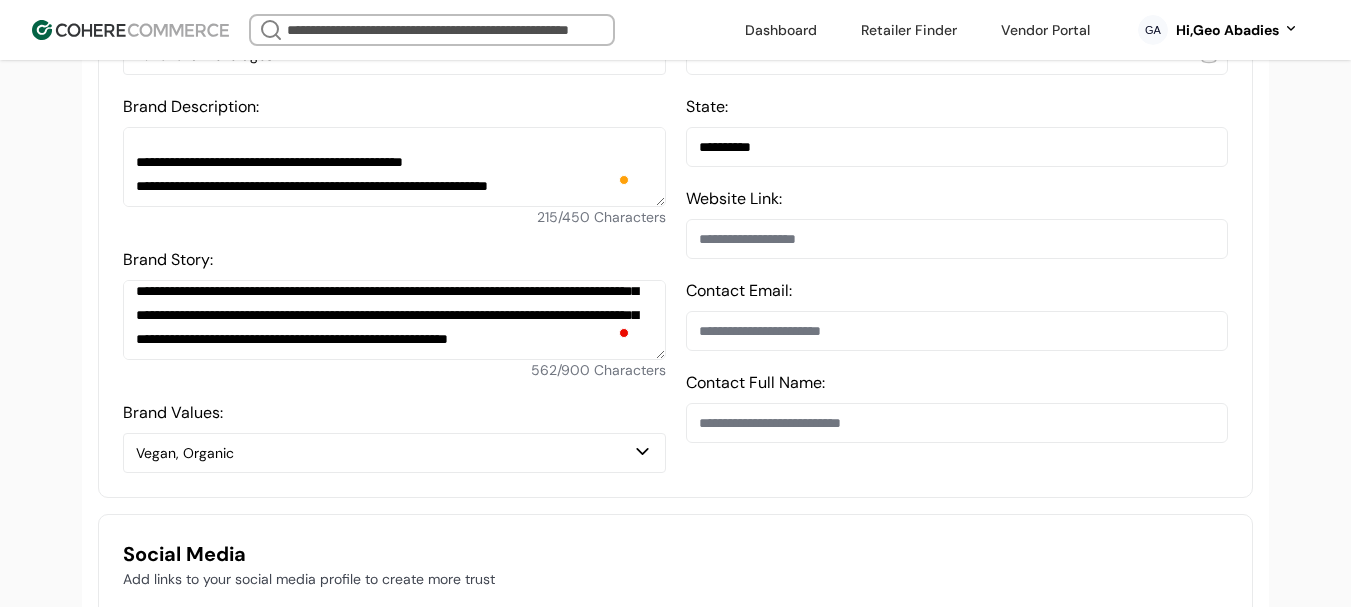 click at bounding box center (957, 239) 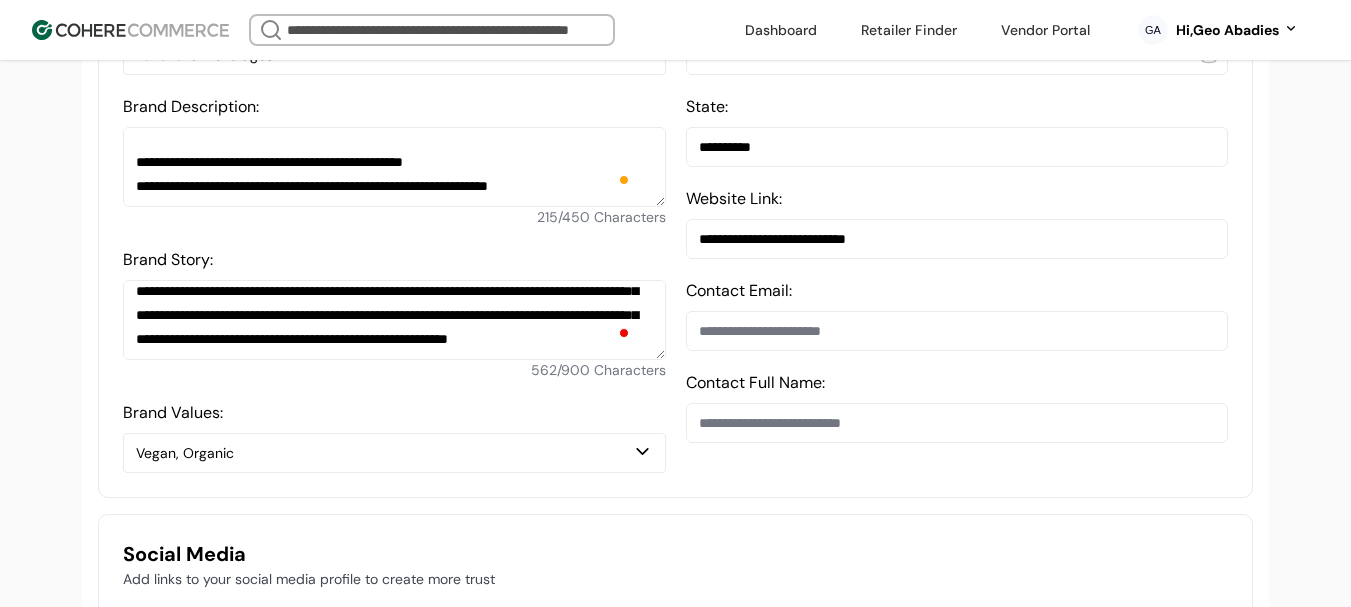 type on "**********" 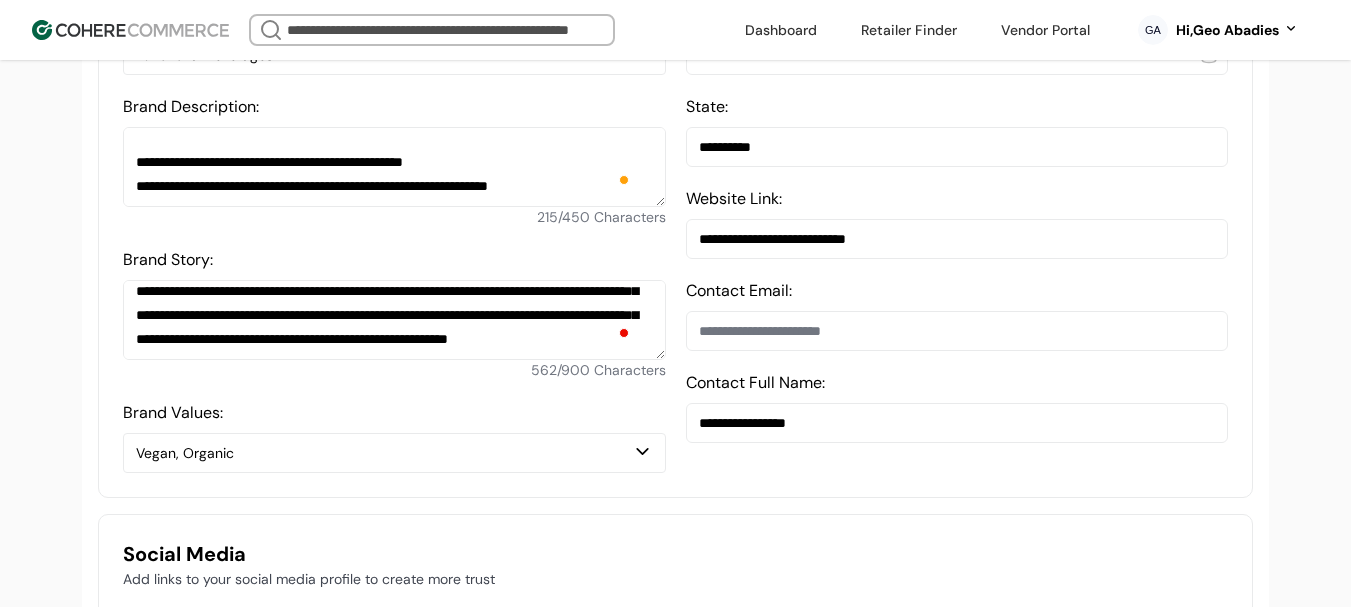 type 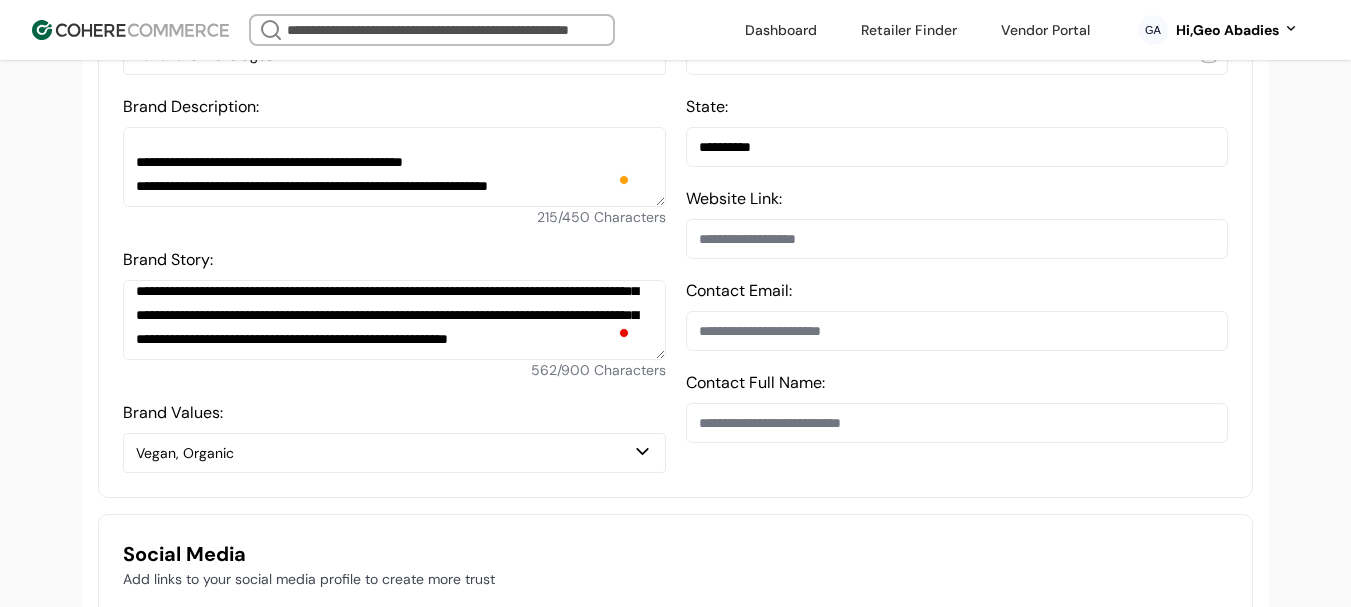paste on "**********" 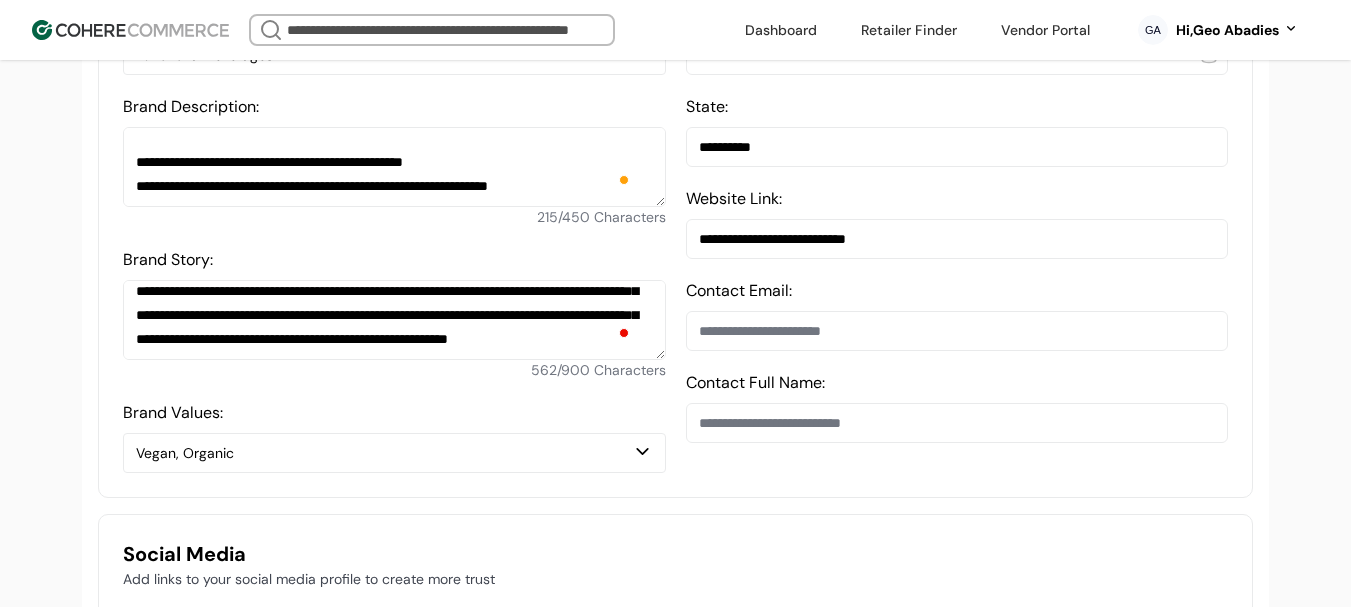 type on "**********" 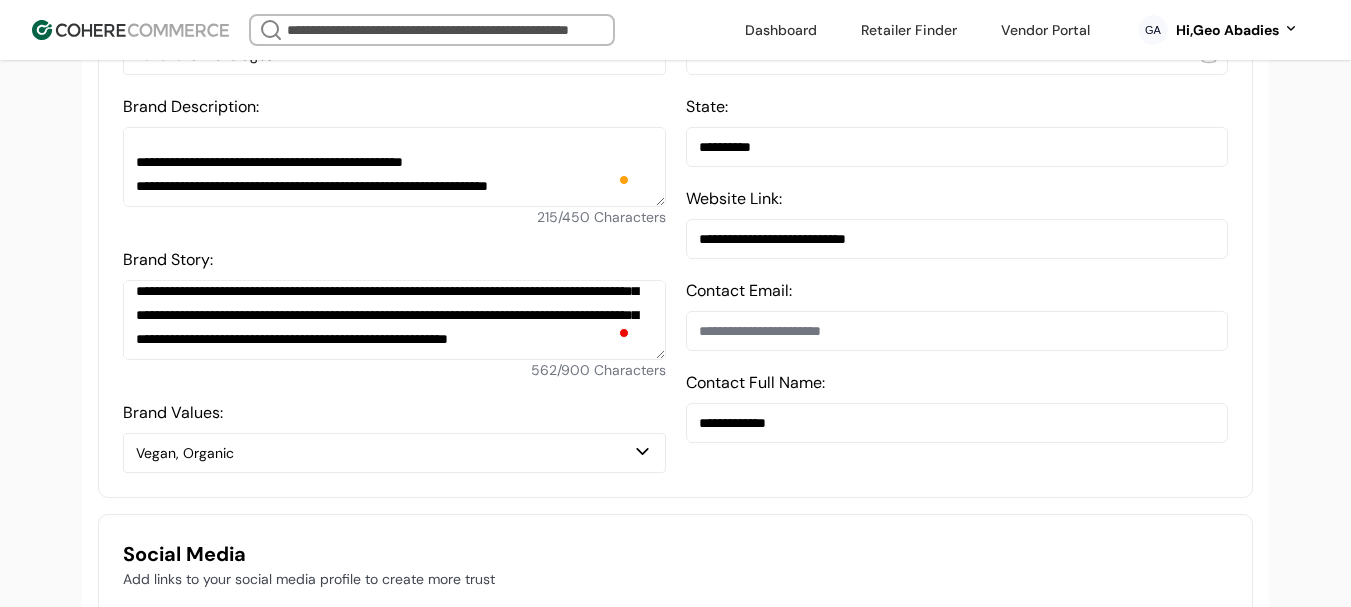 type on "**********" 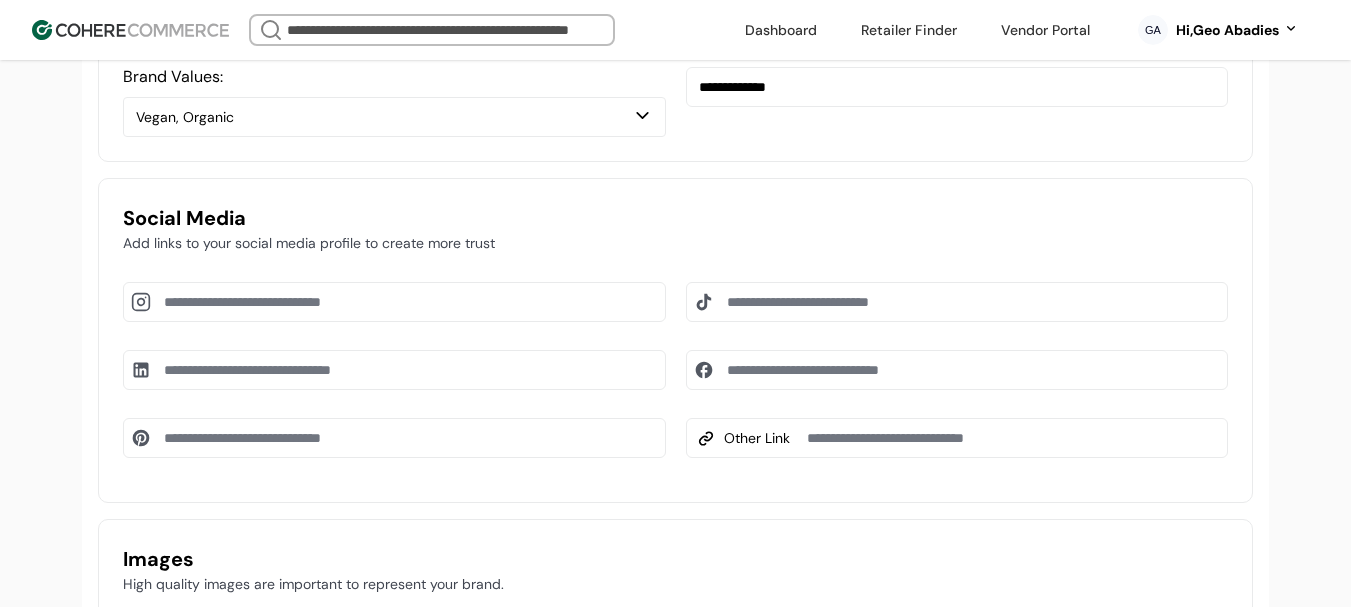 scroll, scrollTop: 1237, scrollLeft: 0, axis: vertical 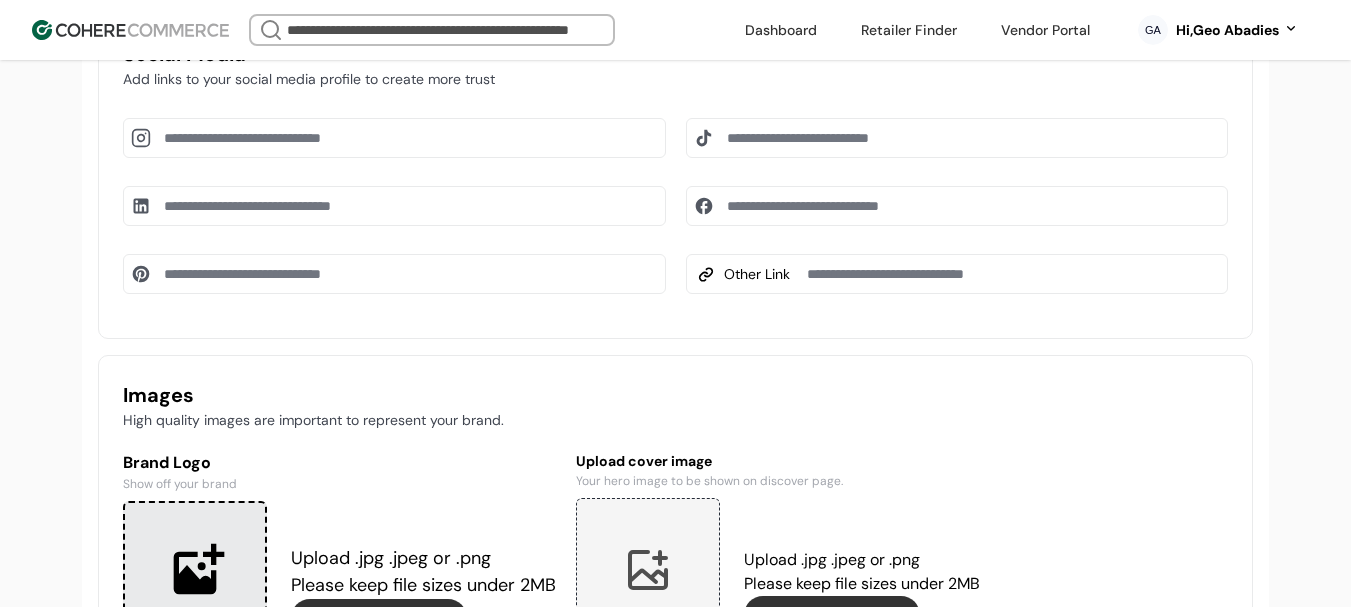 type on "**********" 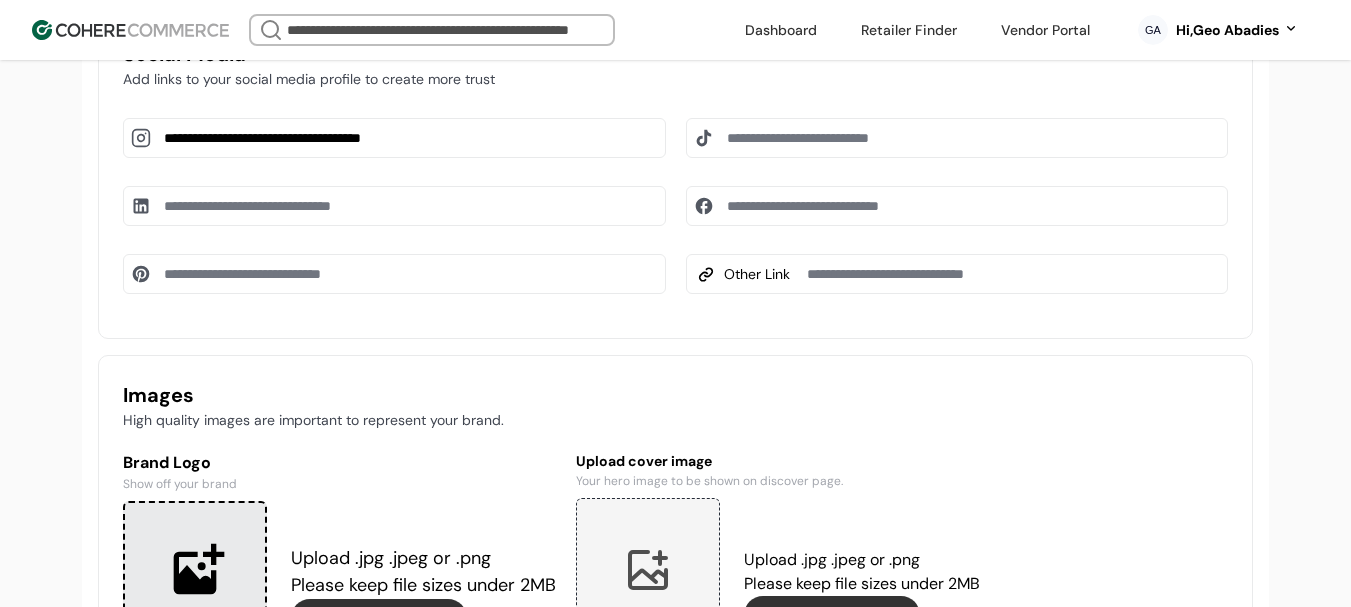 type on "**********" 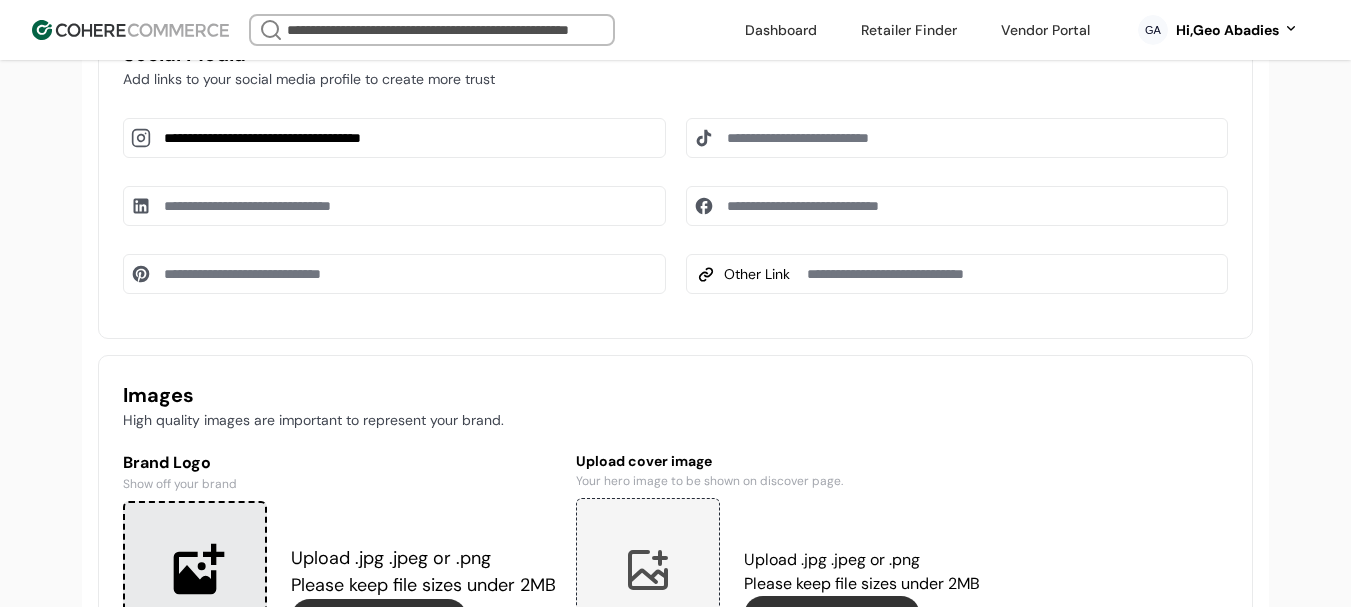 click at bounding box center [957, 138] 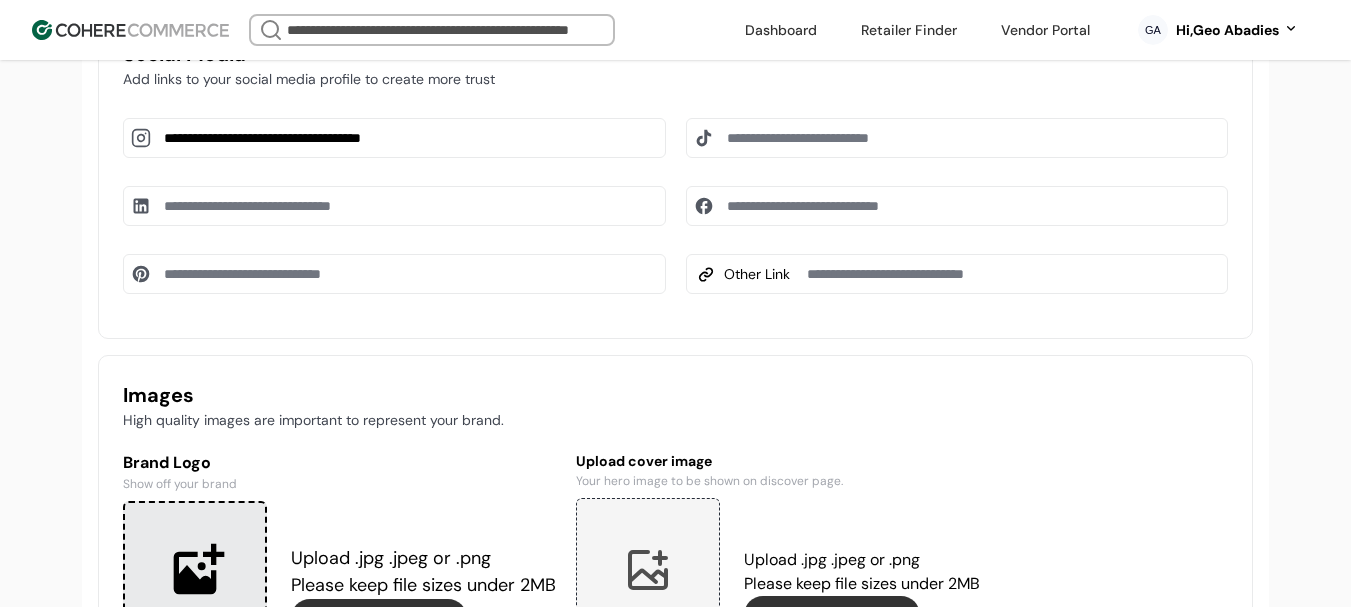 paste on "**********" 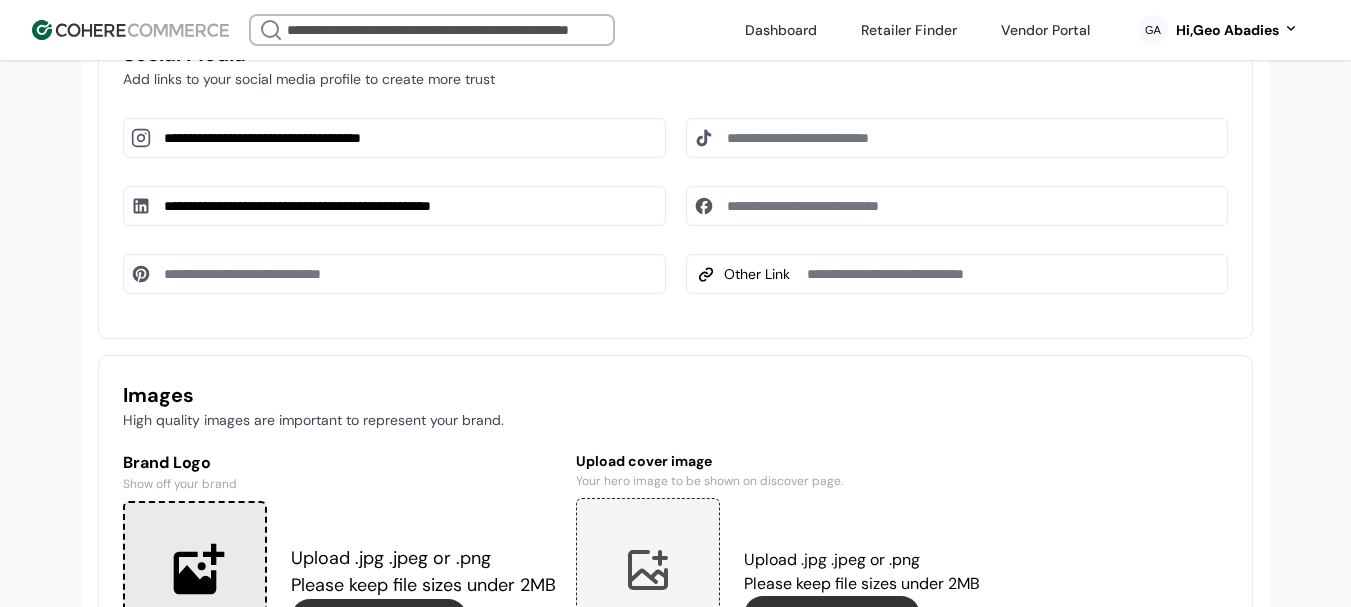 type on "**********" 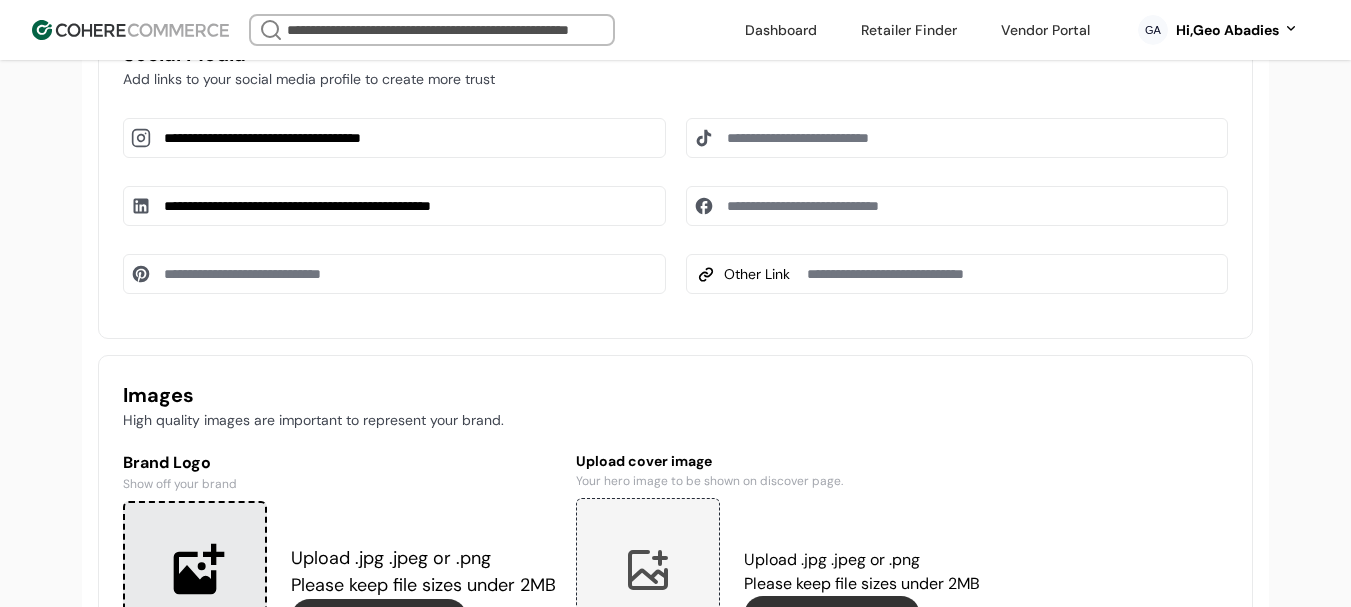 click at bounding box center (957, 138) 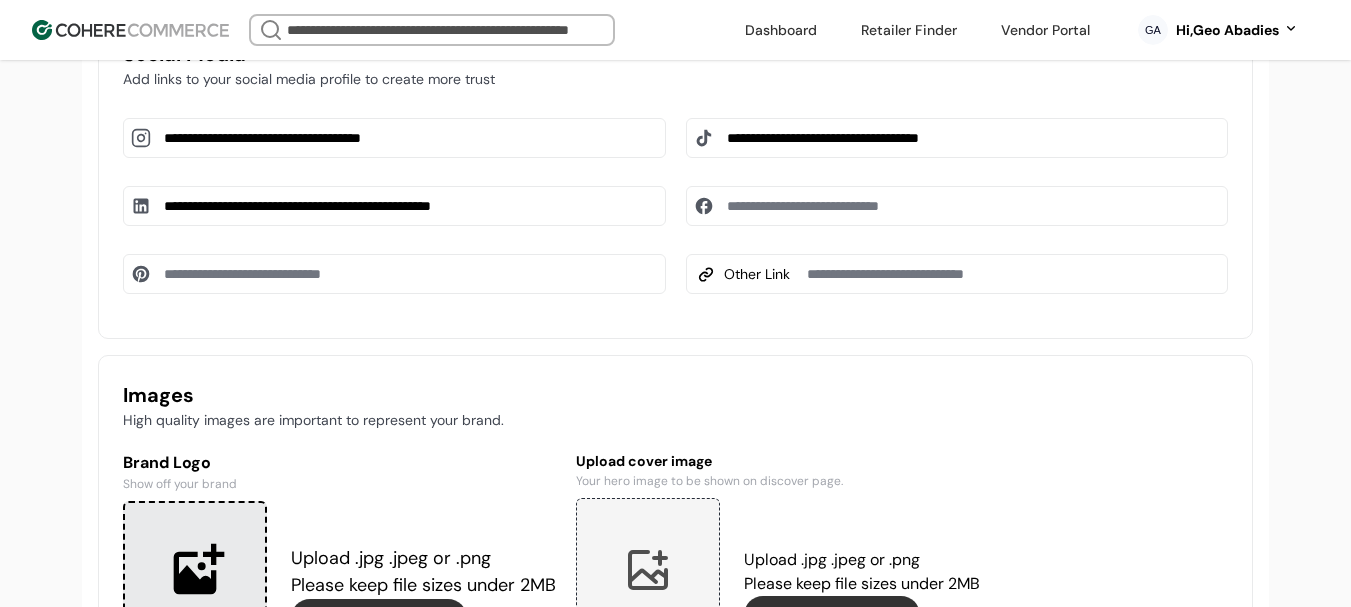 type 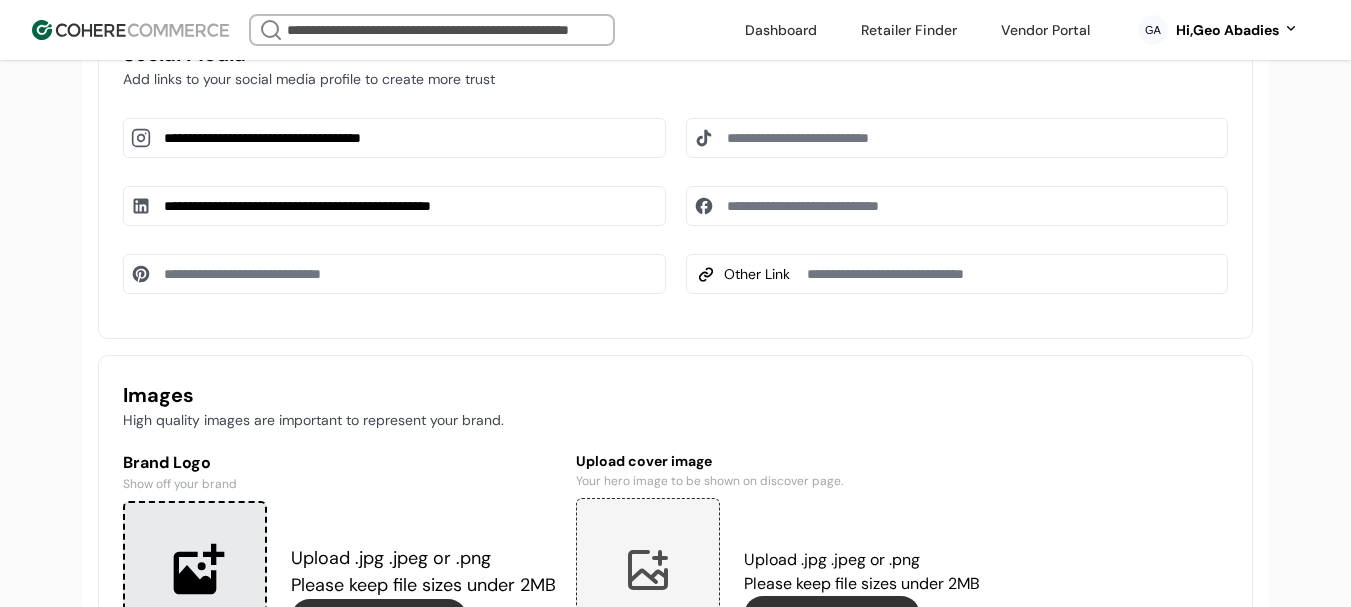 click at bounding box center (957, 206) 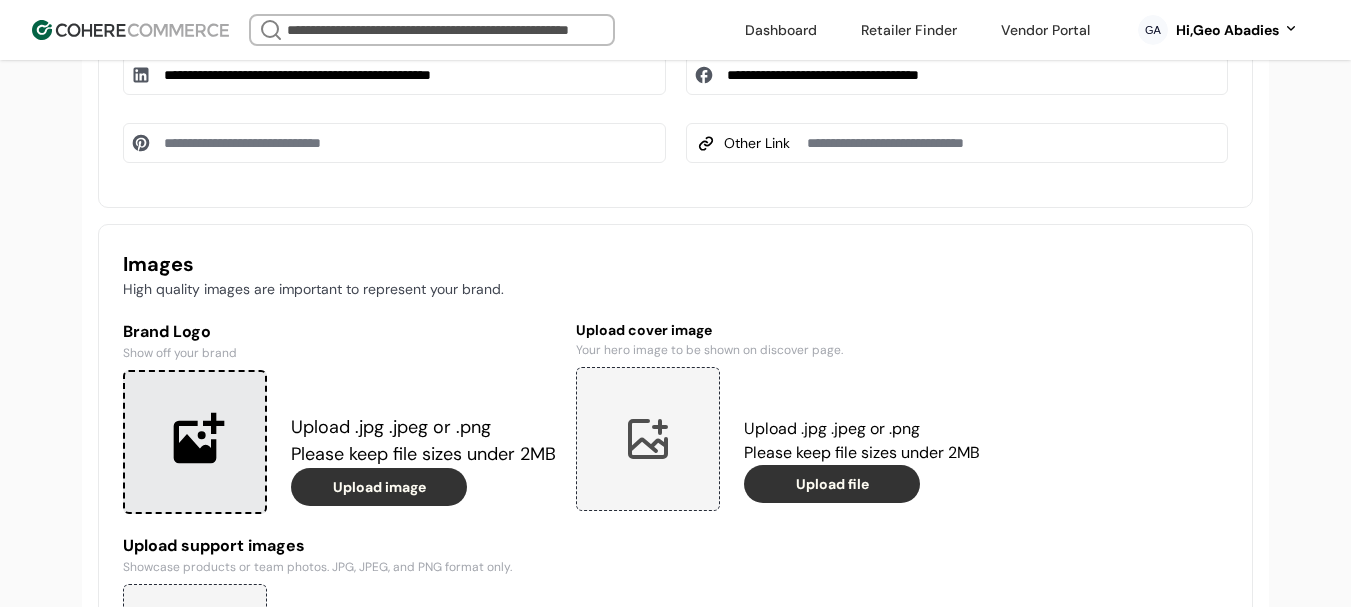 scroll, scrollTop: 1537, scrollLeft: 0, axis: vertical 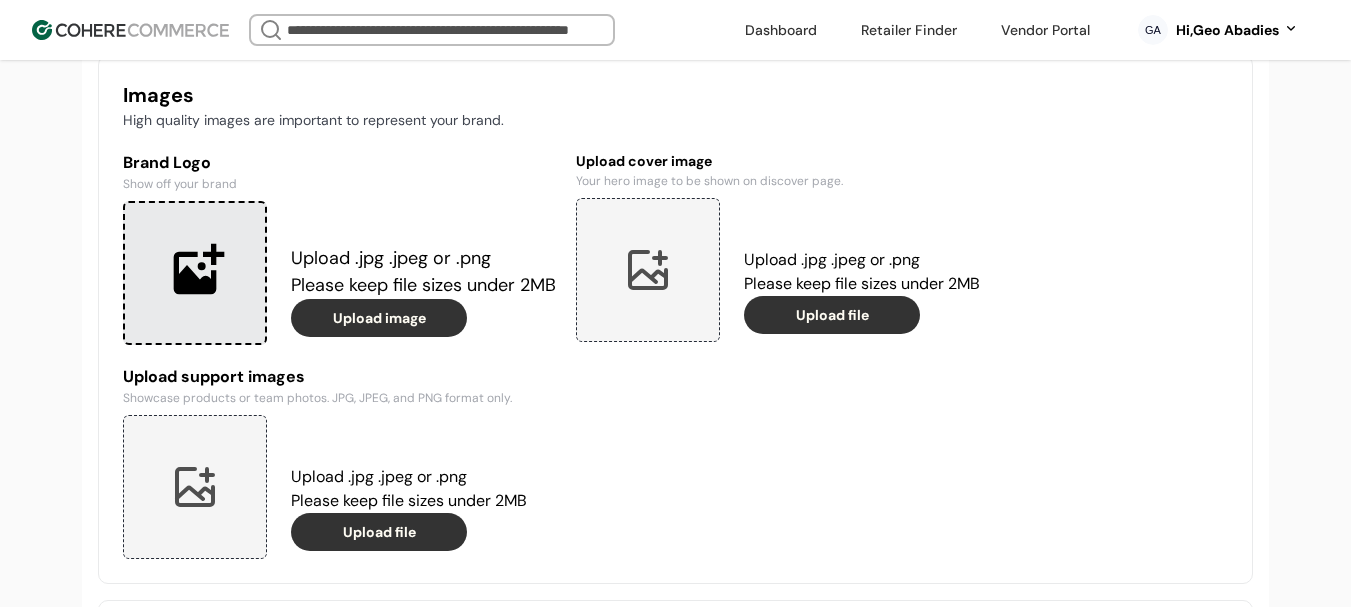 type on "**********" 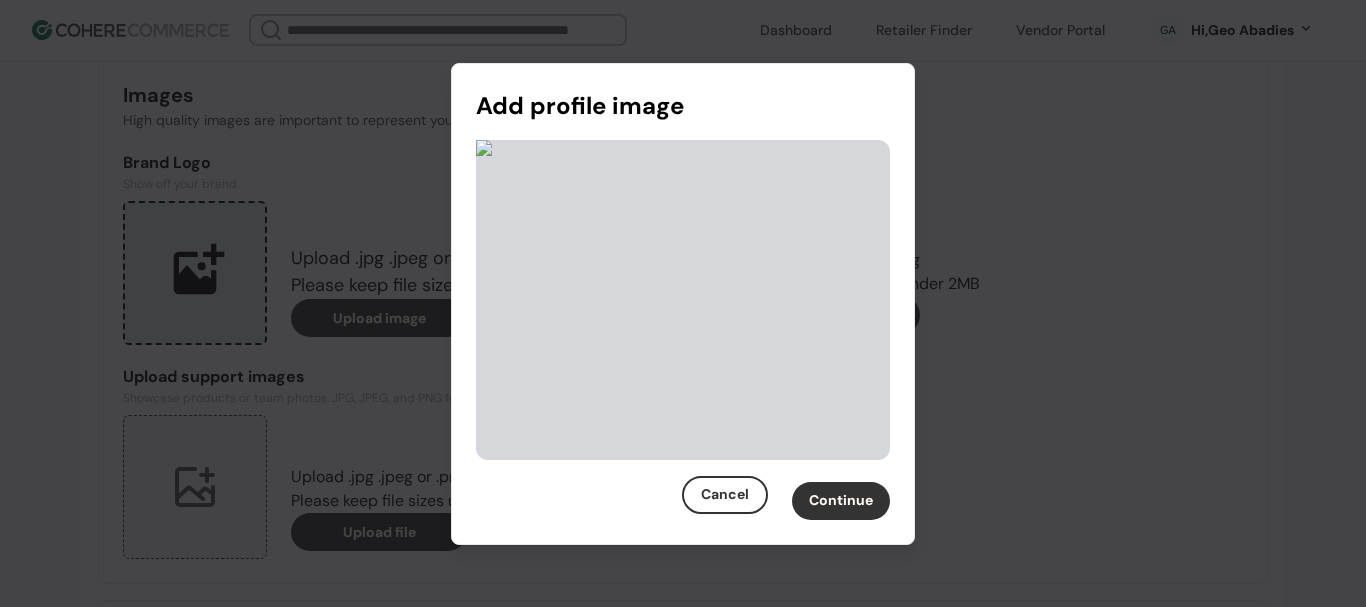 click on "Continue" at bounding box center (841, 501) 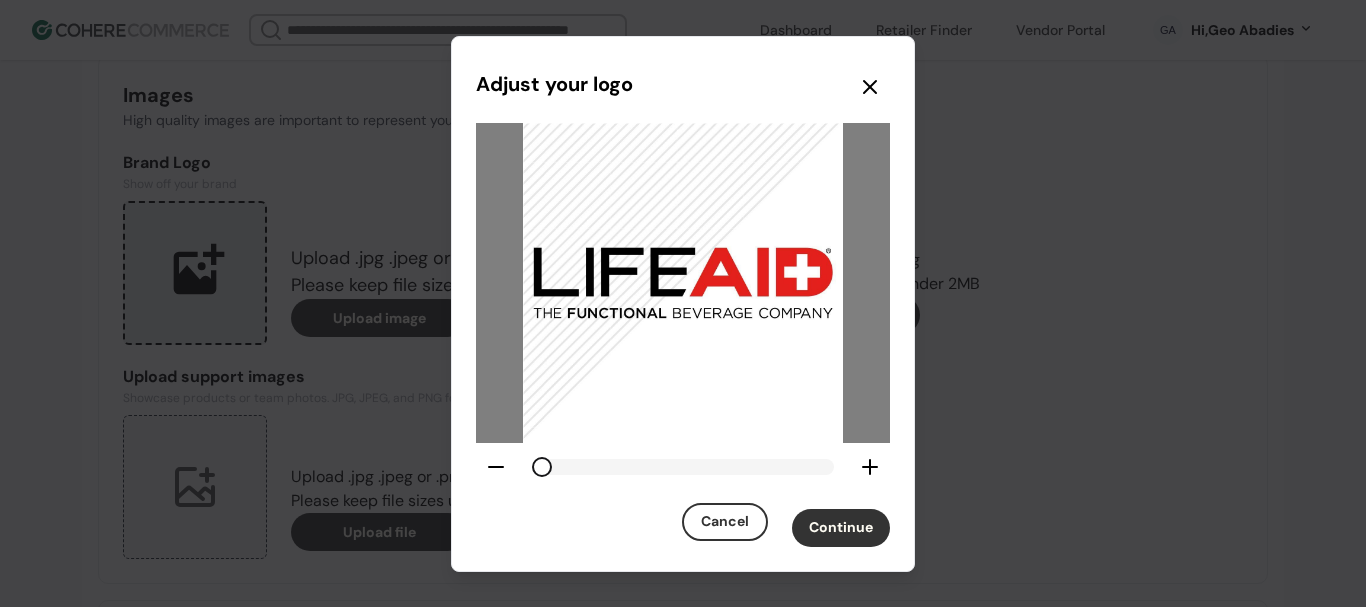 click on "Continue" at bounding box center (841, 528) 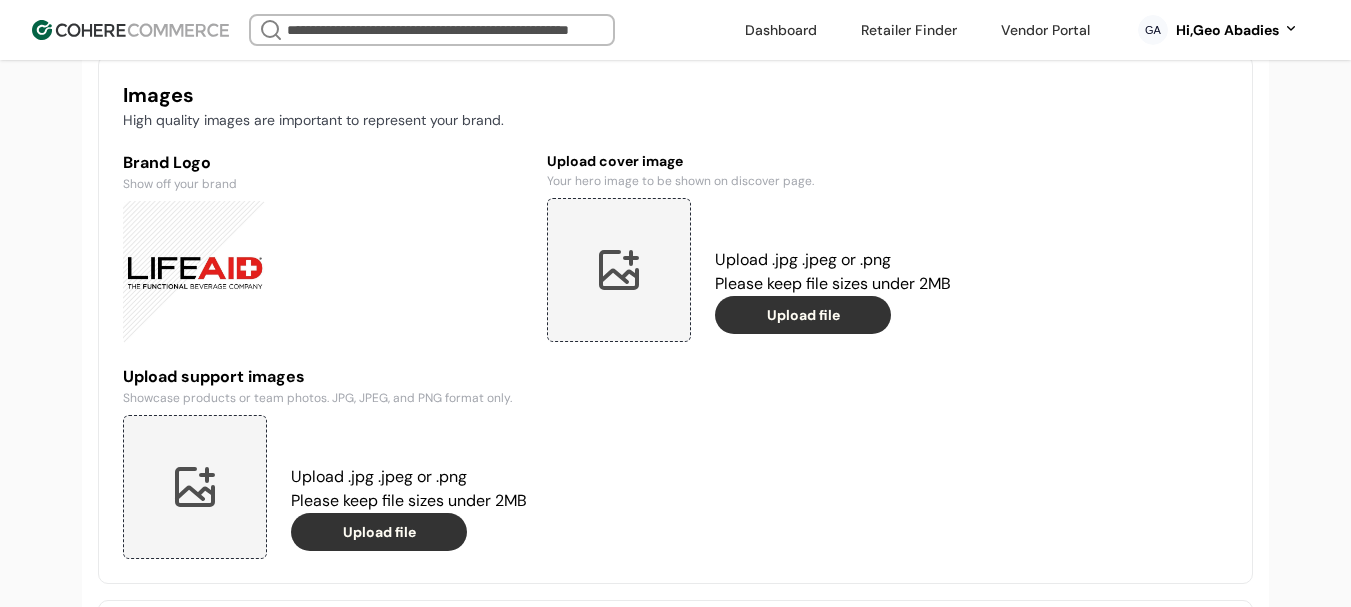 click at bounding box center [619, 270] 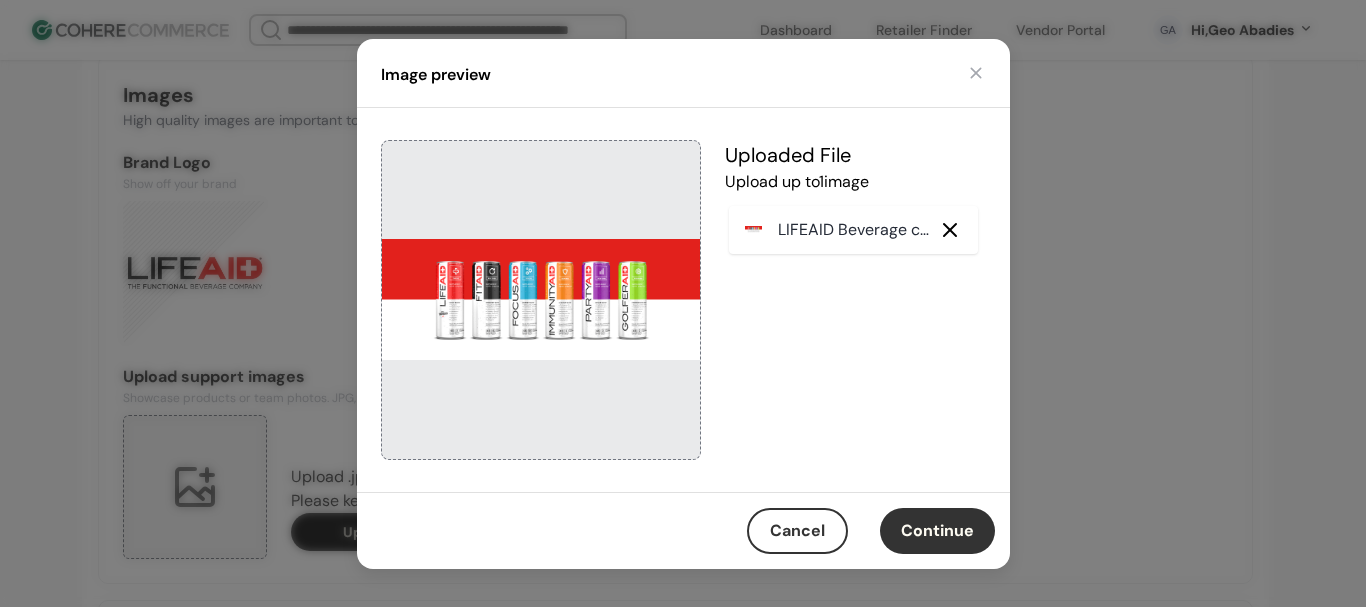 click on "Continue" at bounding box center (937, 531) 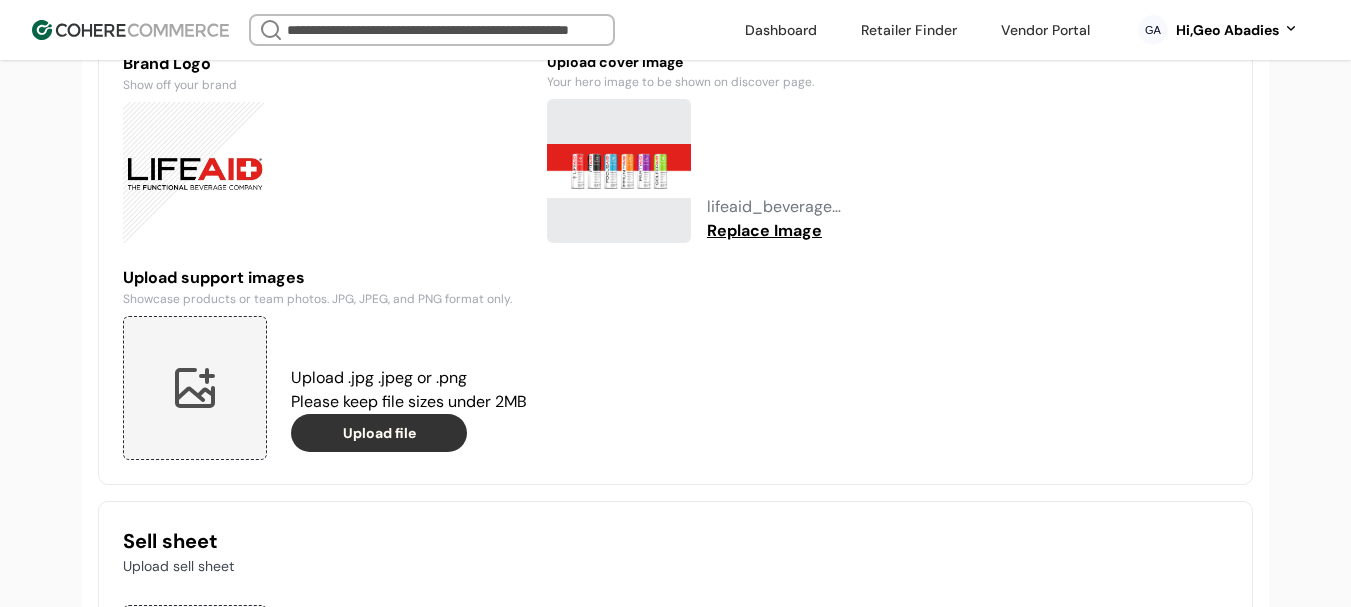 scroll, scrollTop: 1737, scrollLeft: 0, axis: vertical 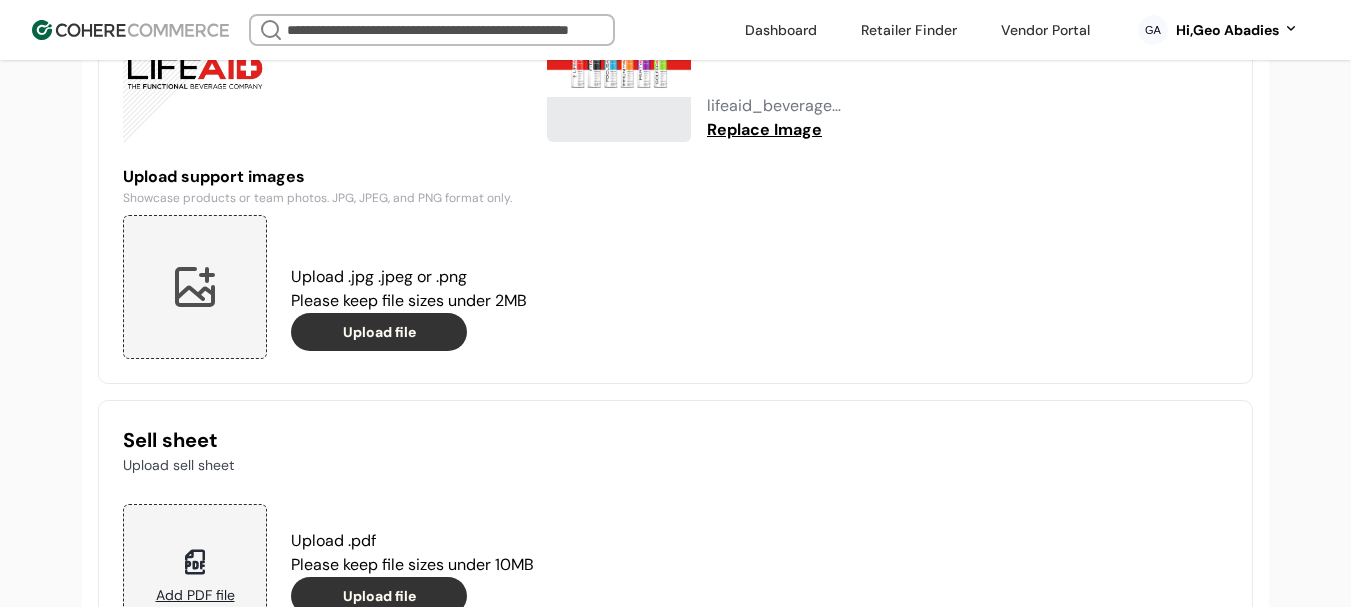 click at bounding box center (195, 287) 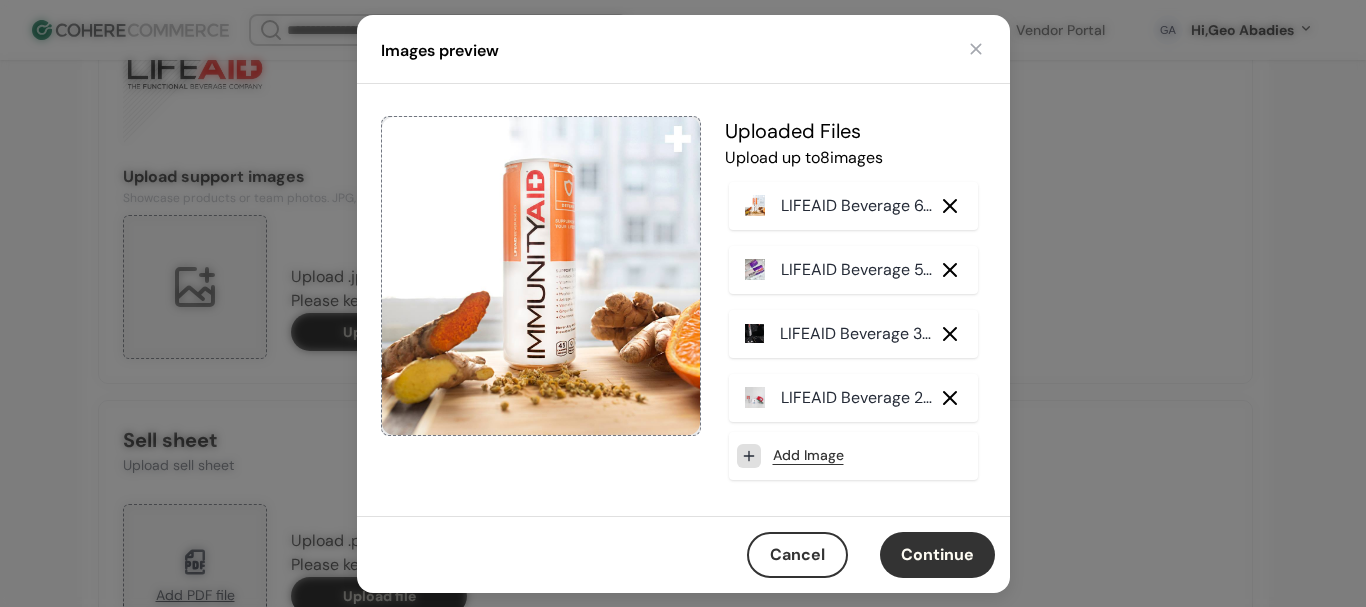 click on "Continue" at bounding box center [937, 555] 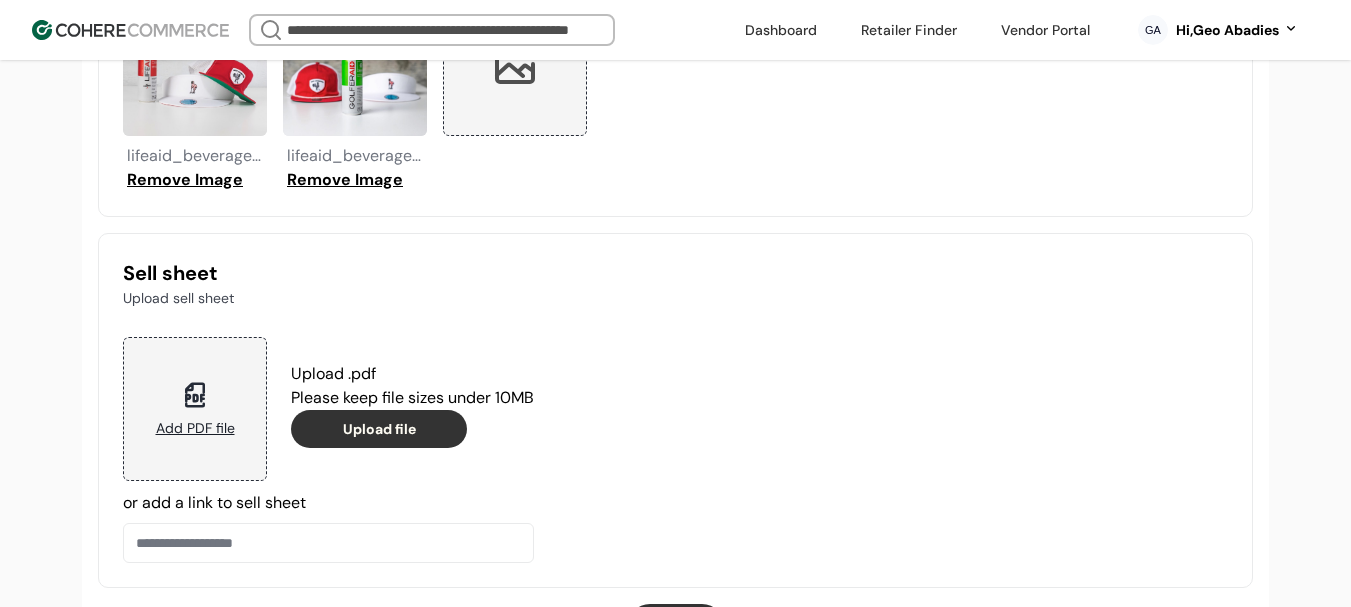 scroll, scrollTop: 2280, scrollLeft: 0, axis: vertical 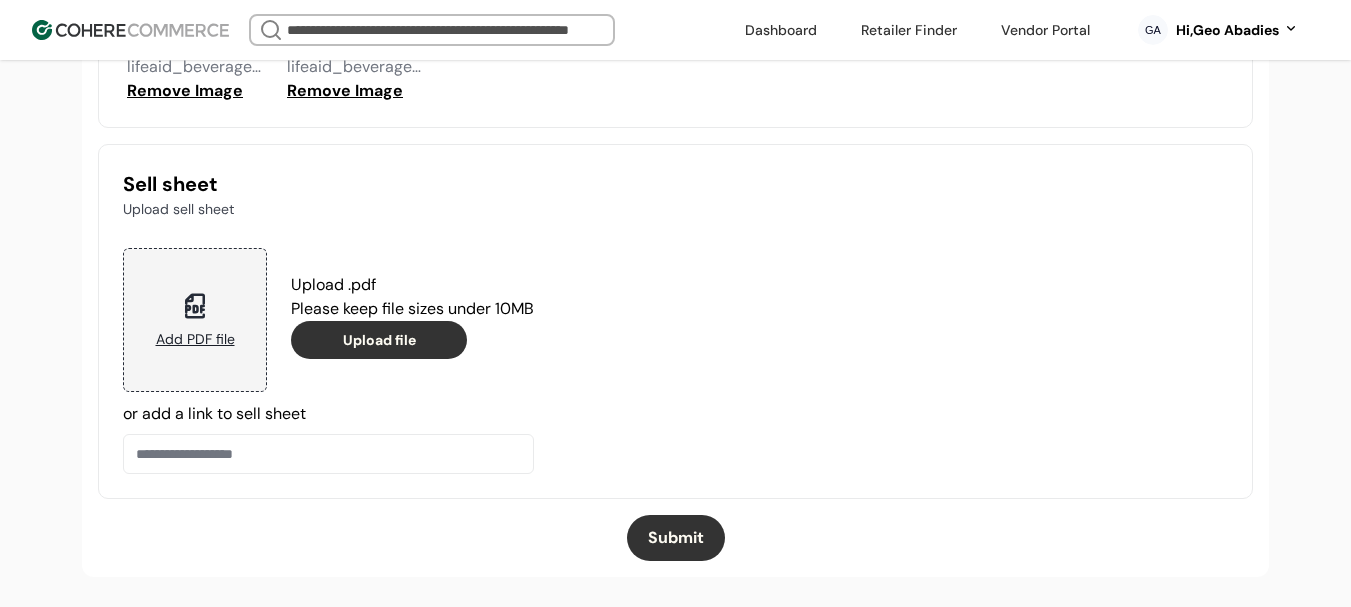 drag, startPoint x: 692, startPoint y: 522, endPoint x: 669, endPoint y: 11, distance: 511.51736 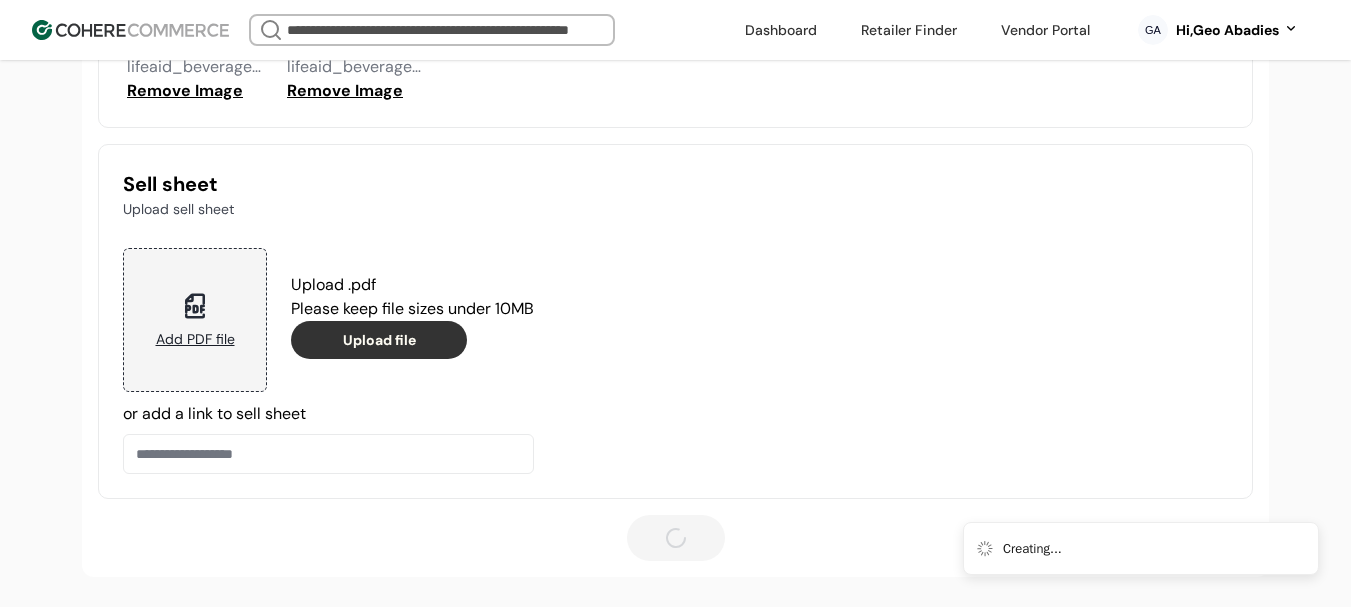 scroll, scrollTop: 337, scrollLeft: 0, axis: vertical 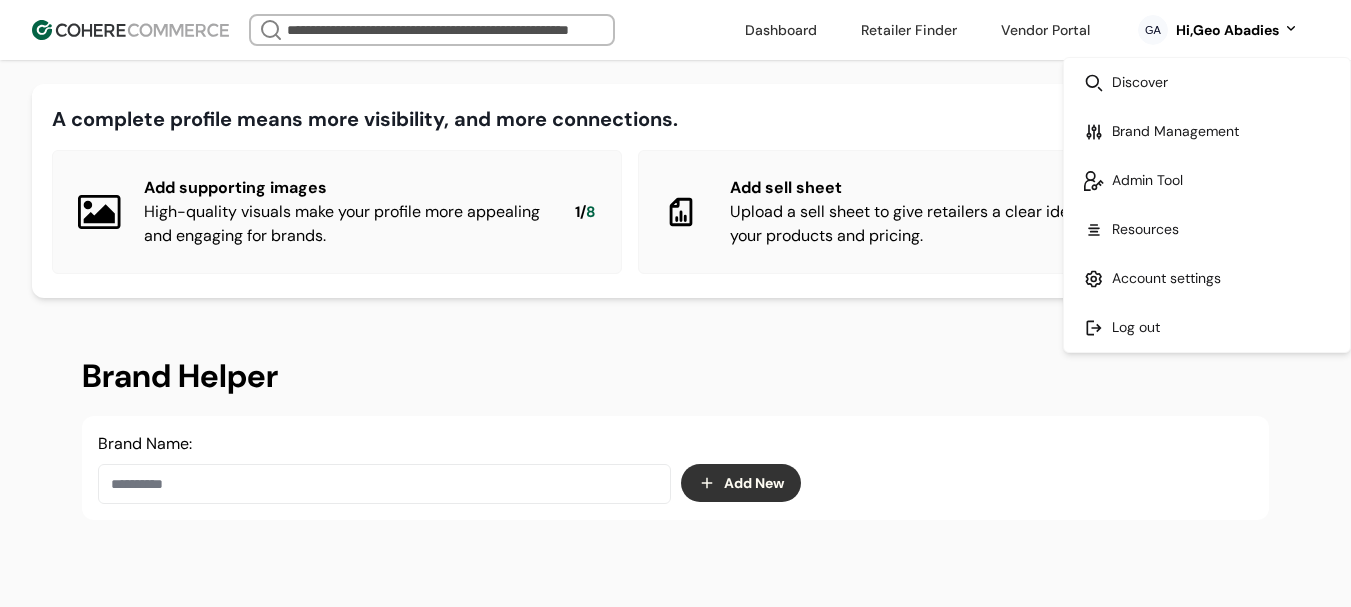 click at bounding box center (1207, 327) 